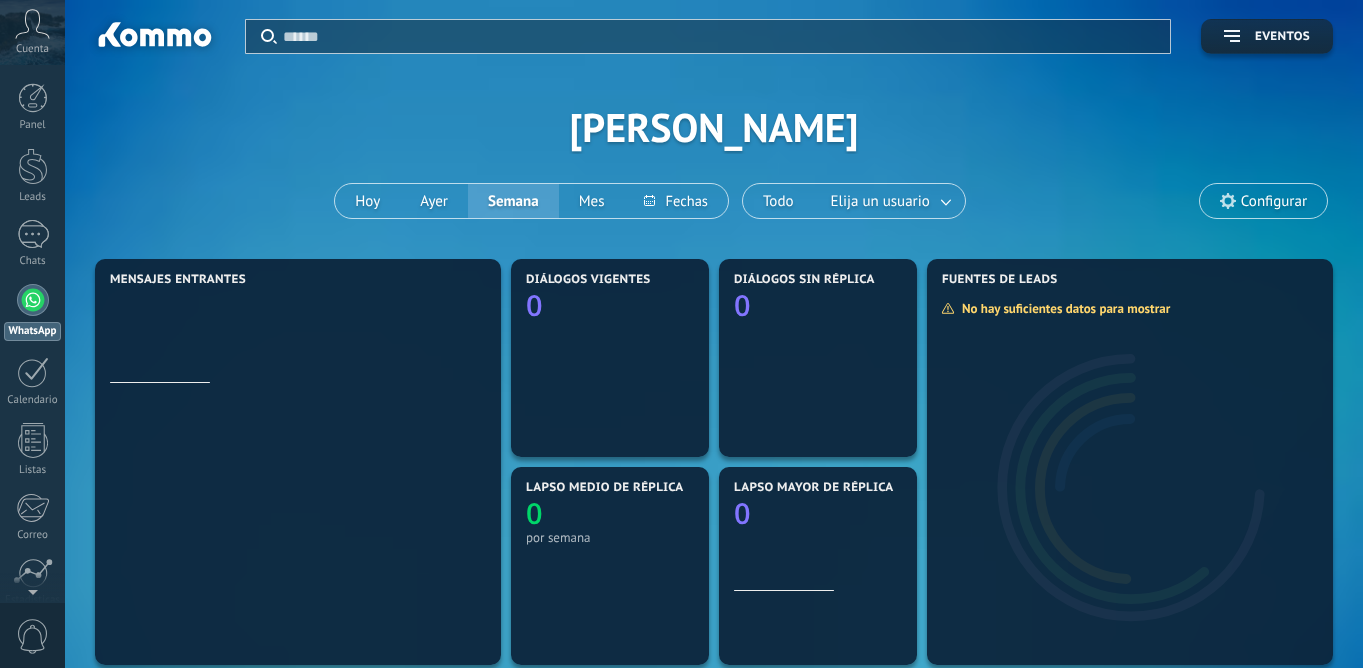 scroll, scrollTop: 0, scrollLeft: 0, axis: both 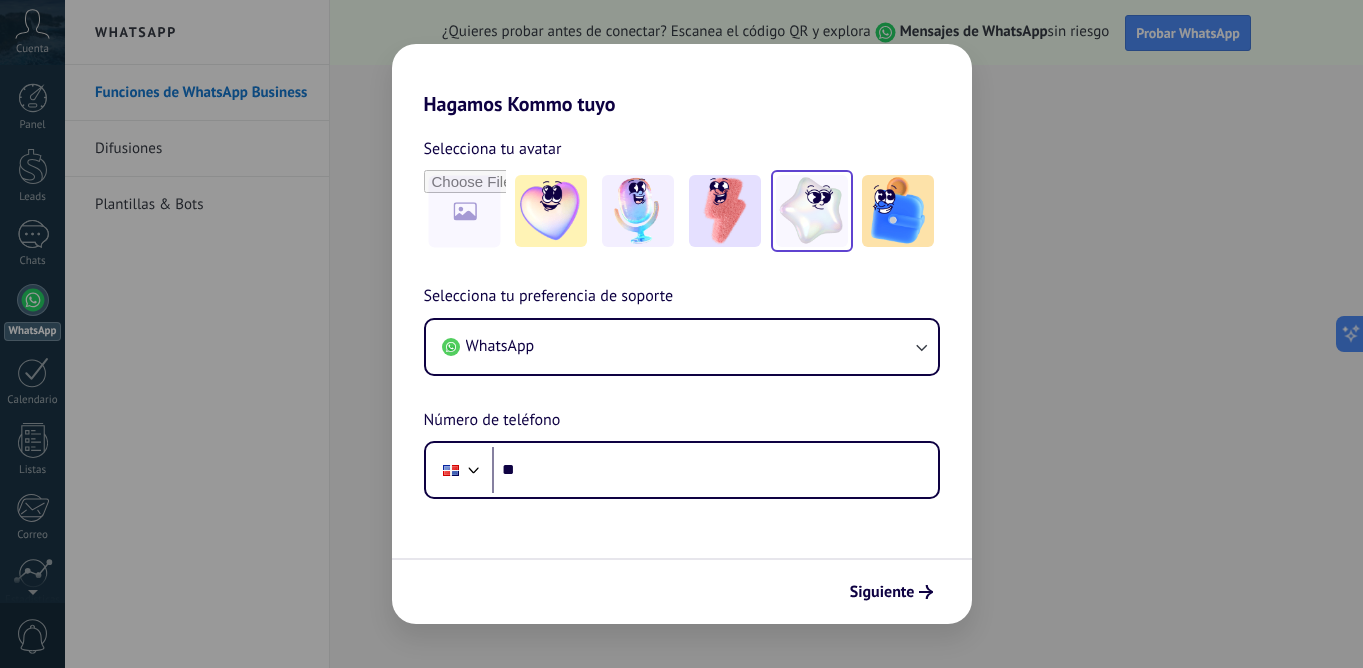 click at bounding box center (812, 211) 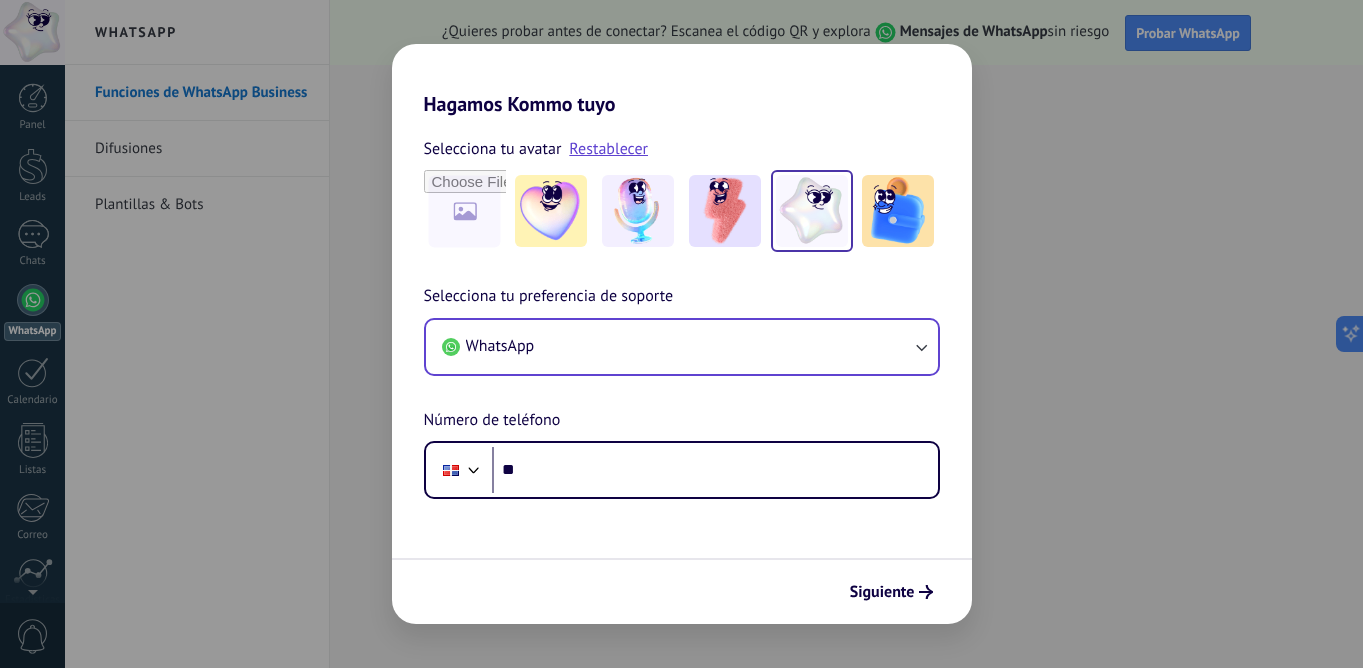 click on "WhatsApp" at bounding box center (682, 347) 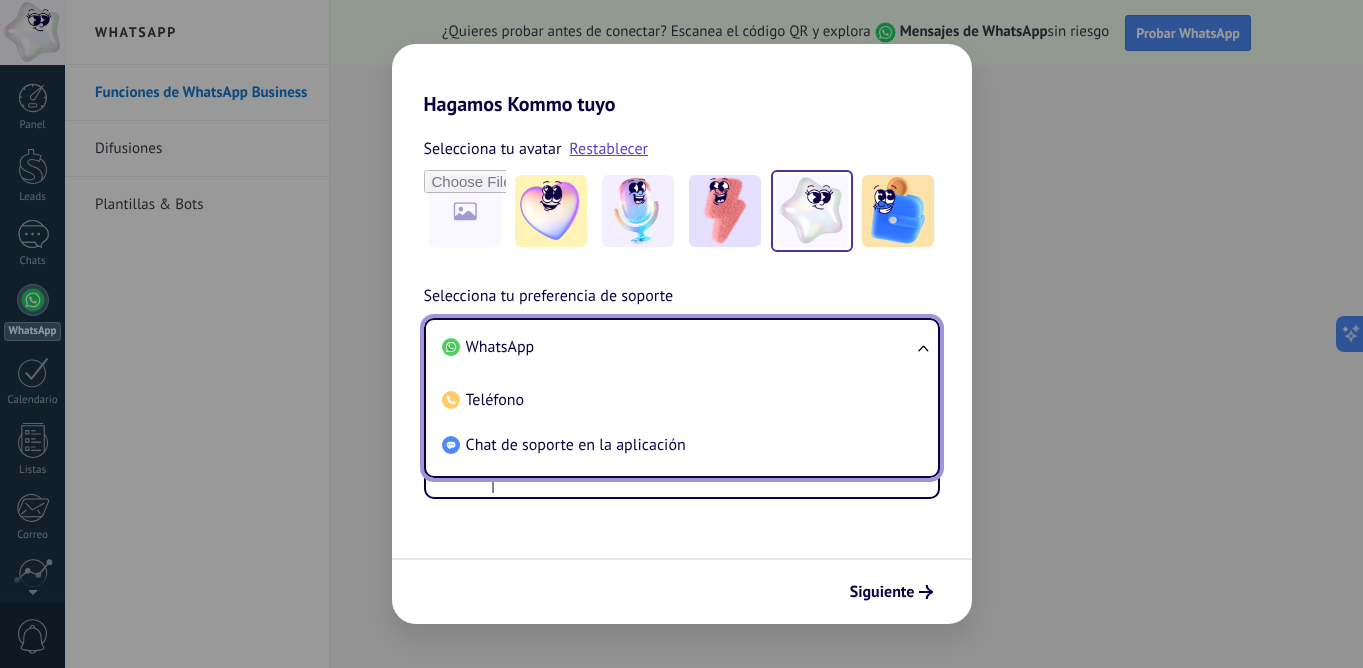 click on "WhatsApp" at bounding box center (678, 347) 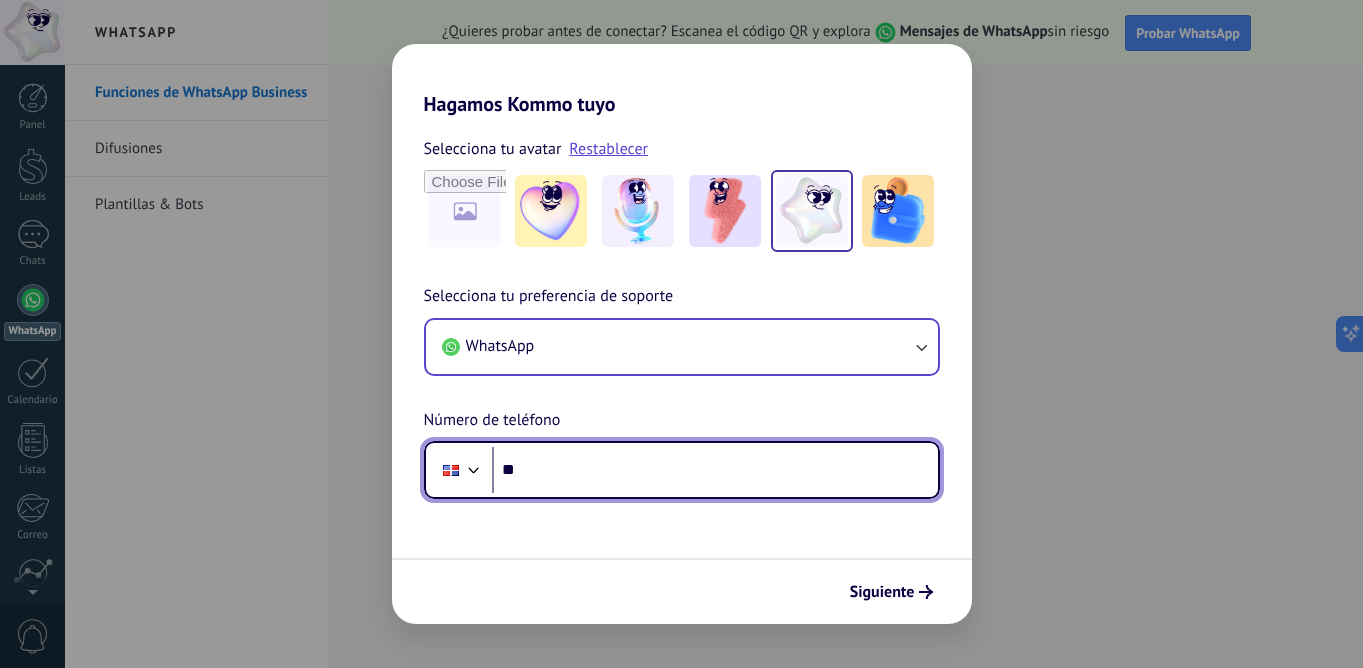 click on "**" at bounding box center [715, 470] 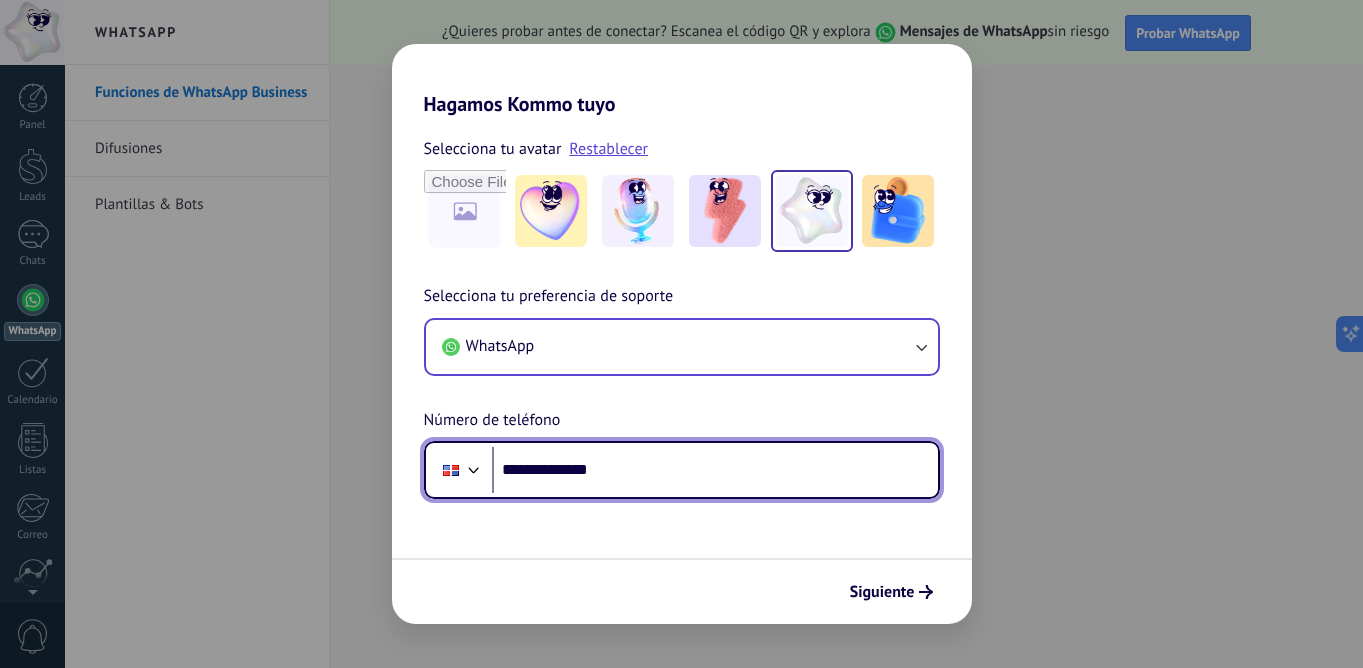 type on "**********" 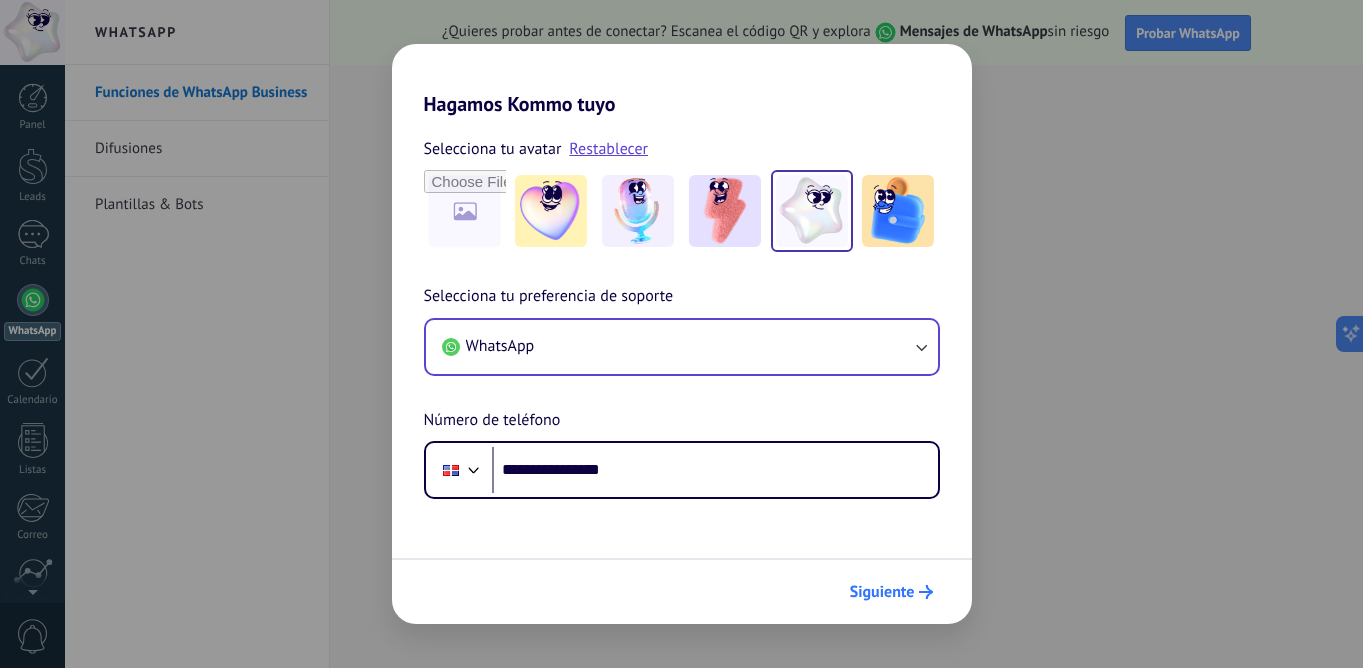 click on "Siguiente" at bounding box center (882, 592) 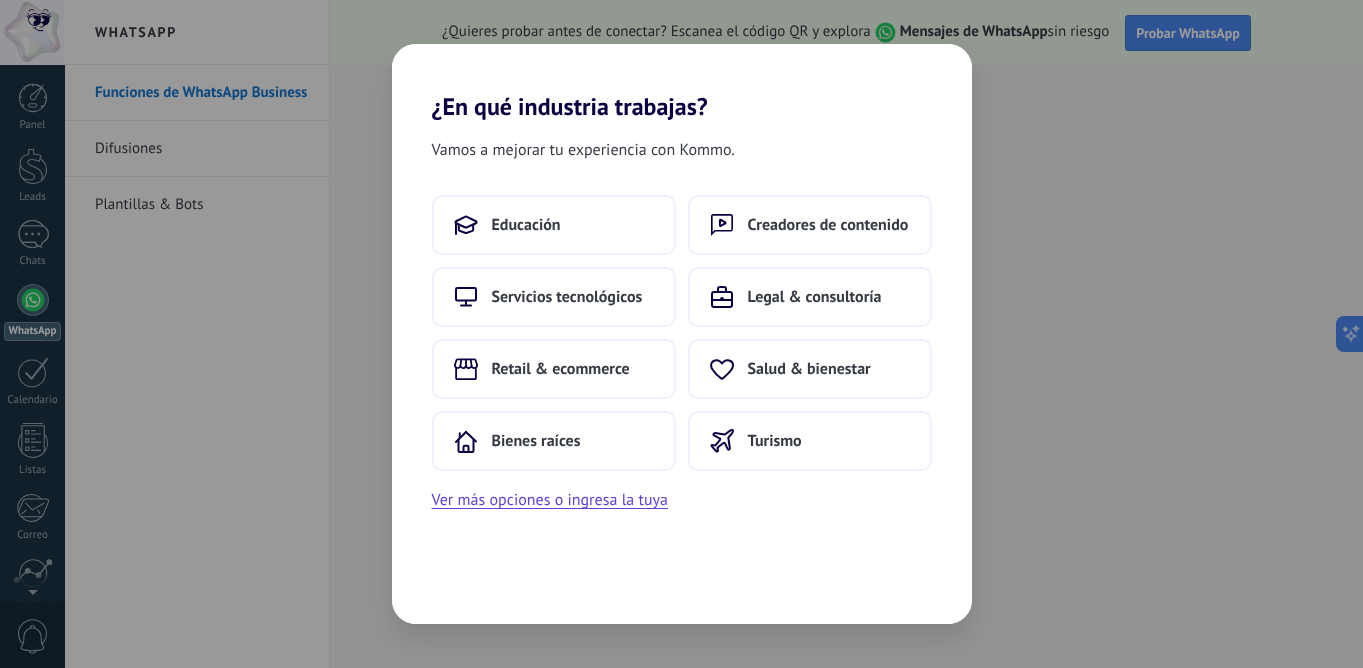 scroll, scrollTop: 0, scrollLeft: 0, axis: both 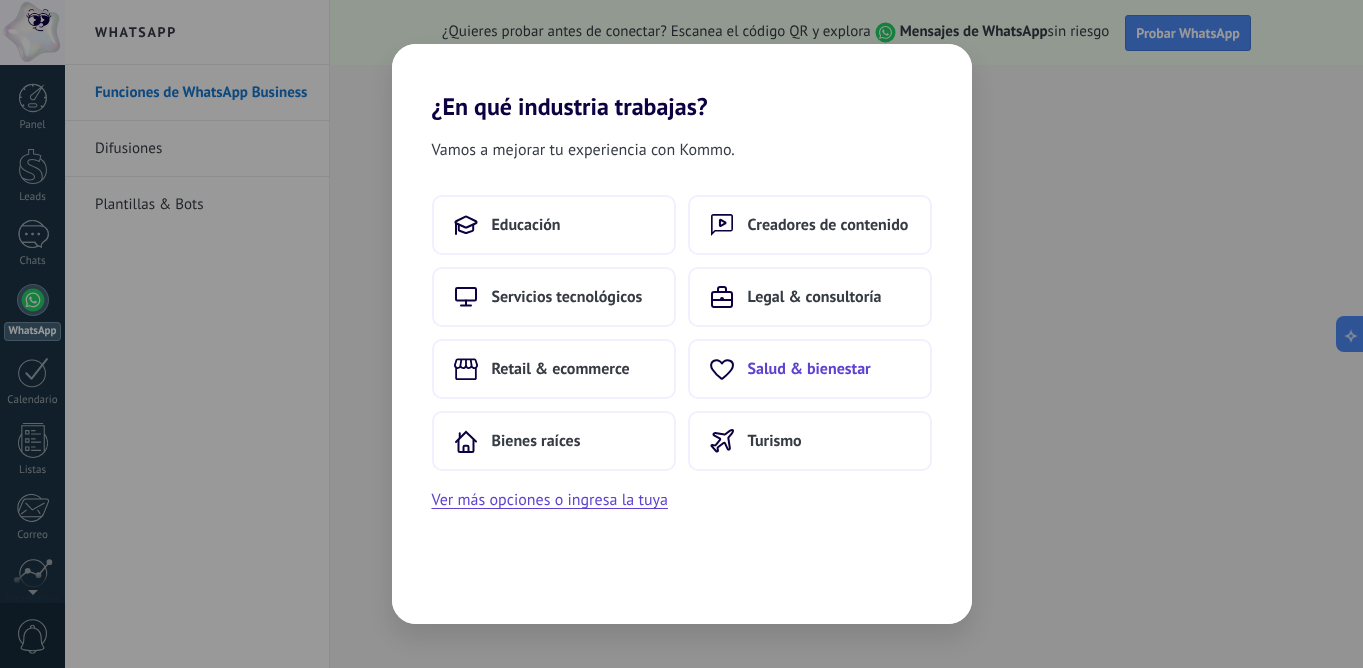 click on "Salud & bienestar" at bounding box center [809, 369] 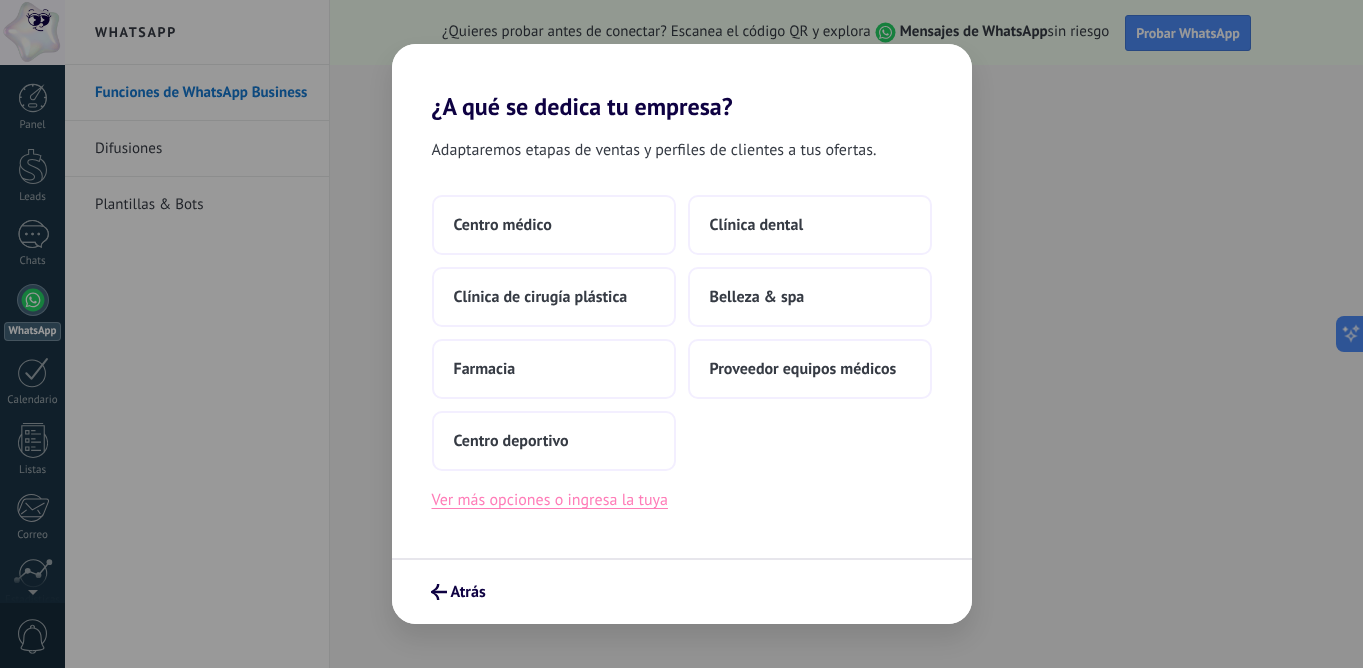 click on "Ver más opciones o ingresa la tuya" at bounding box center [550, 500] 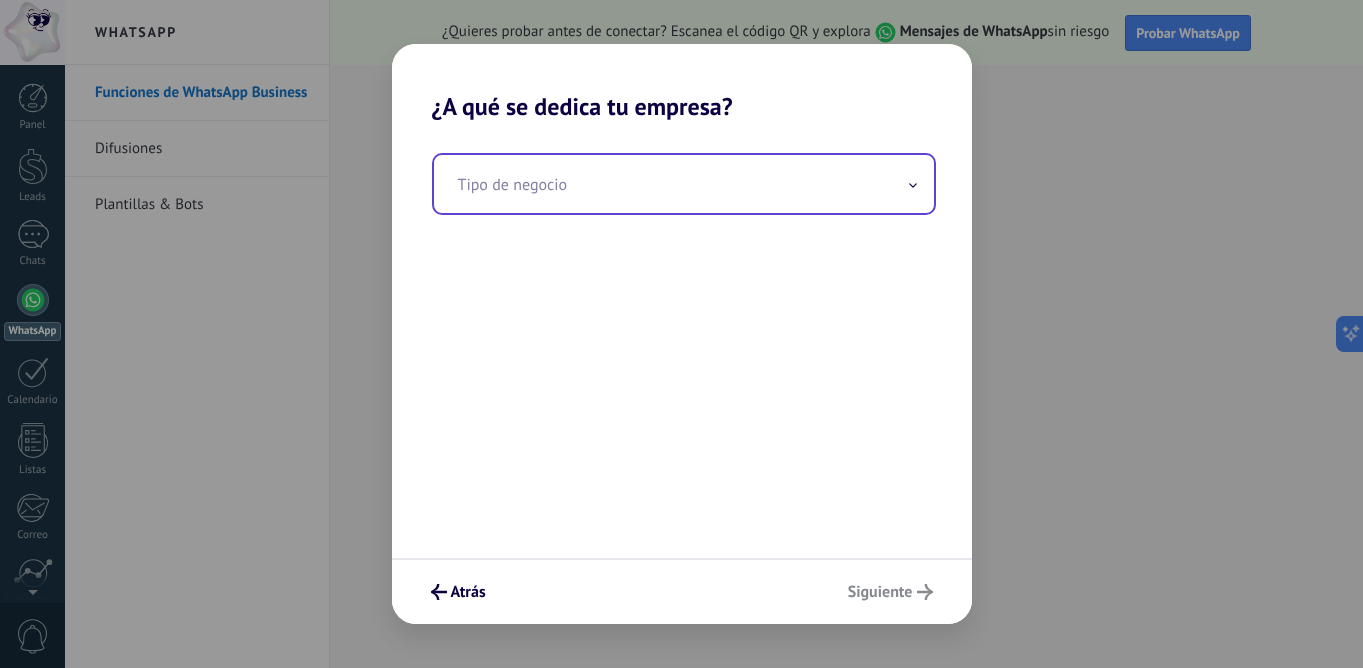 click at bounding box center [684, 184] 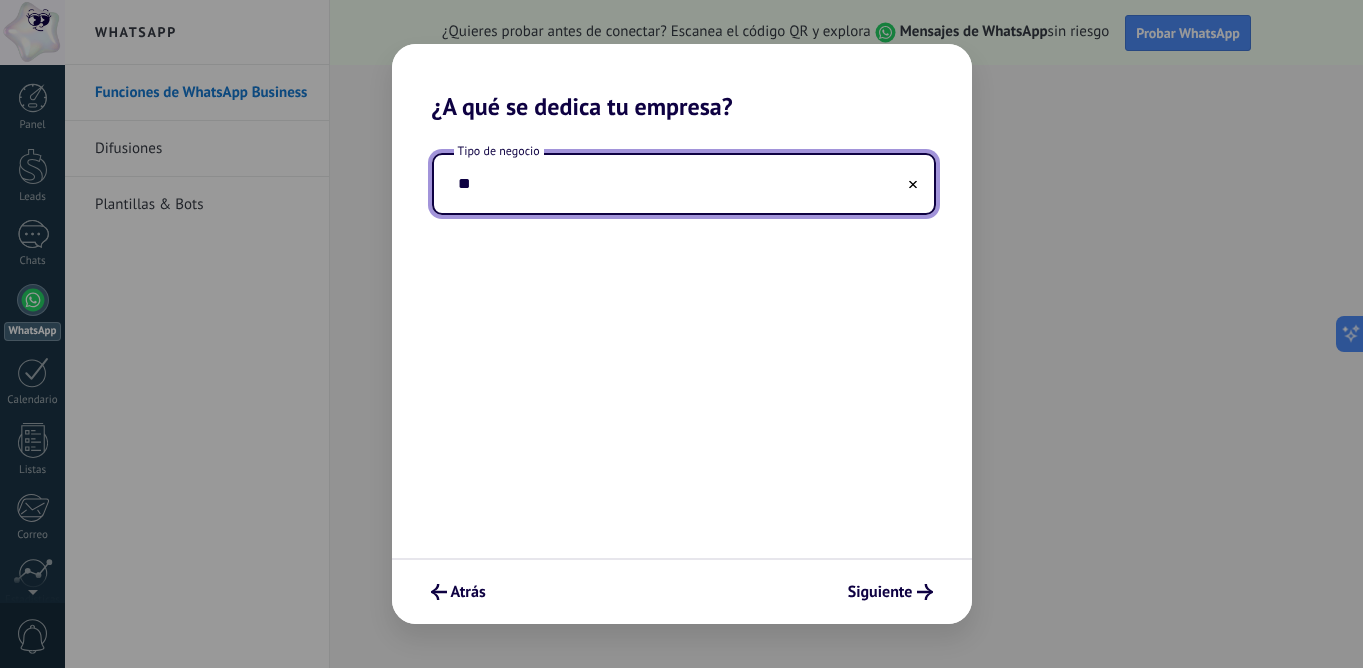 type on "*" 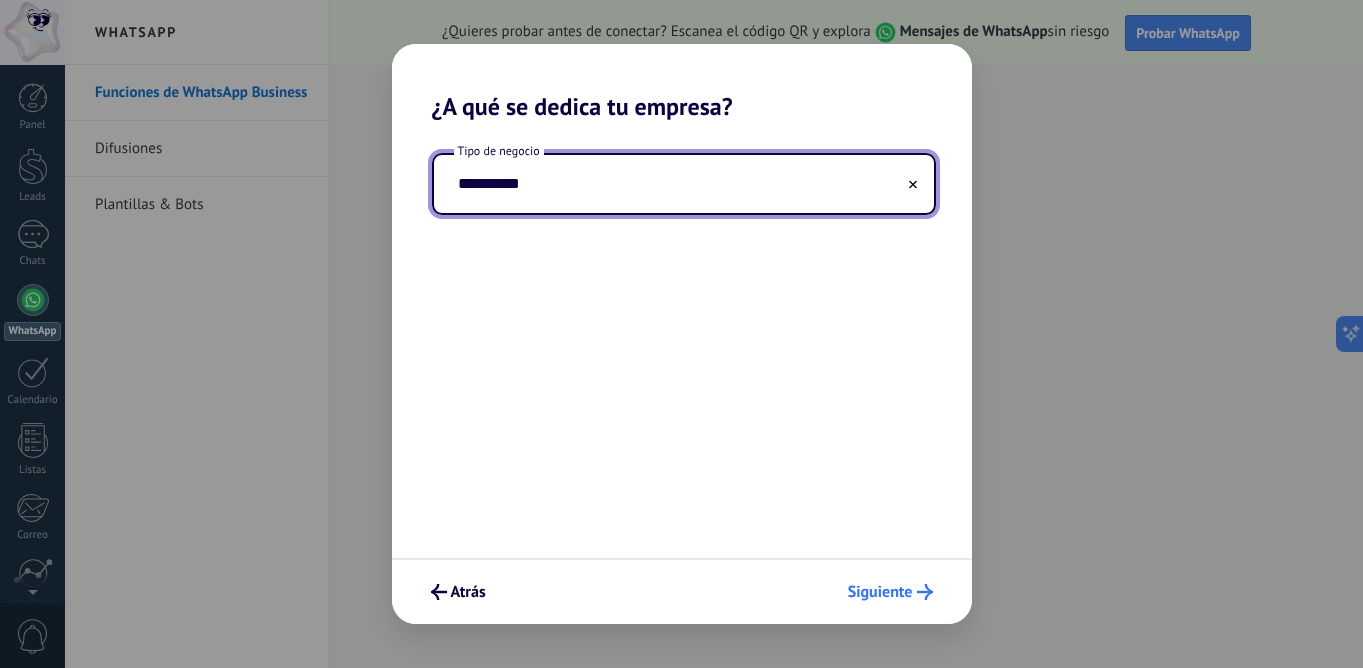 type on "**********" 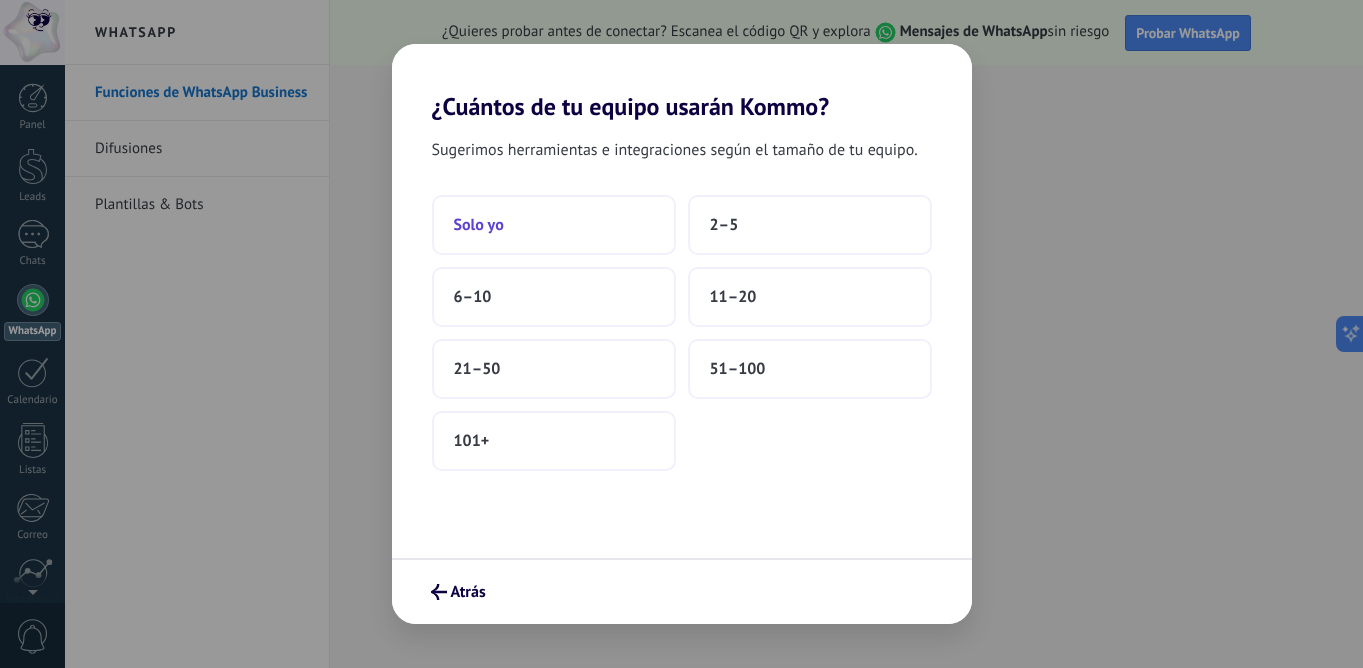click on "Solo yo" at bounding box center [554, 225] 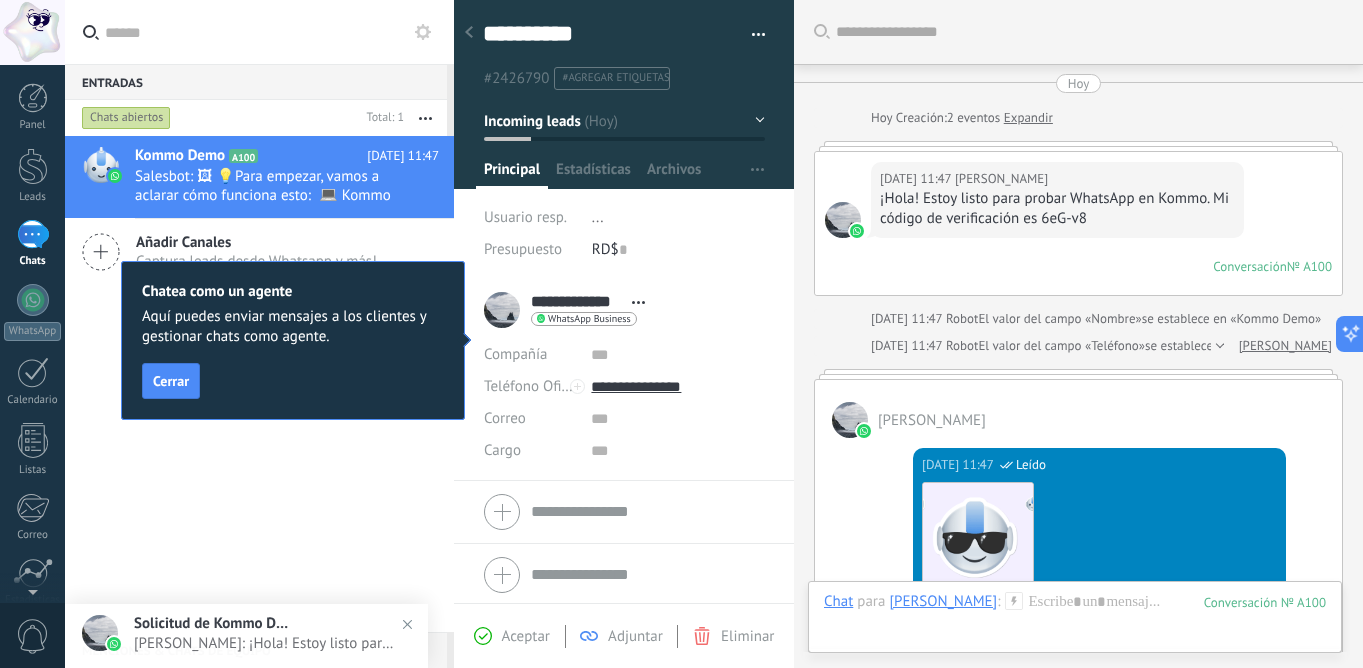 scroll, scrollTop: 30, scrollLeft: 0, axis: vertical 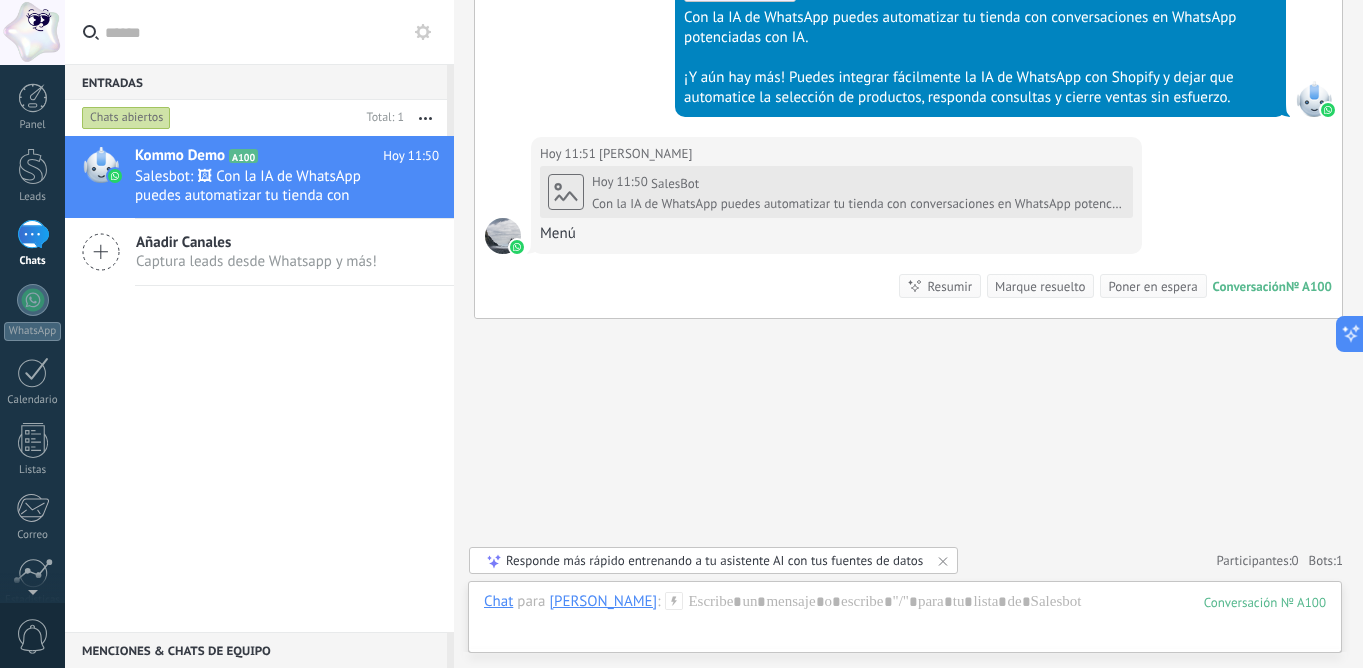 click on "Hoy 11:51 Sarah Infante" at bounding box center (836, 154) 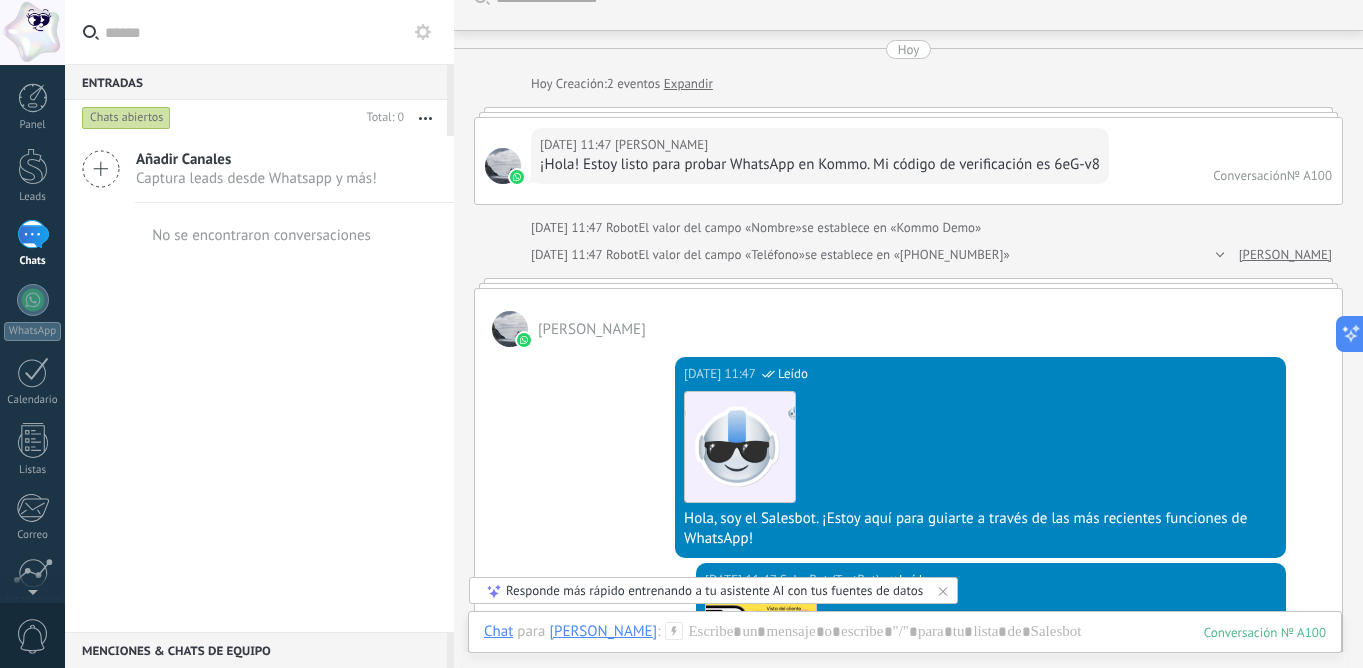 scroll, scrollTop: 43, scrollLeft: 0, axis: vertical 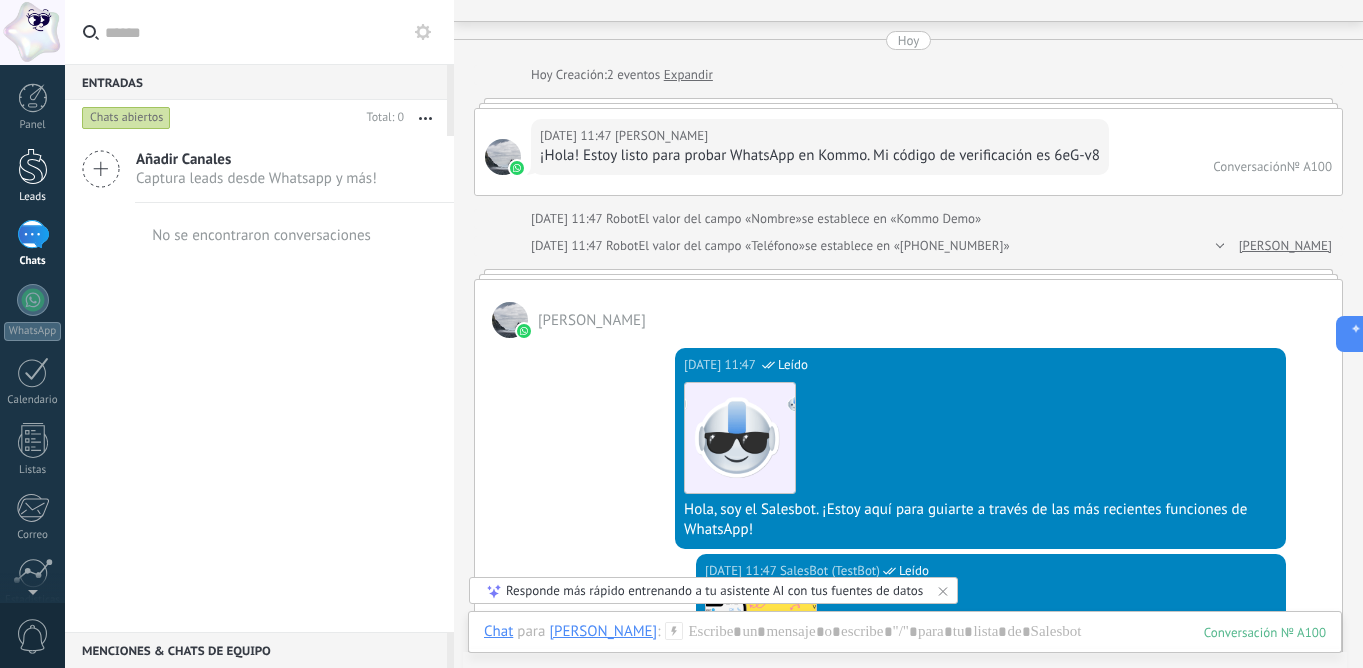 click at bounding box center [33, 166] 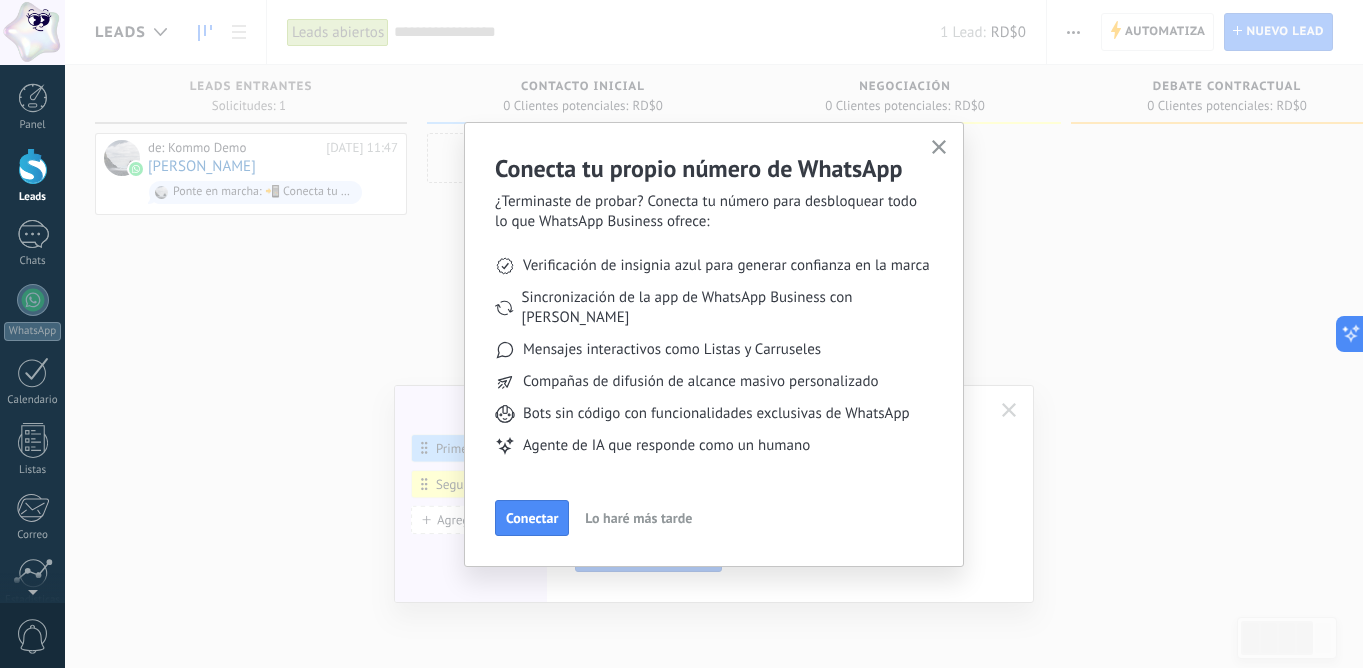 click 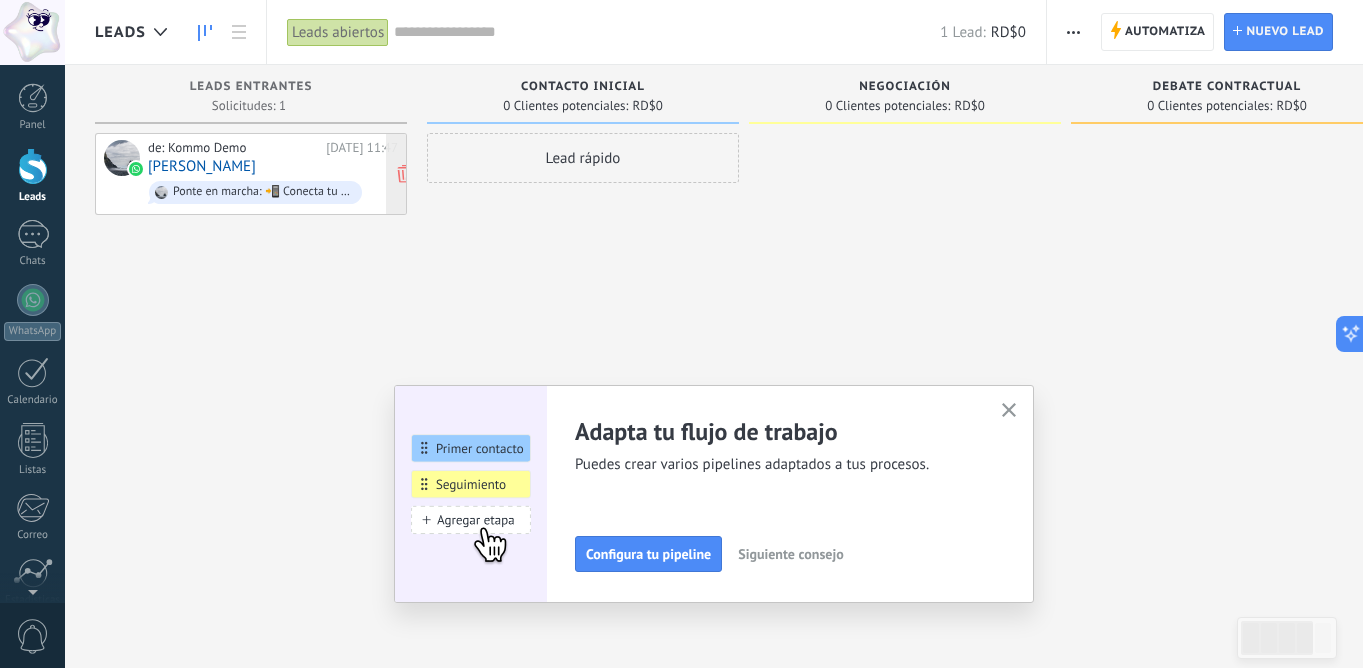 click on "de: Kommo Demo Hoy 11:47 Sarah Infante Ponte en marcha:
📲 Conecta tu número de WhatsApp 💬" at bounding box center (273, 174) 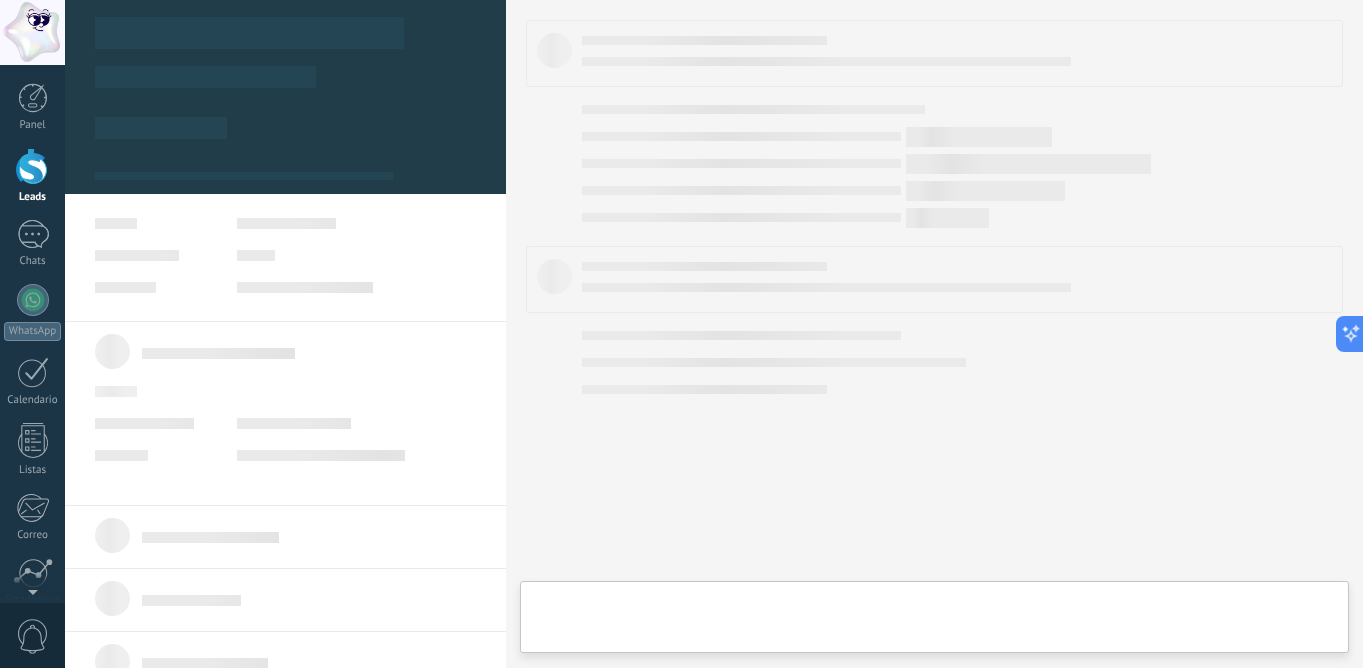 type on "**********" 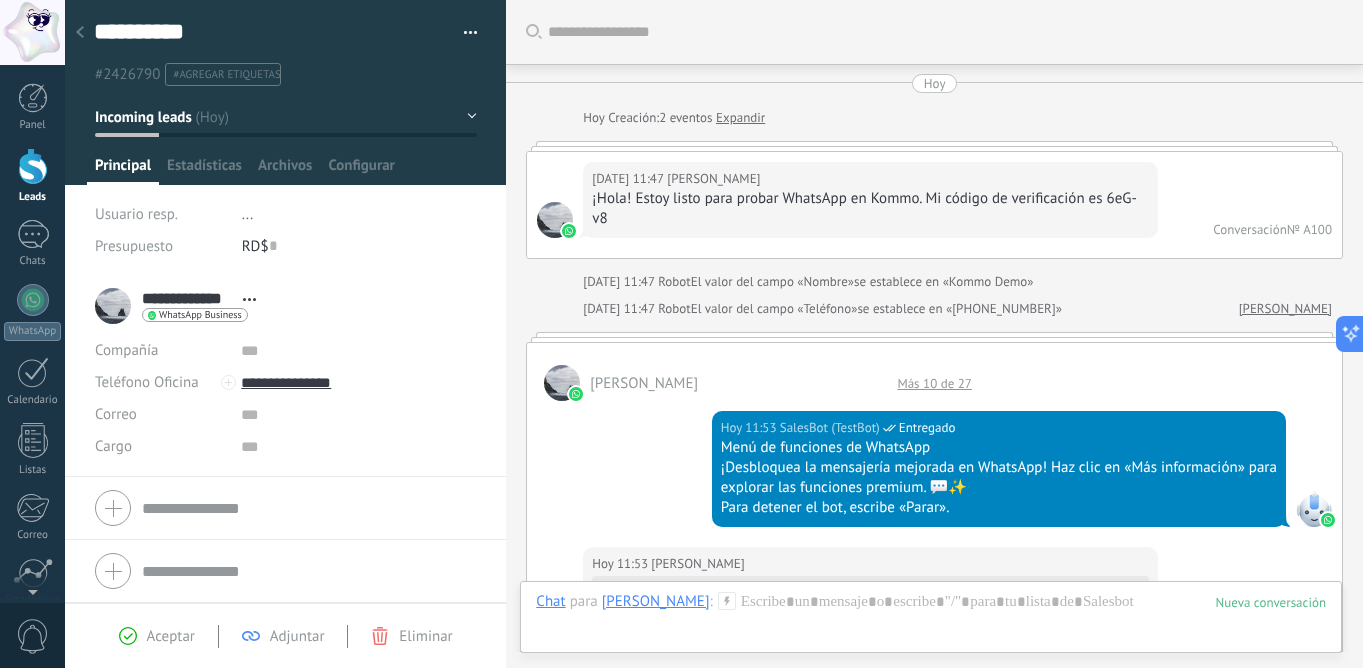 scroll, scrollTop: 30, scrollLeft: 0, axis: vertical 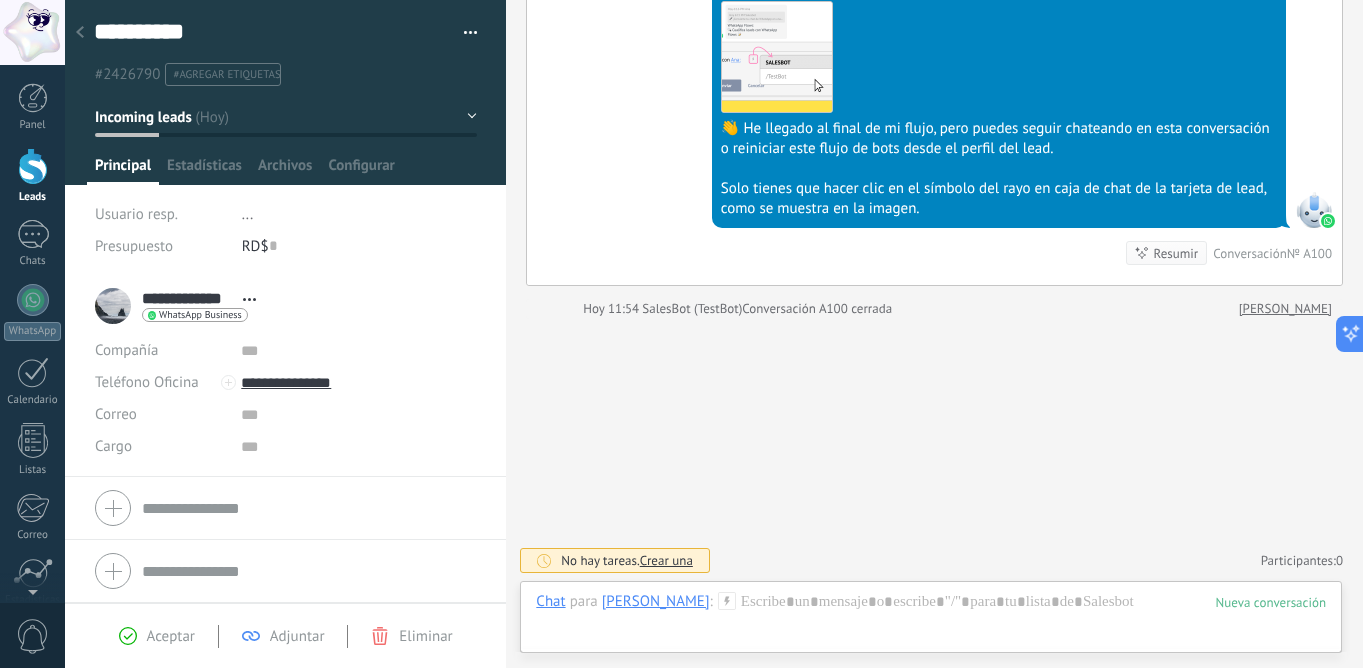 click 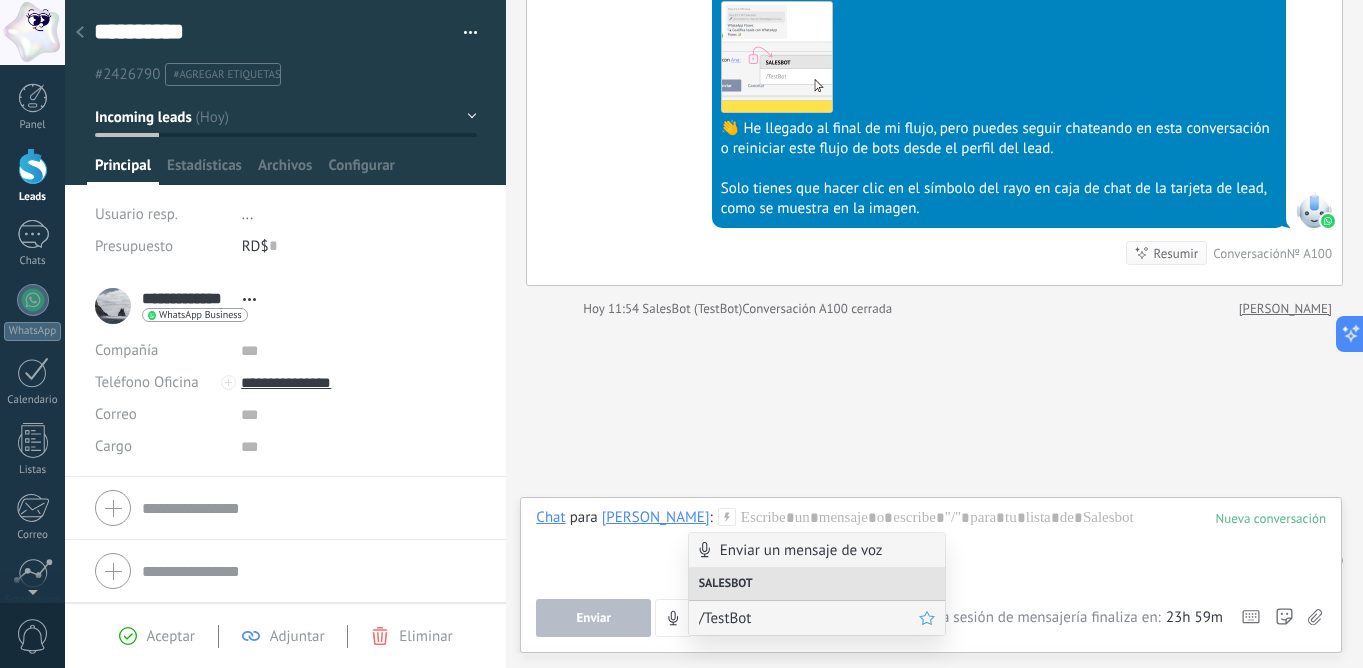 click on "/TestBot" at bounding box center (809, 618) 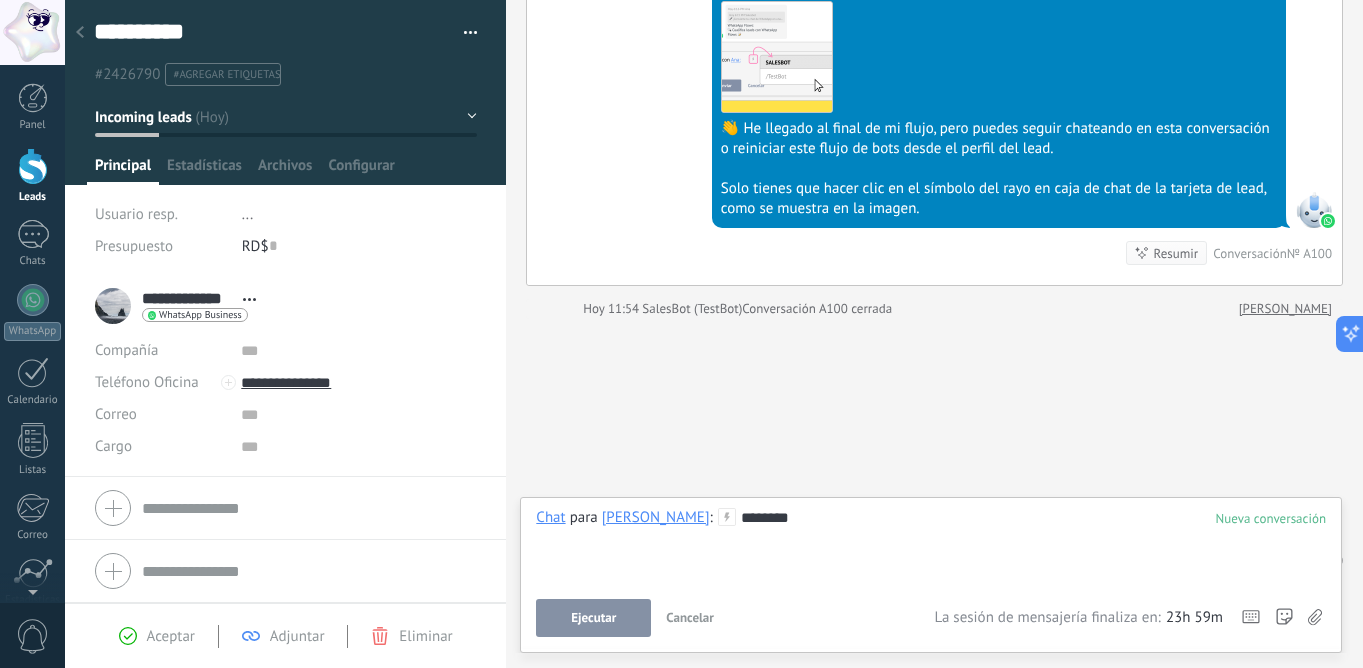click on "Ejecutar" at bounding box center [593, 618] 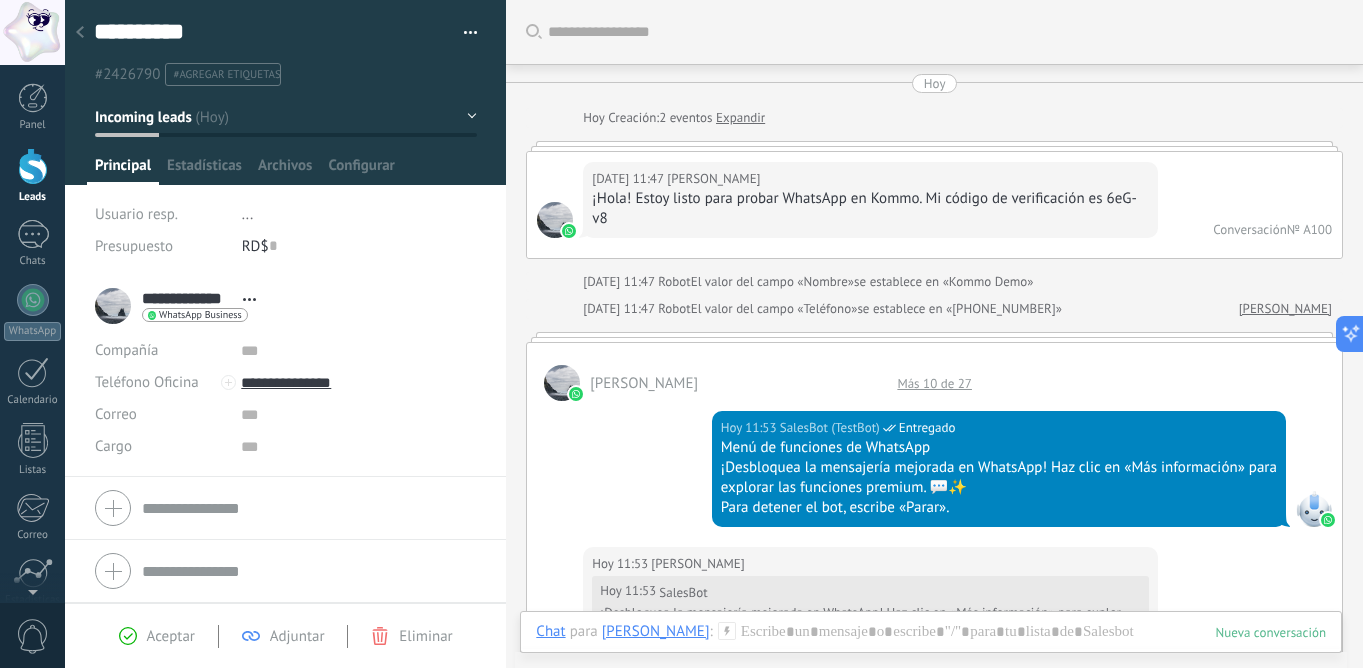 scroll, scrollTop: 0, scrollLeft: 0, axis: both 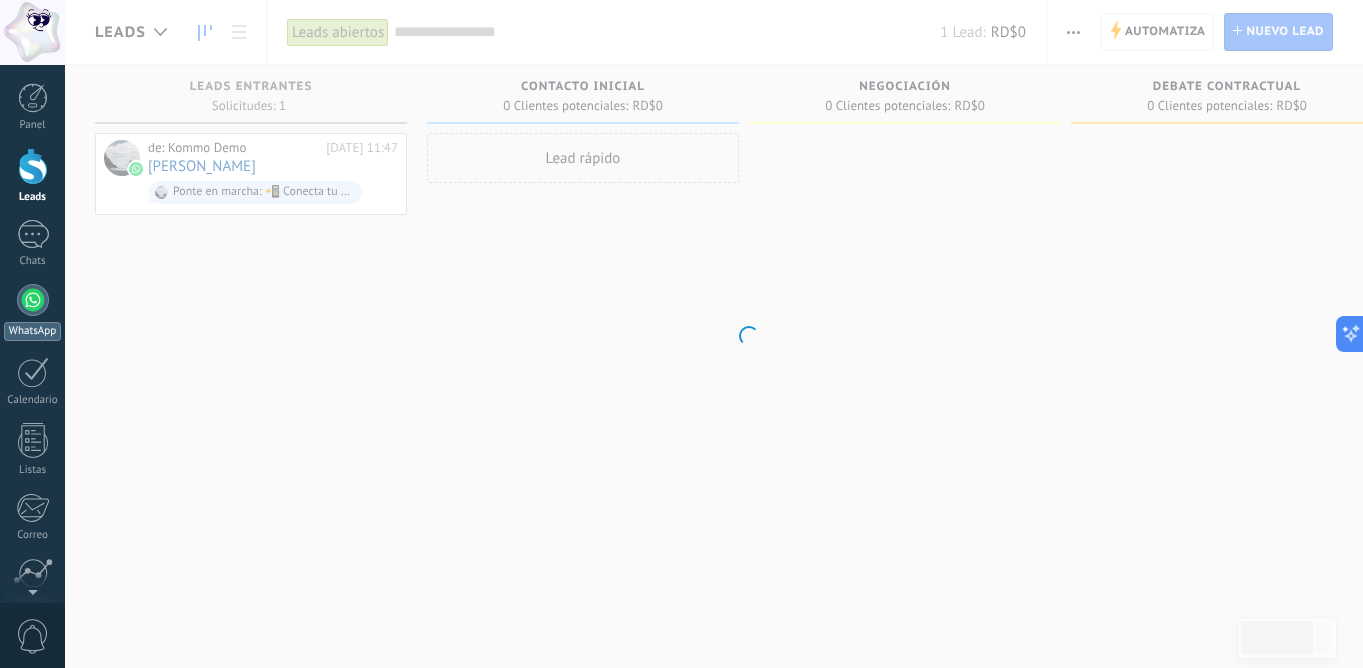 click on "WhatsApp" at bounding box center (32, 312) 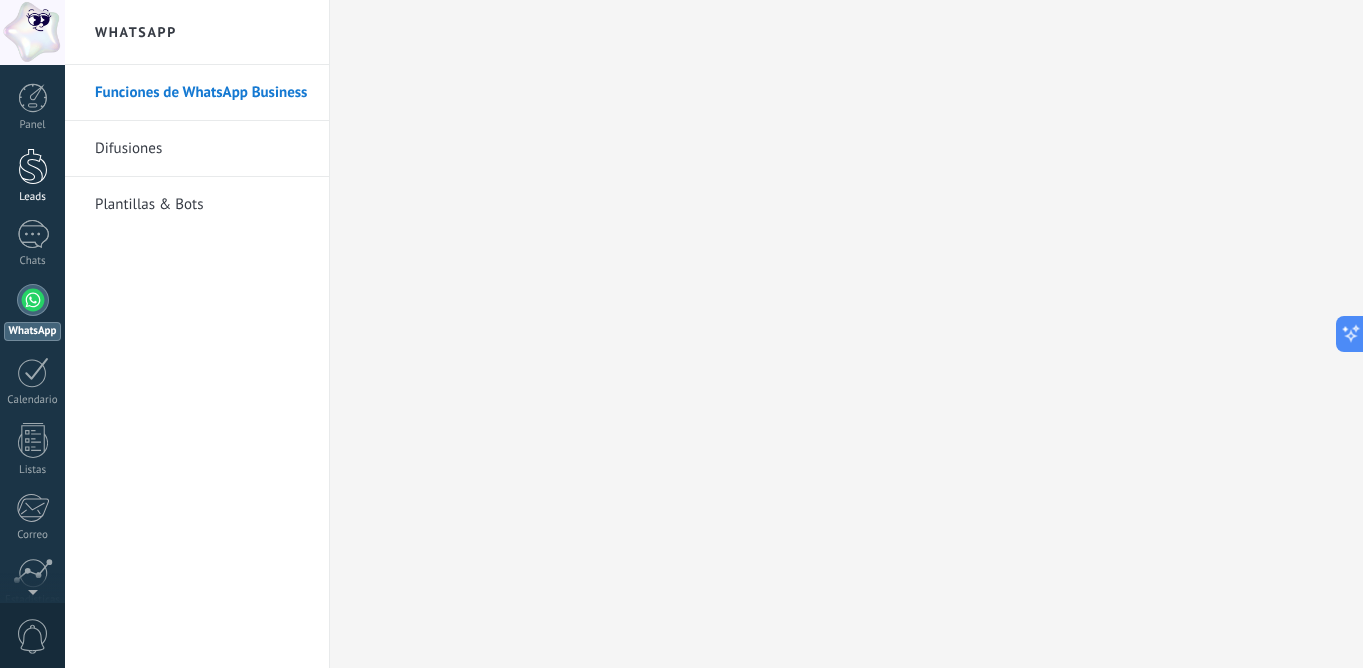 click at bounding box center (33, 166) 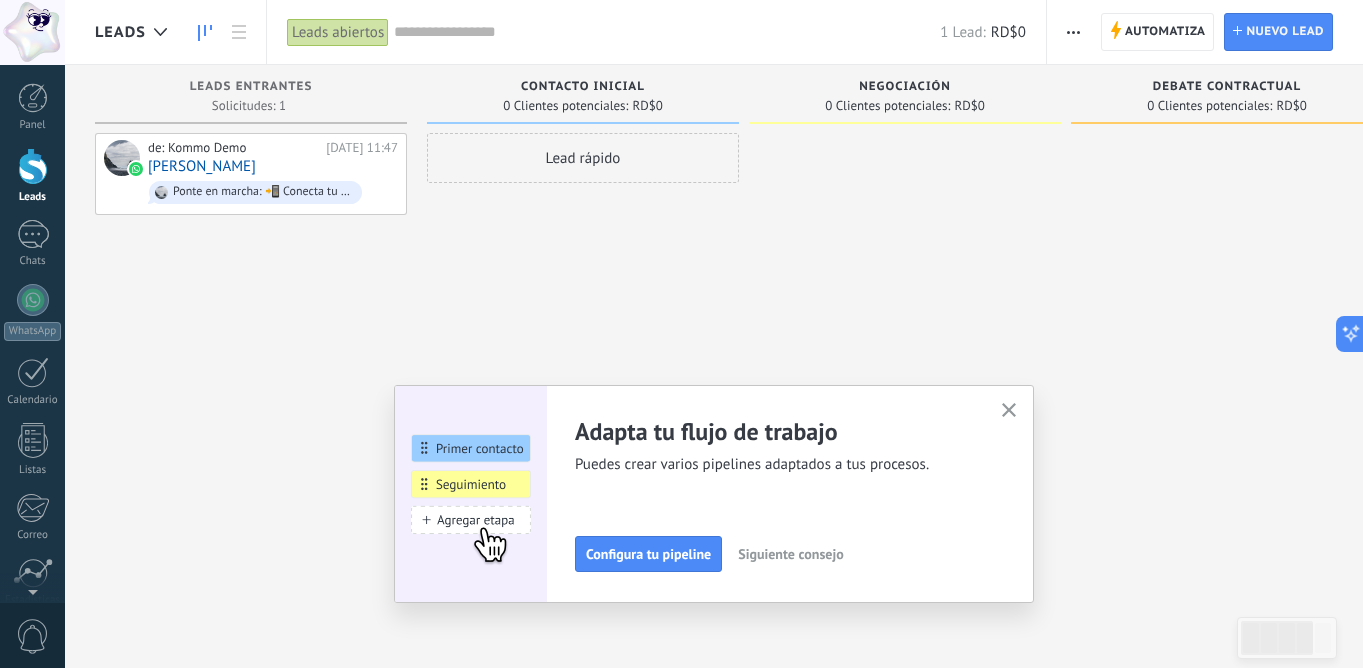 click at bounding box center (1073, 32) 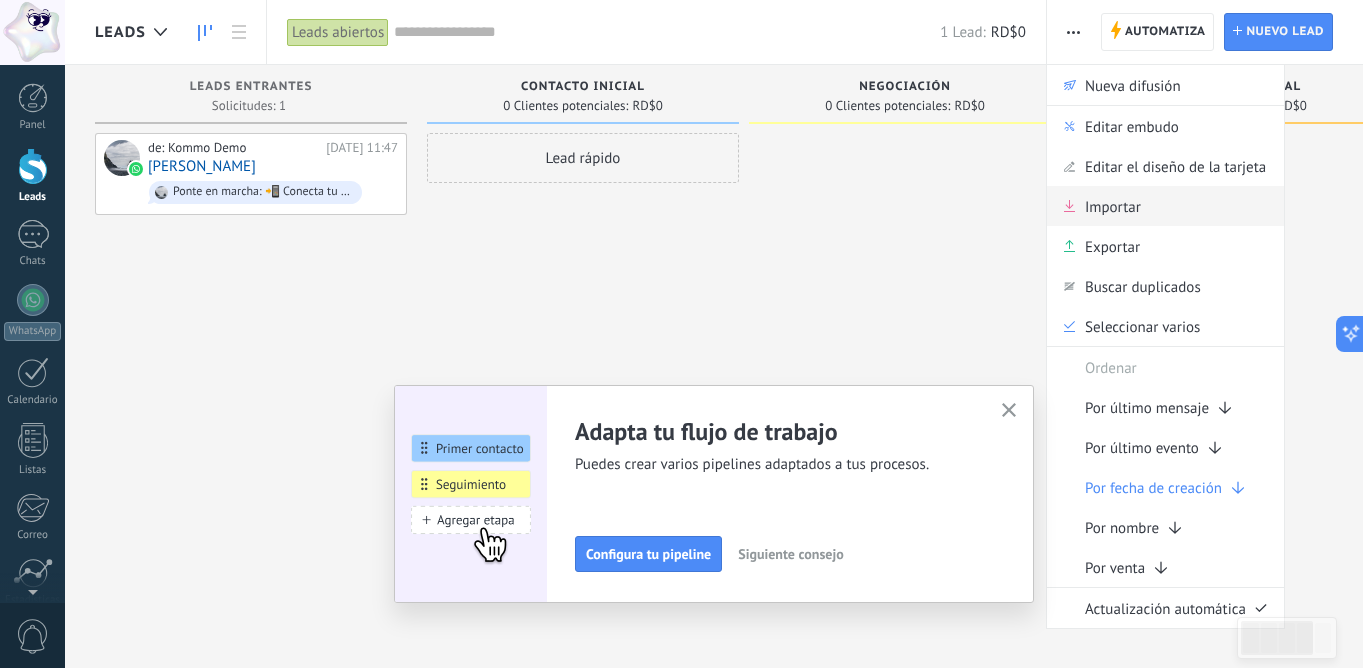 click on "Importar" at bounding box center [1113, 206] 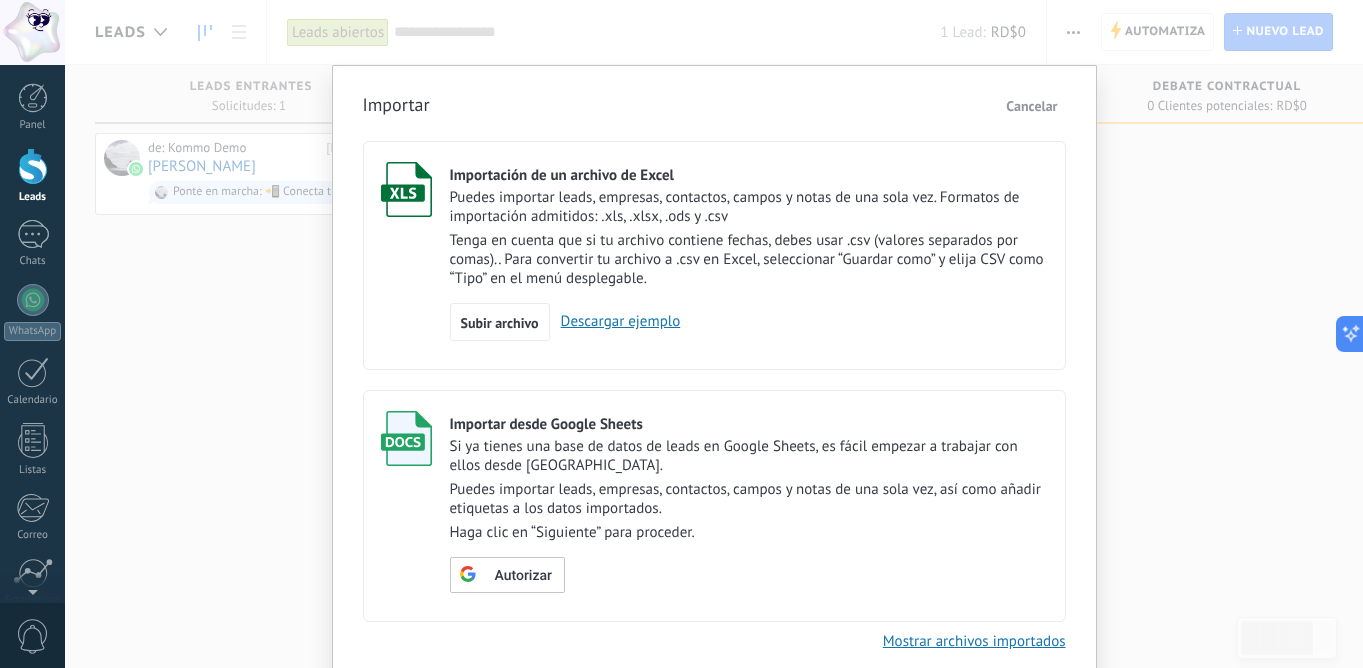 click on "Descargar ejemplo" at bounding box center (615, 321) 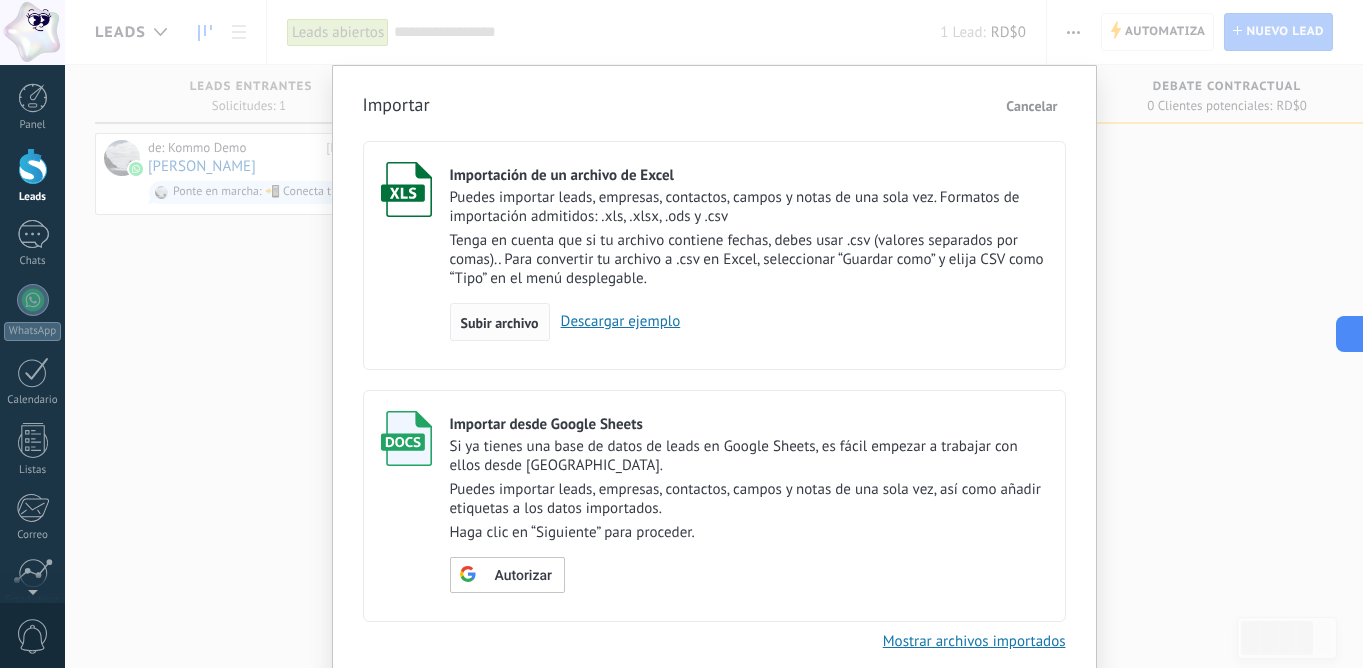 click on "Subir archivo" at bounding box center (500, 323) 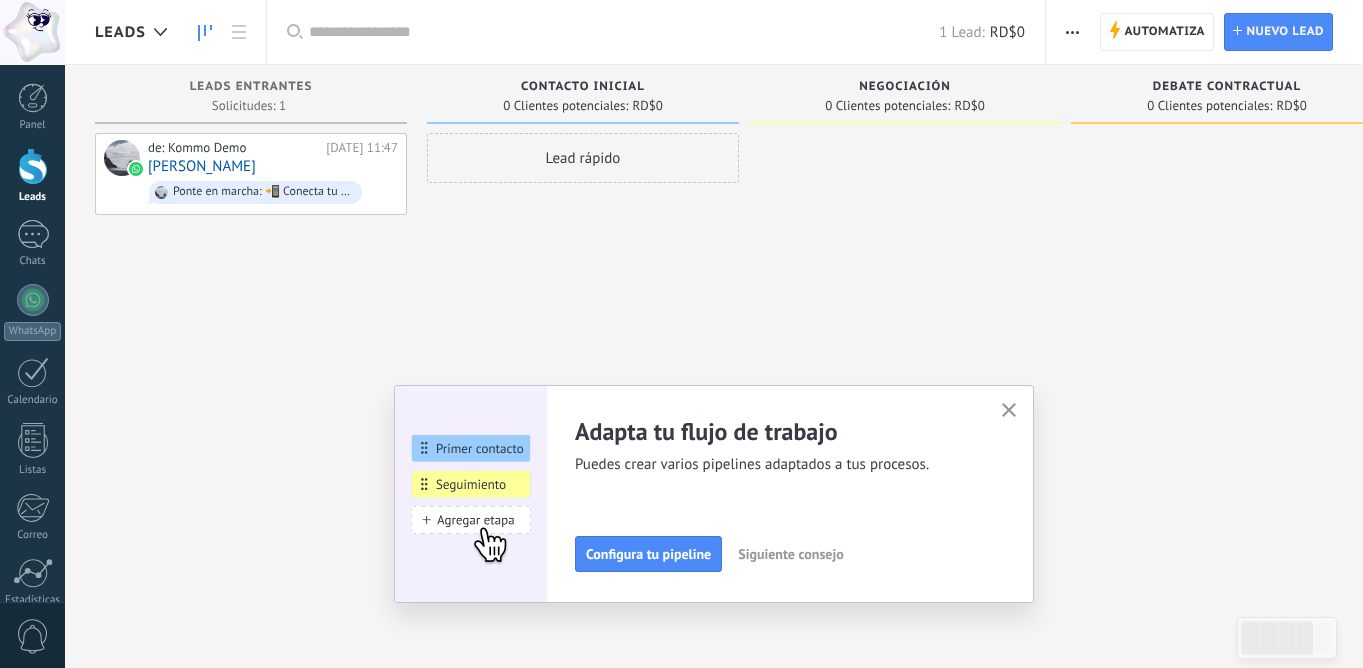 scroll, scrollTop: 0, scrollLeft: 0, axis: both 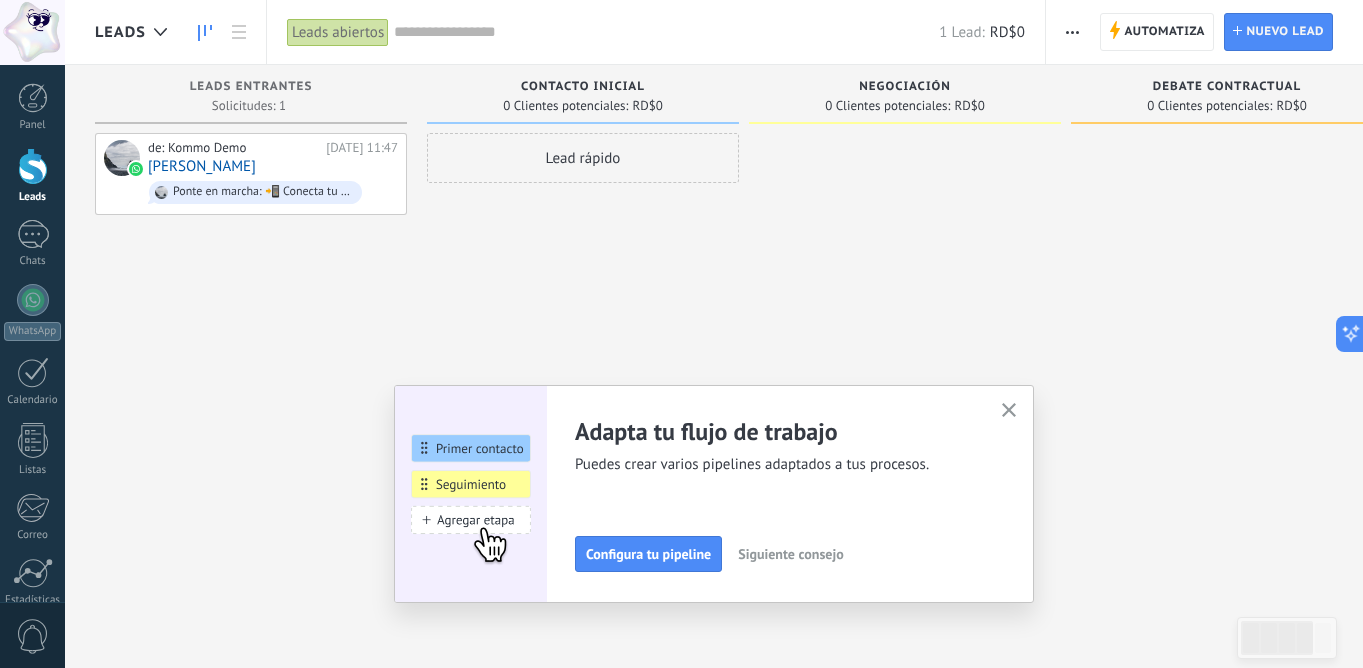 click 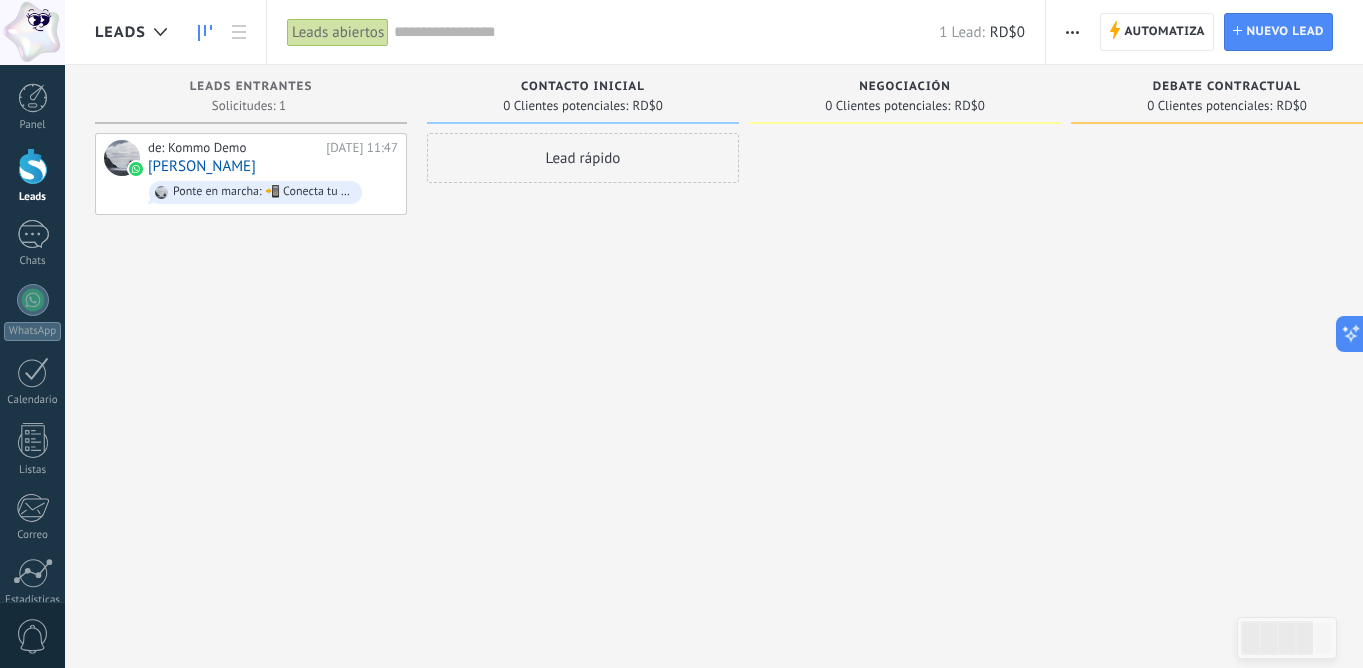 click at bounding box center [1072, 32] 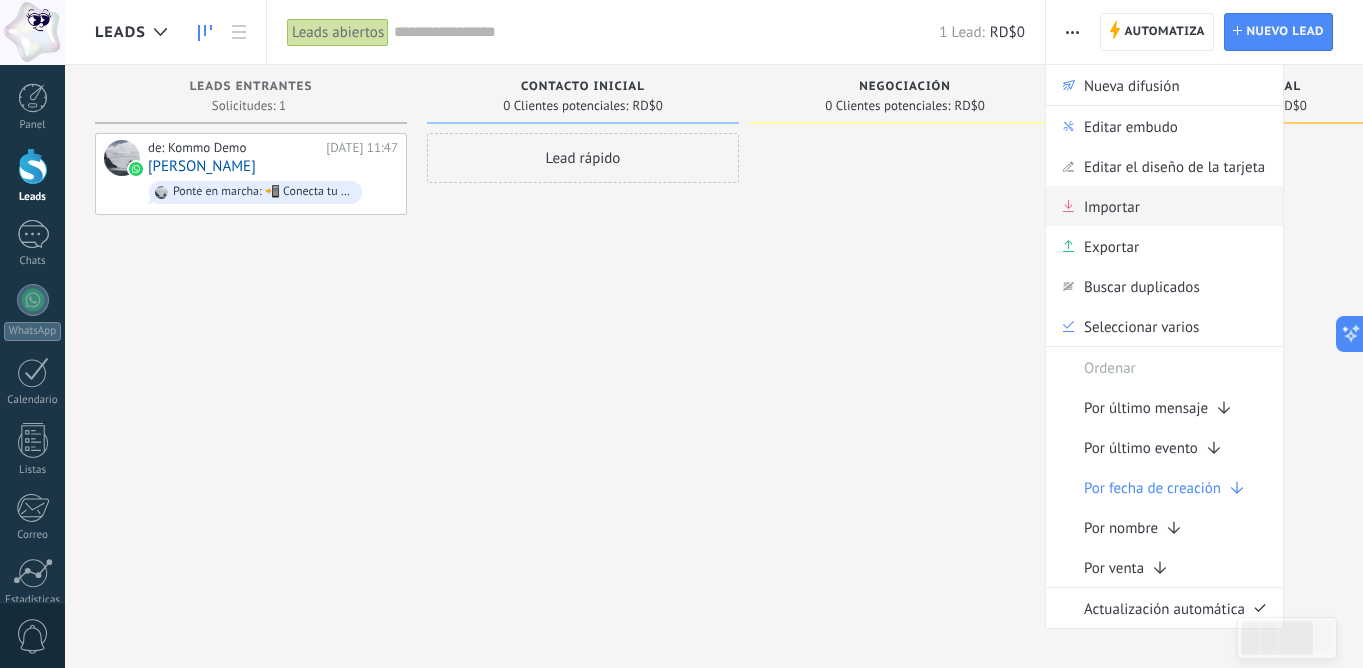 click on "Importar" at bounding box center [1164, 206] 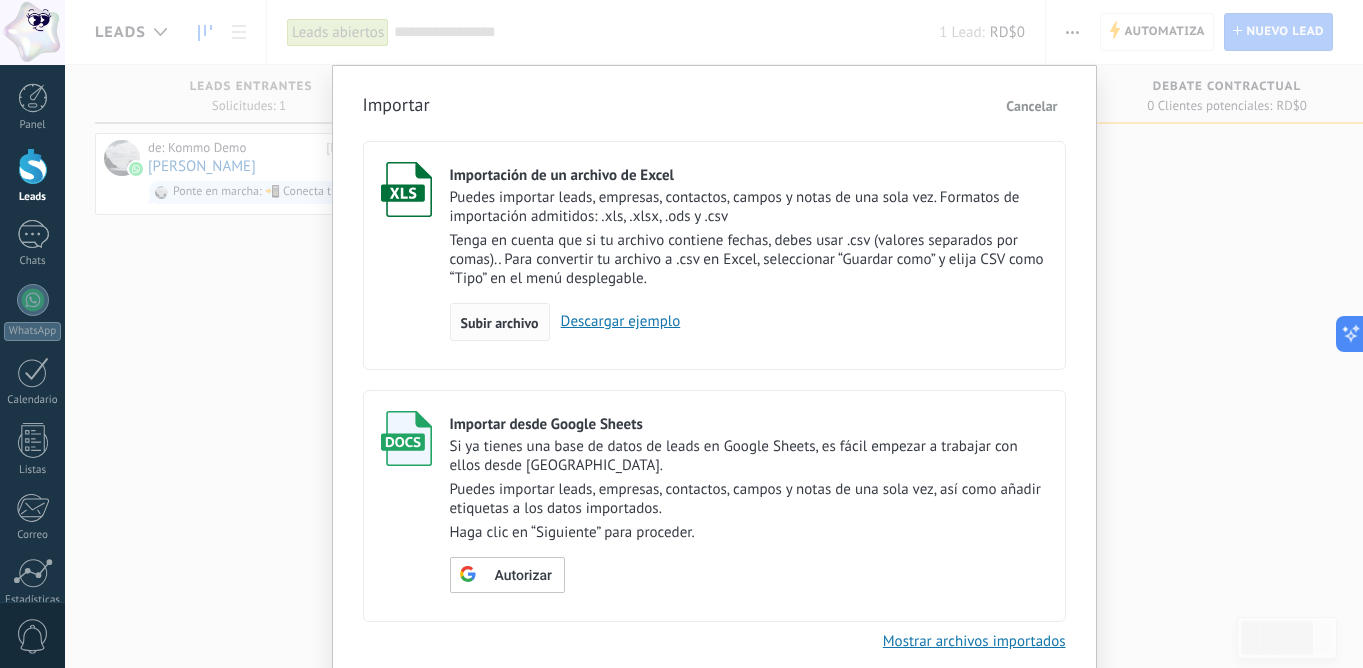 click on "Subir archivo" at bounding box center (500, 322) 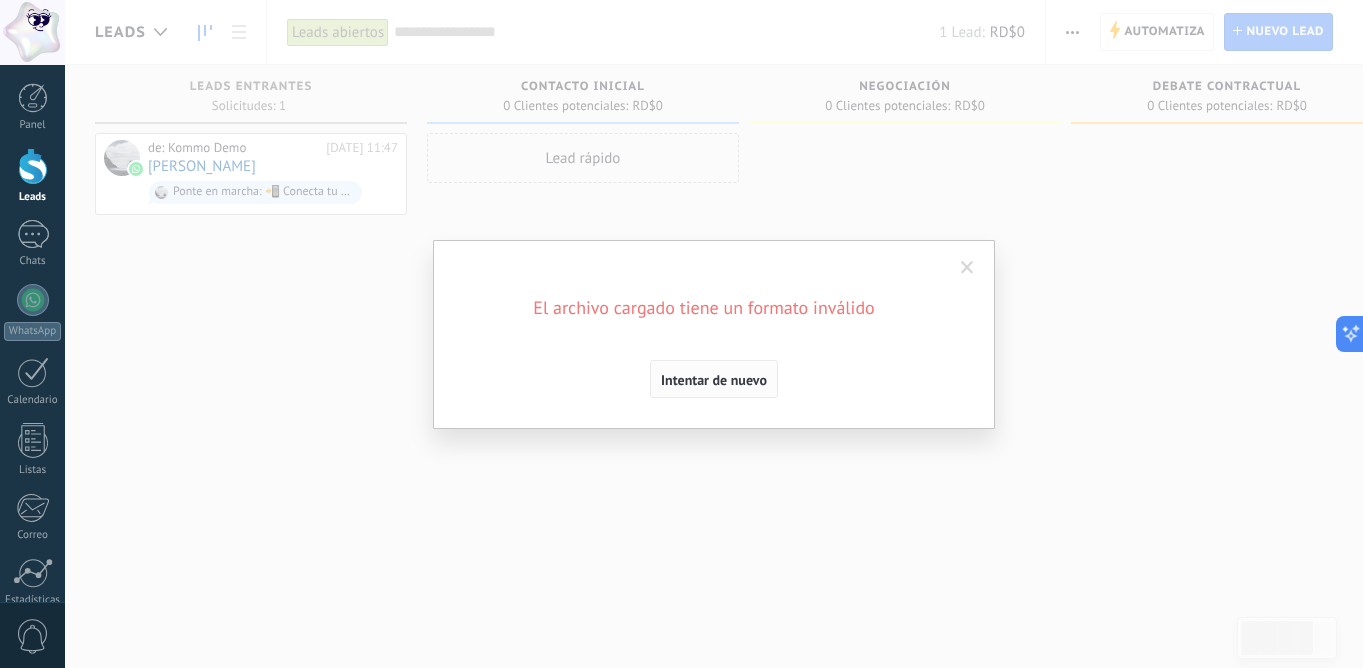 click on "Intentar de nuevo" at bounding box center (714, 380) 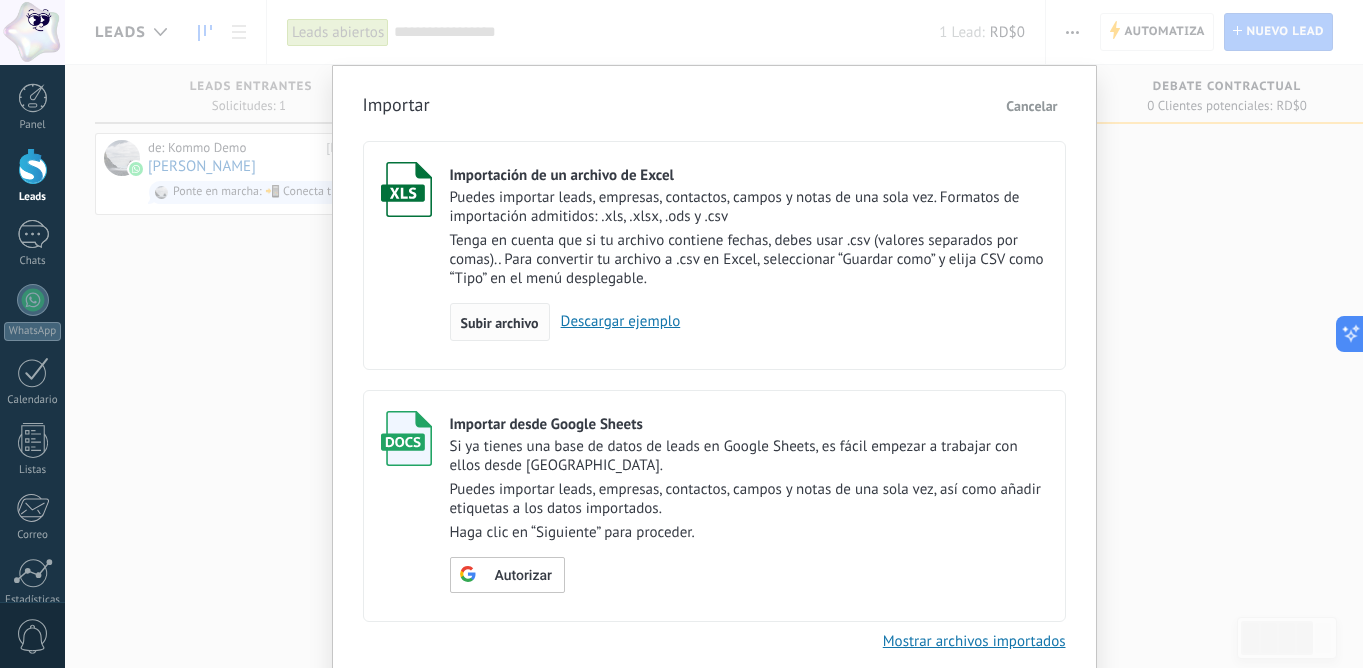 click on "Subir archivo" at bounding box center (500, 322) 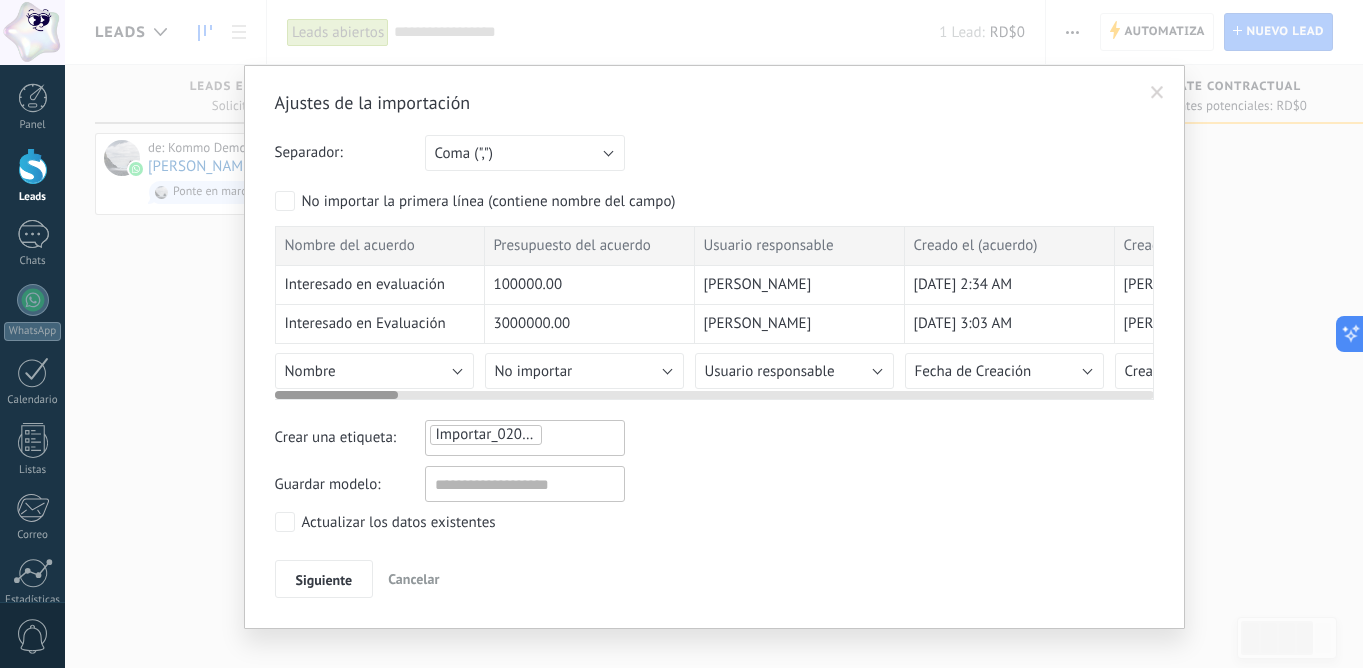 click at bounding box center [714, 391] 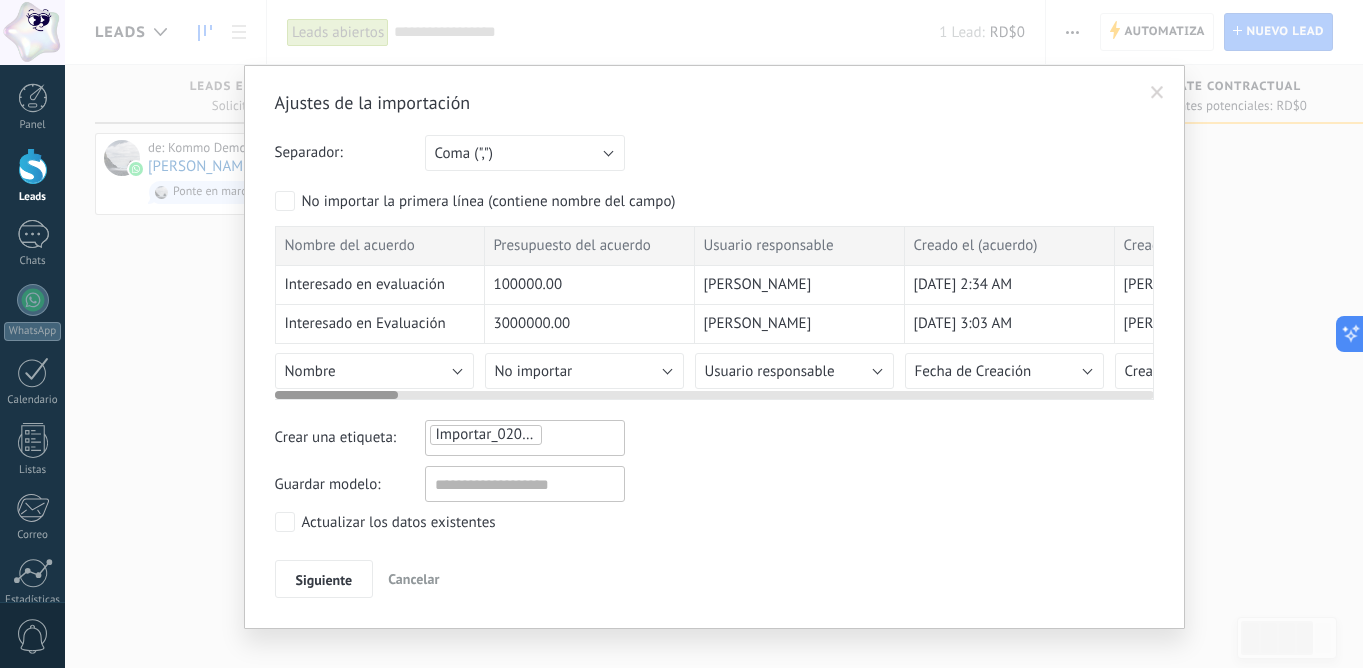 click on "No importar" at bounding box center (584, 371) 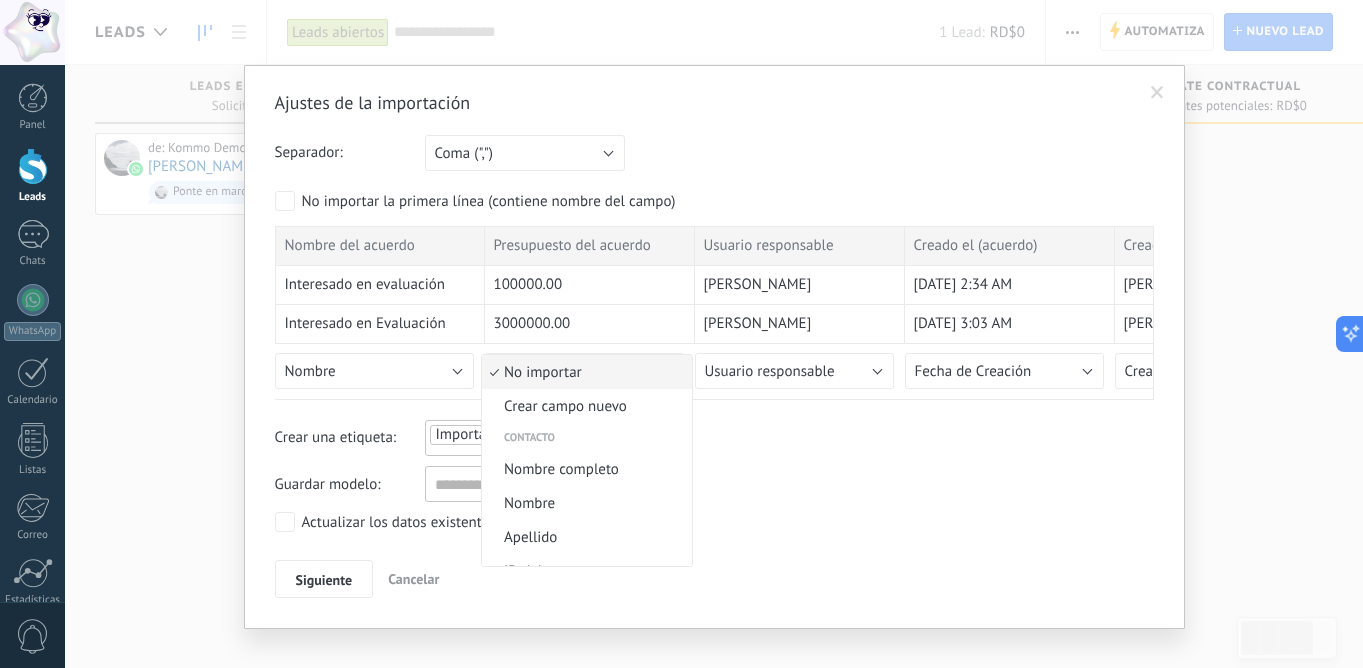 click on "No importar" at bounding box center (584, 372) 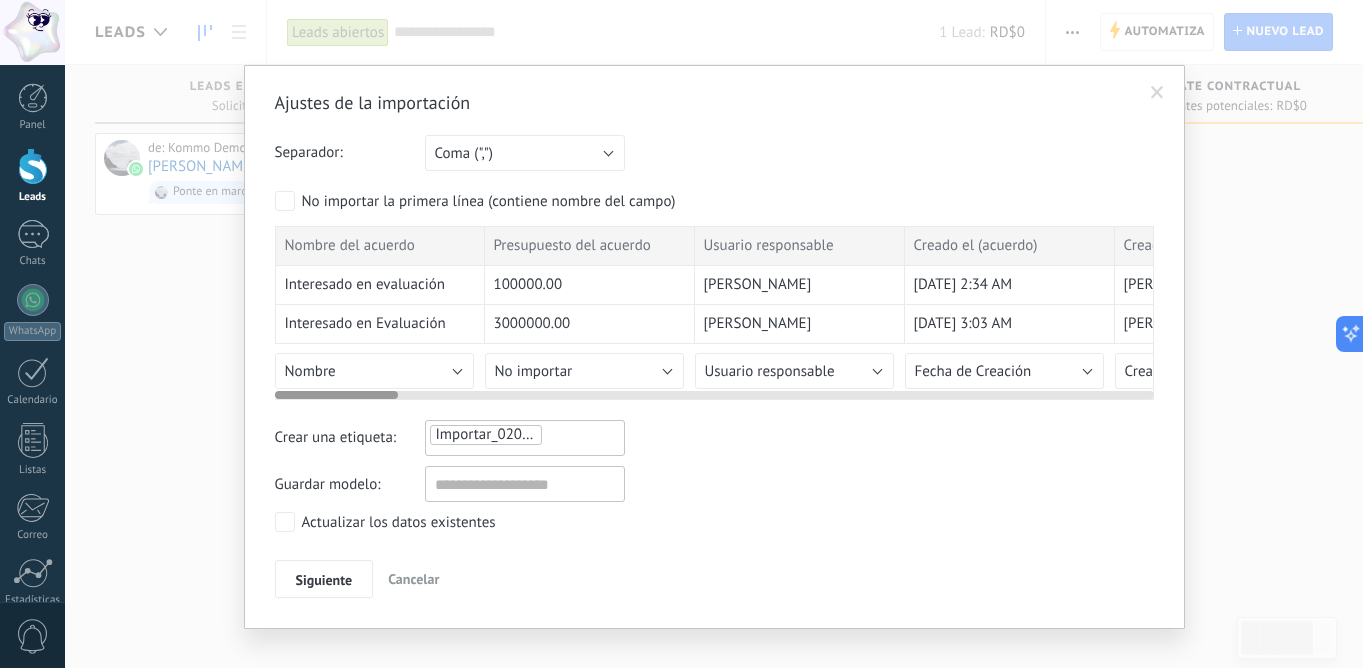 click on "No importar" at bounding box center (584, 371) 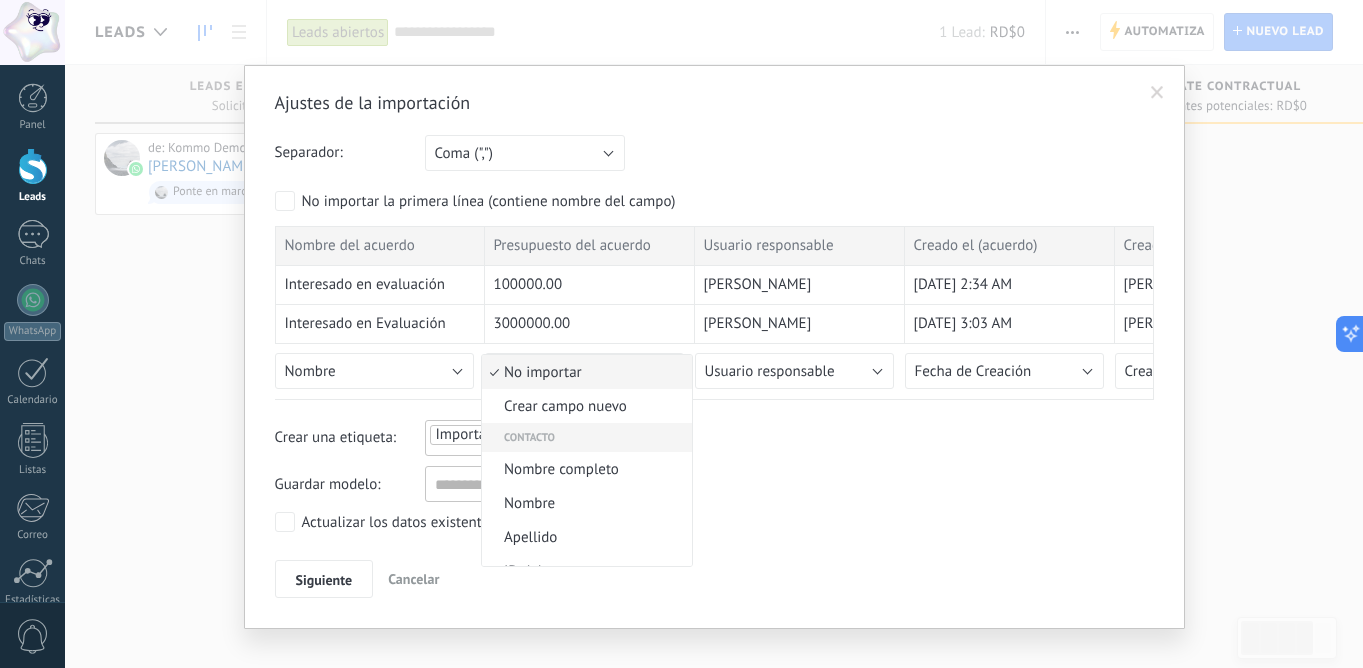 scroll, scrollTop: 72, scrollLeft: 0, axis: vertical 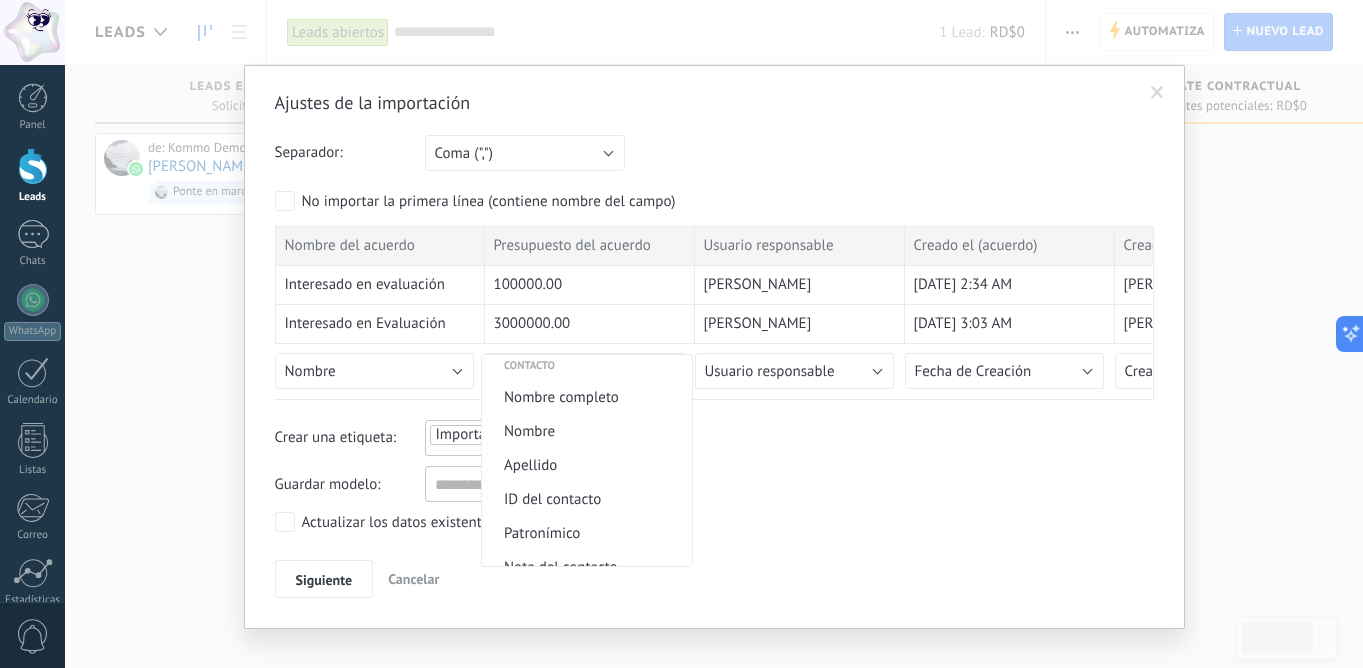 click at bounding box center [681, 334] 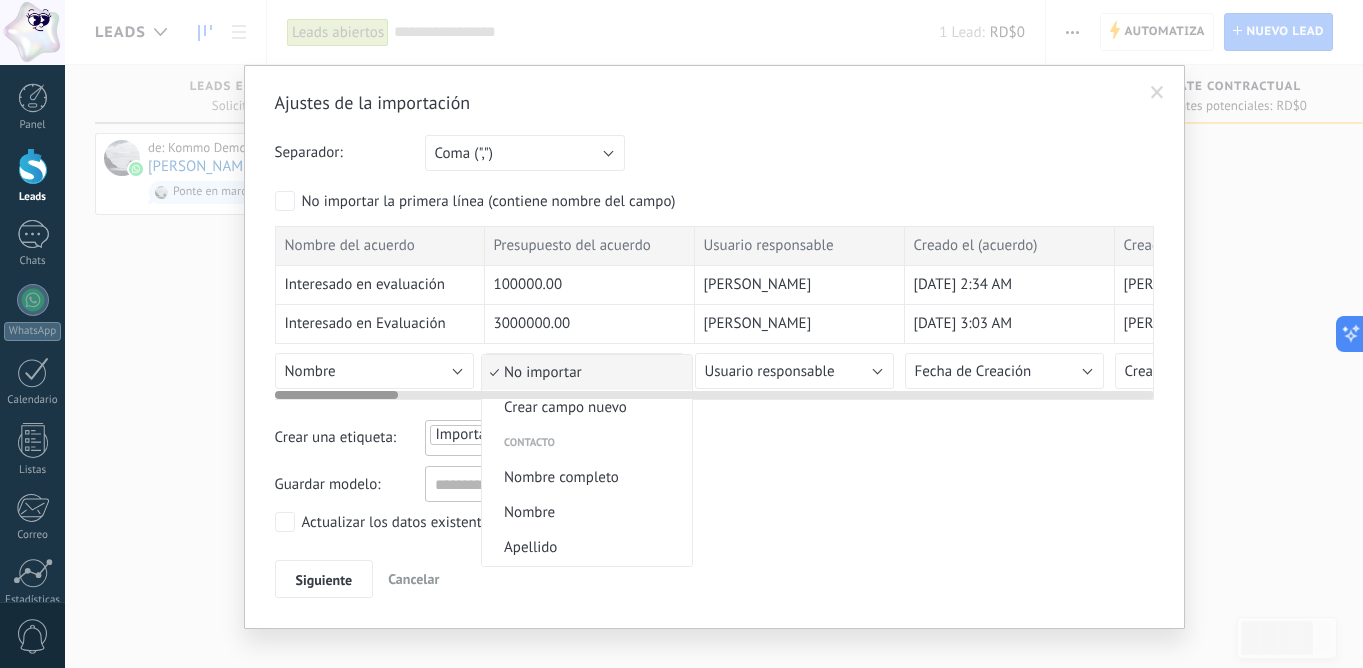 click on "Usuario responsable" at bounding box center (770, 371) 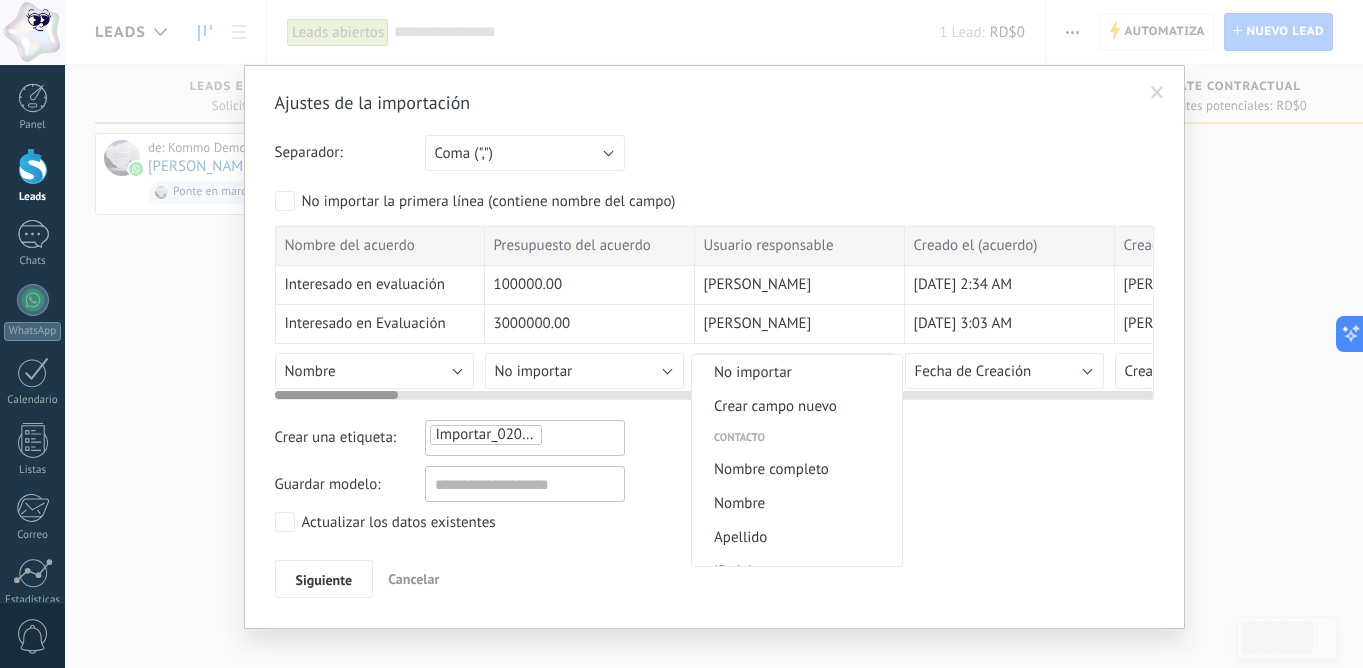 scroll, scrollTop: 821, scrollLeft: 0, axis: vertical 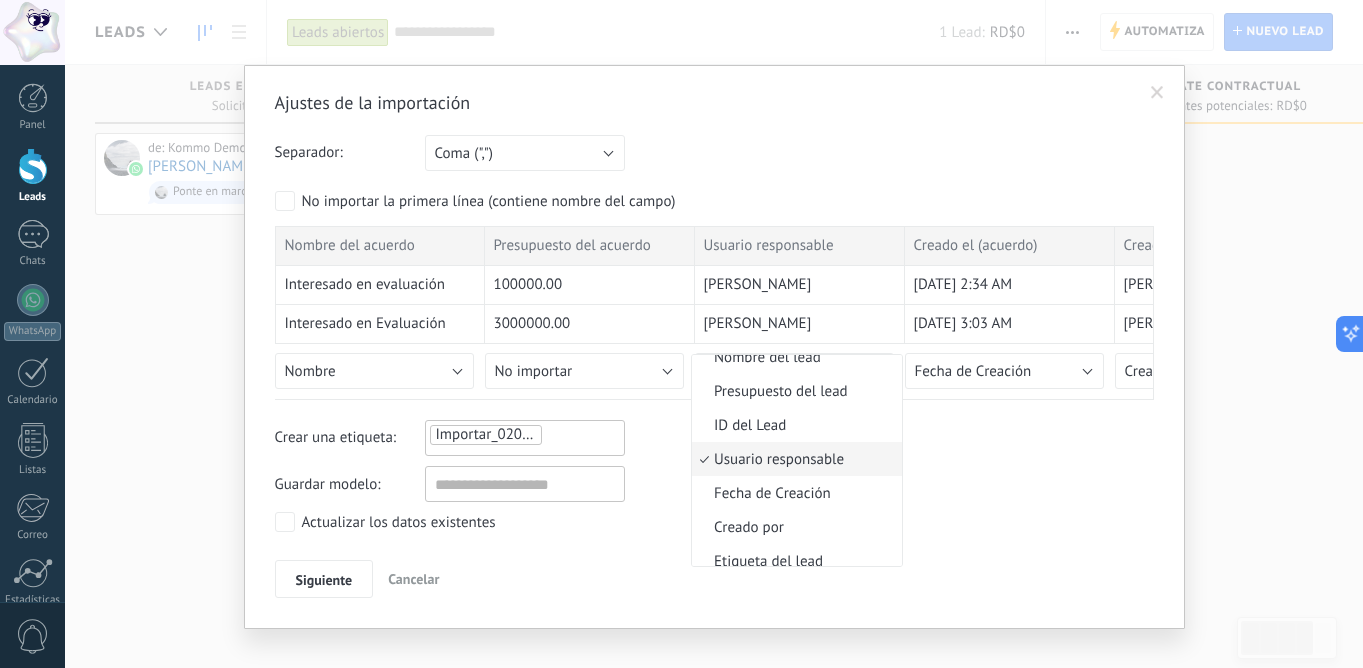 click at bounding box center (681, 334) 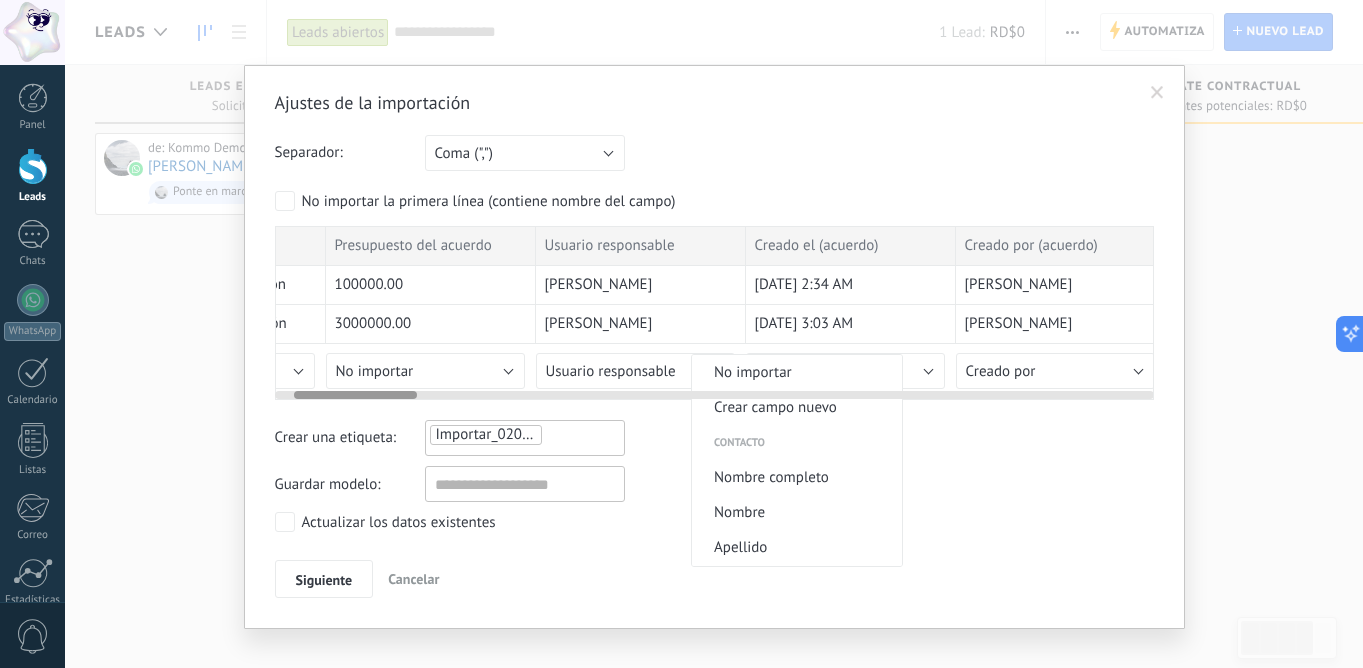 scroll, scrollTop: 0, scrollLeft: 164, axis: horizontal 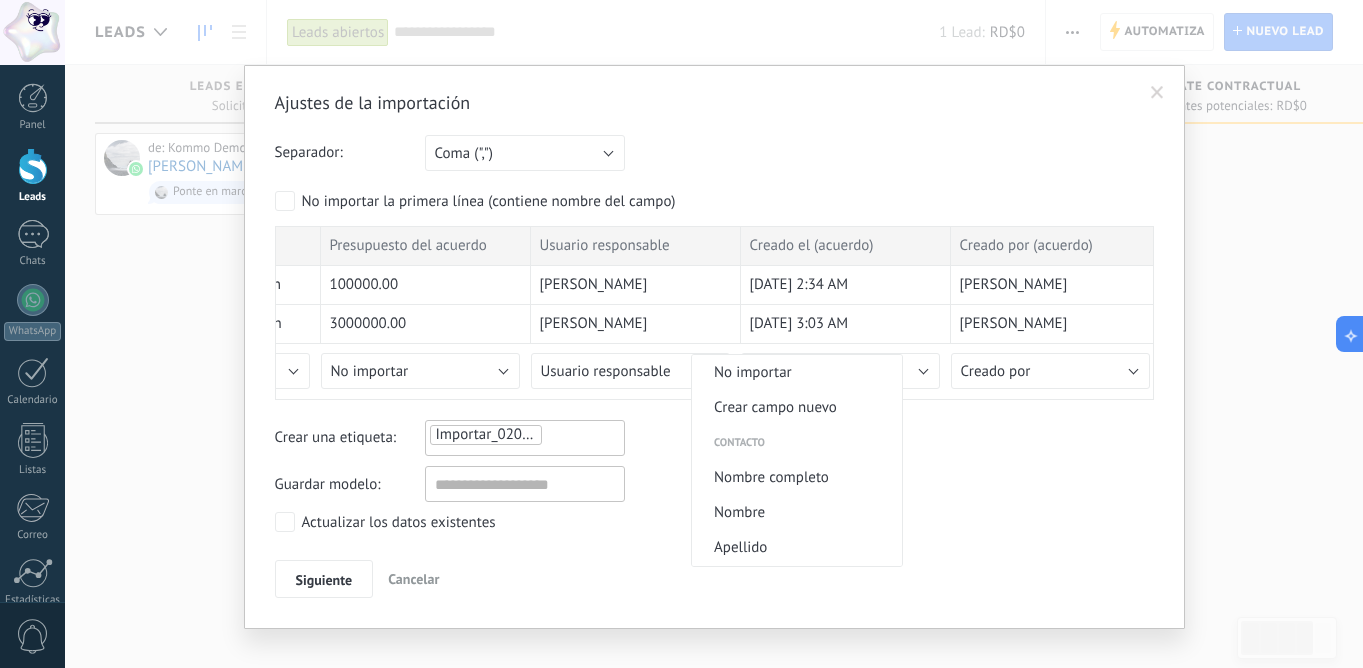 click on "Ajustes de la importación Separador: Punto y coma (";") Coma (",") Tabulación ("	") Coma (",") Su cuenta ha excedido el límite [PERSON_NAME] de encargo No importar la primera línea (contiene nombre del campo) Nombre del acuerdo Presupuesto del acuerdo Usuario responsable Creado el (acuerdo) Creado por (acuerdo) Etiquetas del acuerdo Nota del acuerdo Nota del acuerdo Nota del acuerdo Nota del acuerdo Nota del acuerdo Estatus del acuerdo Nombre completo del contacto Nombre de la compañía Puesto Dirección (compañía) Web (compañía) Trabajo (contacto) Fijo (contacto) Fax (contacto) Otro telefono (contacto) Trabajo email (contacto) E-mail privado (contacto) Otro e-mail (contacto) ICQ (contacto) Jabber (contacto) Google Talk (contacto) Skype (contacto) MSN (contacto) Otro IM (contacto) Interesado en evaluación 100000.00 [PERSON_NAME] [DATE] 2:34 AM [PERSON_NAME] Evaluación Aunque no se mencione en ninguna parte han preguntado sobre nuestro servicio de atención al cliente que es 24/7 8441328169" at bounding box center (714, 344) 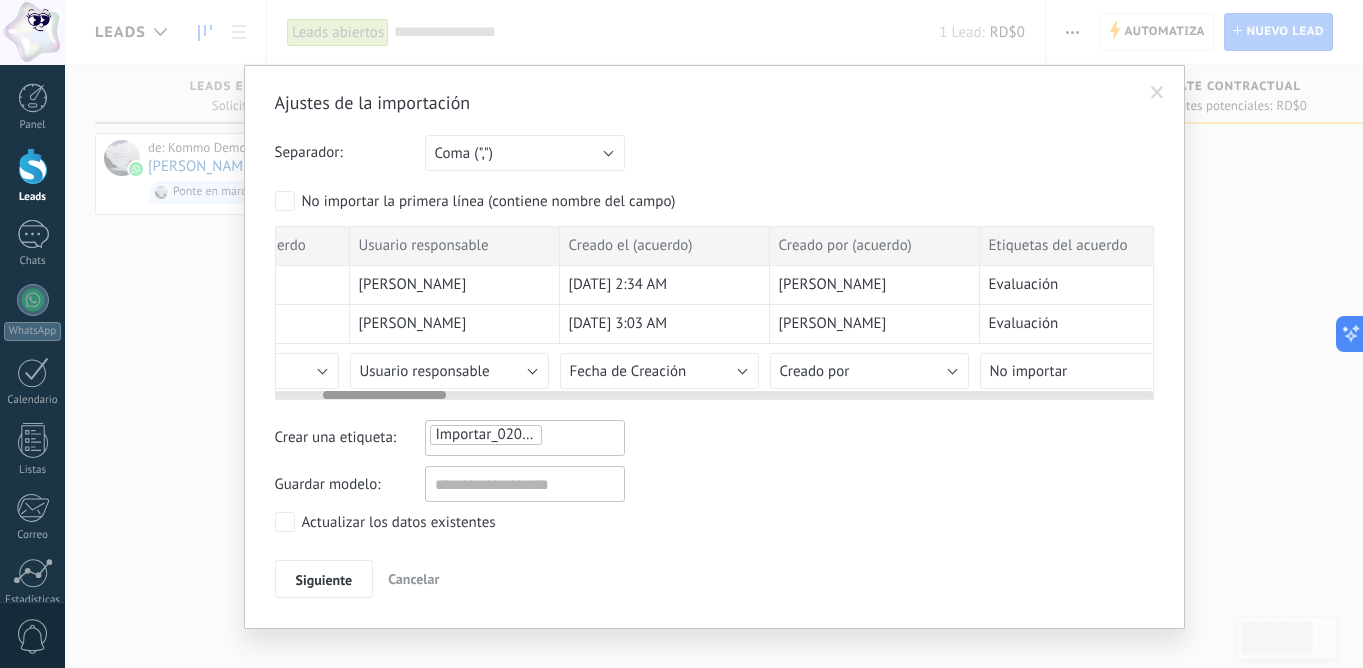 scroll, scrollTop: 0, scrollLeft: 371, axis: horizontal 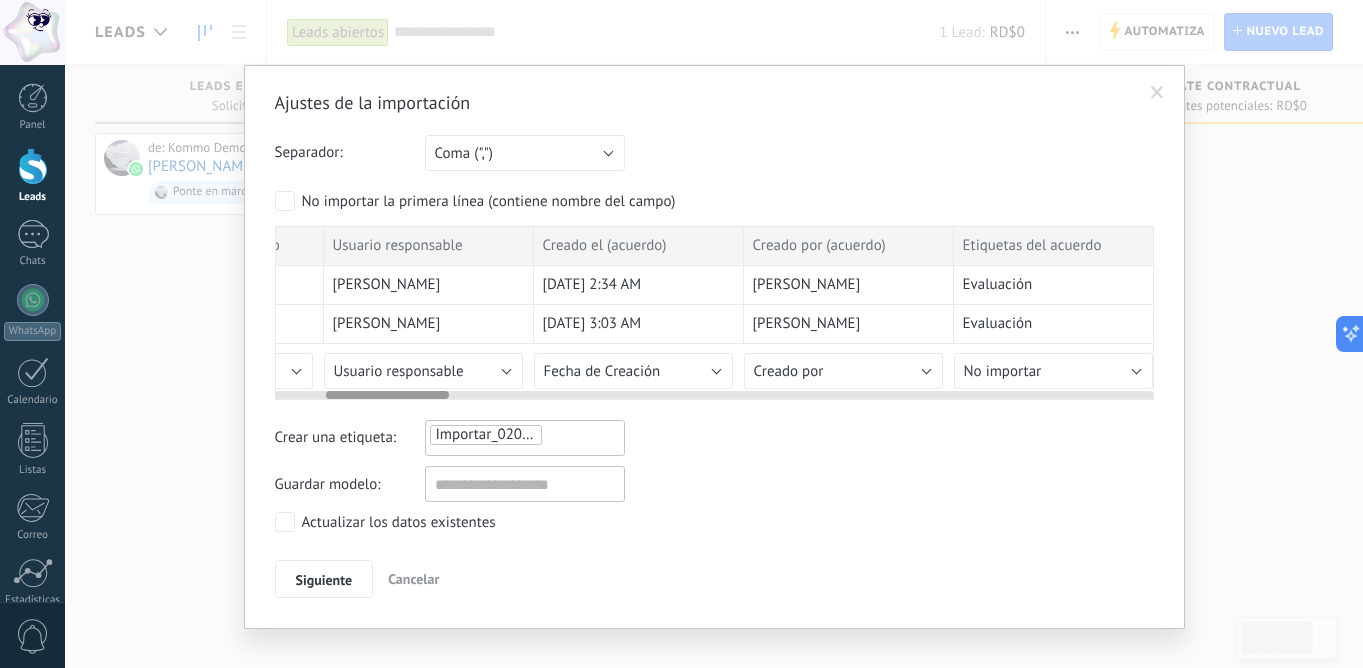 click on "Creado por" at bounding box center [843, 371] 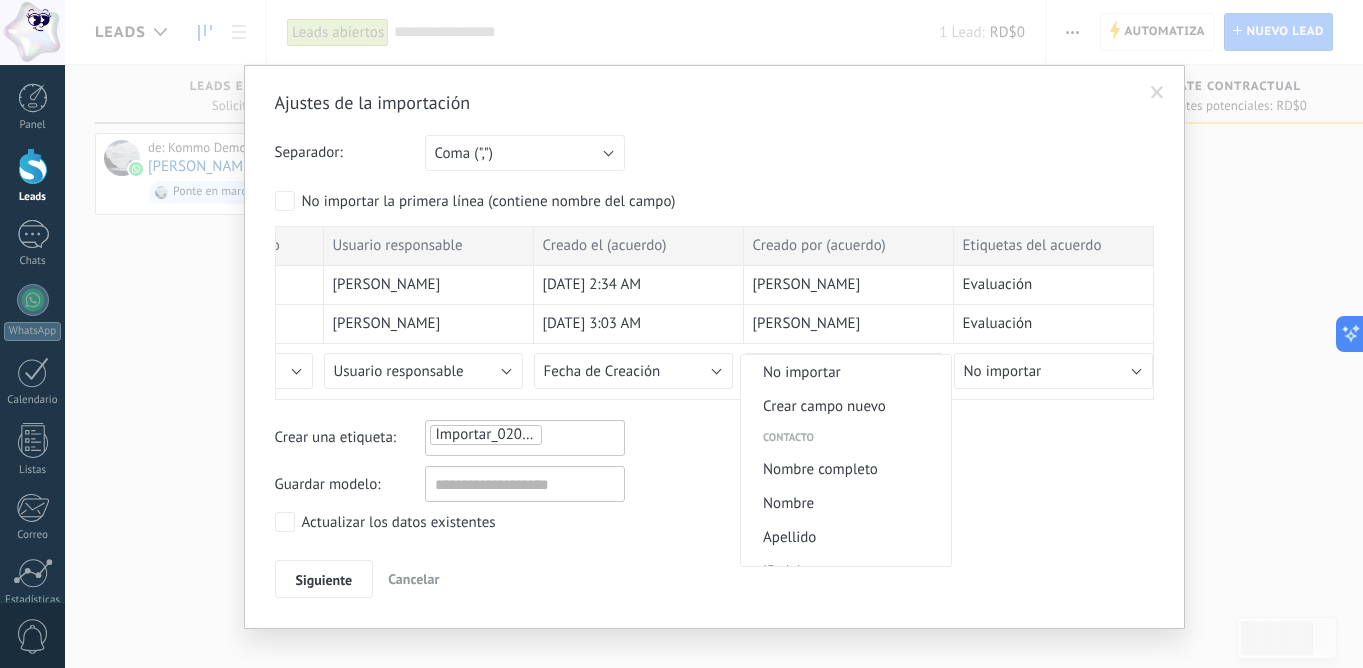 scroll, scrollTop: -1, scrollLeft: 0, axis: vertical 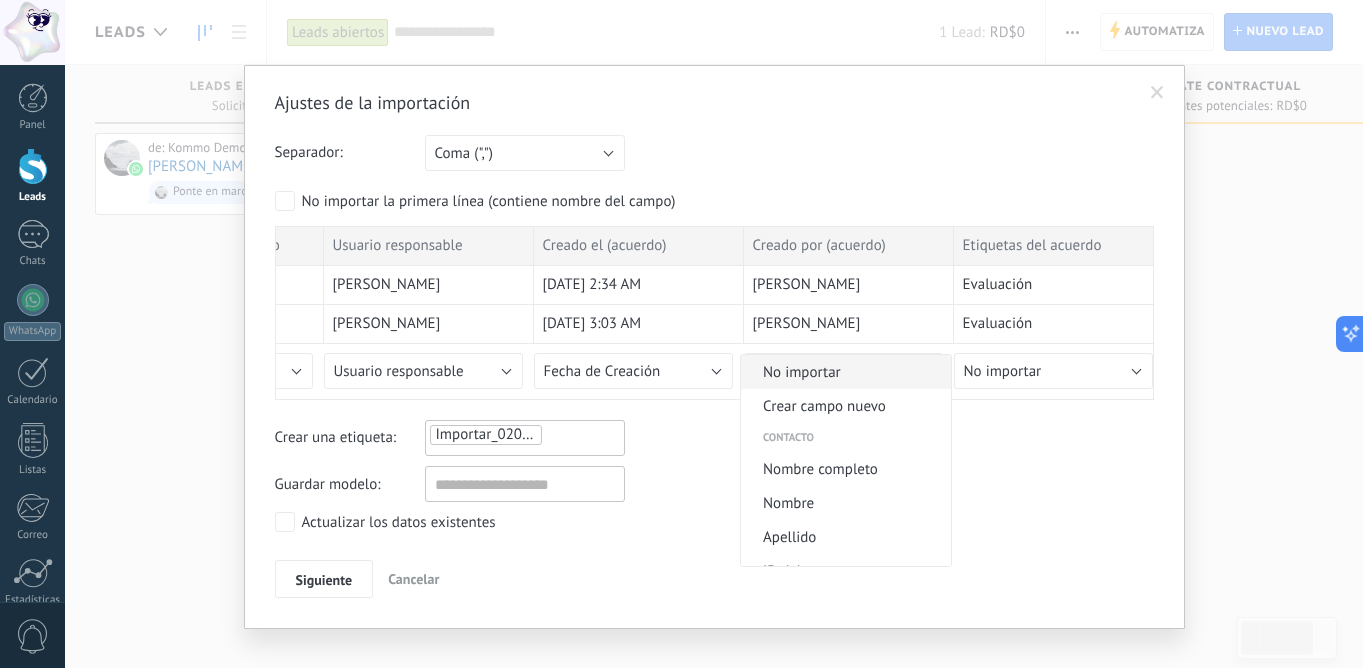 click on "No importar" at bounding box center [843, 372] 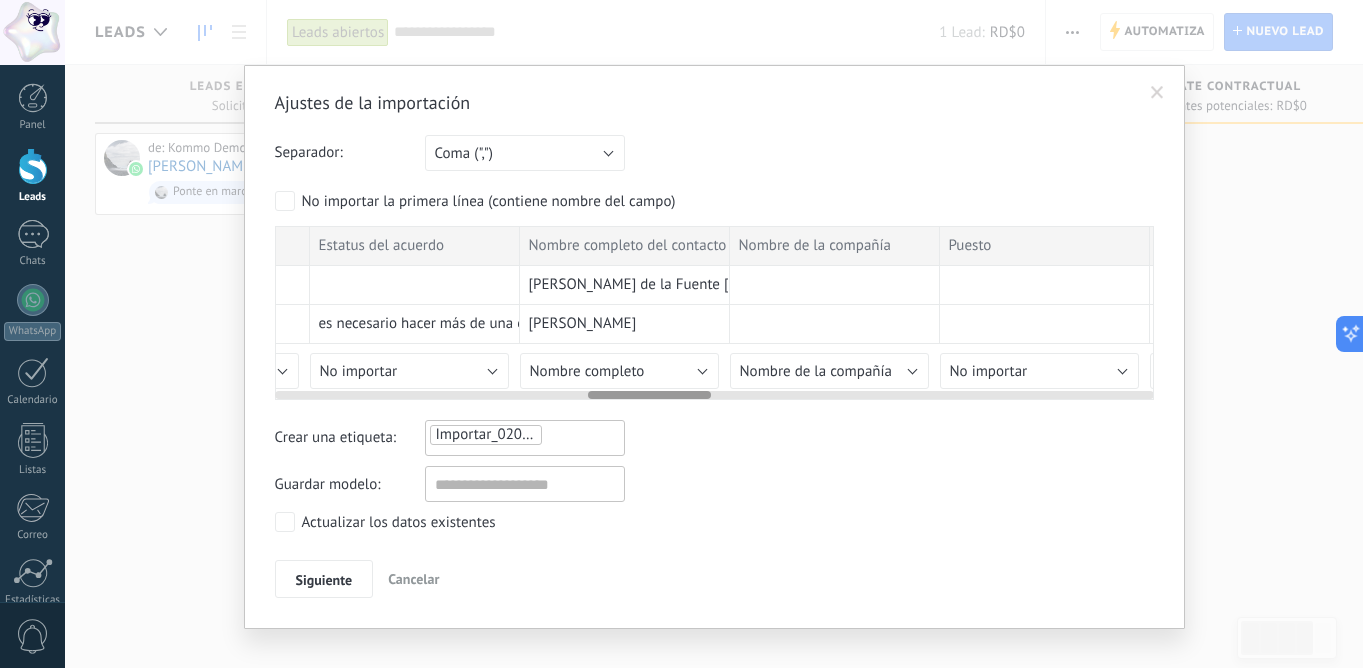scroll, scrollTop: 0, scrollLeft: 2287, axis: horizontal 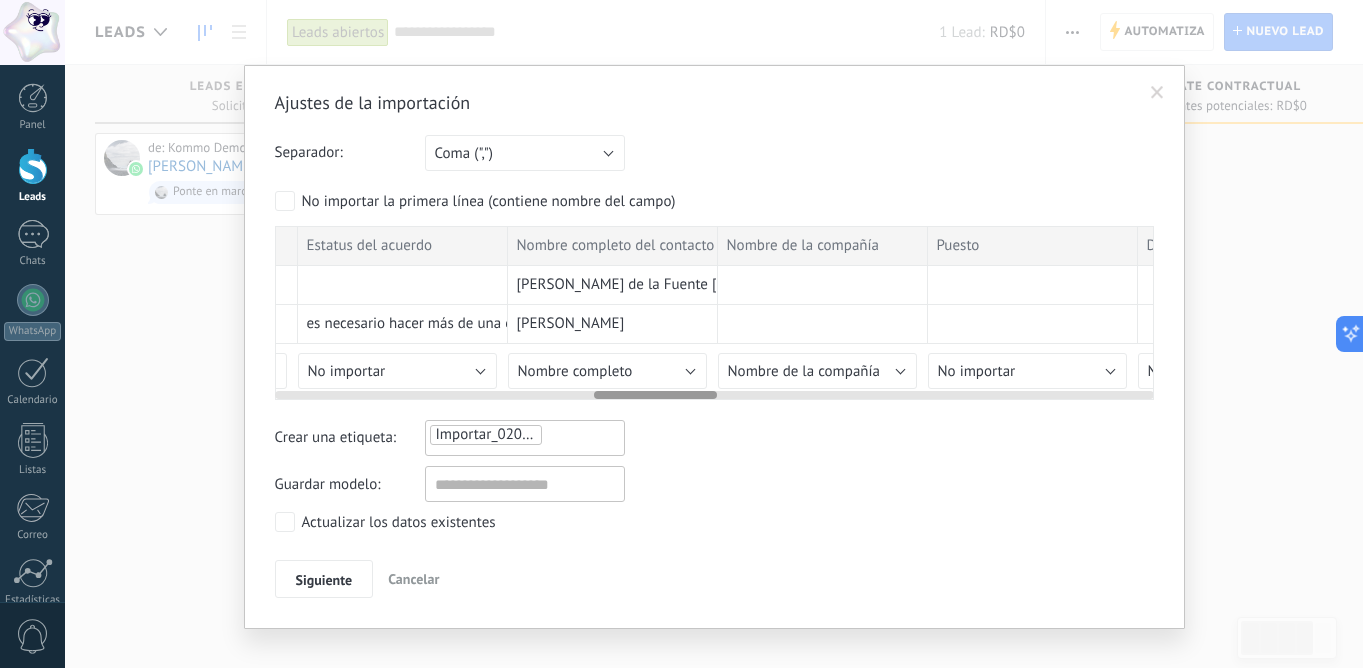 click on "Nombre completo" at bounding box center [607, 371] 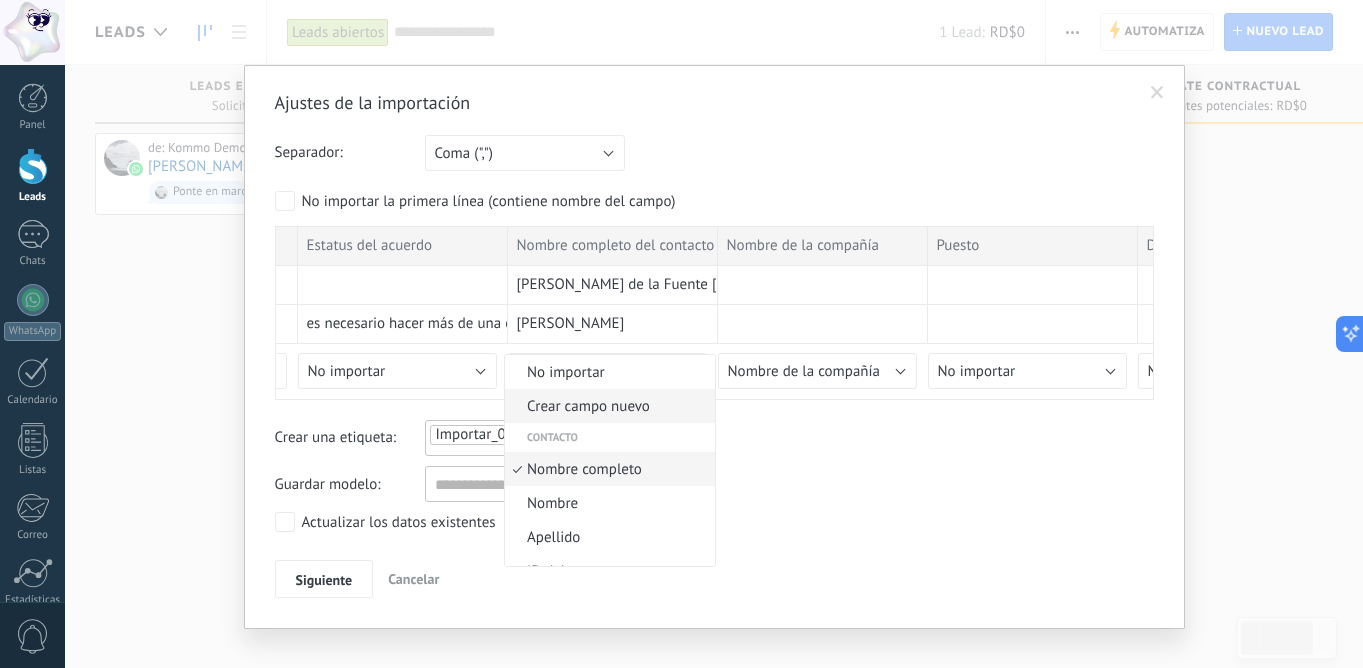 scroll, scrollTop: 0, scrollLeft: 0, axis: both 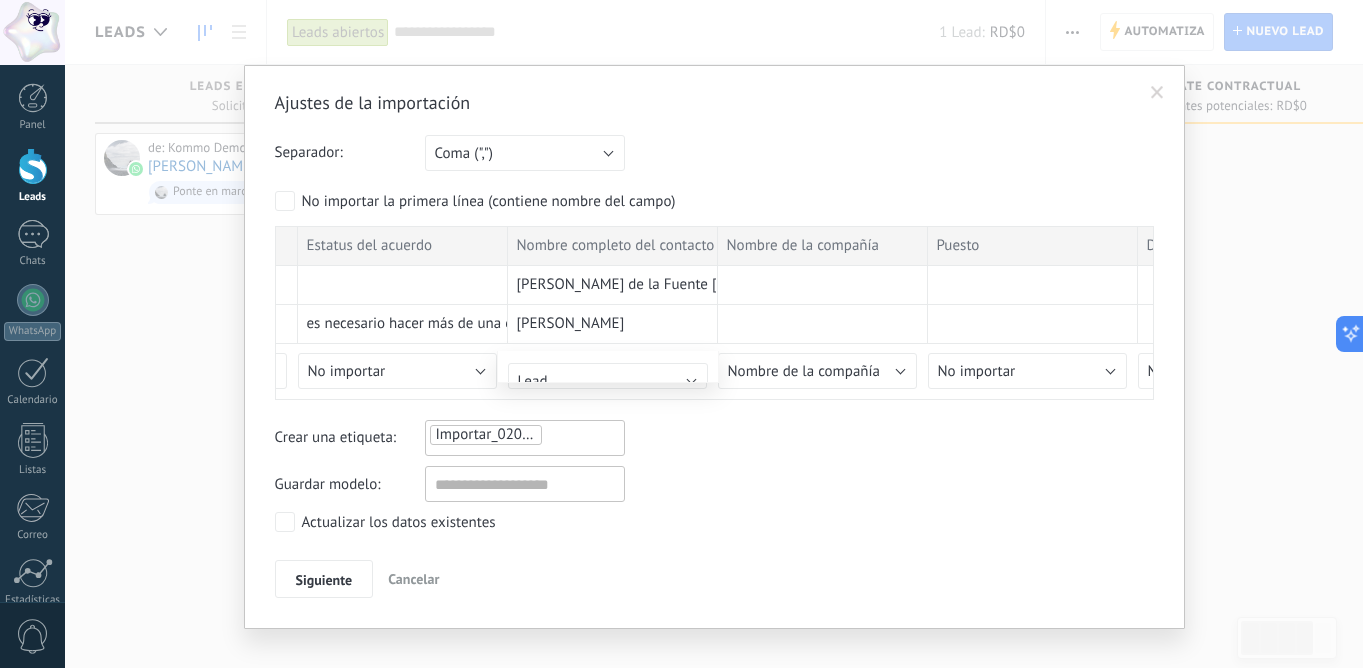 type on "**********" 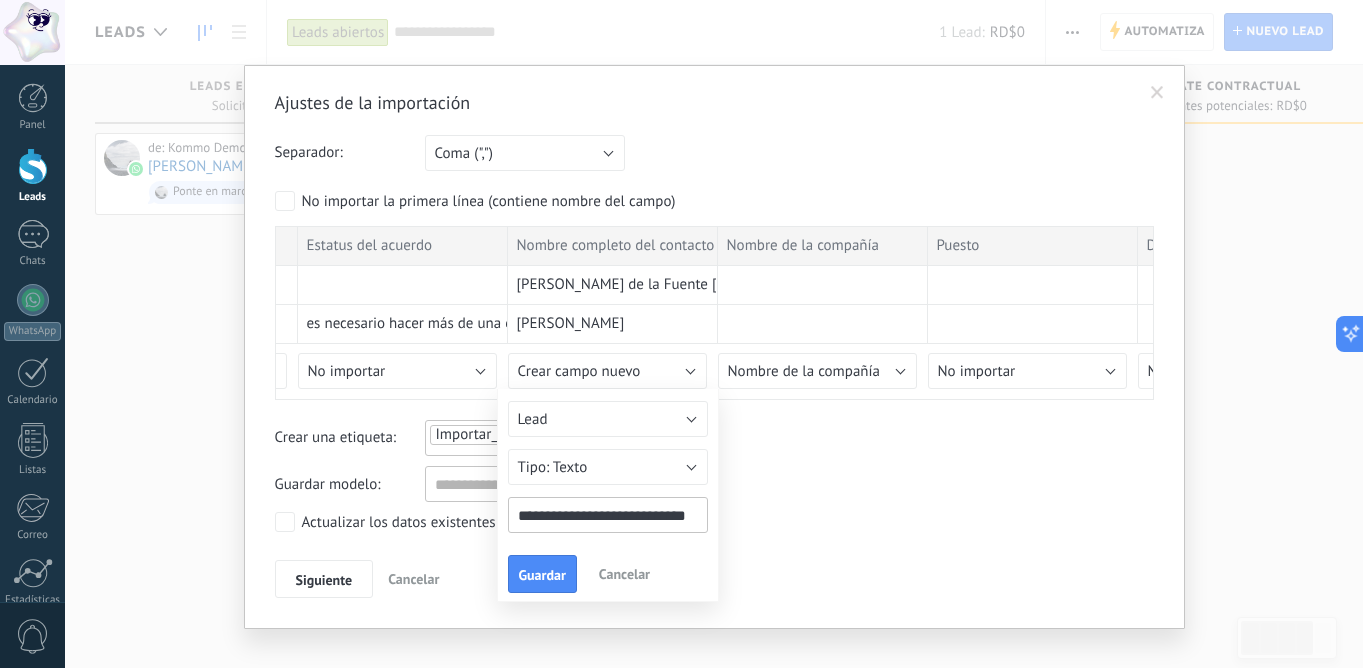 click at bounding box center (714, 313) 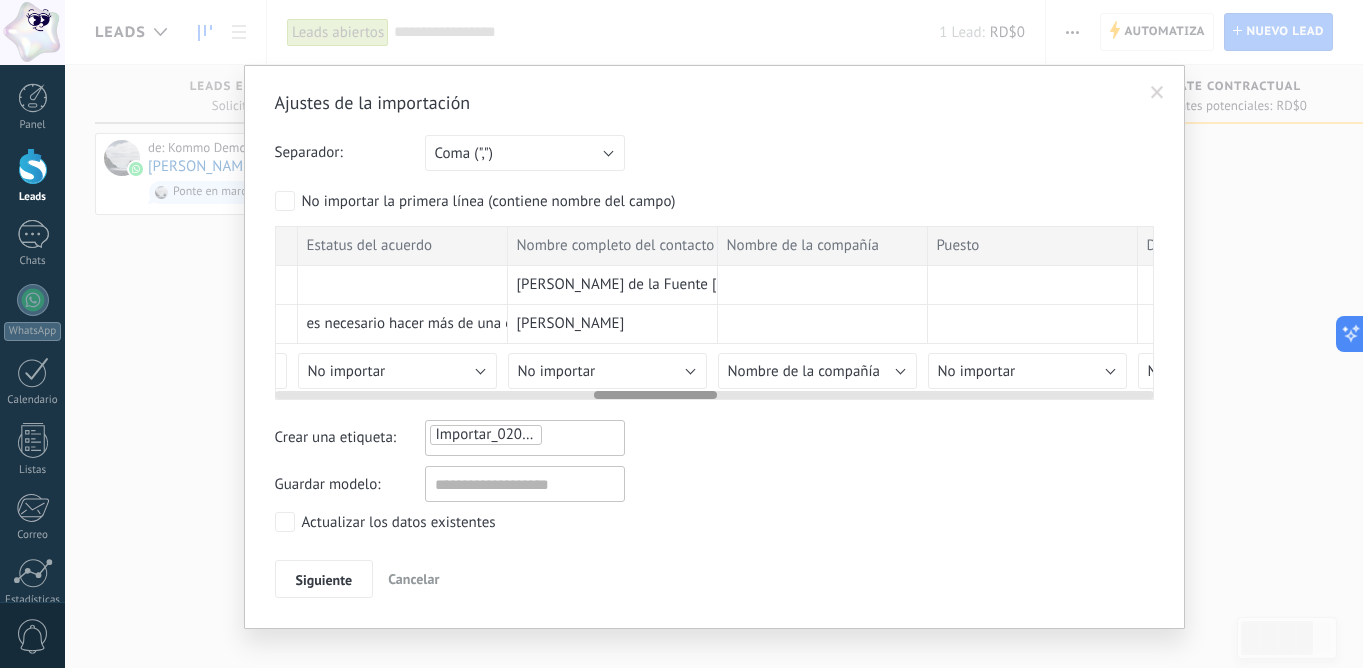 click on "No importar" at bounding box center [607, 371] 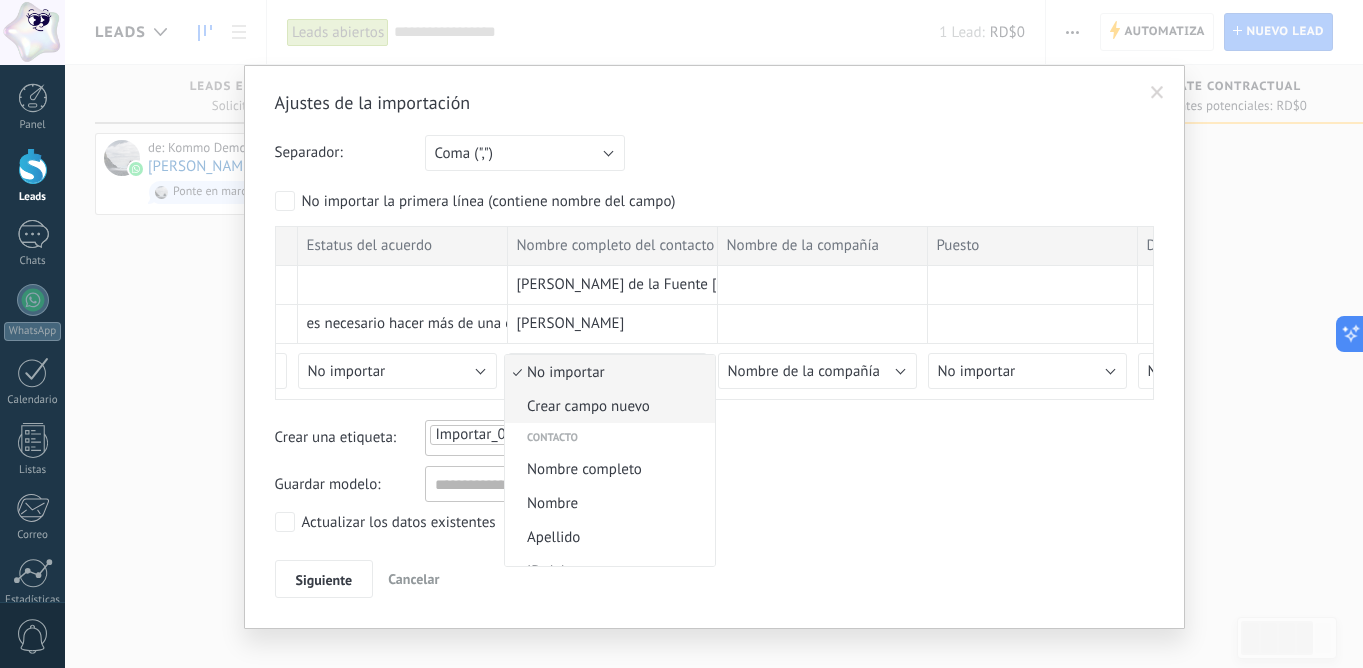 click on "Crear campo nuevo" at bounding box center (610, 406) 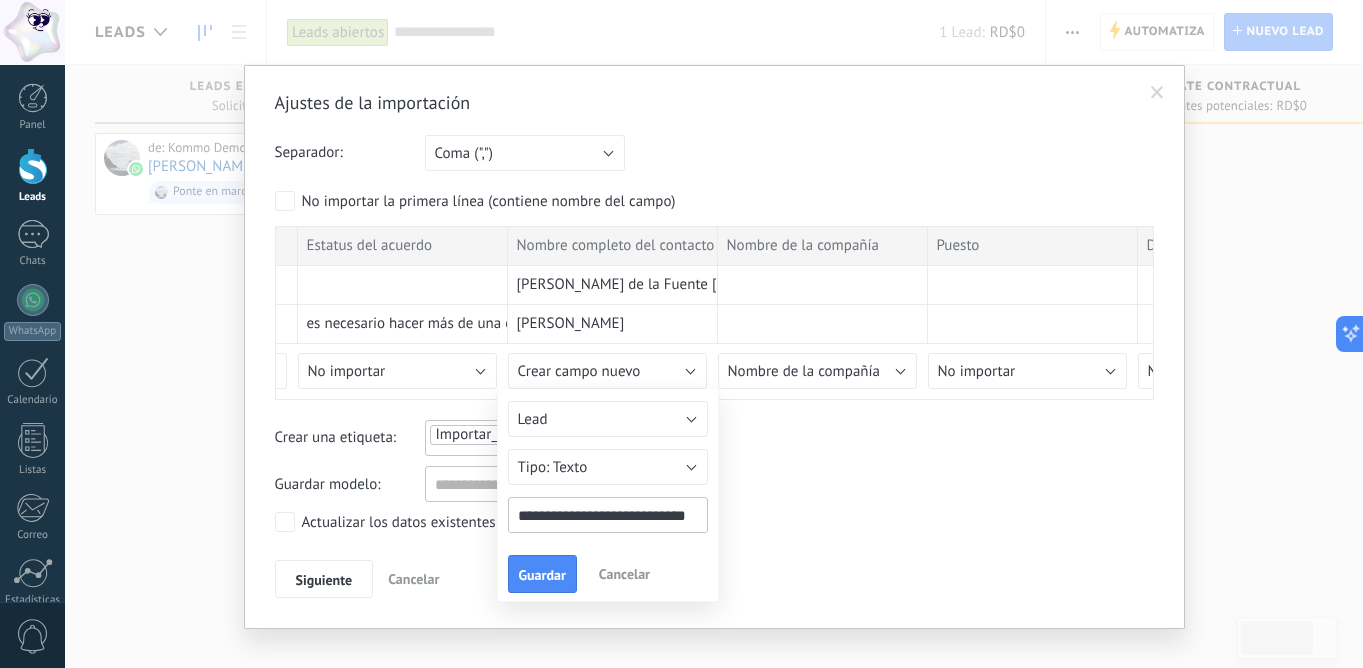 click on "Lead" at bounding box center [608, 419] 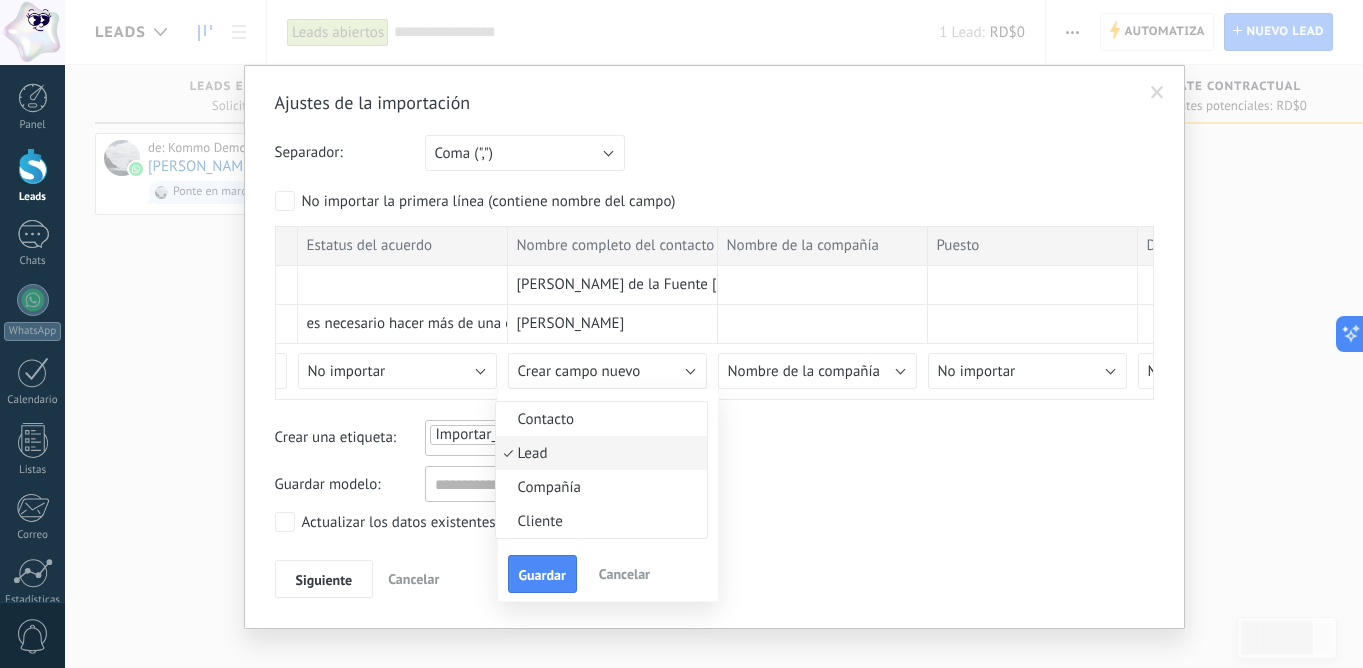 click on "Contacto" at bounding box center (598, 419) 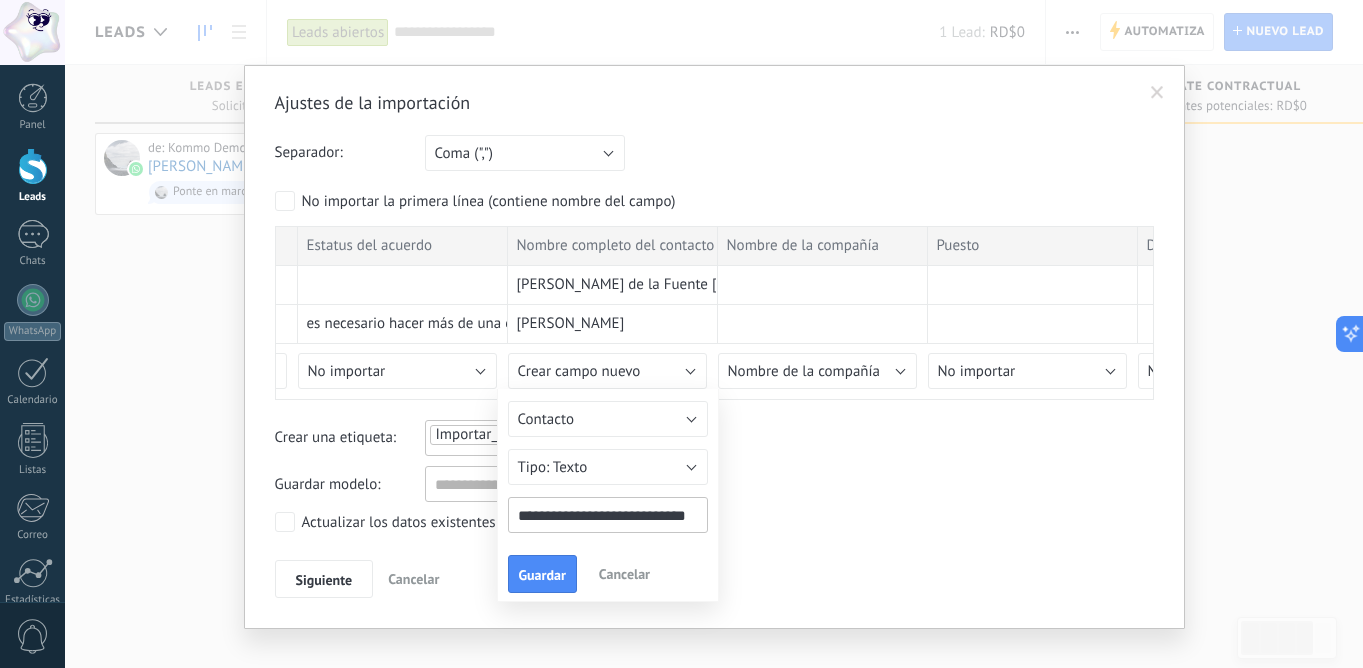 click on "Texto" at bounding box center (570, 467) 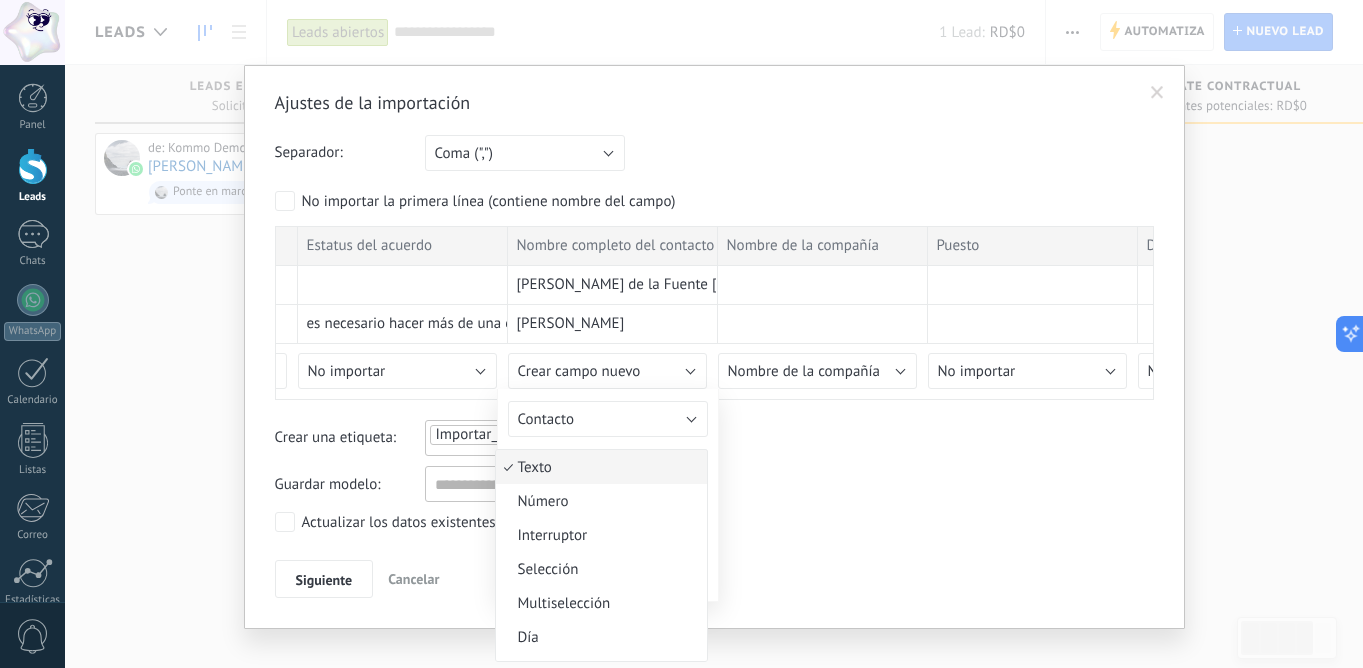 click on "Texto" at bounding box center (598, 467) 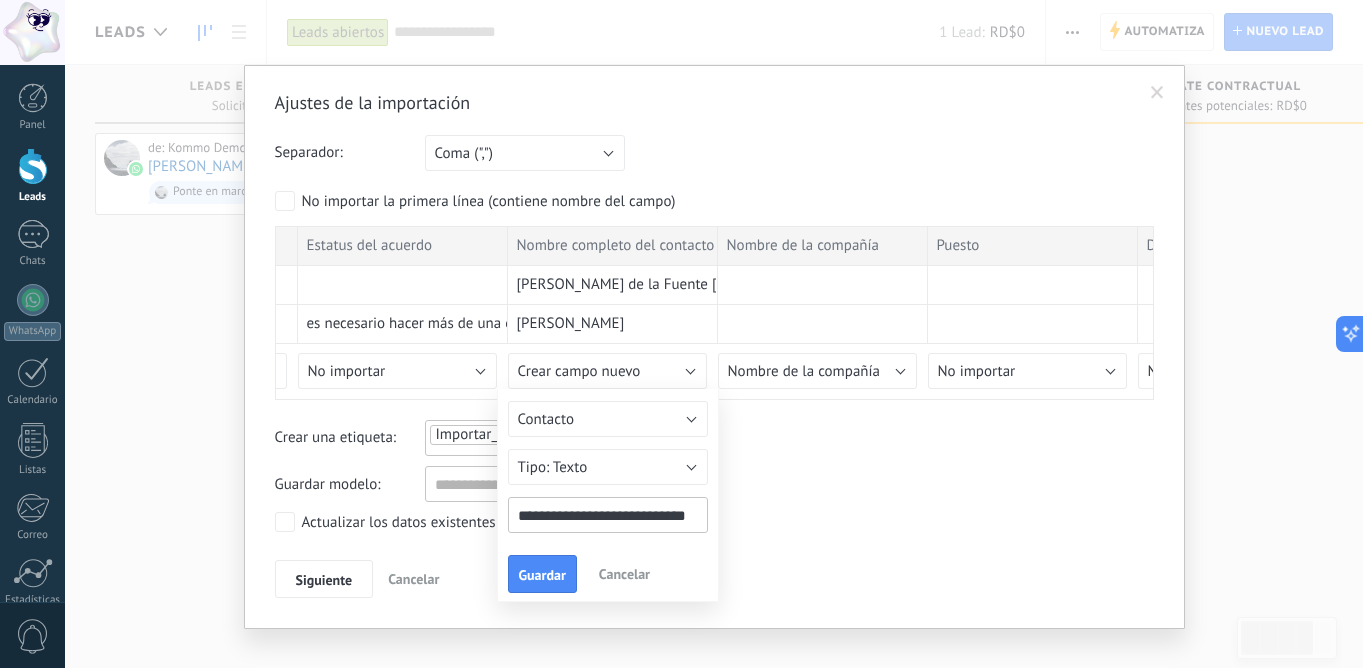 click on "**********" at bounding box center [608, 515] 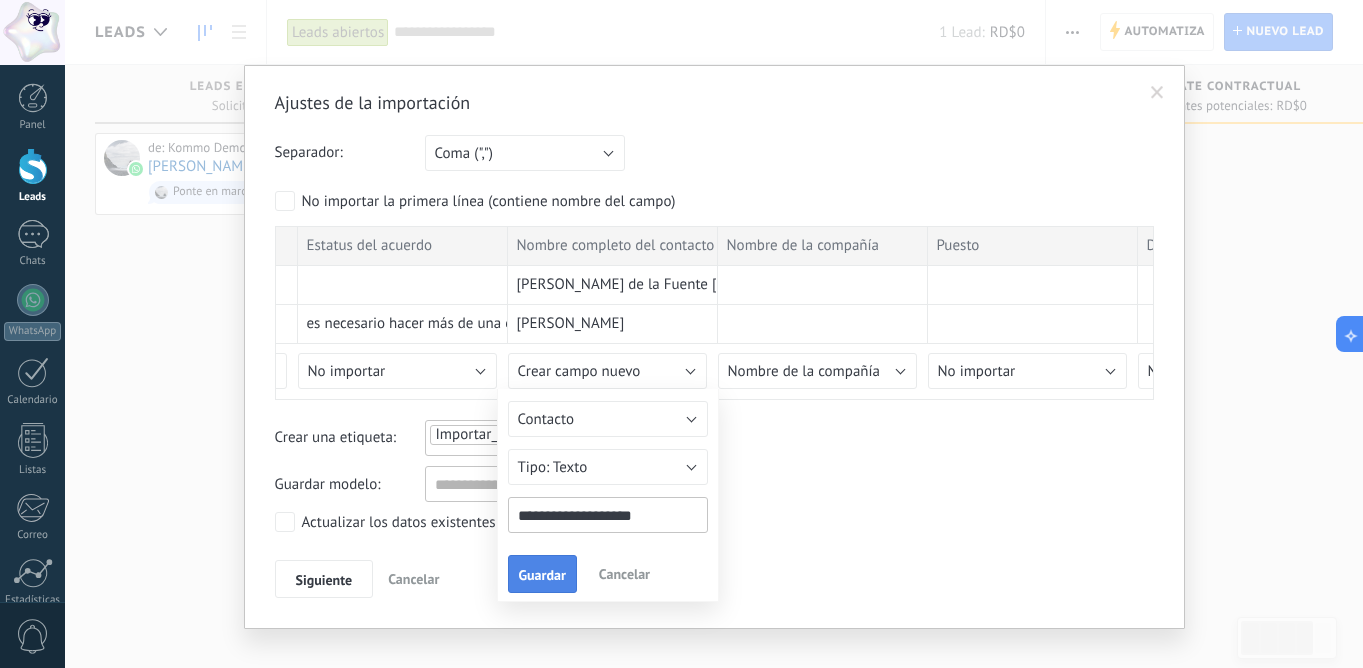 type on "**********" 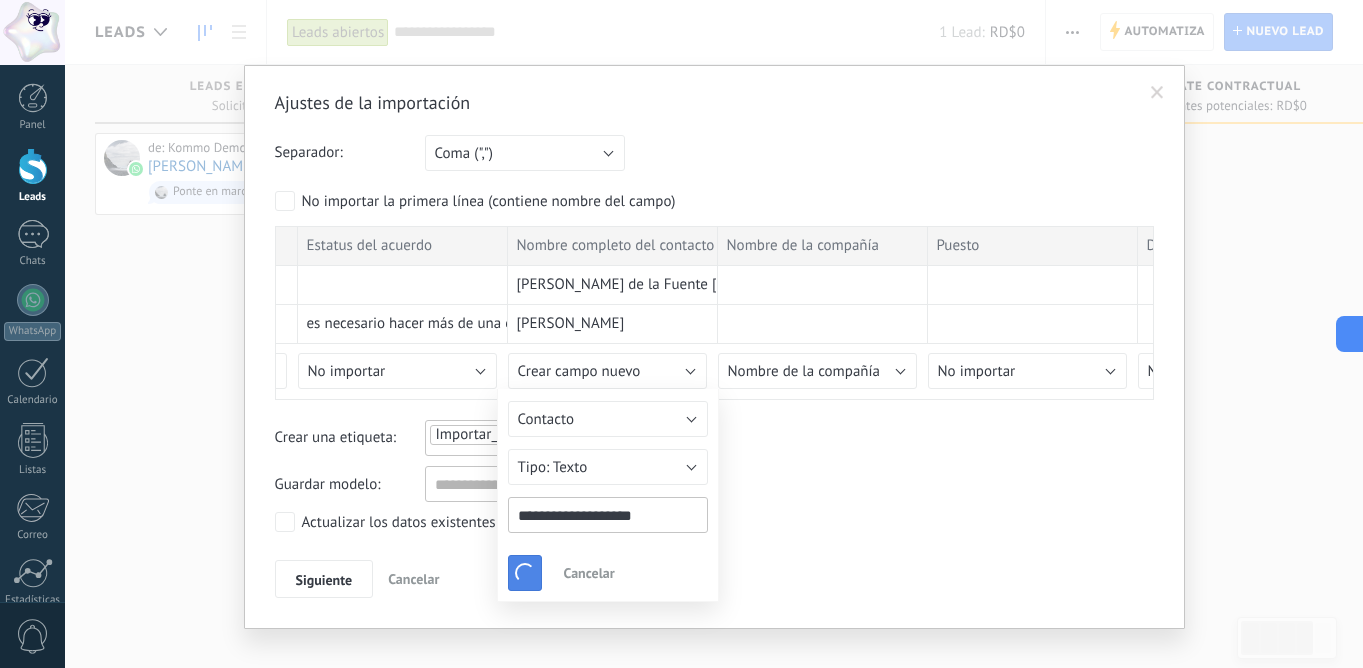 scroll, scrollTop: 0, scrollLeft: 0, axis: both 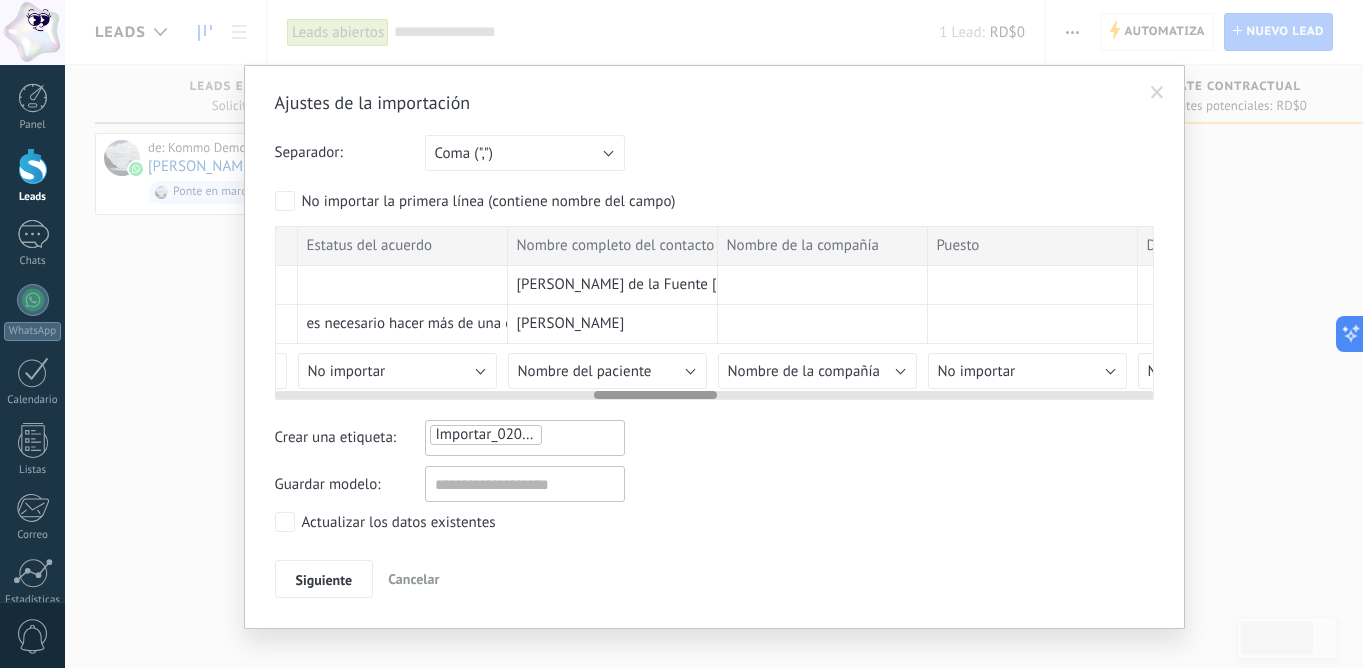 click on "Nombre de la compañía" at bounding box center (804, 371) 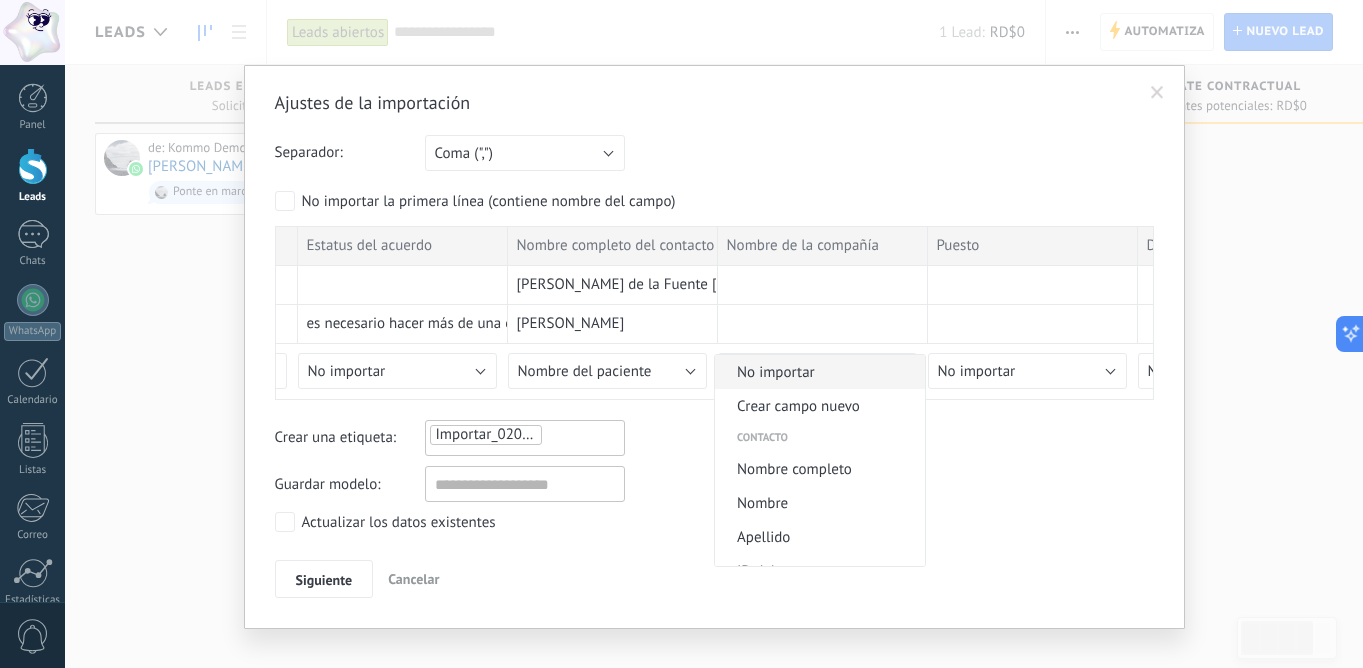 scroll, scrollTop: 0, scrollLeft: 0, axis: both 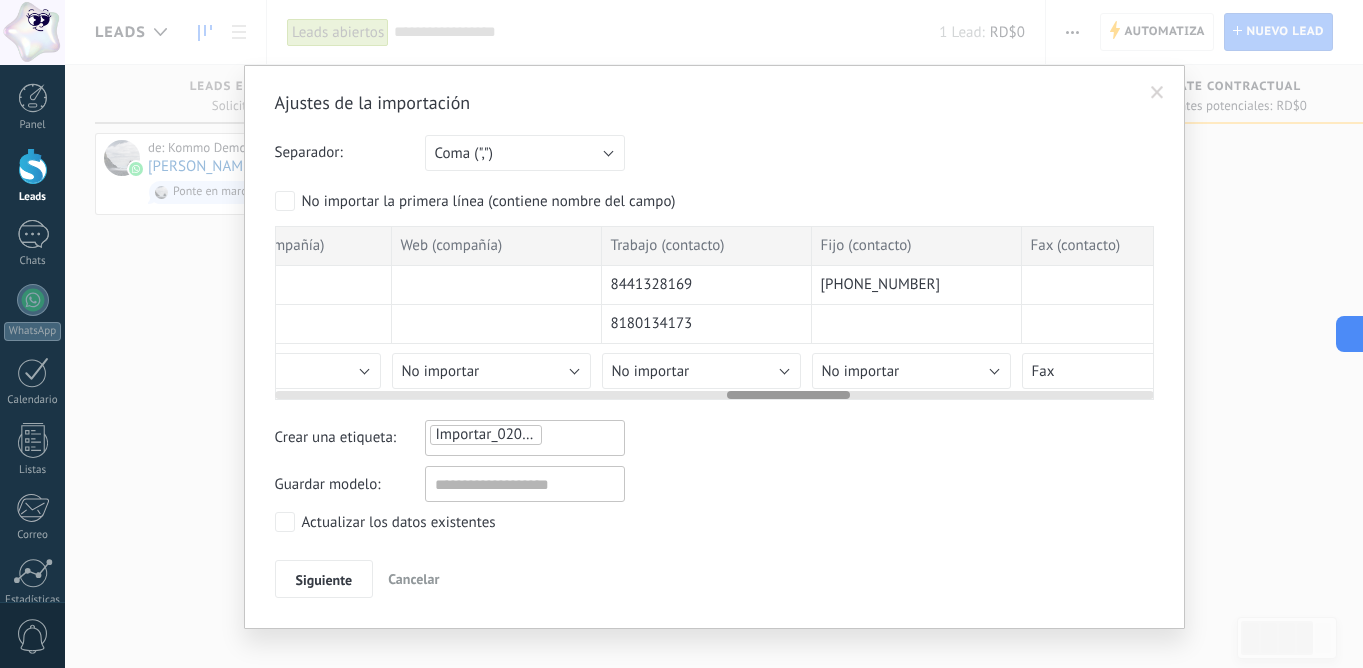 click on "No importar" at bounding box center [701, 371] 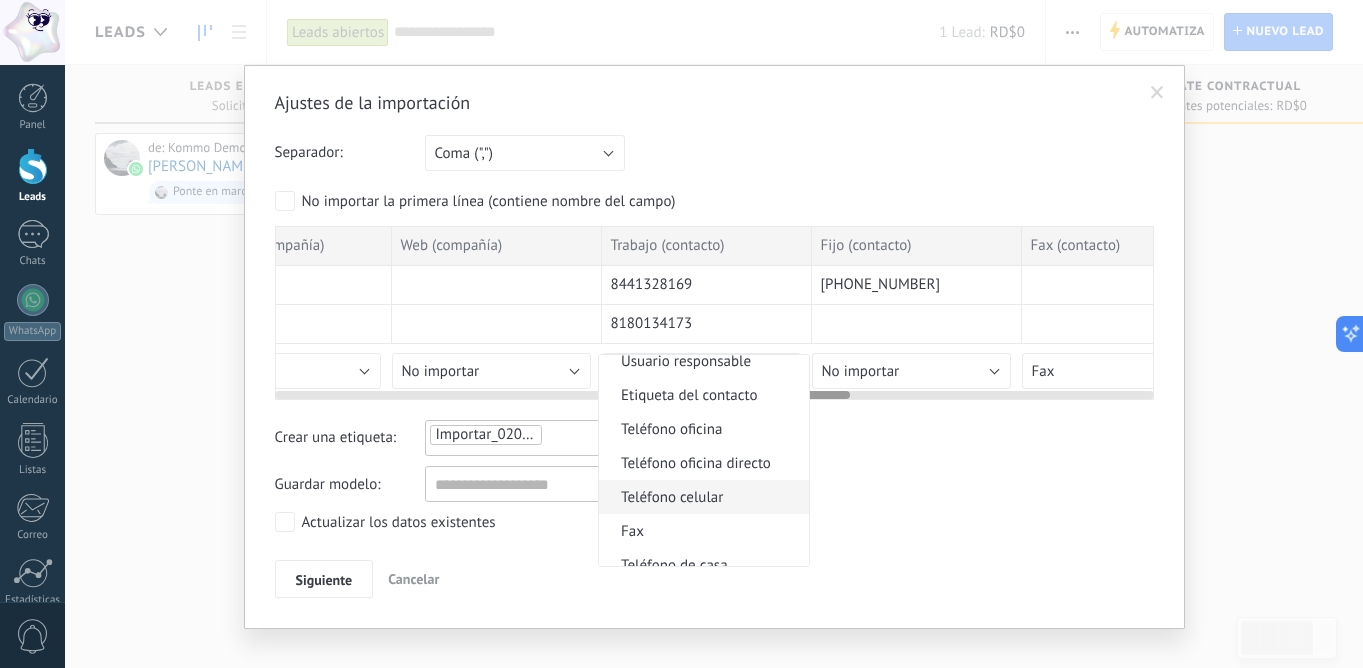 scroll, scrollTop: 382, scrollLeft: 0, axis: vertical 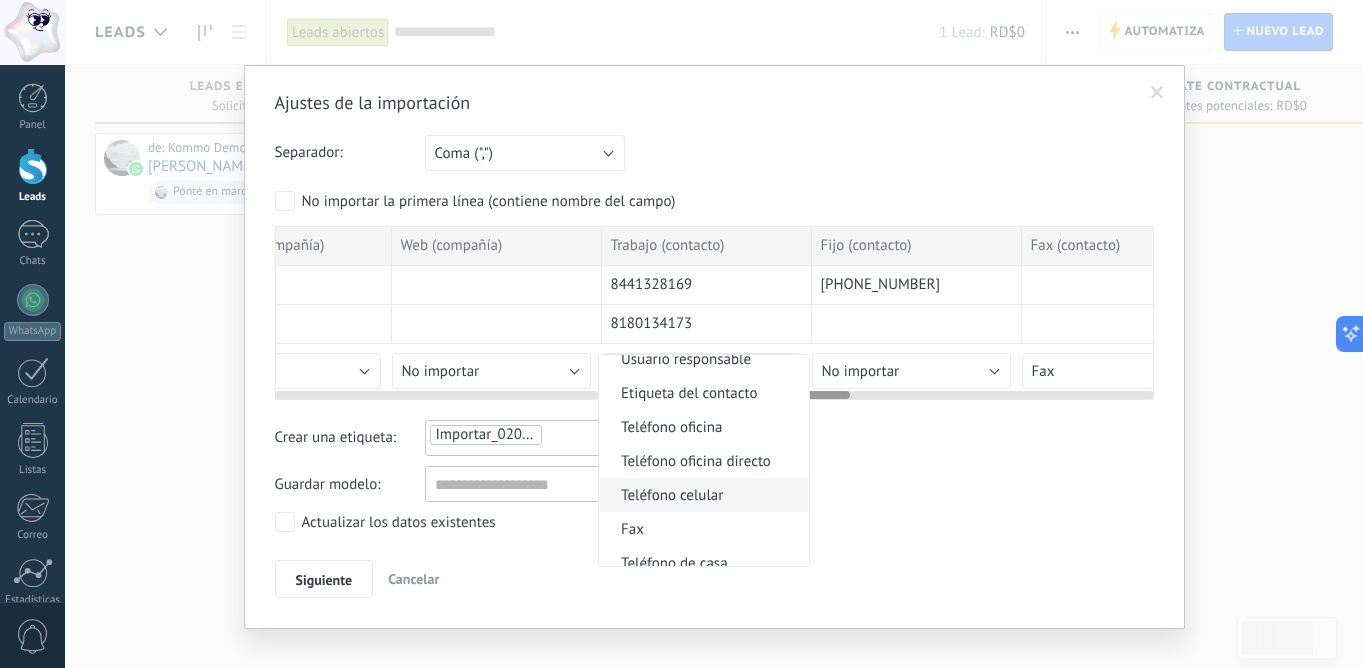 click on "Teléfono celular" at bounding box center [701, 495] 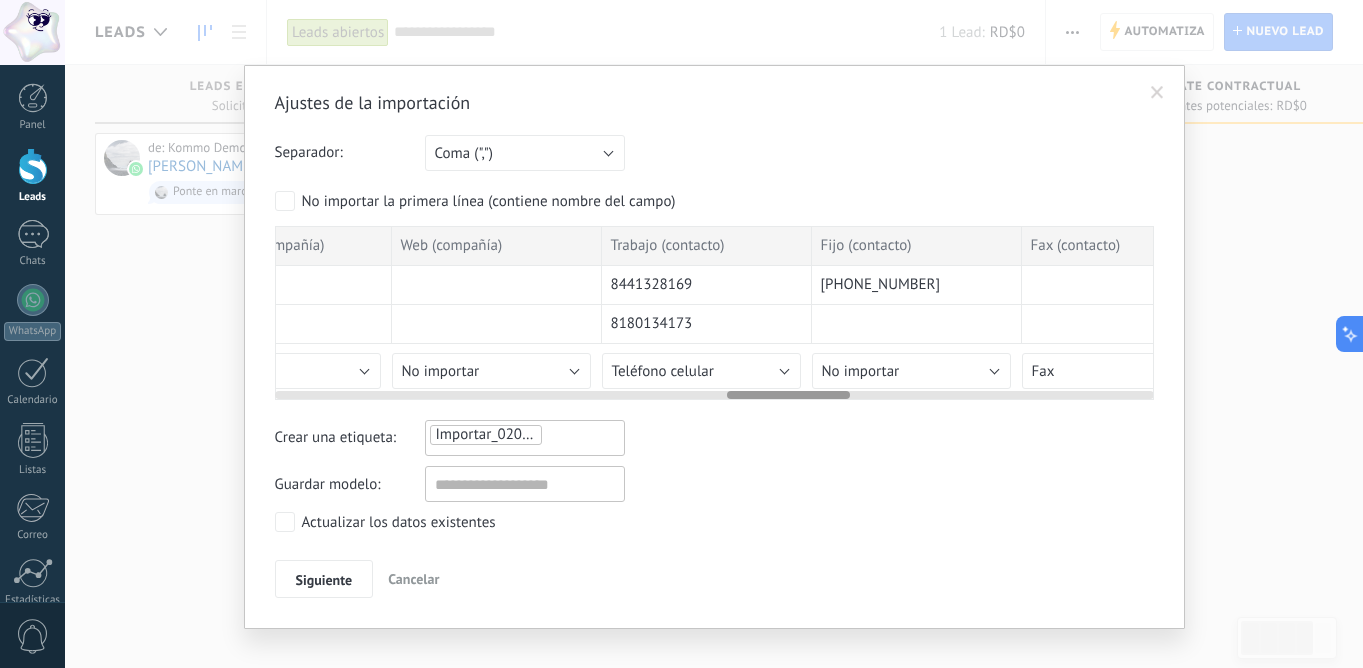 click on "No importar" at bounding box center [911, 371] 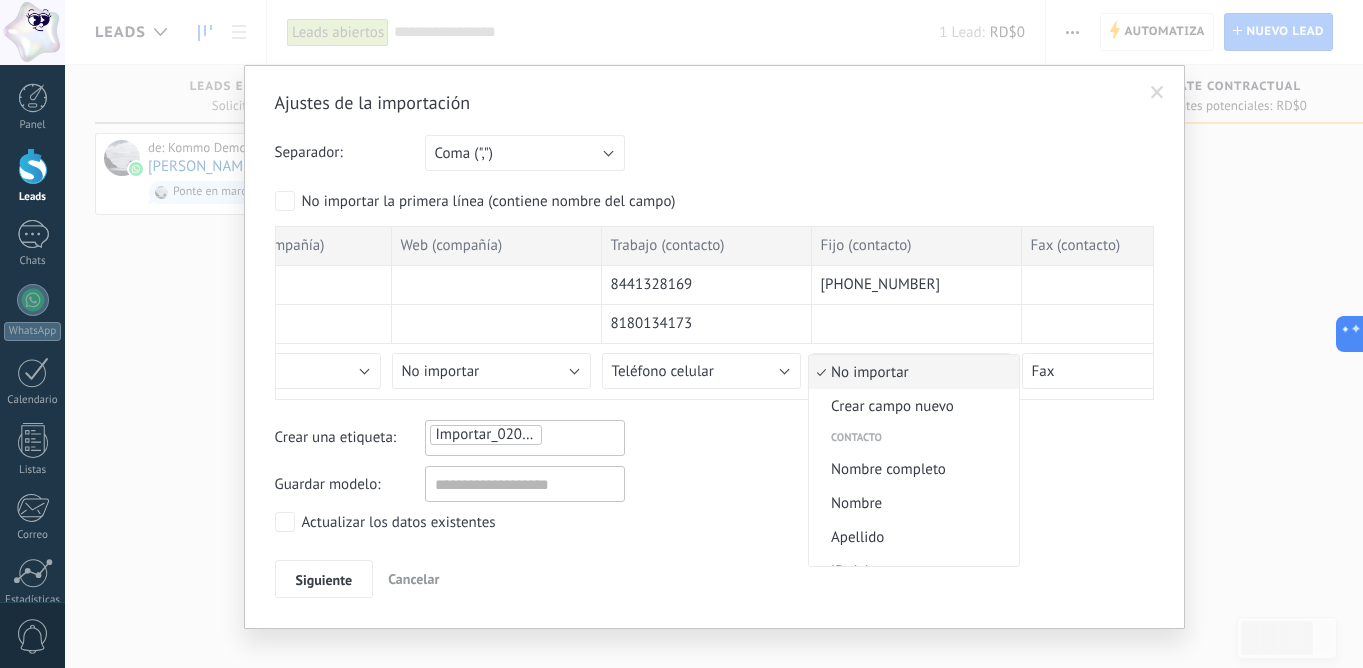click at bounding box center [681, 334] 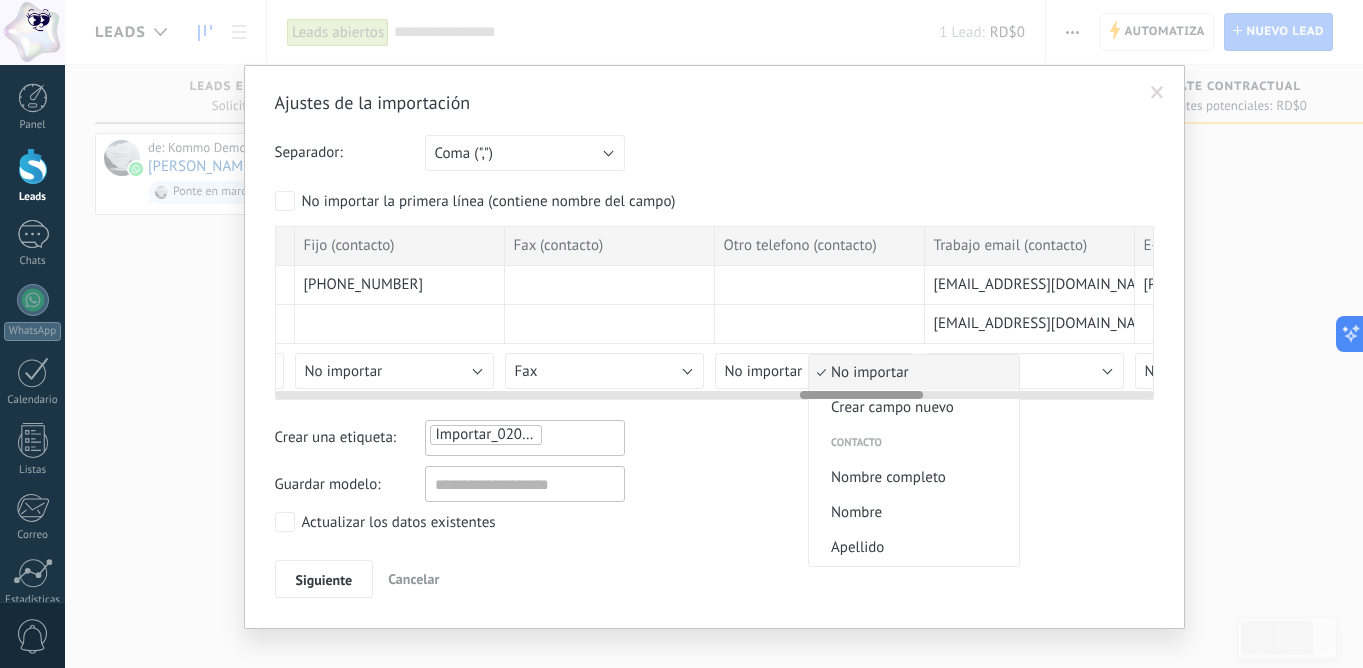 scroll, scrollTop: 0, scrollLeft: 3788, axis: horizontal 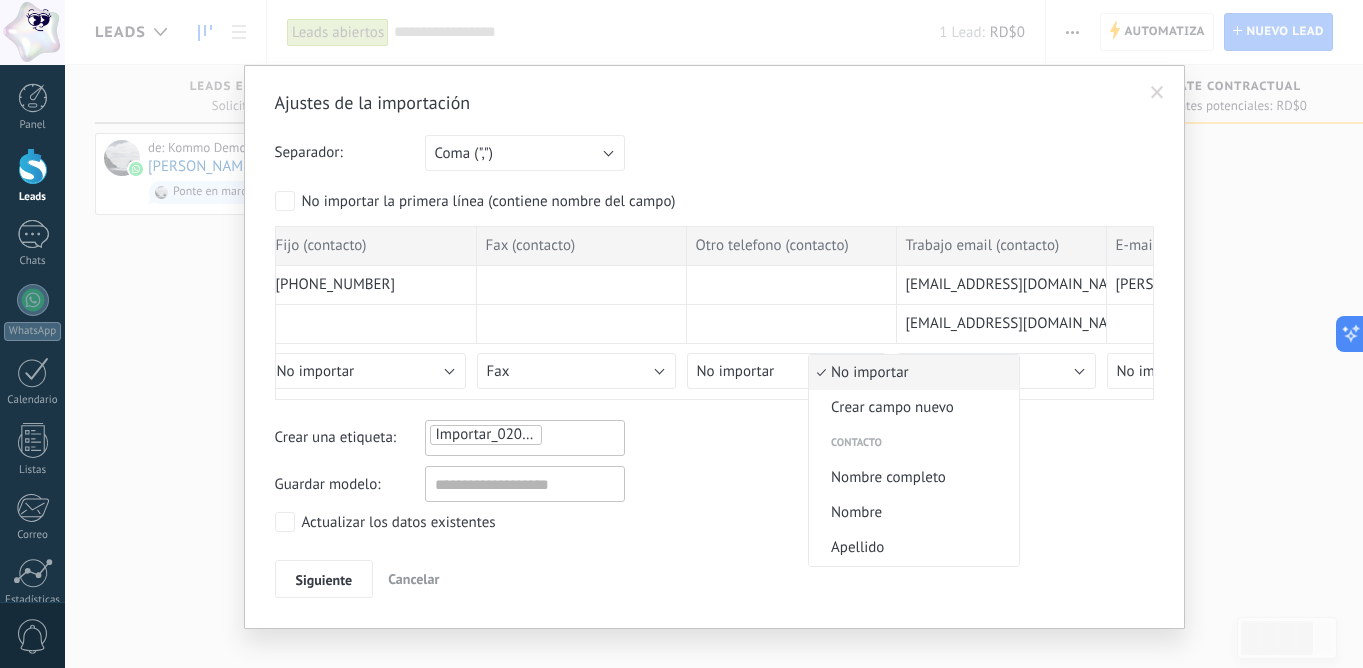 click on "Nombre completo" at bounding box center (914, 477) 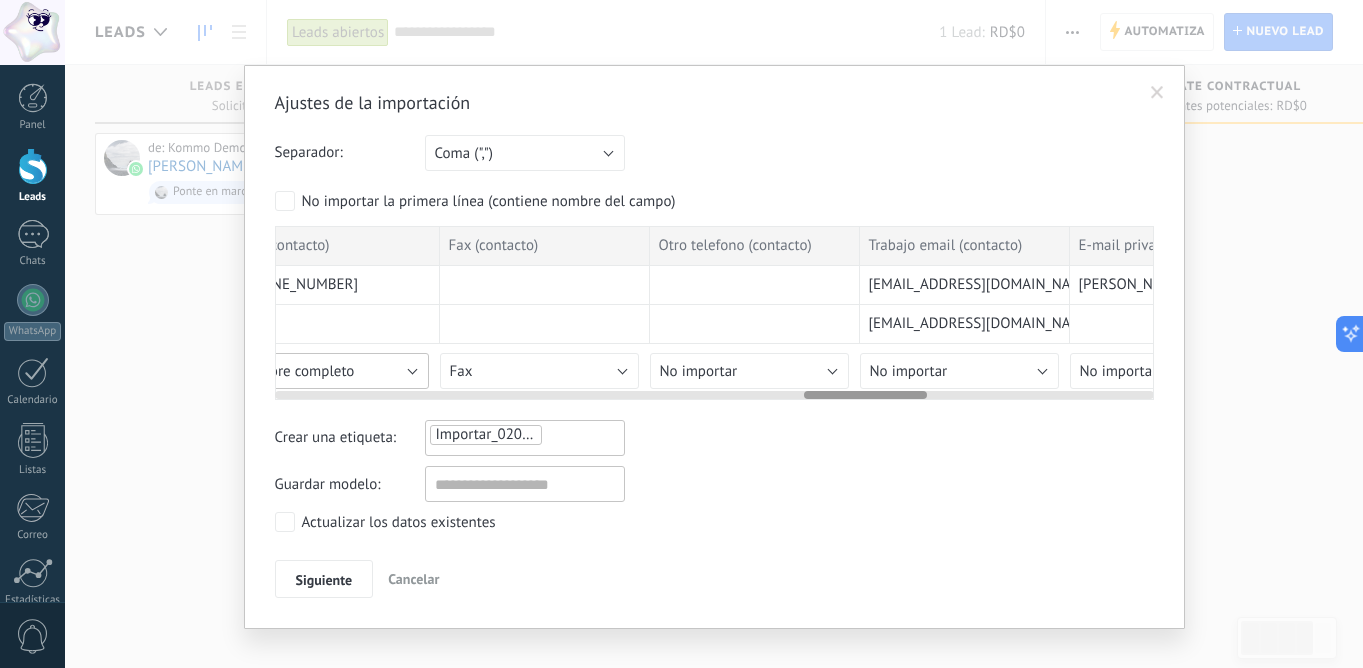 scroll, scrollTop: 0, scrollLeft: 3842, axis: horizontal 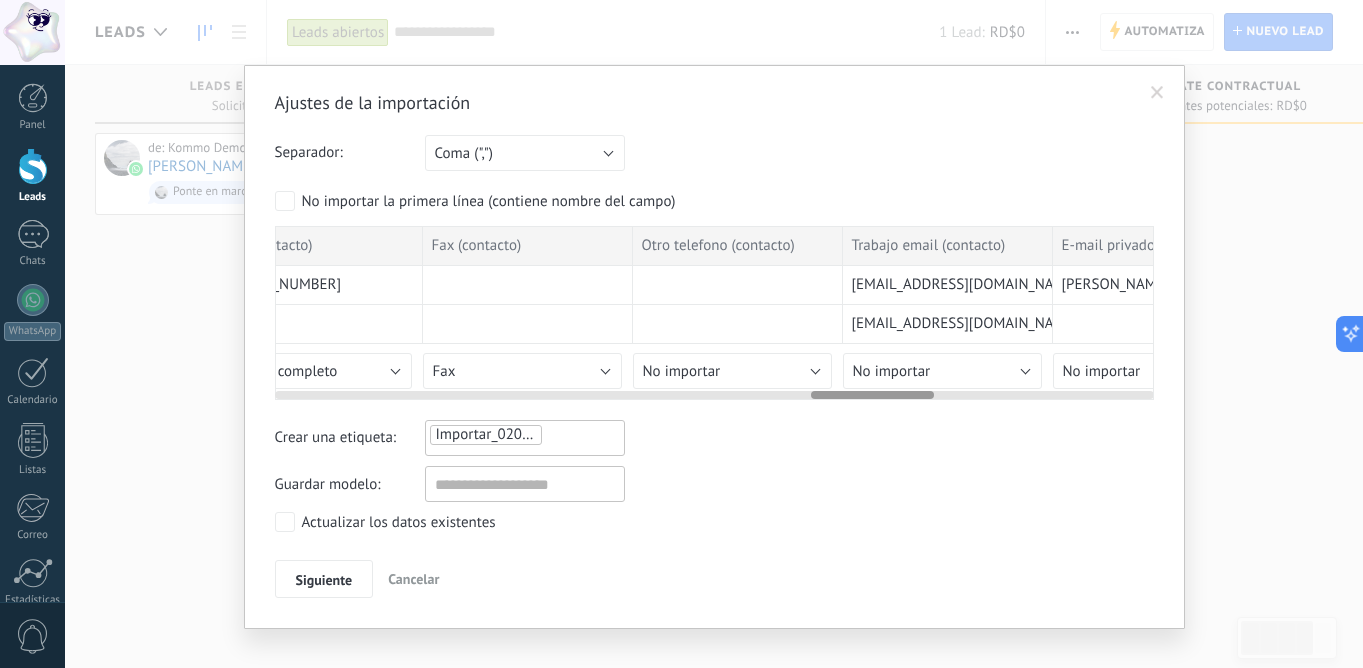 click on "No importar" at bounding box center [942, 371] 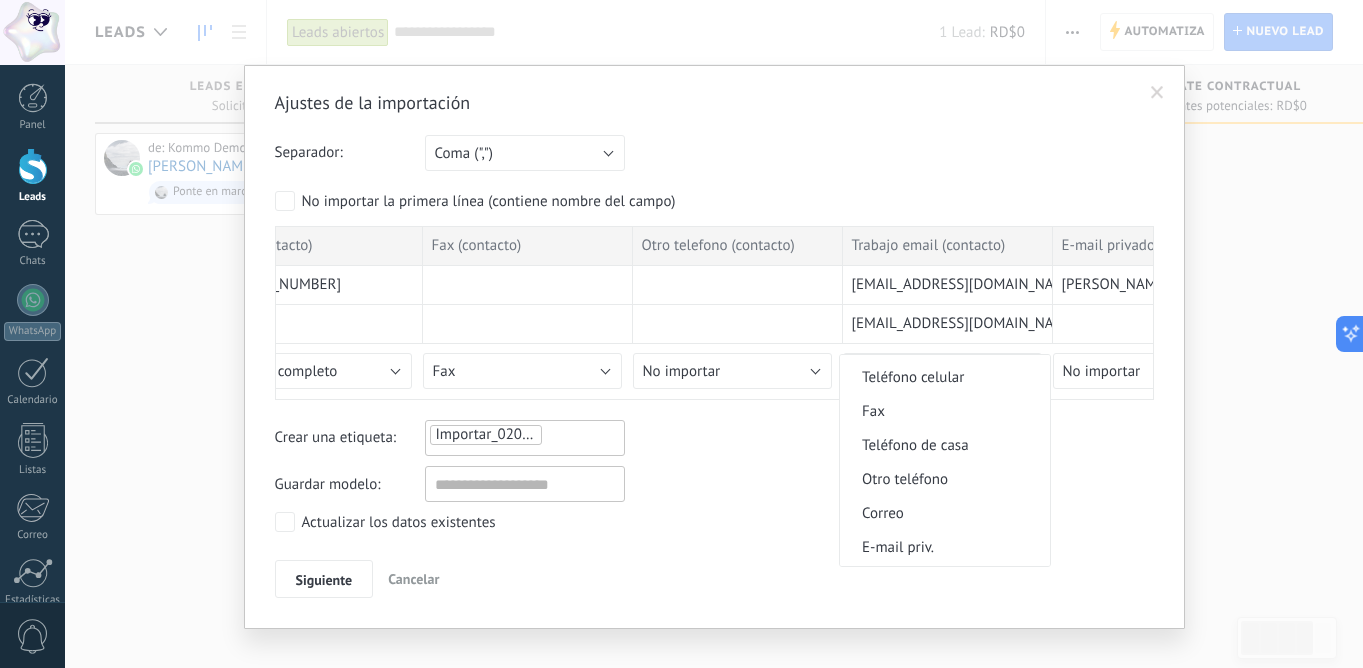 scroll, scrollTop: 531, scrollLeft: 0, axis: vertical 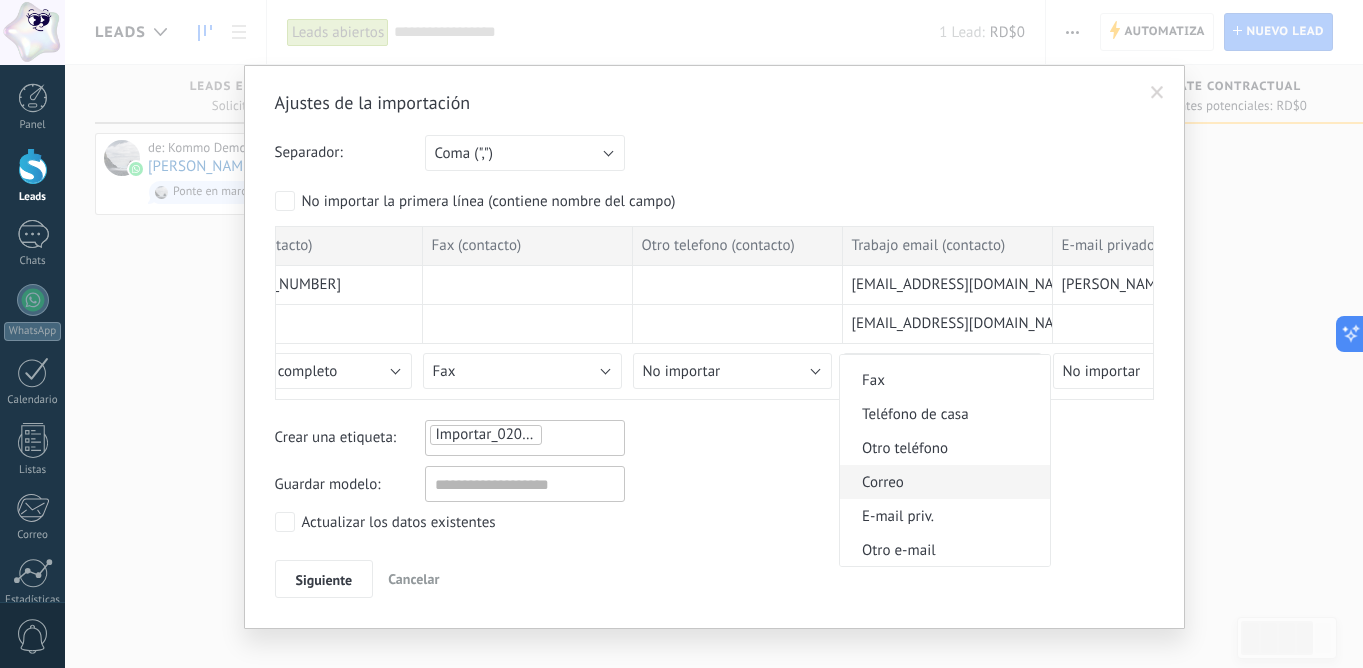 click on "Correo" at bounding box center (942, 482) 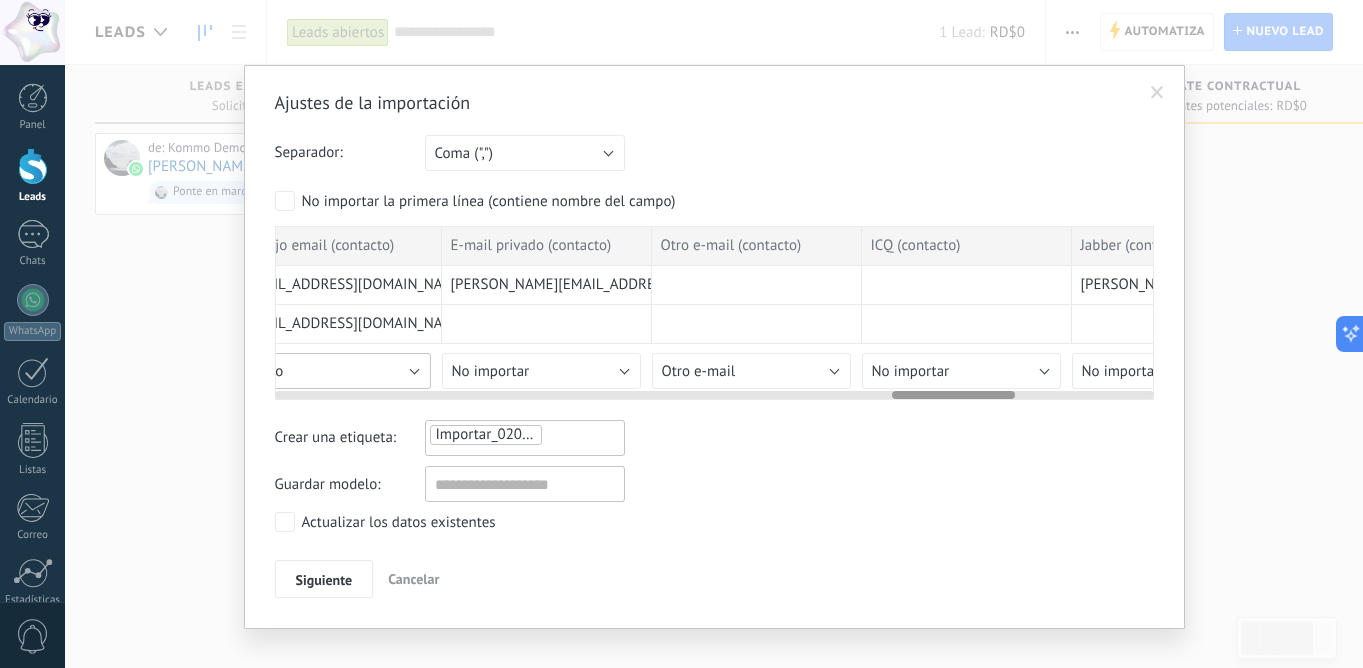 scroll, scrollTop: 0, scrollLeft: 4459, axis: horizontal 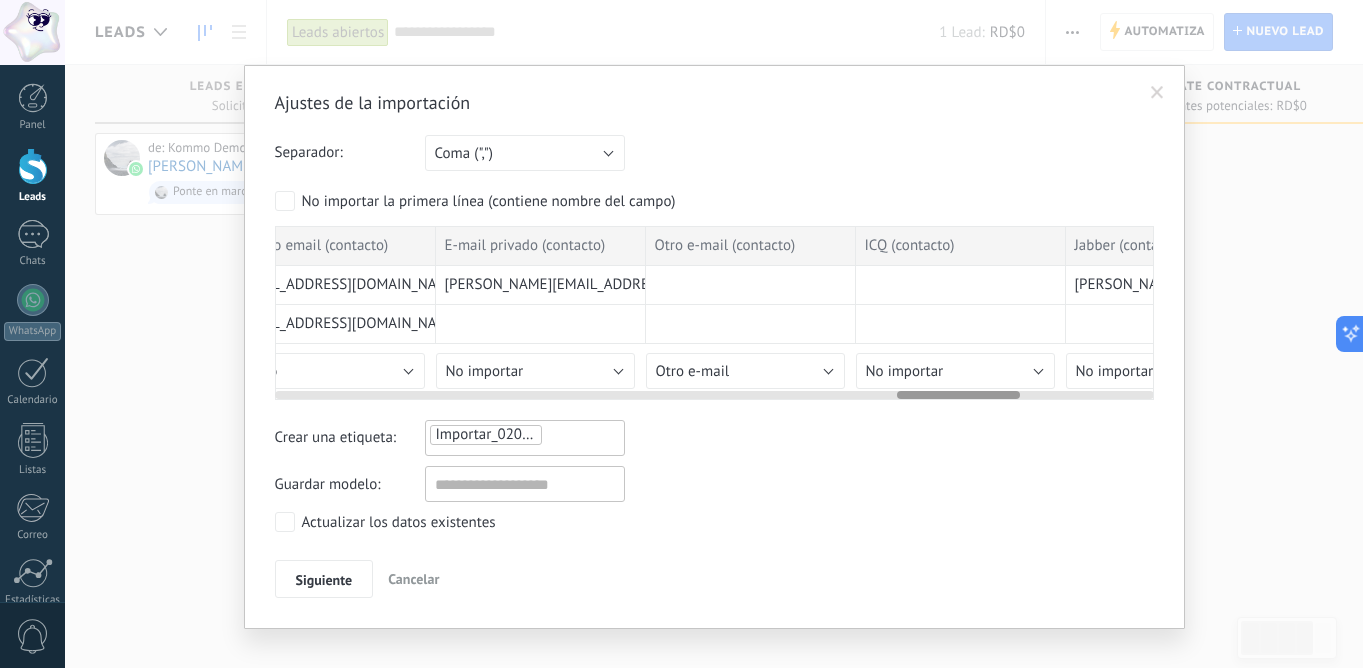 click on "Otro e-mail" at bounding box center [745, 371] 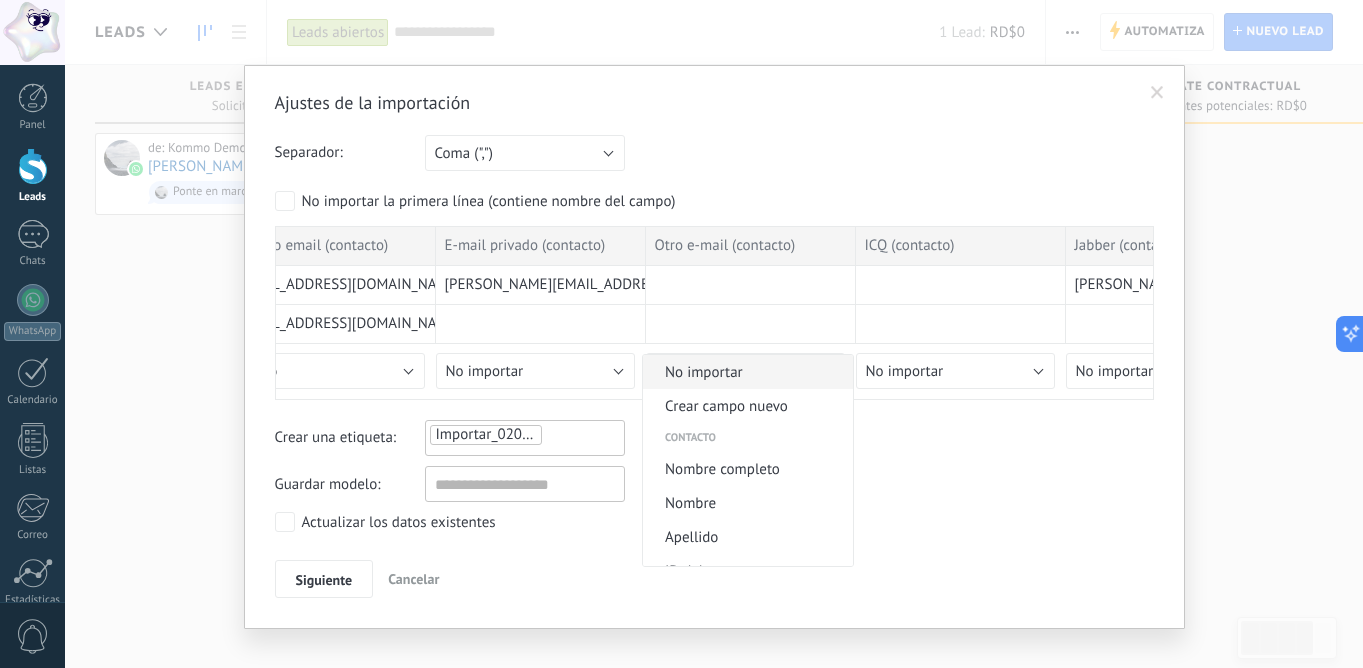 scroll, scrollTop: -2, scrollLeft: 0, axis: vertical 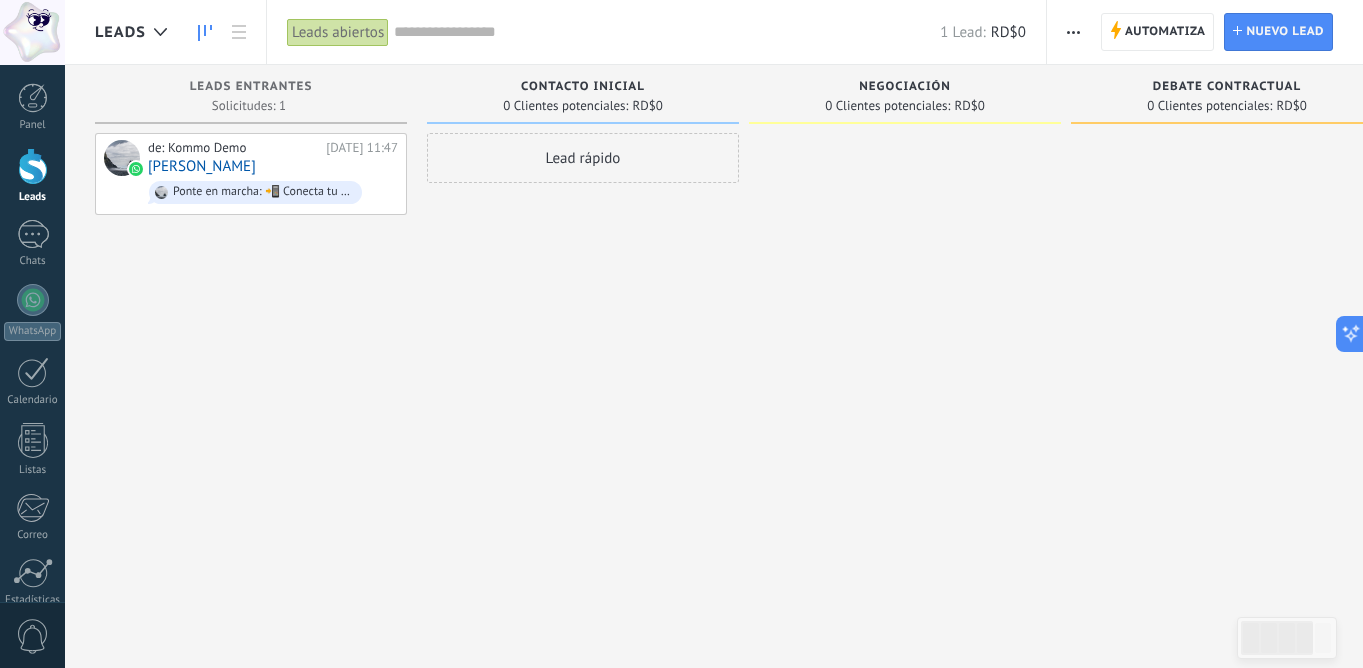 click at bounding box center [1073, 32] 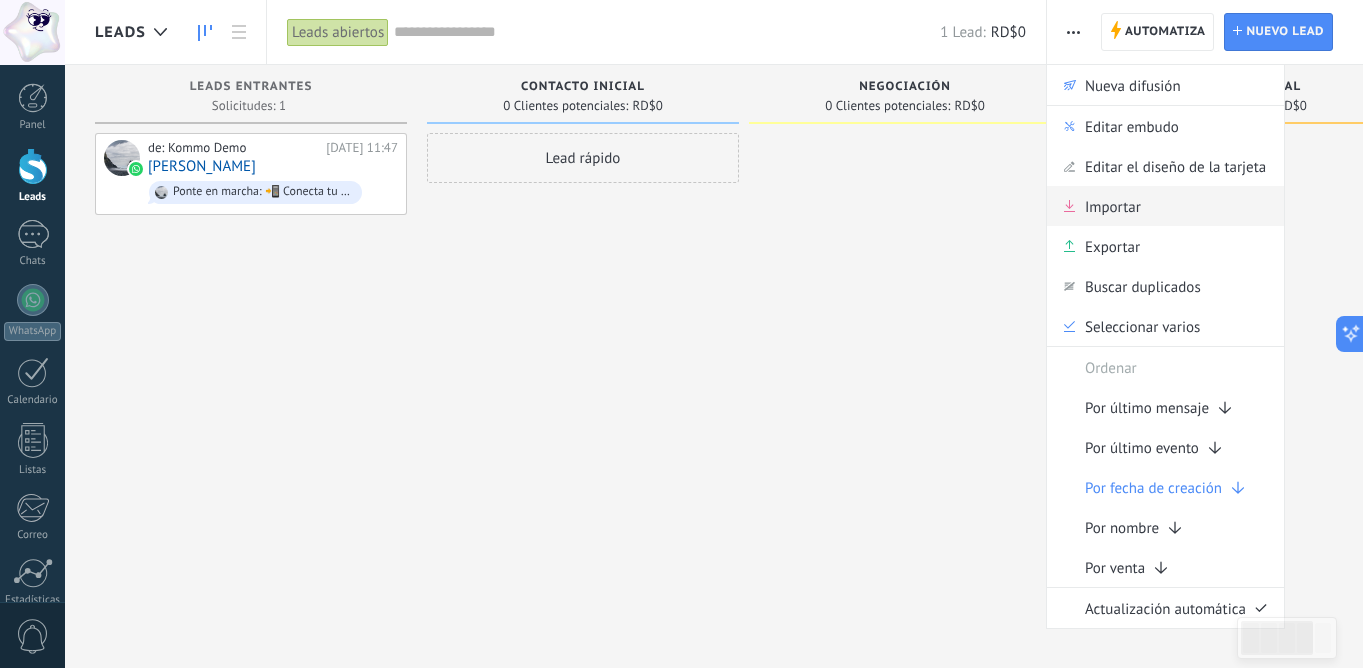 click on "Importar" at bounding box center (1165, 206) 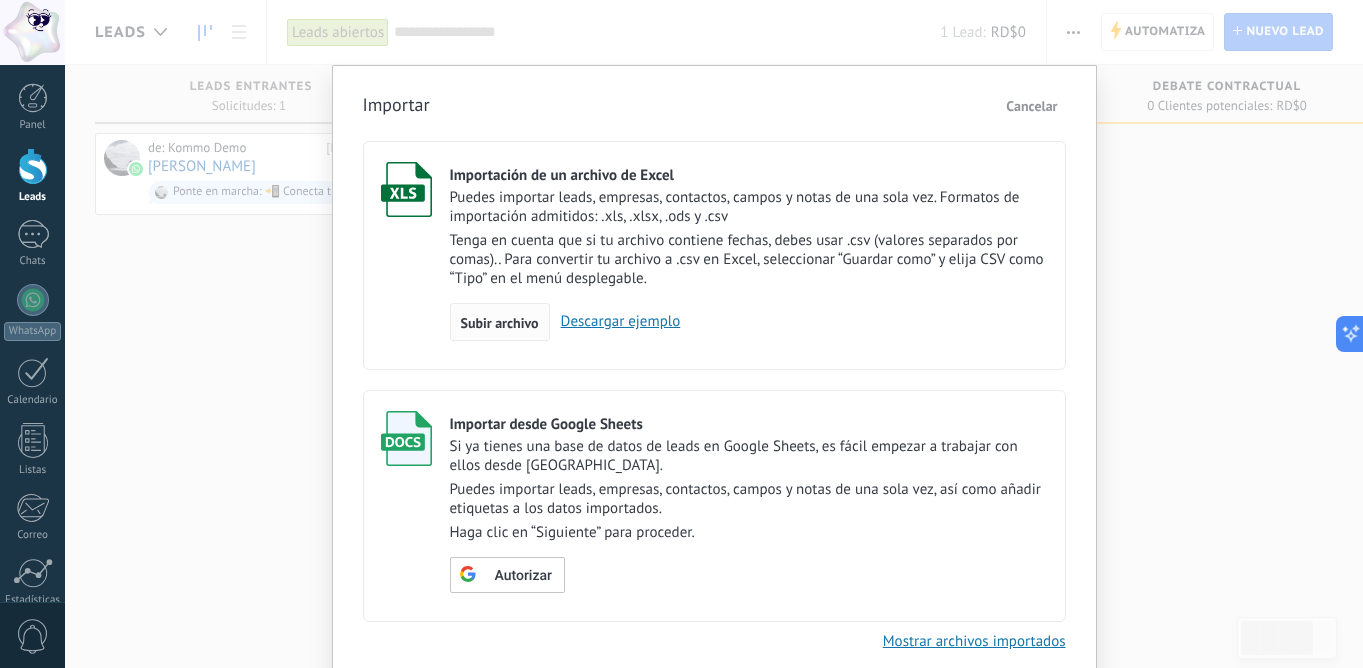 click on "Subir archivo" at bounding box center (500, 322) 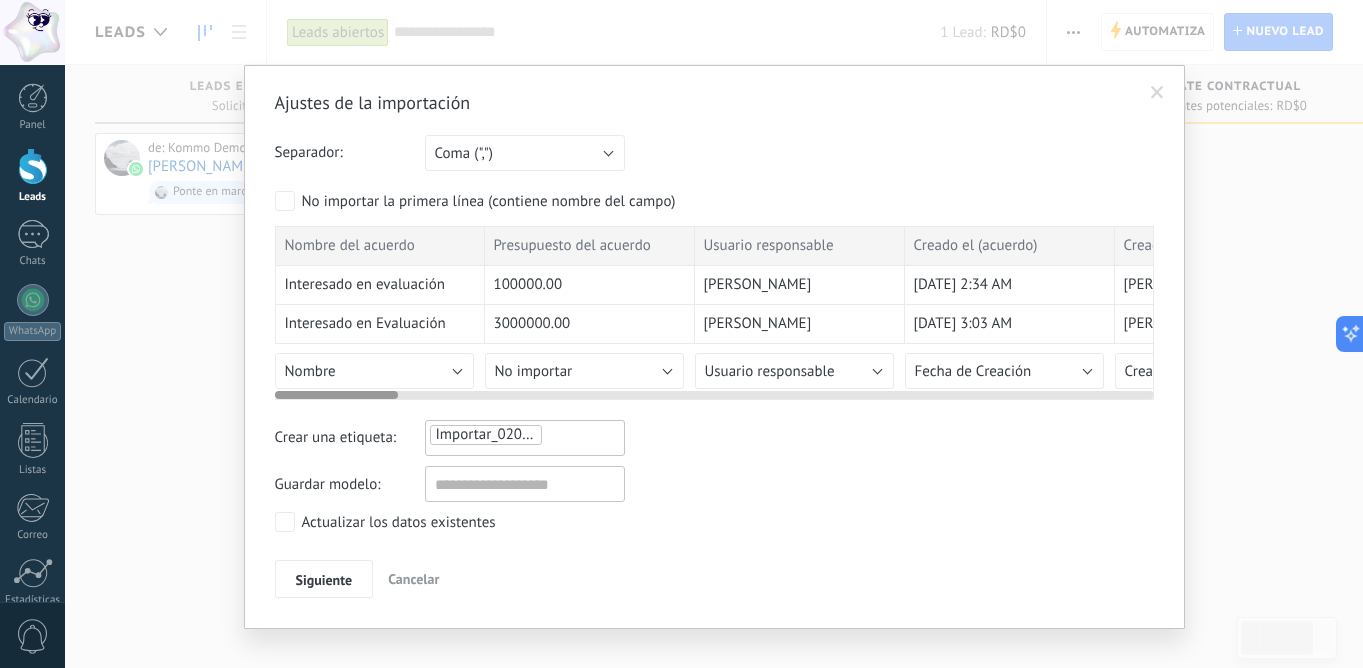 click on "Nombre" at bounding box center (374, 371) 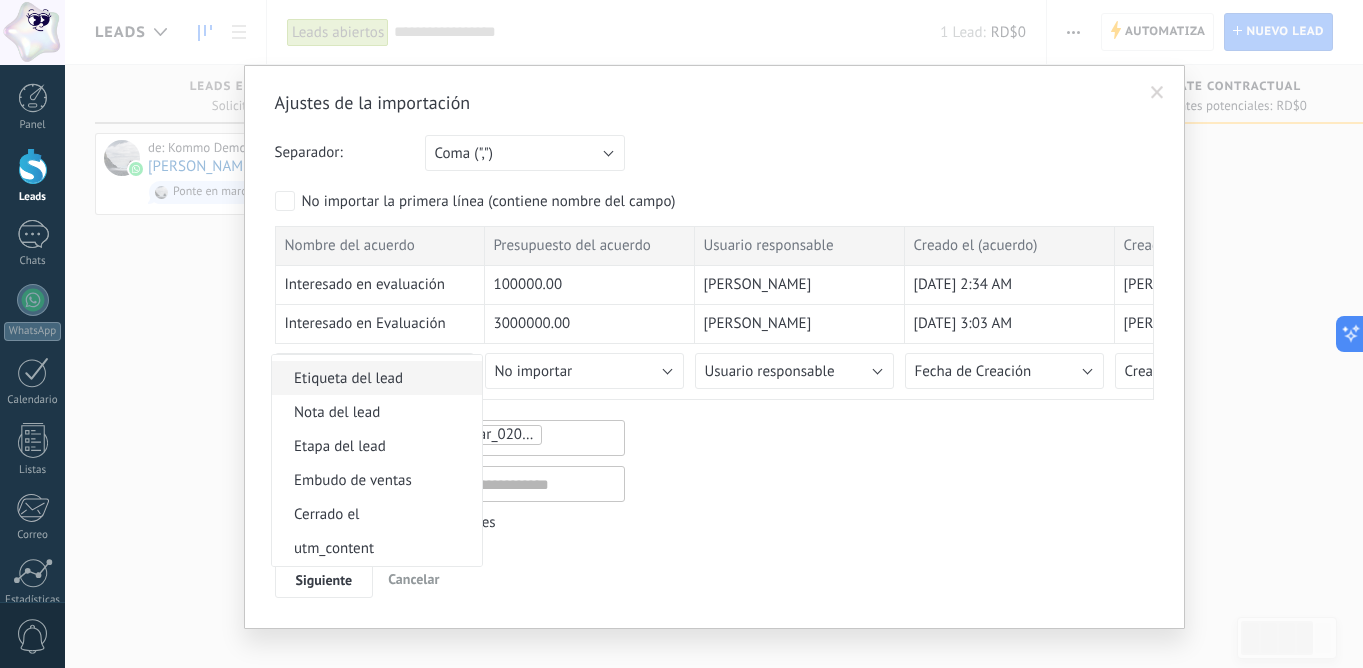 scroll, scrollTop: 1051, scrollLeft: 0, axis: vertical 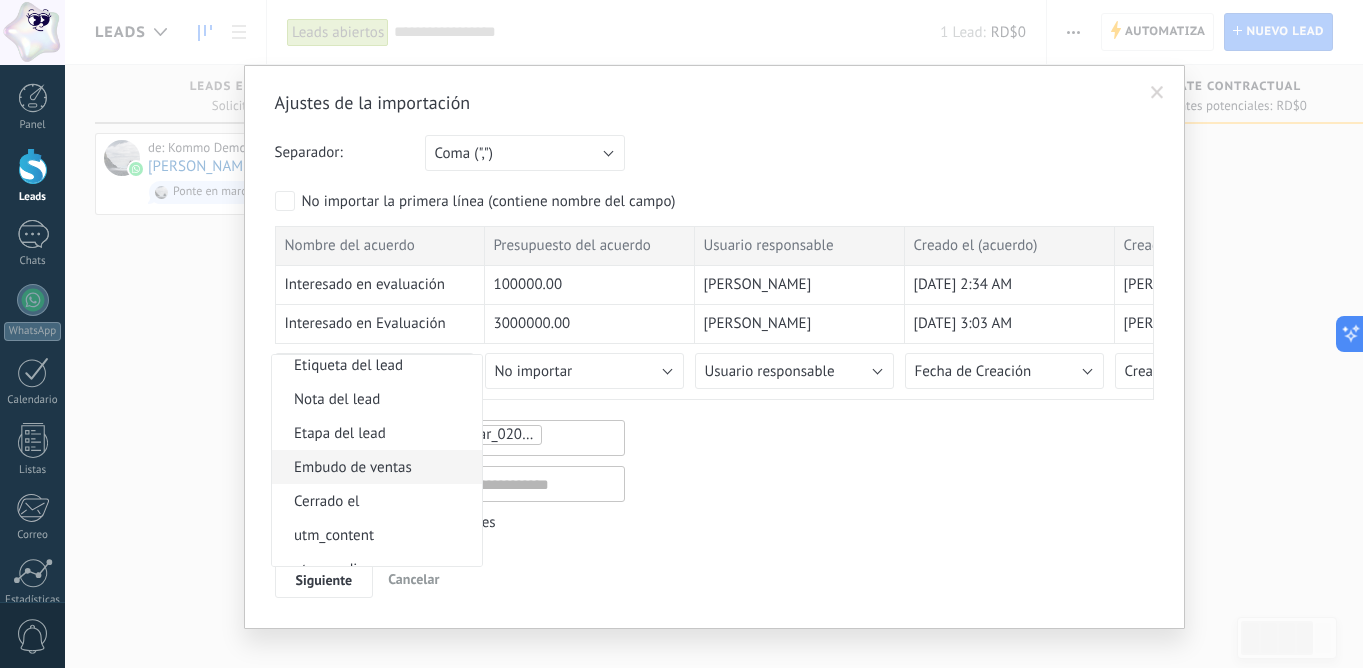 click on "Embudo de ventas" at bounding box center (377, 467) 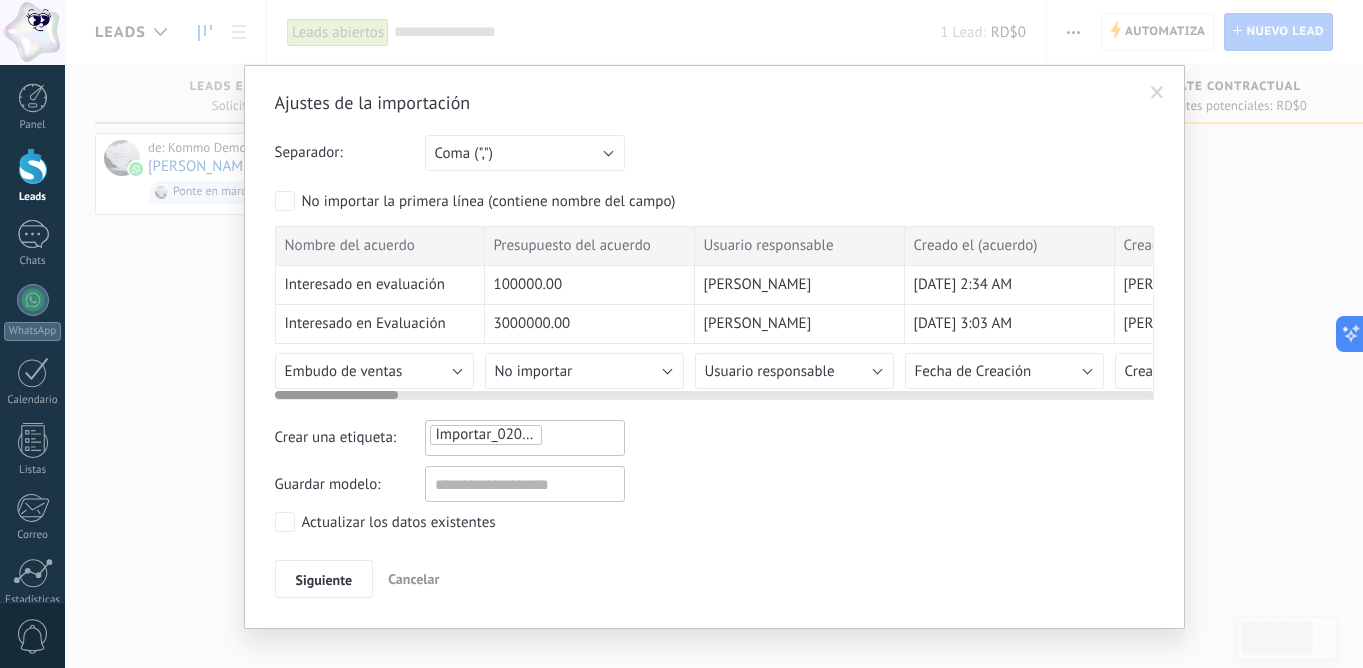 click on "Usuario responsable" at bounding box center [770, 371] 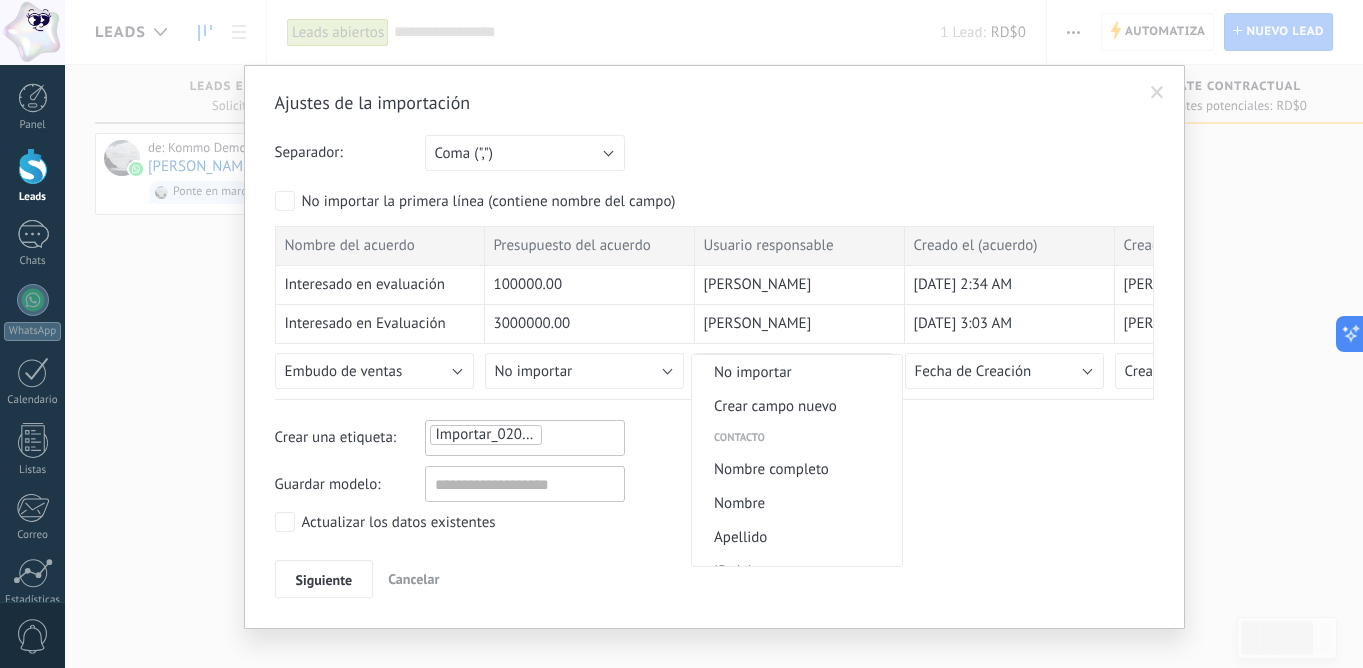 scroll, scrollTop: 855, scrollLeft: 0, axis: vertical 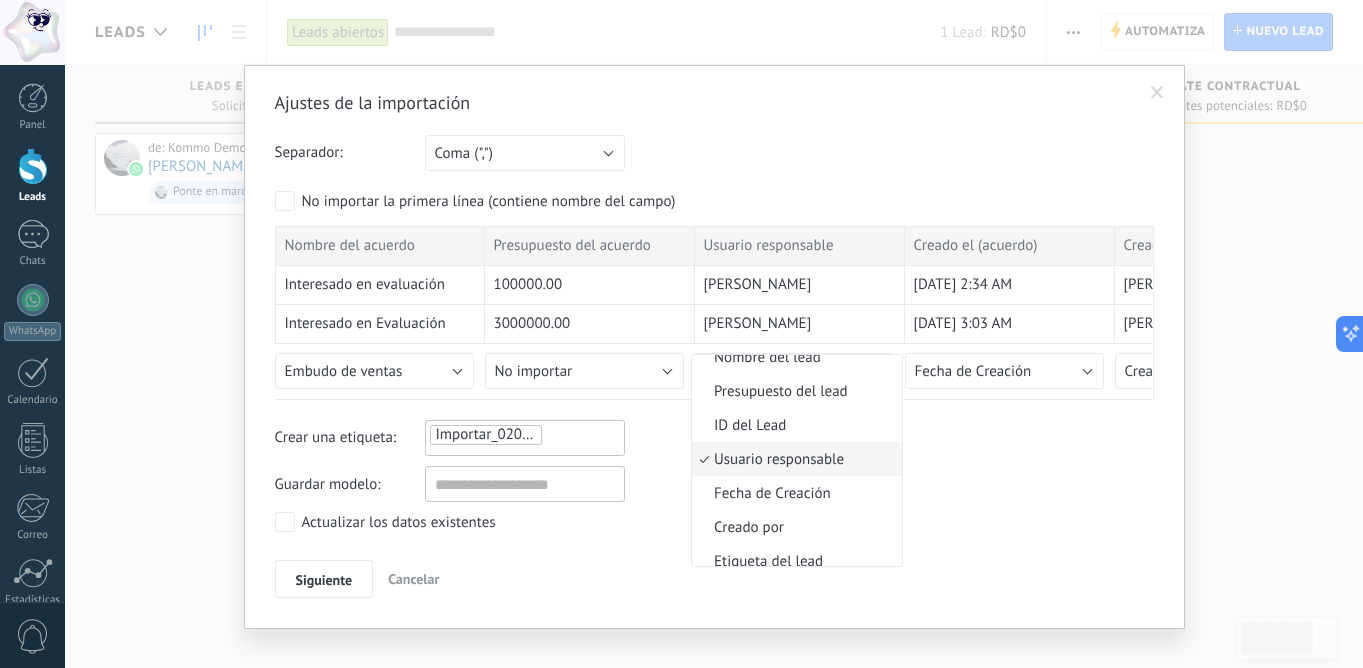 click at bounding box center [681, 334] 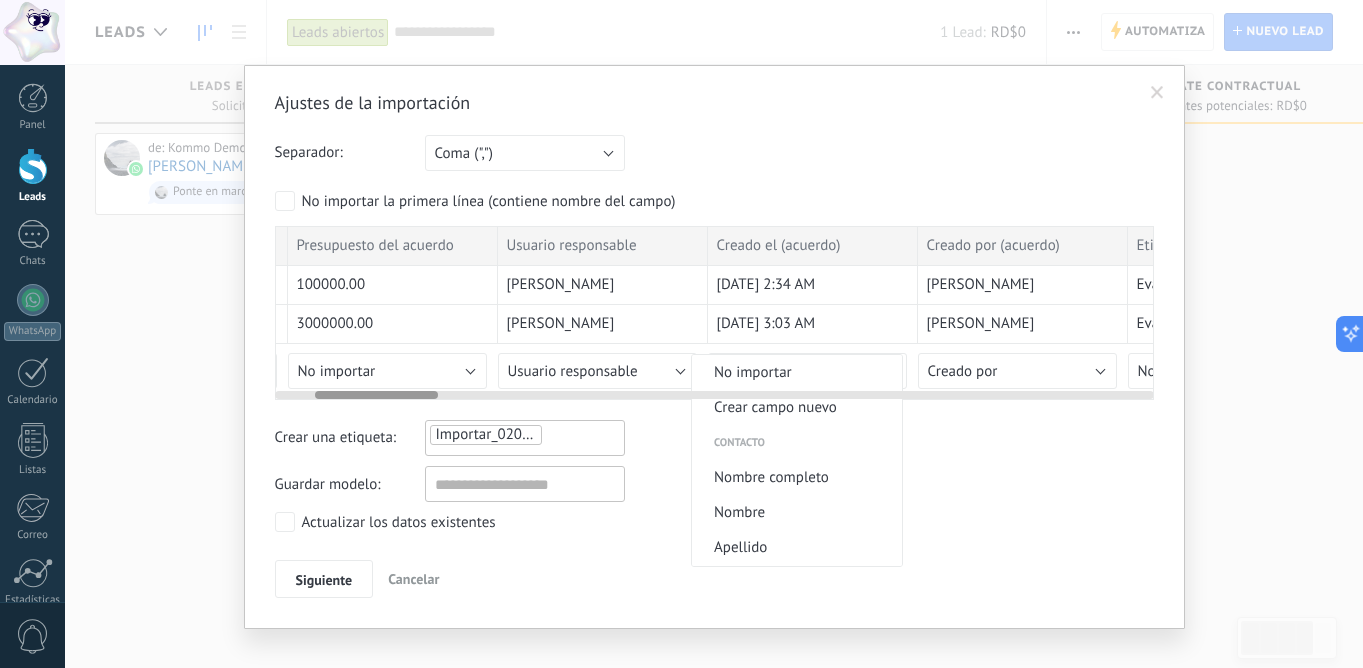 scroll, scrollTop: 0, scrollLeft: 382, axis: horizontal 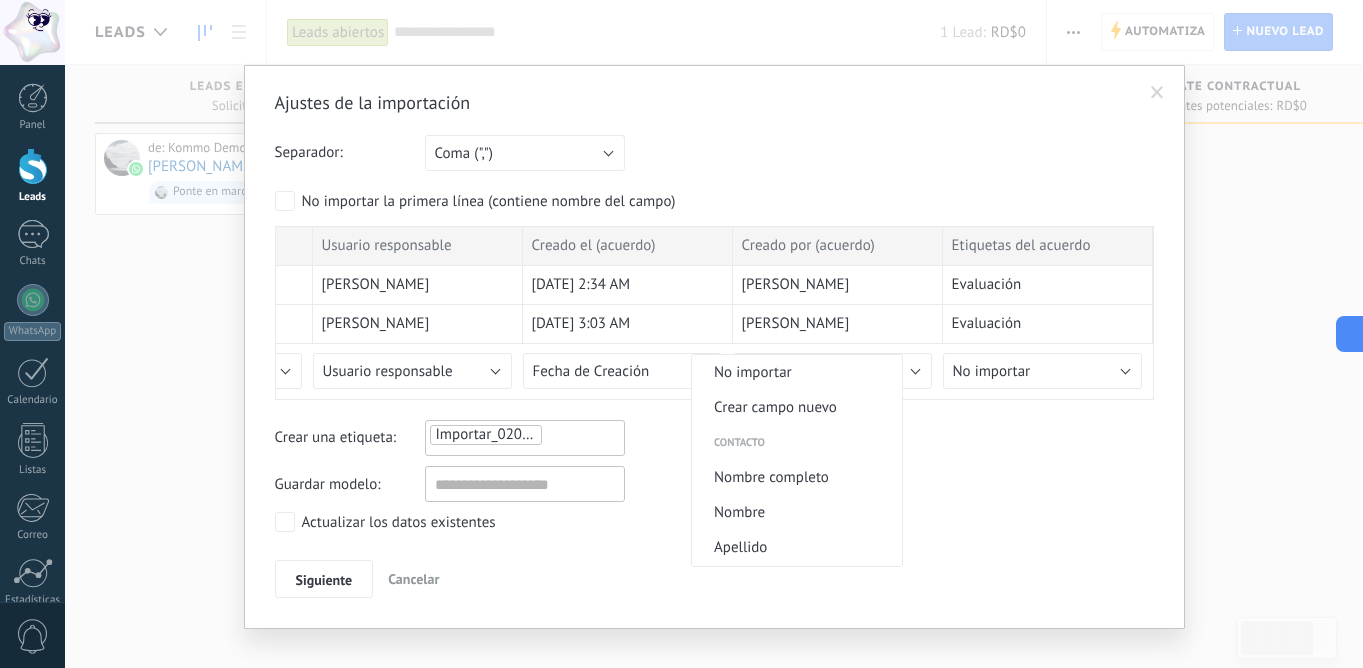 click on "Crear una etiqueta: Importar_02072025_1204" at bounding box center [714, 438] 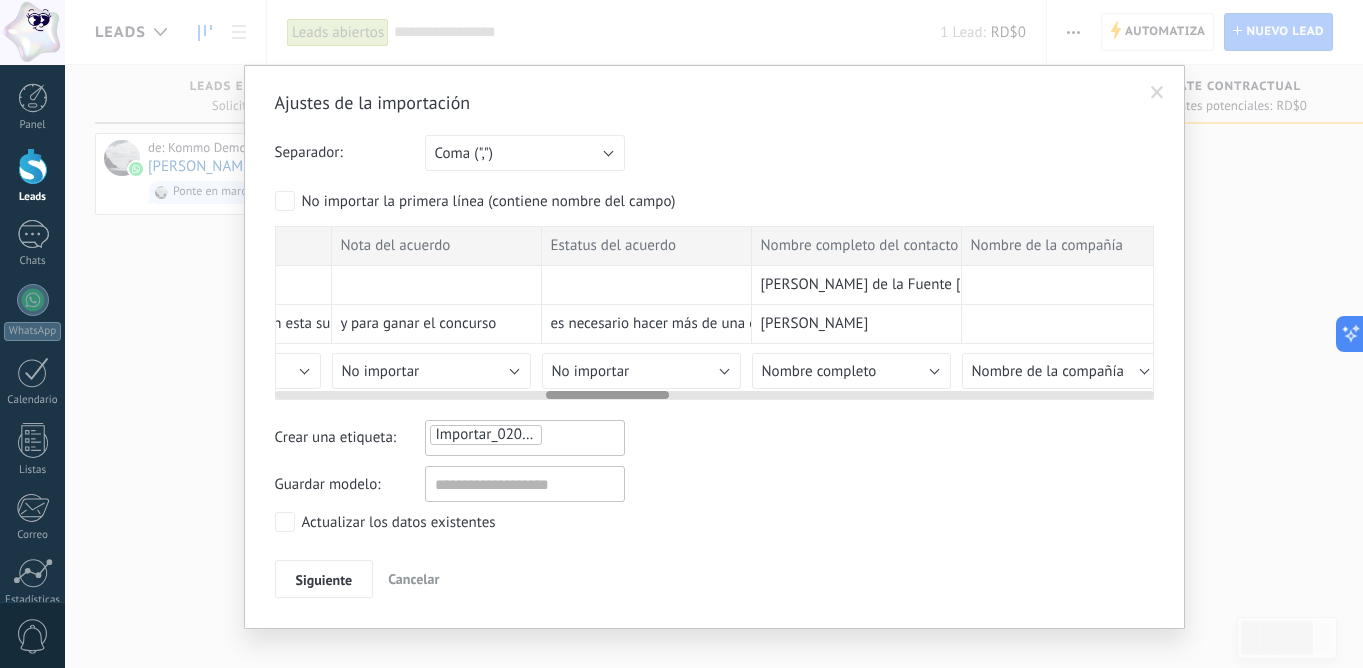 scroll, scrollTop: 0, scrollLeft: 2164, axis: horizontal 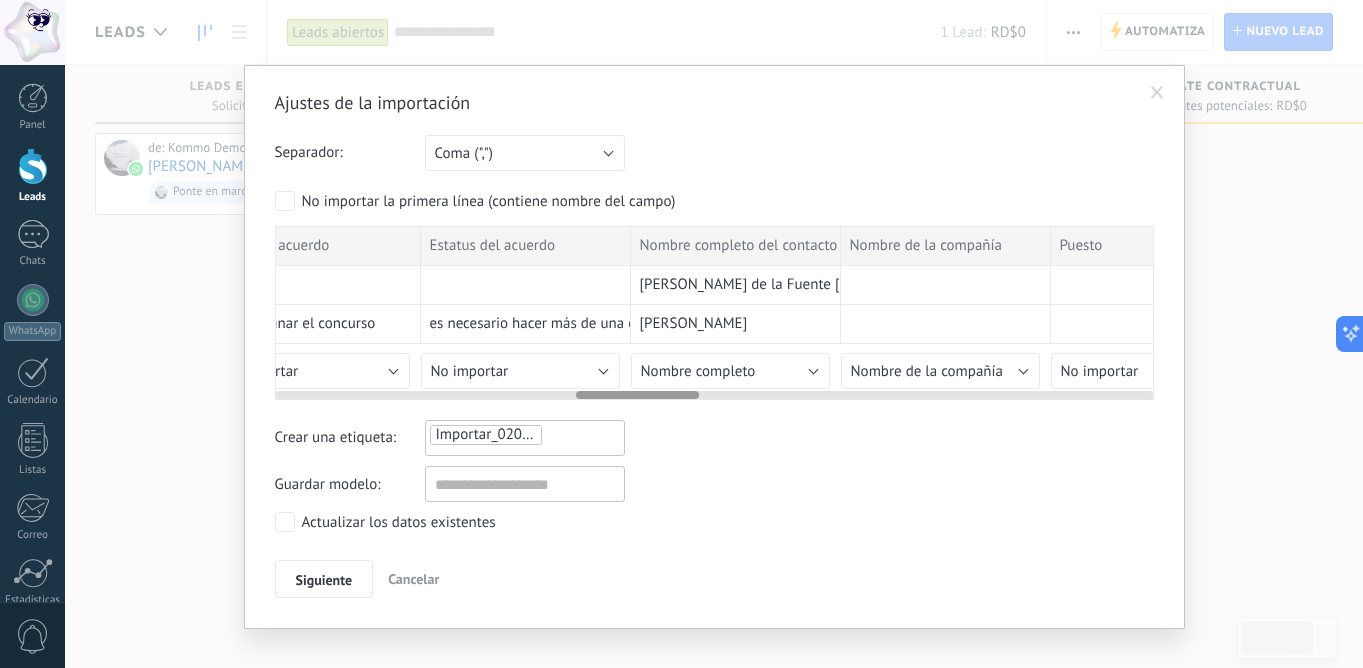 click on "Nombre completo" at bounding box center [730, 371] 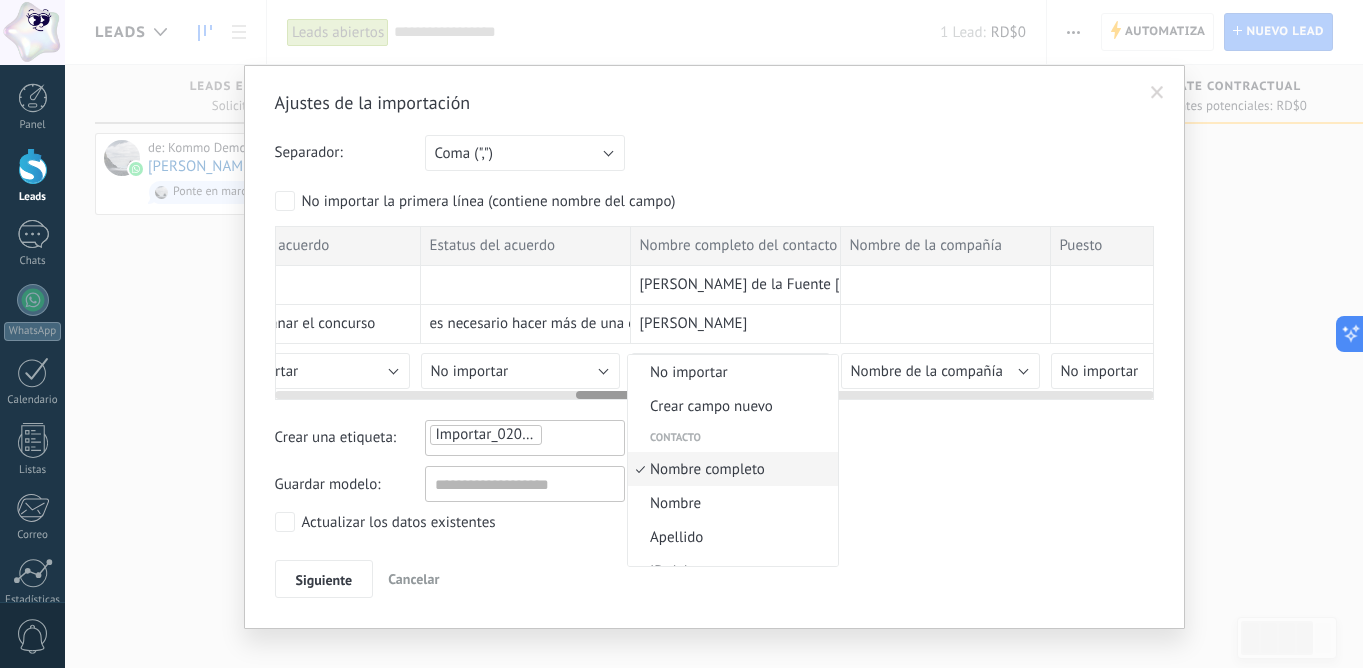 scroll, scrollTop: 10, scrollLeft: 0, axis: vertical 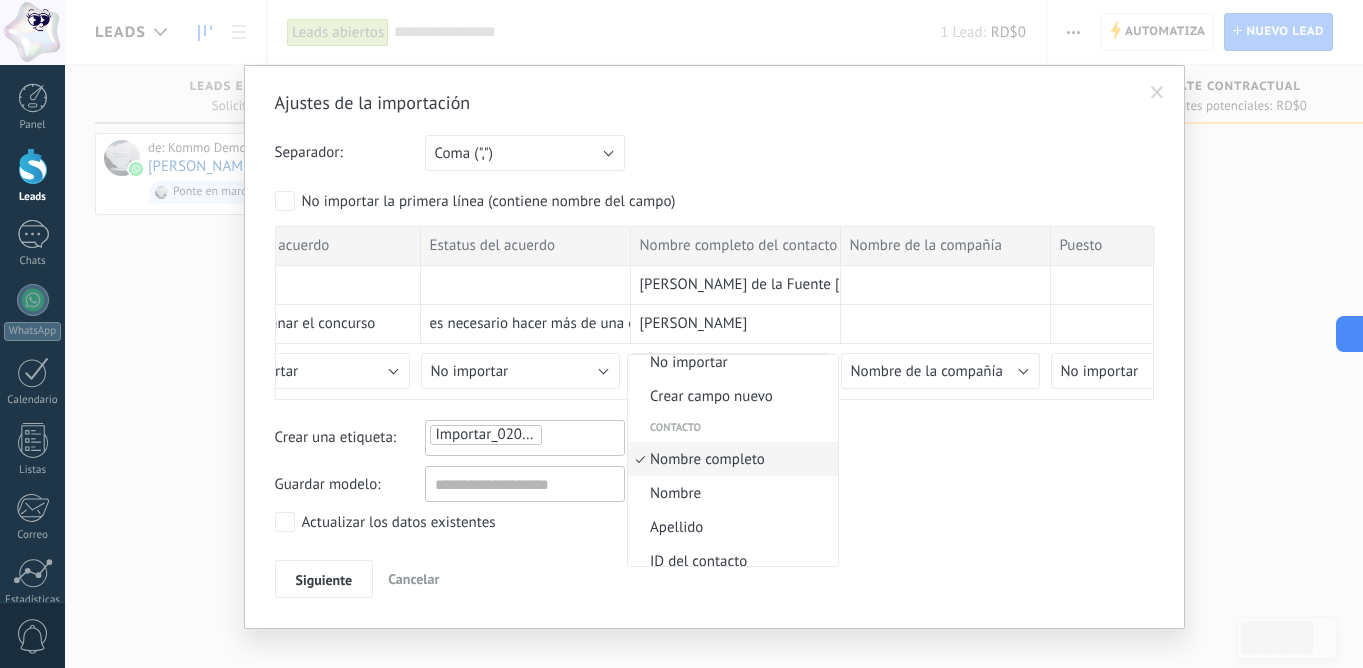 click at bounding box center (681, 334) 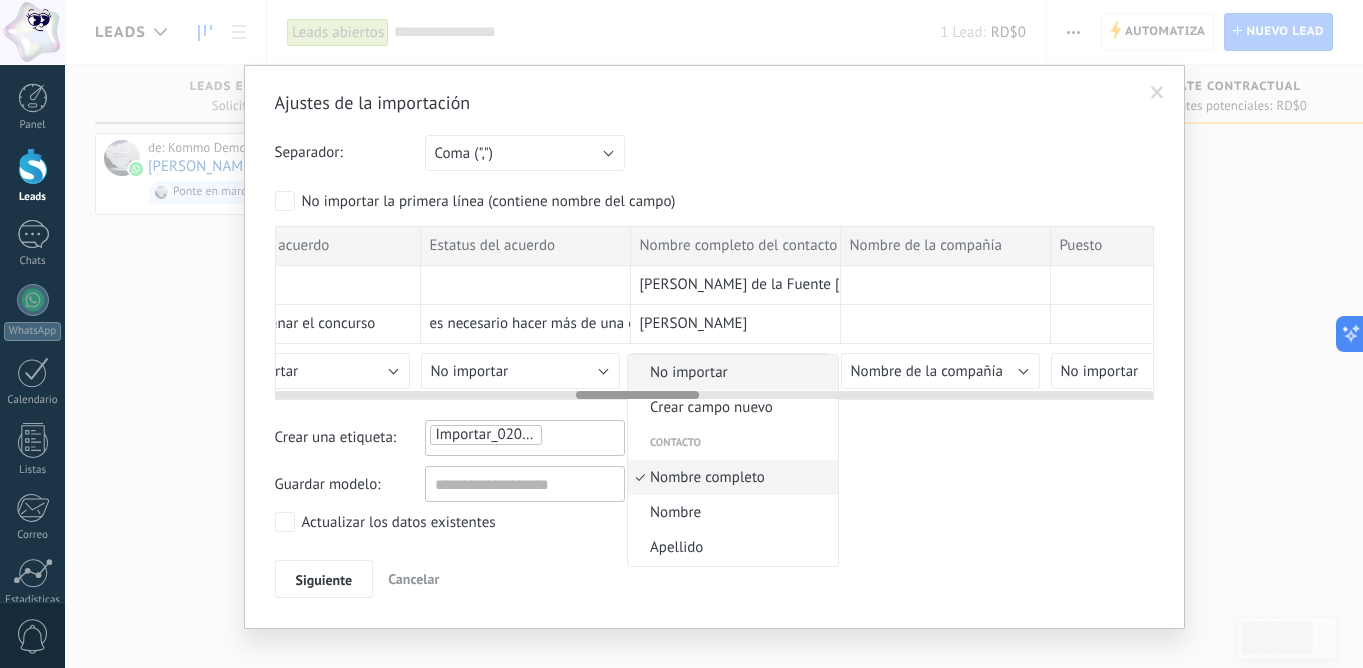 click on "No importar" at bounding box center [730, 373] 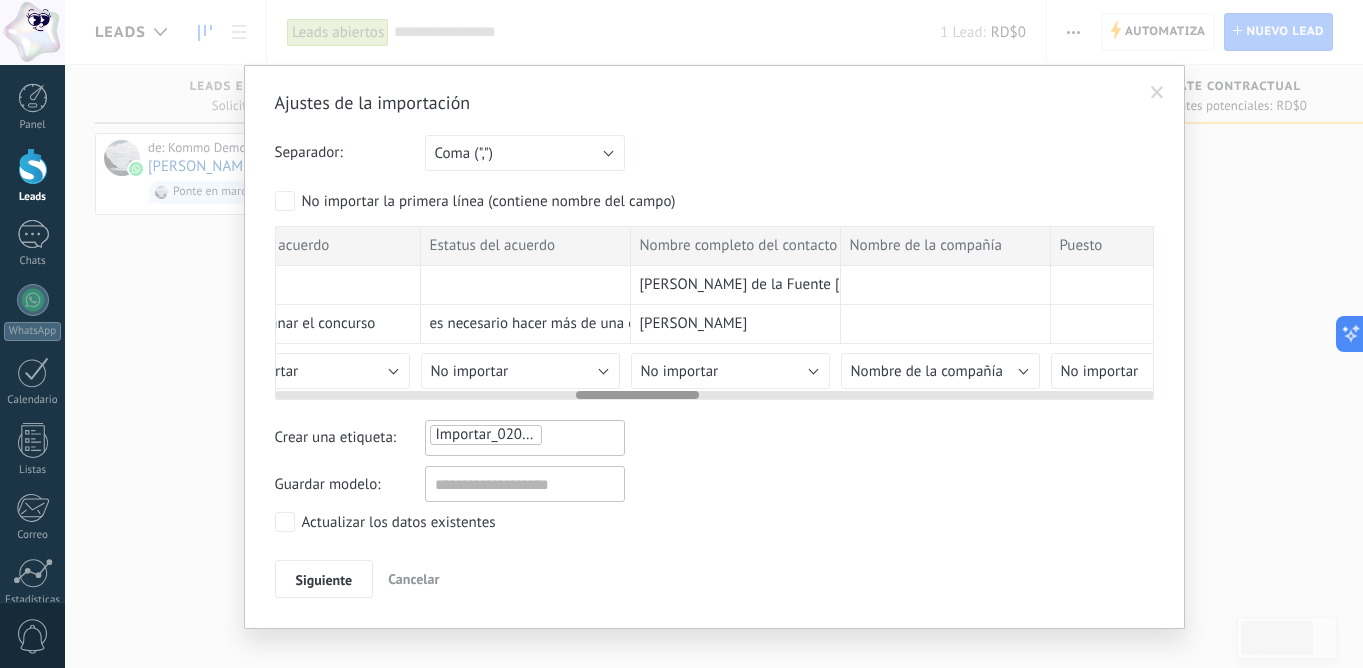 click on "No importar" at bounding box center [730, 371] 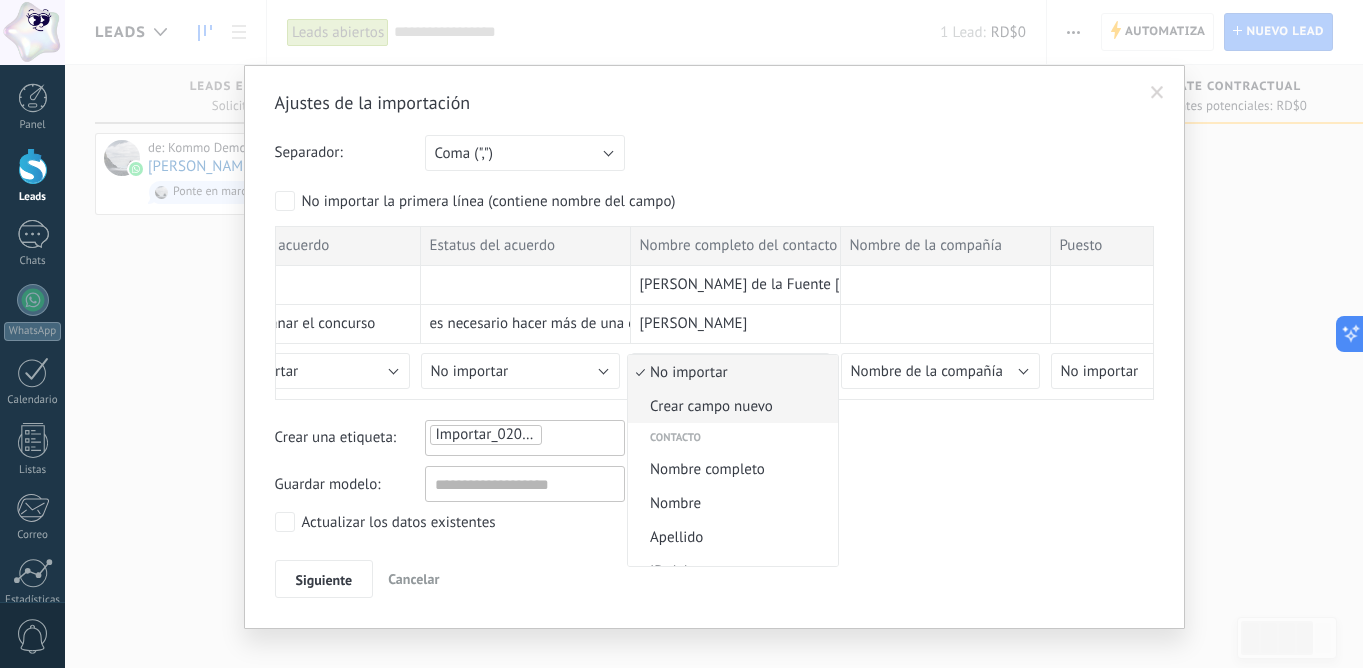 scroll, scrollTop: -1, scrollLeft: 0, axis: vertical 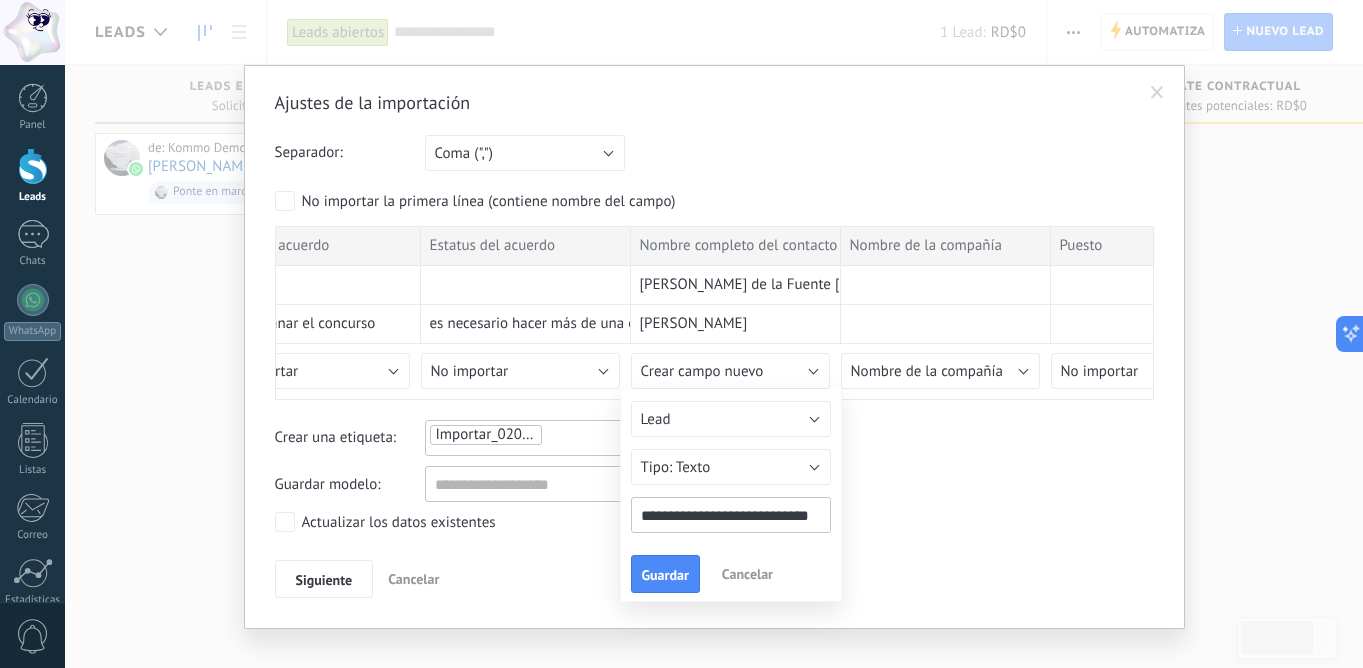 click on "**********" at bounding box center [731, 515] 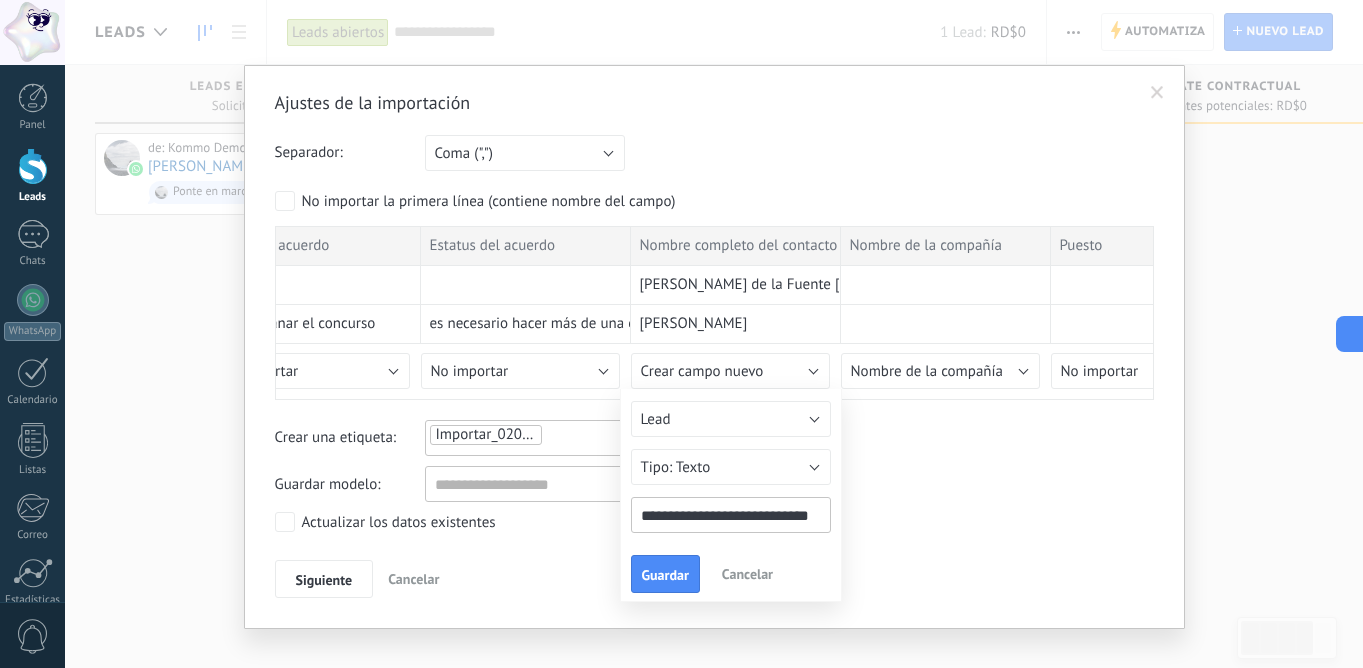 click on "**********" at bounding box center (731, 515) 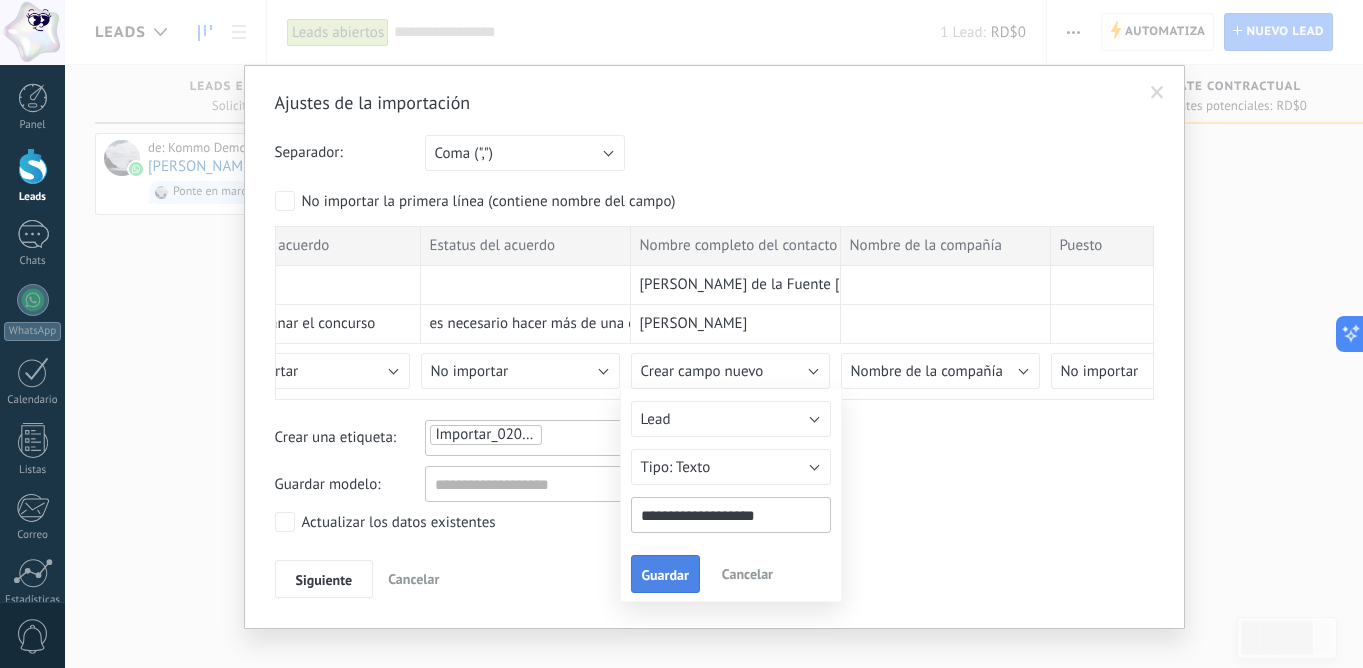 type on "**********" 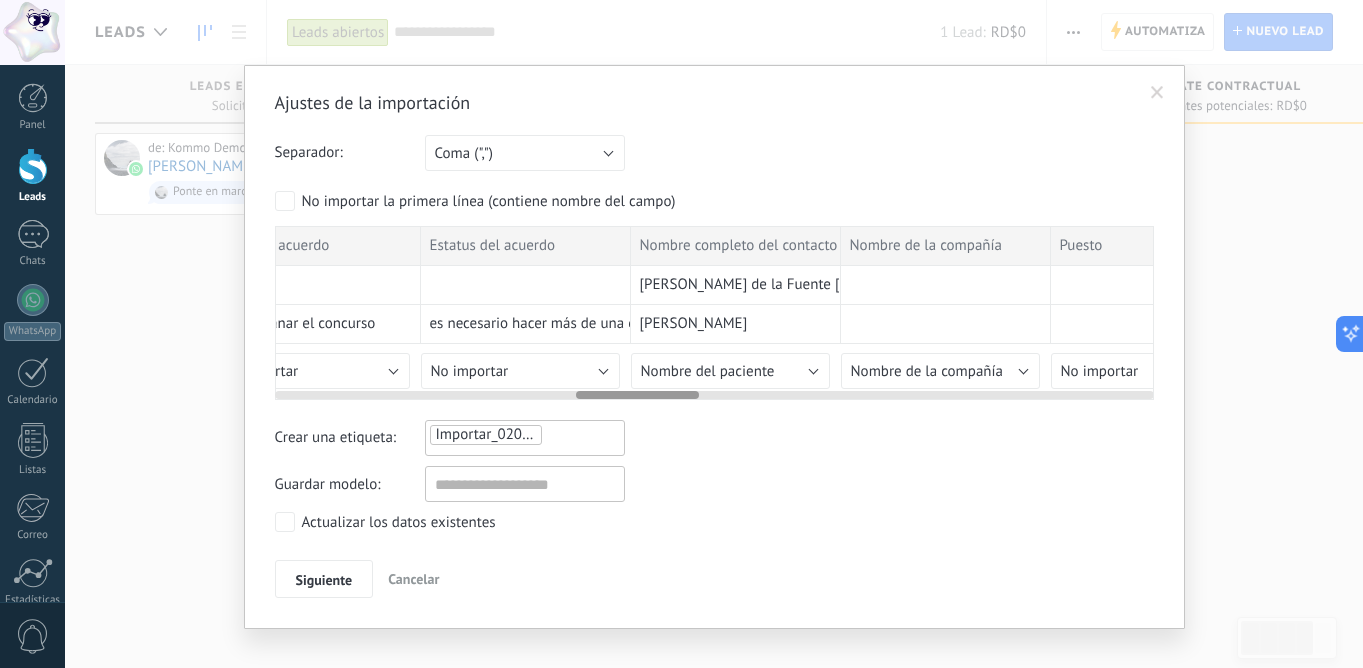 click on "Nombre de la compañía" at bounding box center (927, 371) 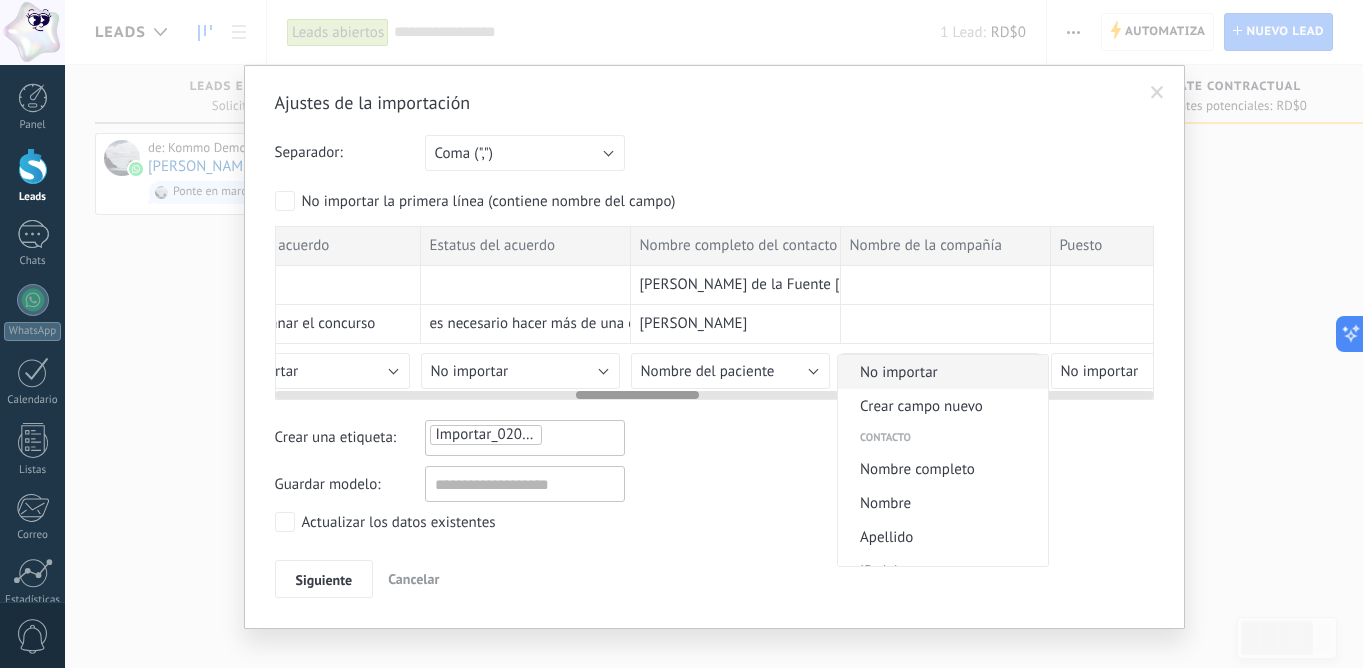 scroll, scrollTop: 0, scrollLeft: 0, axis: both 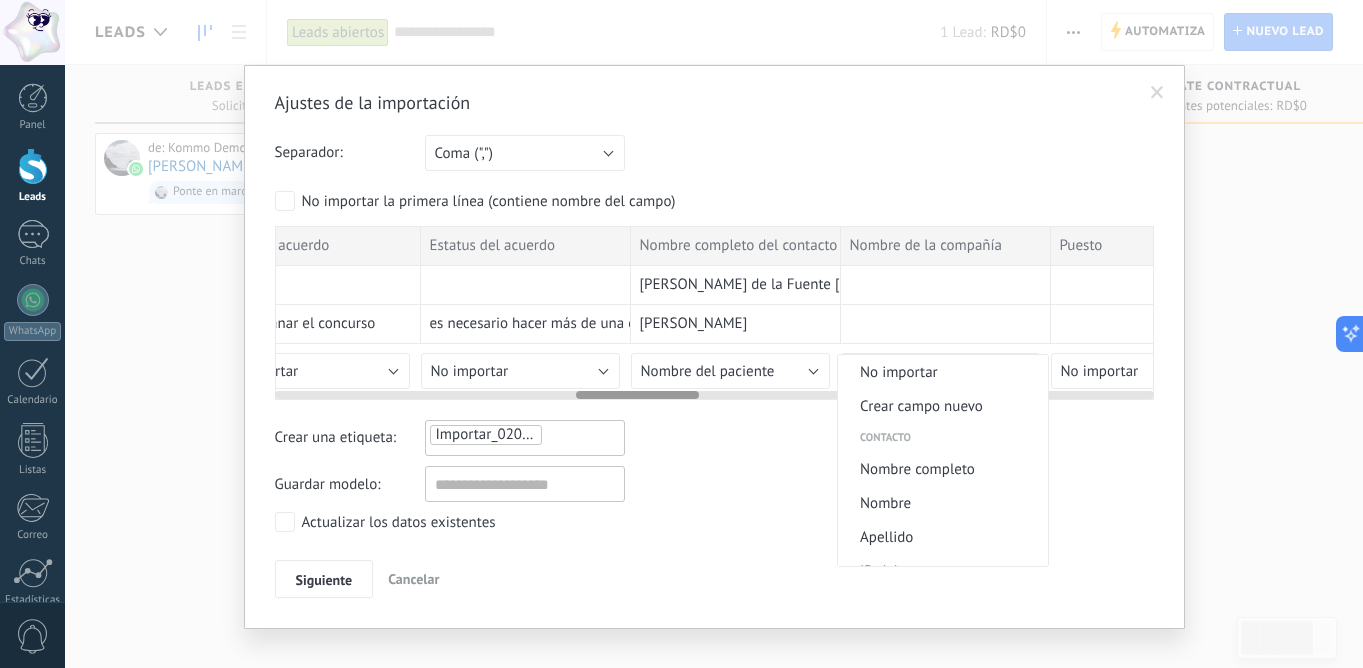 click on "No importar" at bounding box center (940, 372) 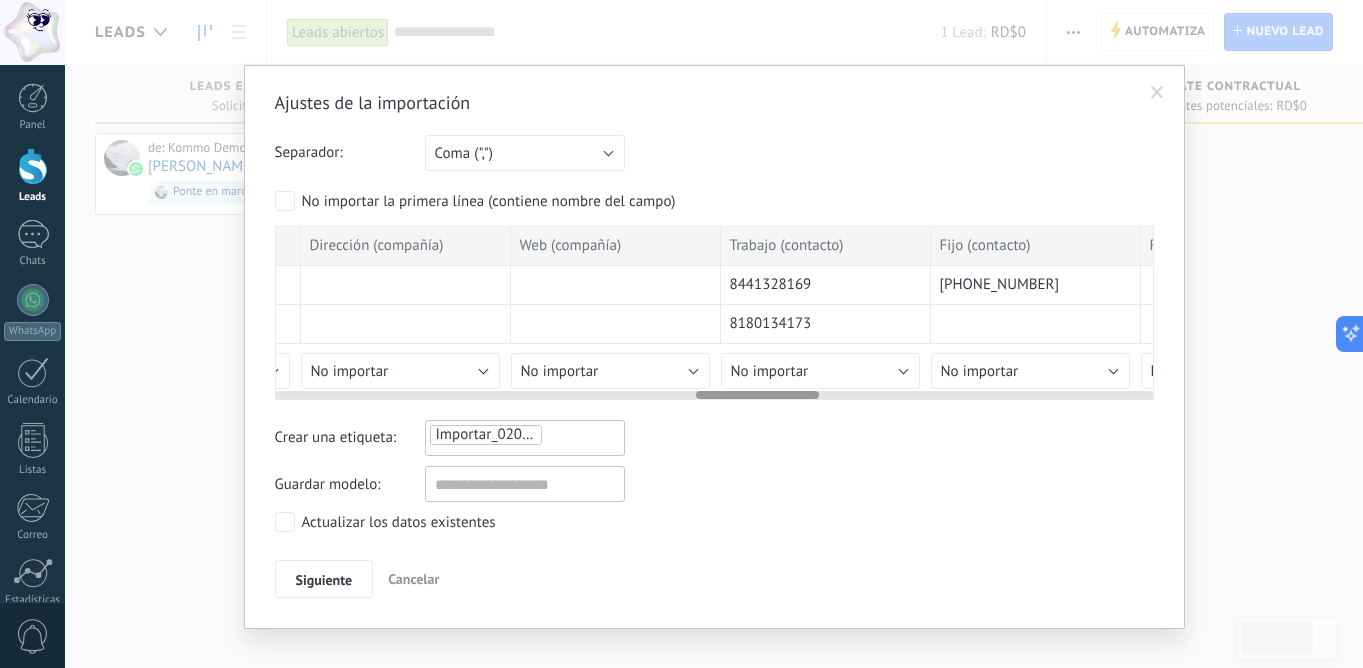 scroll, scrollTop: 0, scrollLeft: 3184, axis: horizontal 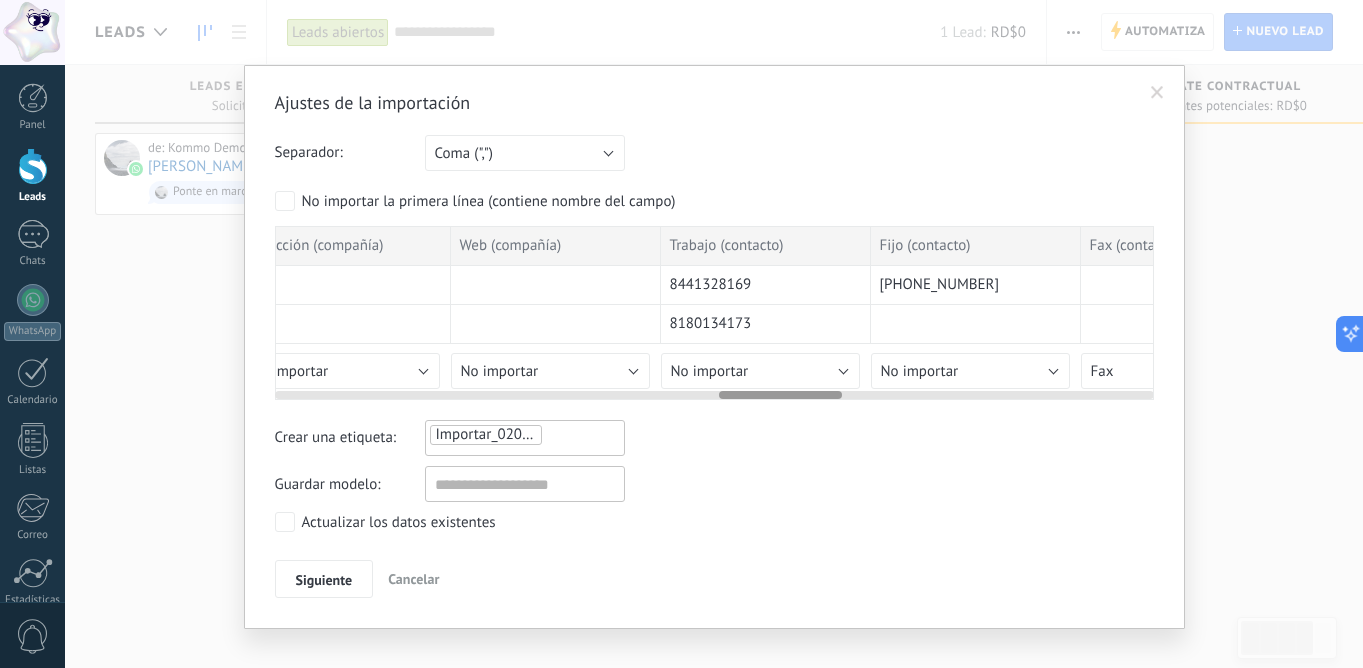 click on "No importar" at bounding box center (760, 371) 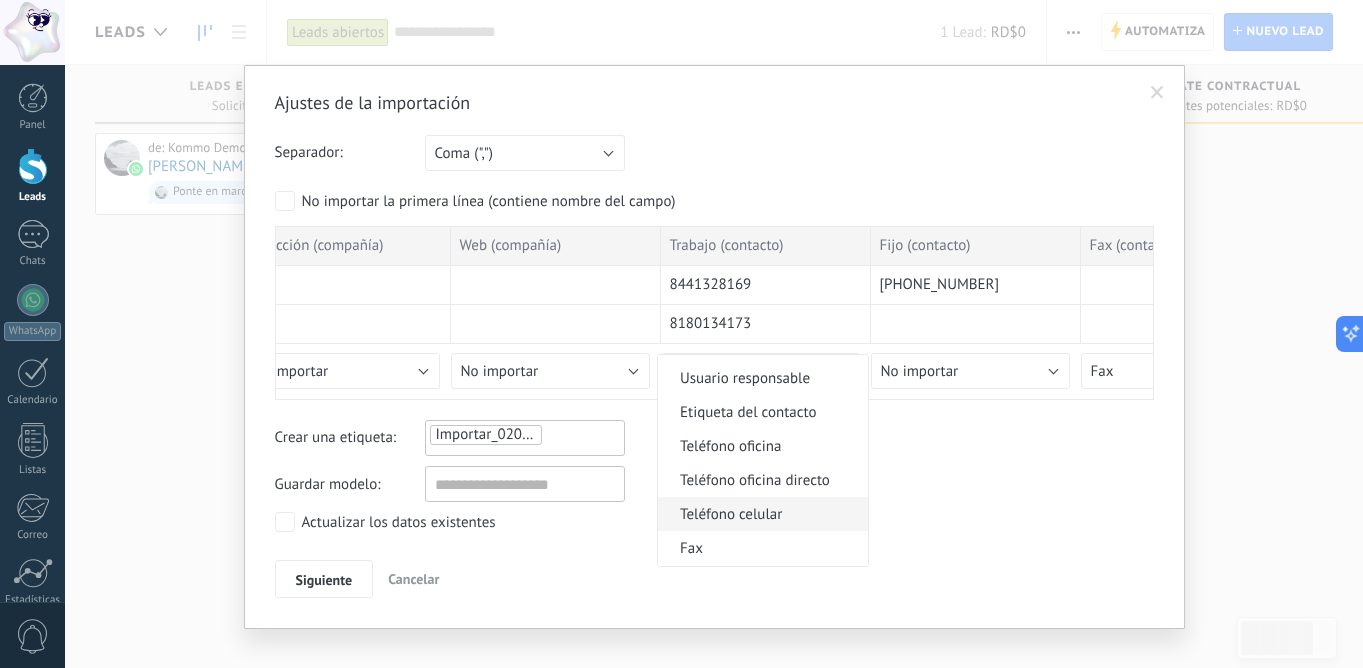 scroll, scrollTop: 393, scrollLeft: 0, axis: vertical 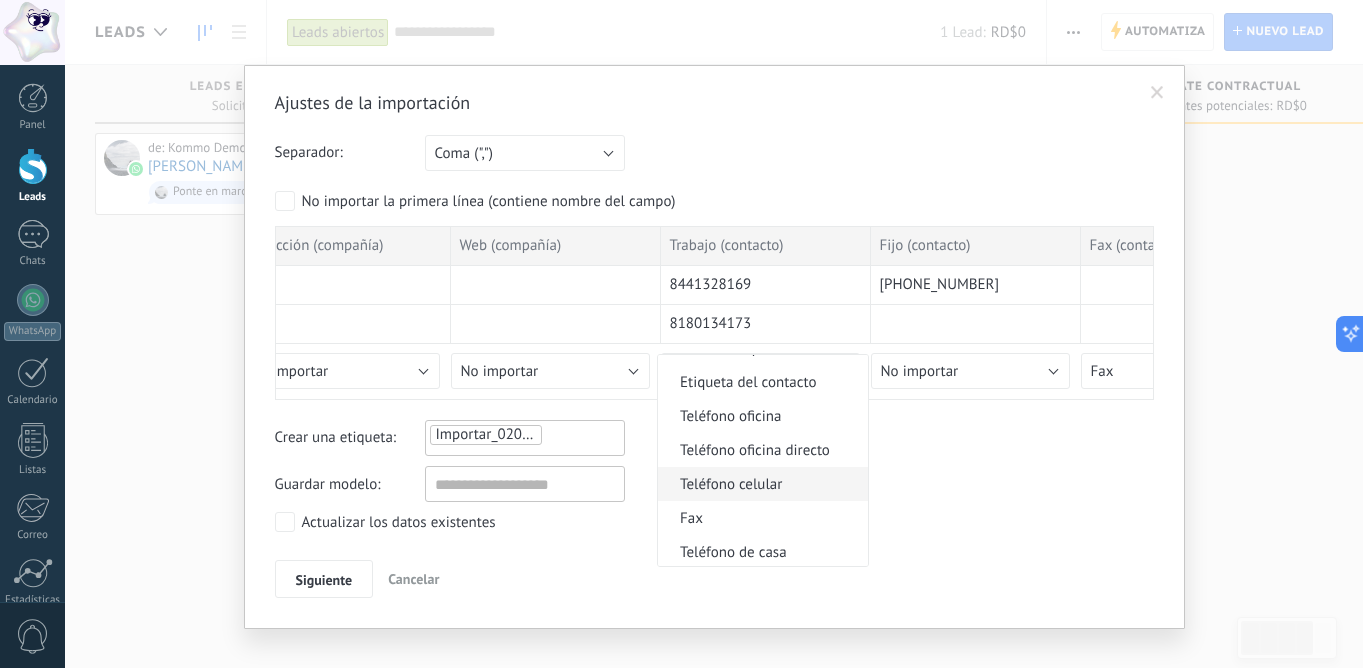click on "Teléfono celular" at bounding box center [763, 484] 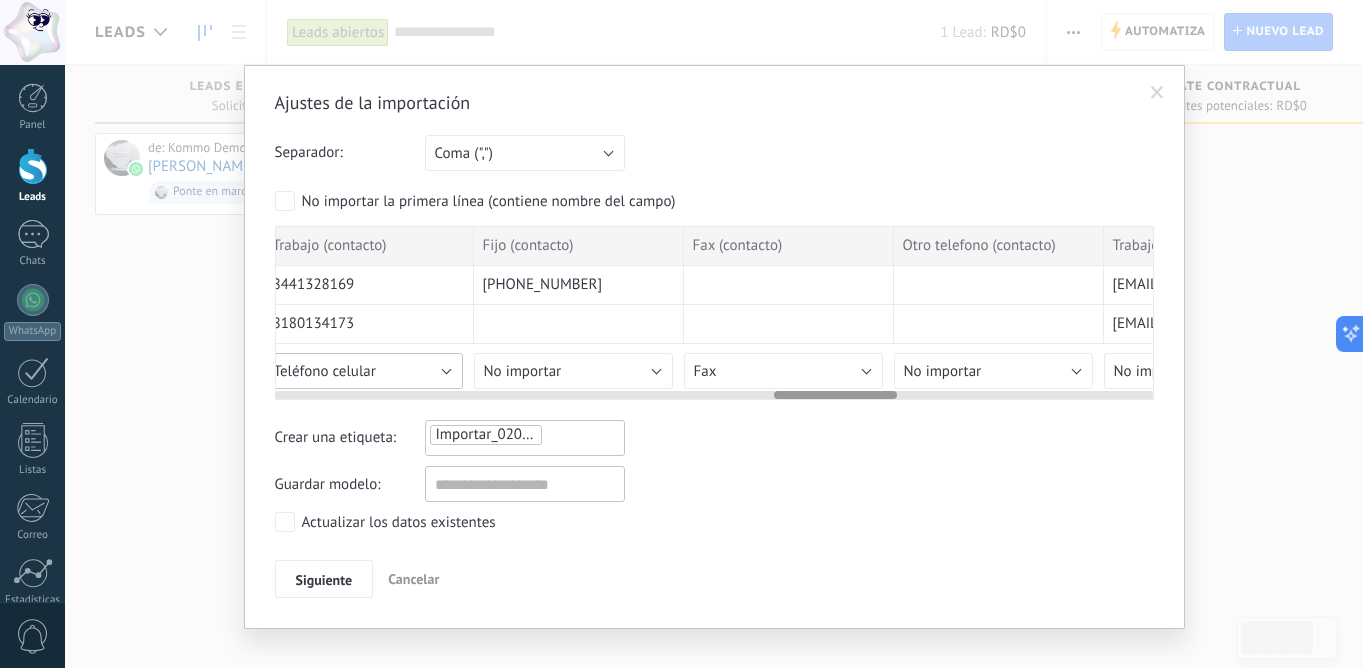 scroll, scrollTop: 0, scrollLeft: 3632, axis: horizontal 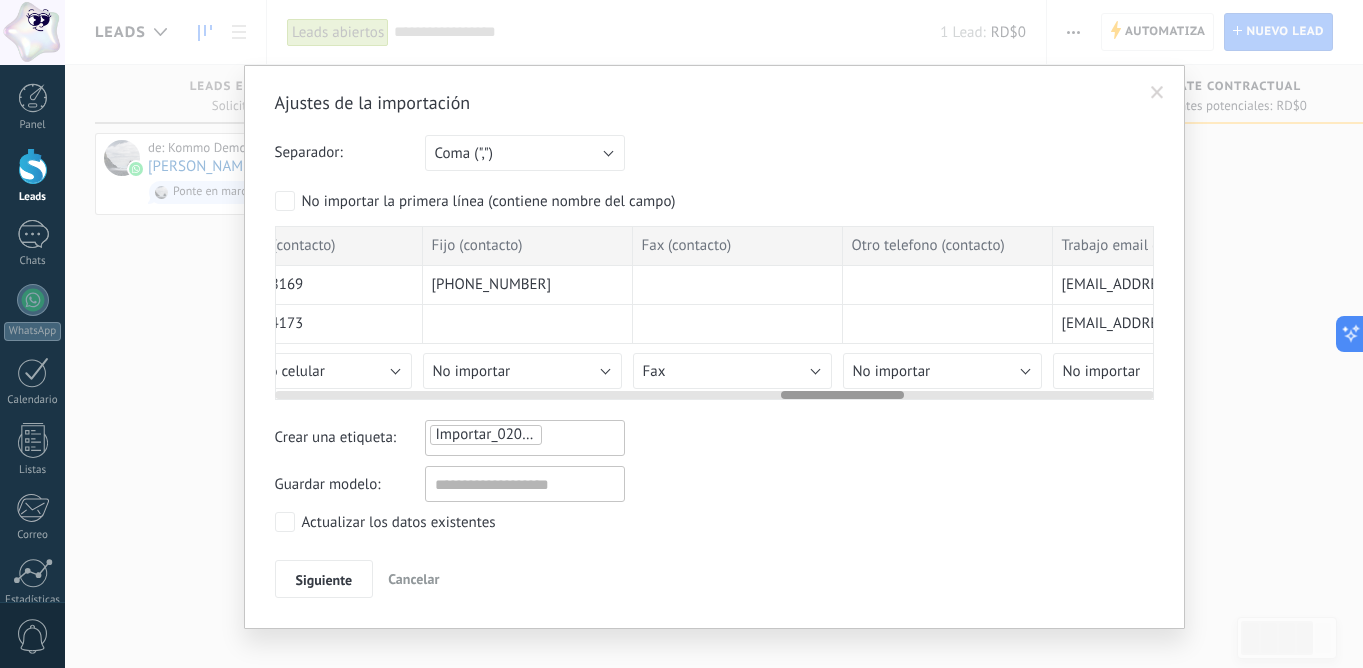 click on "Fax" at bounding box center (732, 371) 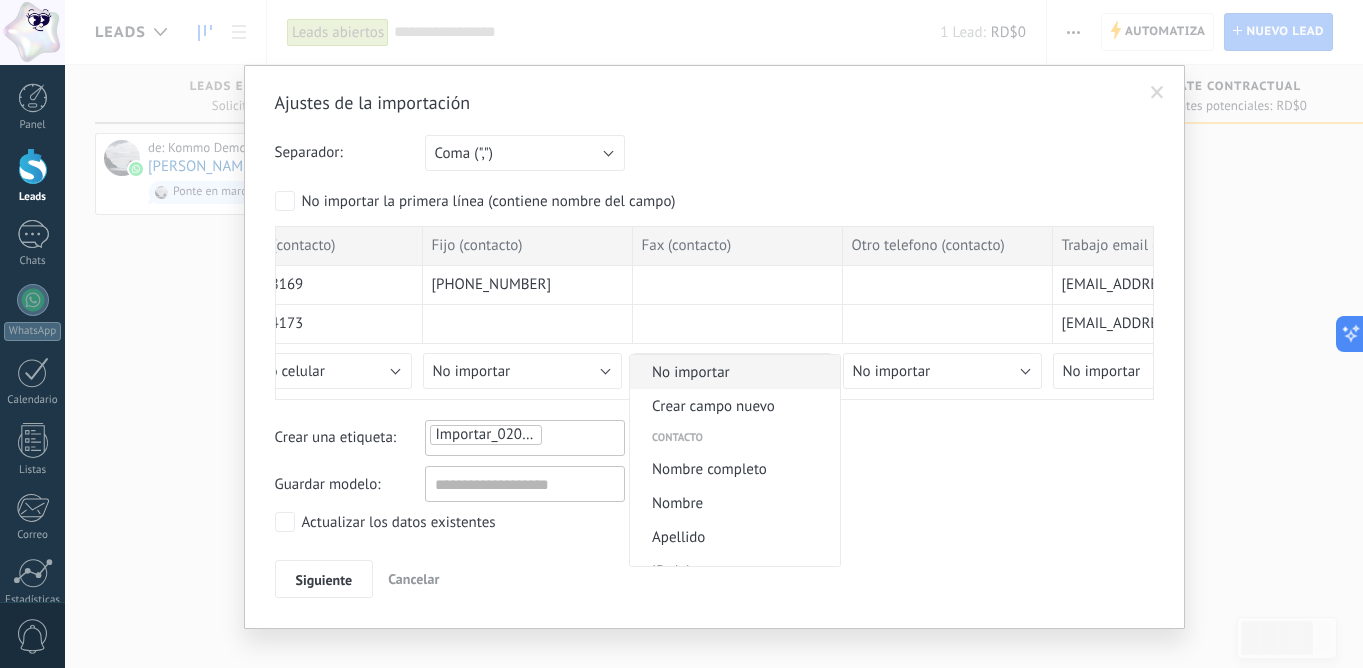scroll, scrollTop: -1, scrollLeft: 0, axis: vertical 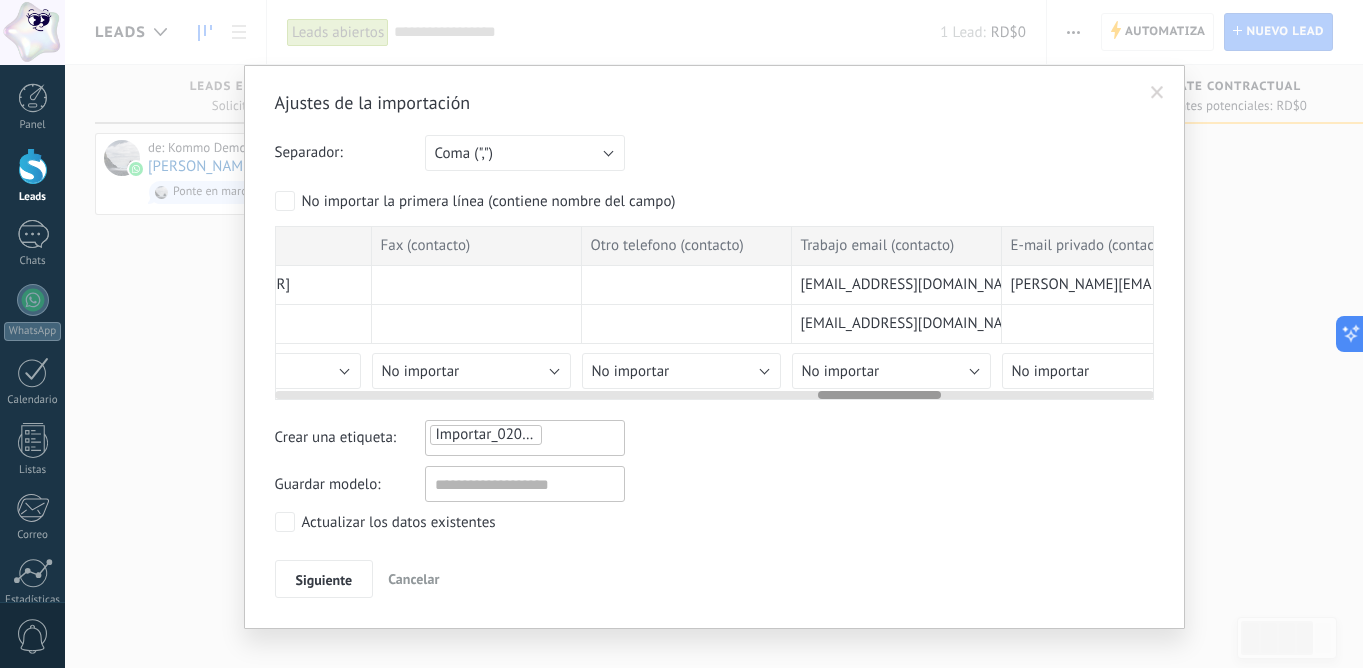 click on "No importar" at bounding box center [891, 371] 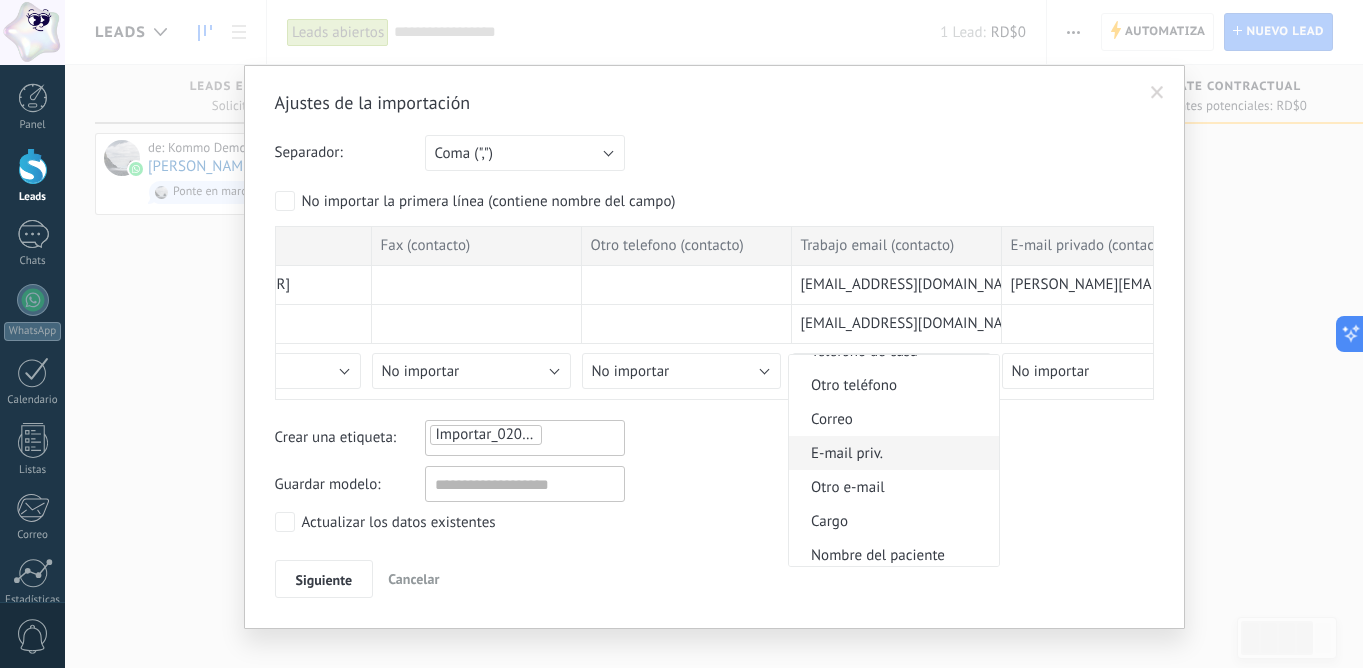 scroll, scrollTop: 593, scrollLeft: 0, axis: vertical 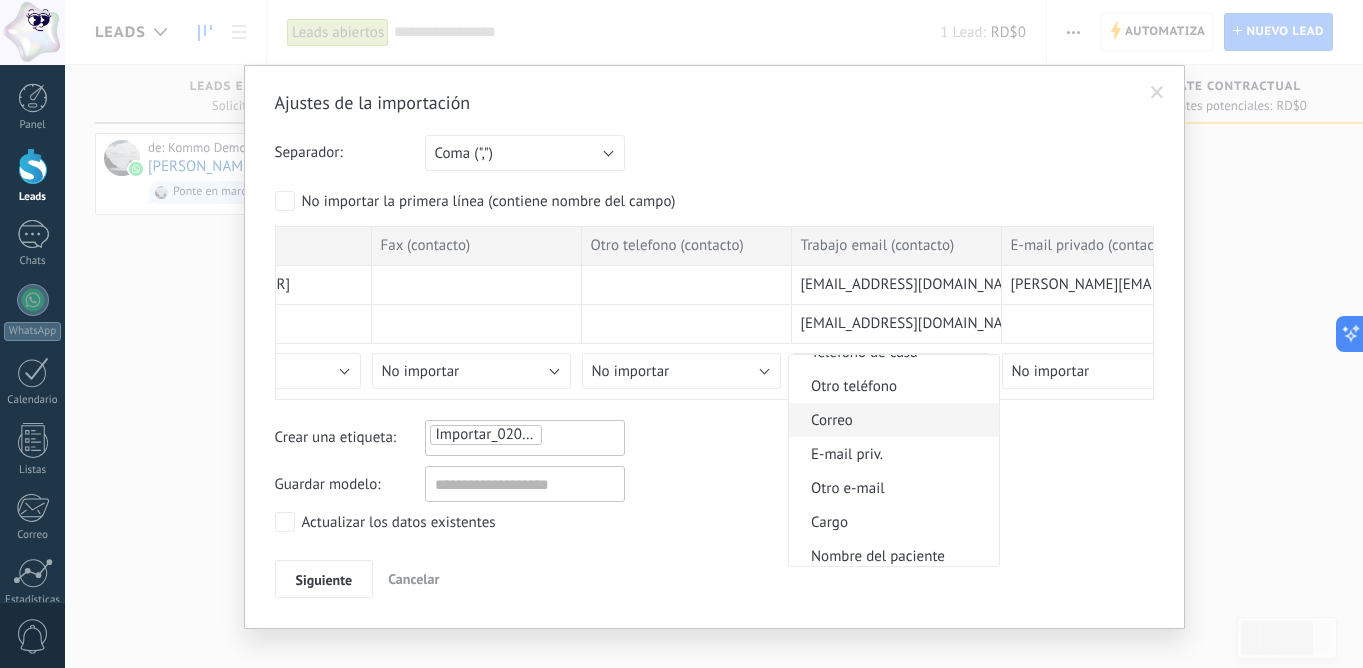 click on "Correo" at bounding box center (891, 420) 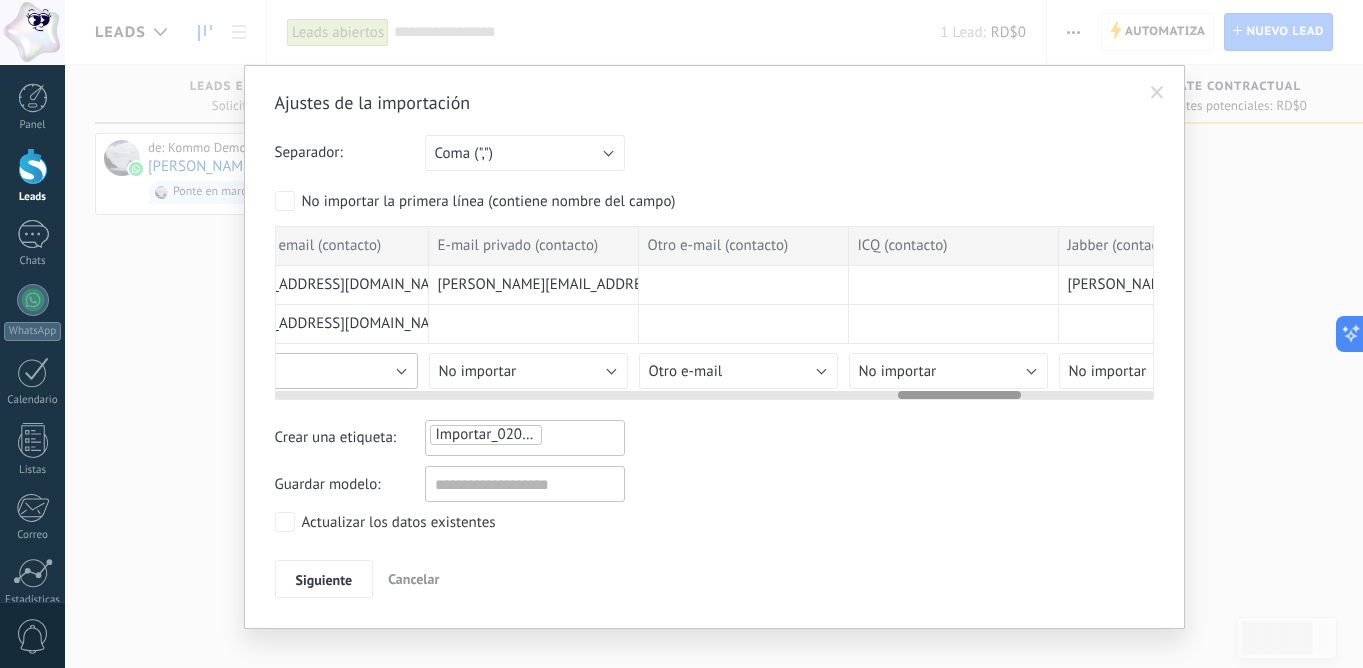 scroll, scrollTop: 0, scrollLeft: 4470, axis: horizontal 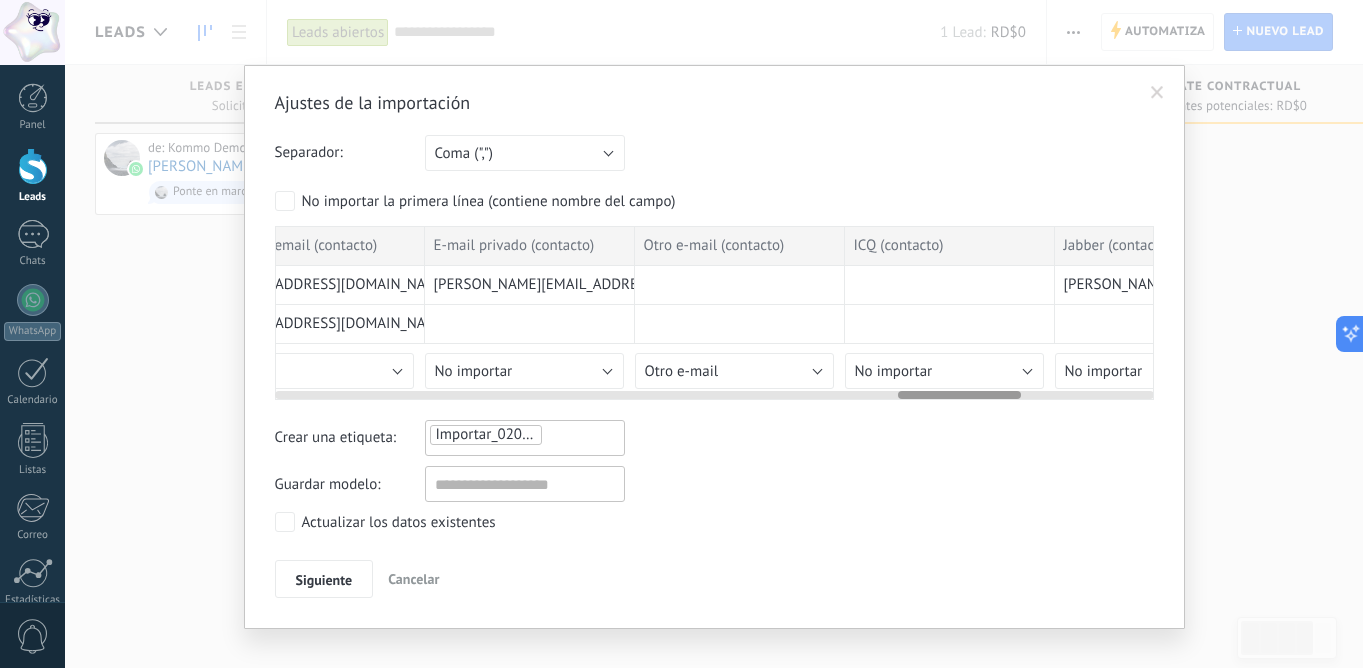 click on "Otro e-mail" at bounding box center [734, 371] 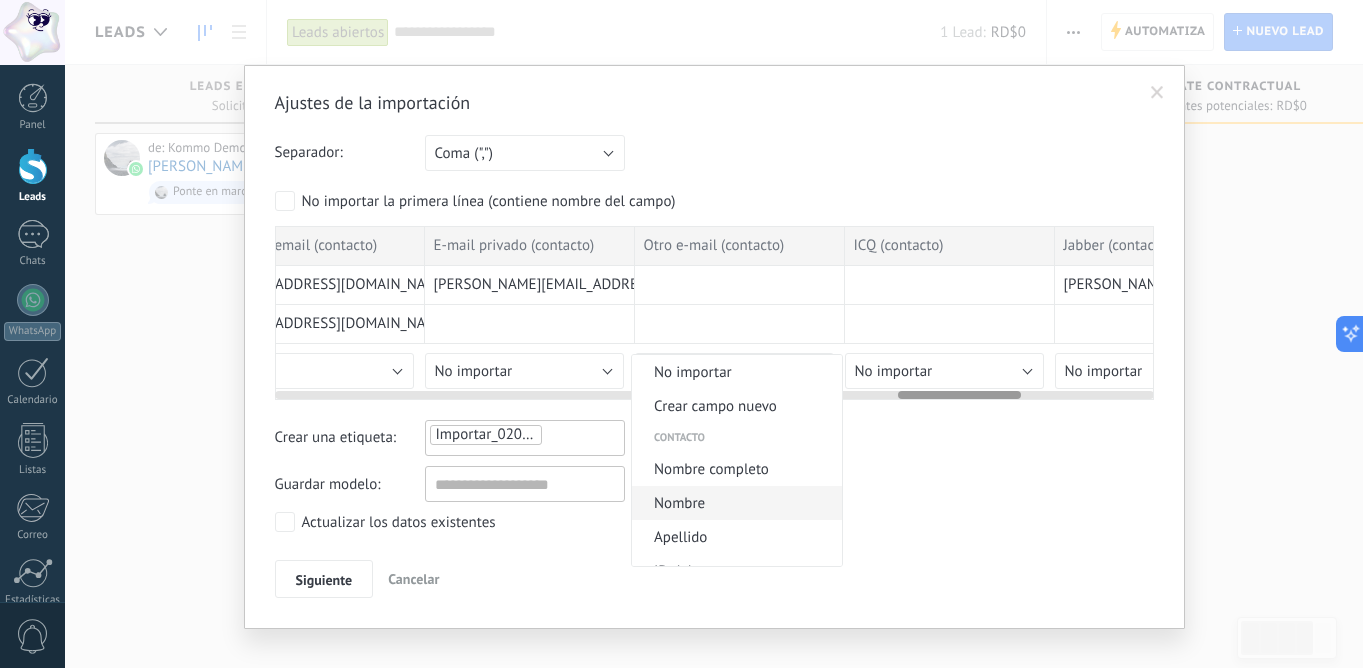 scroll, scrollTop: -1, scrollLeft: 0, axis: vertical 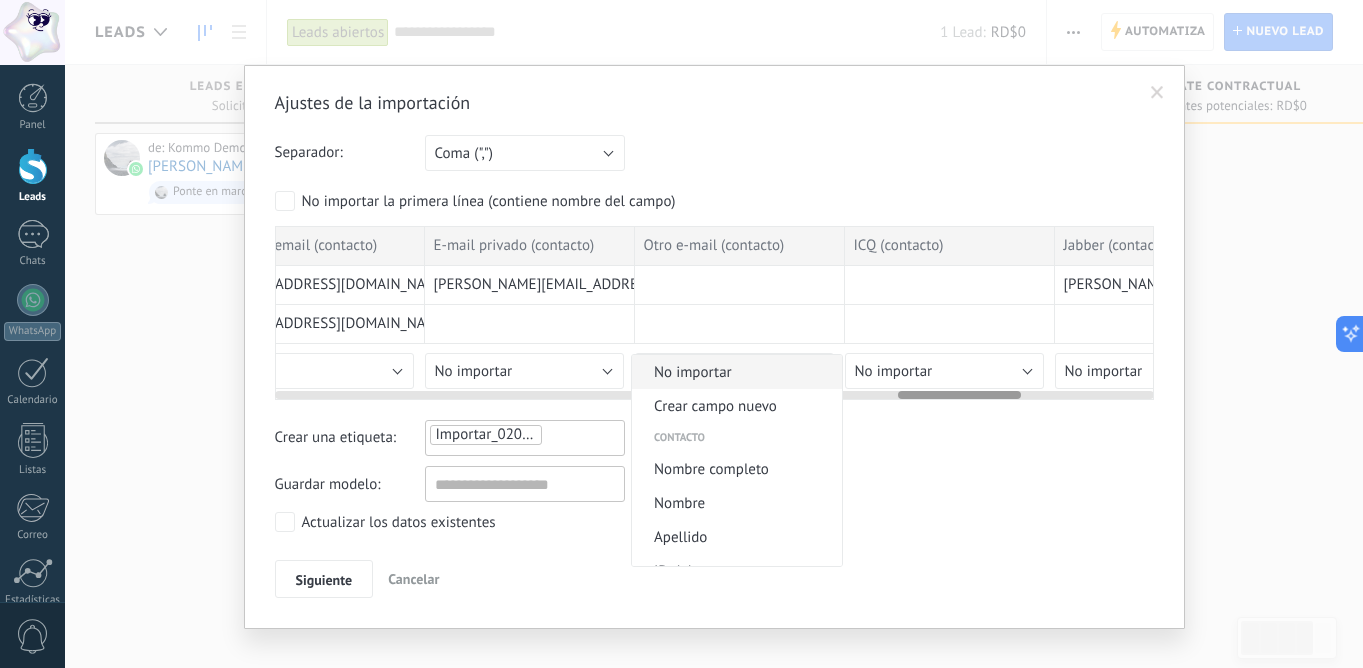 click on "No importar" at bounding box center (734, 372) 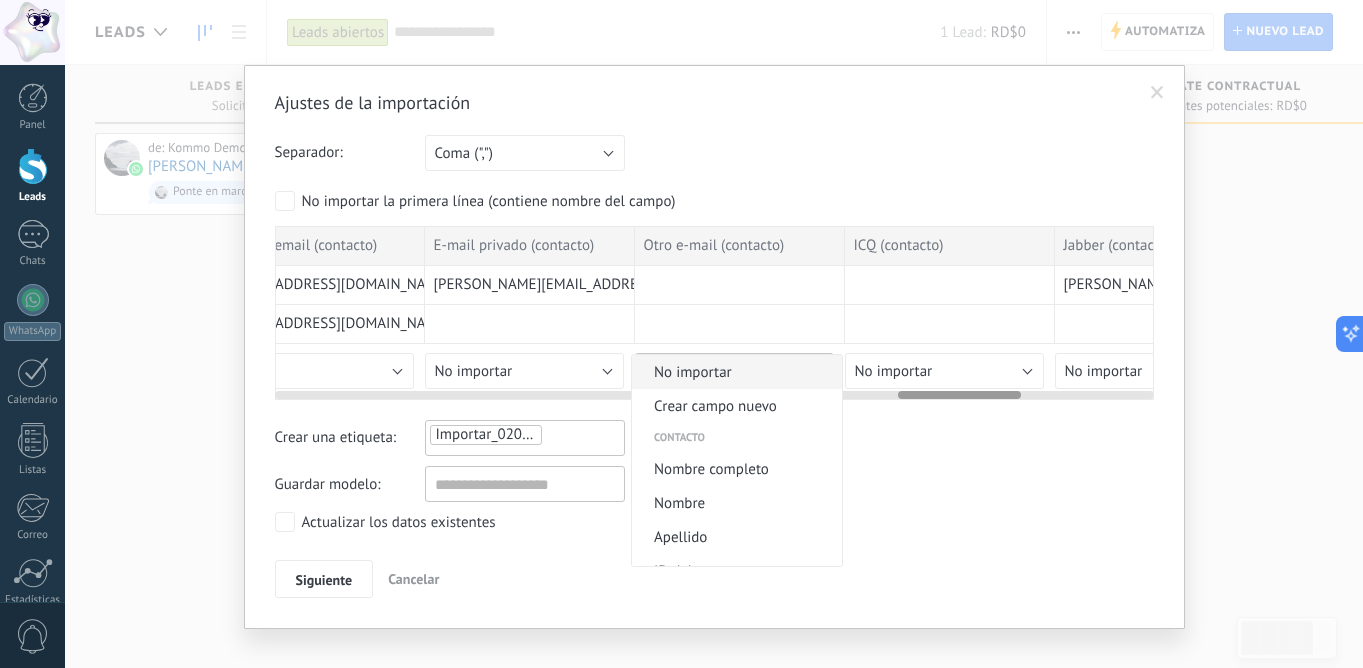 scroll, scrollTop: 0, scrollLeft: 0, axis: both 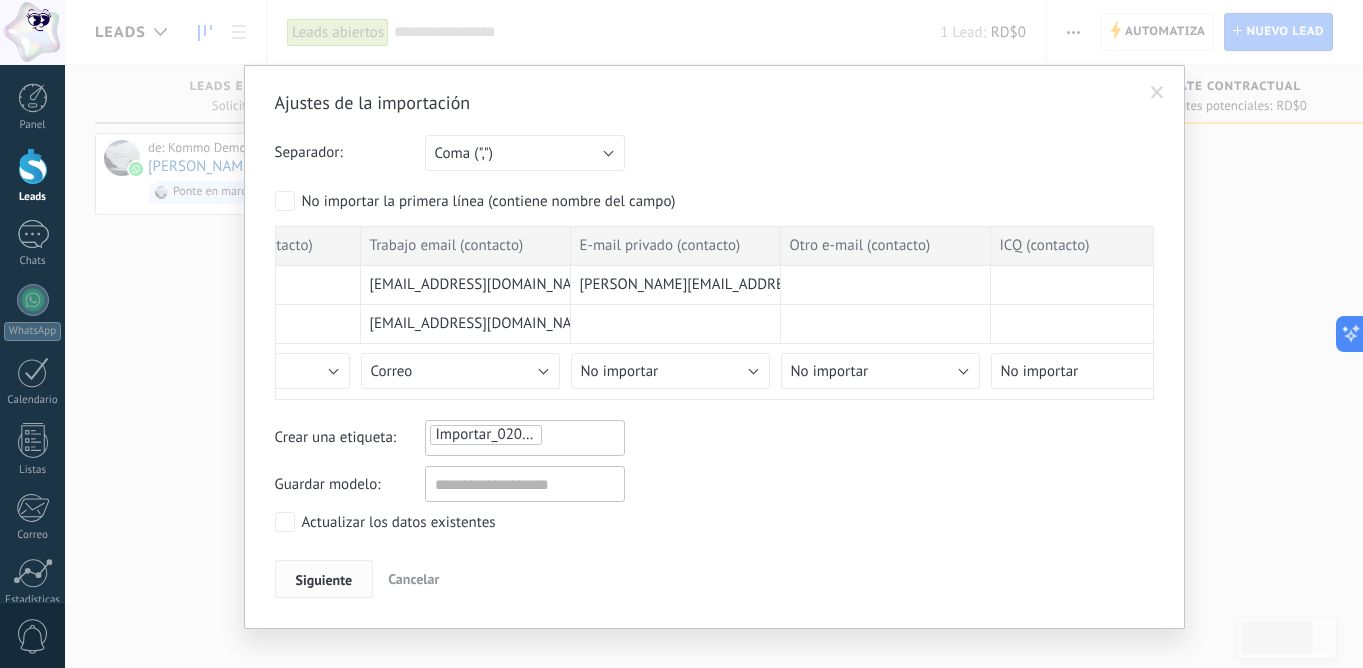 click on "Siguiente" at bounding box center [324, 580] 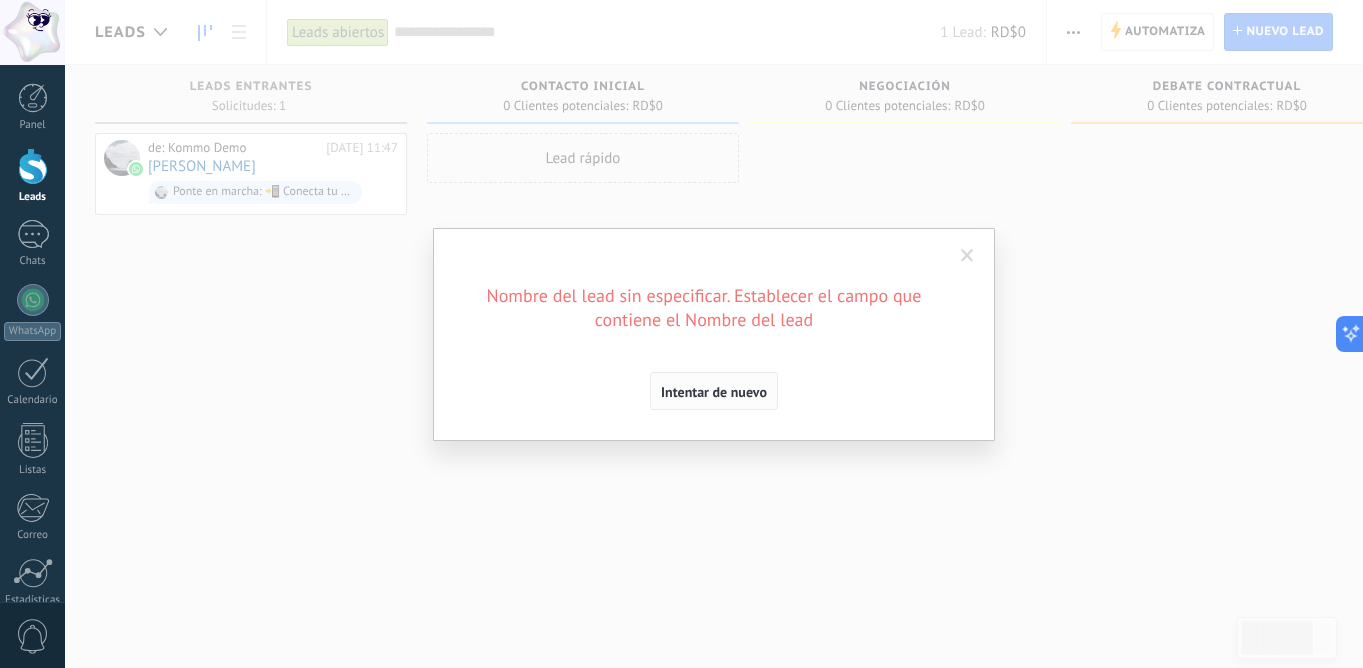 click on "Intentar de nuevo" at bounding box center (714, 392) 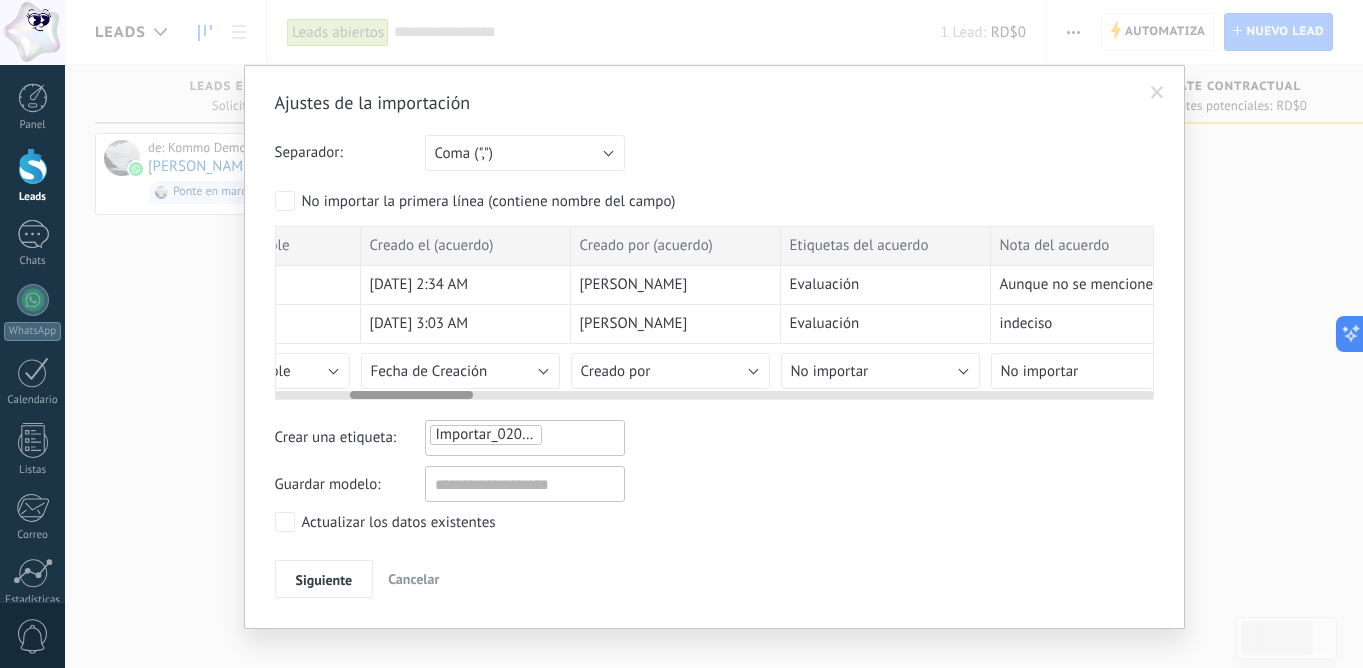 scroll, scrollTop: 0, scrollLeft: 591, axis: horizontal 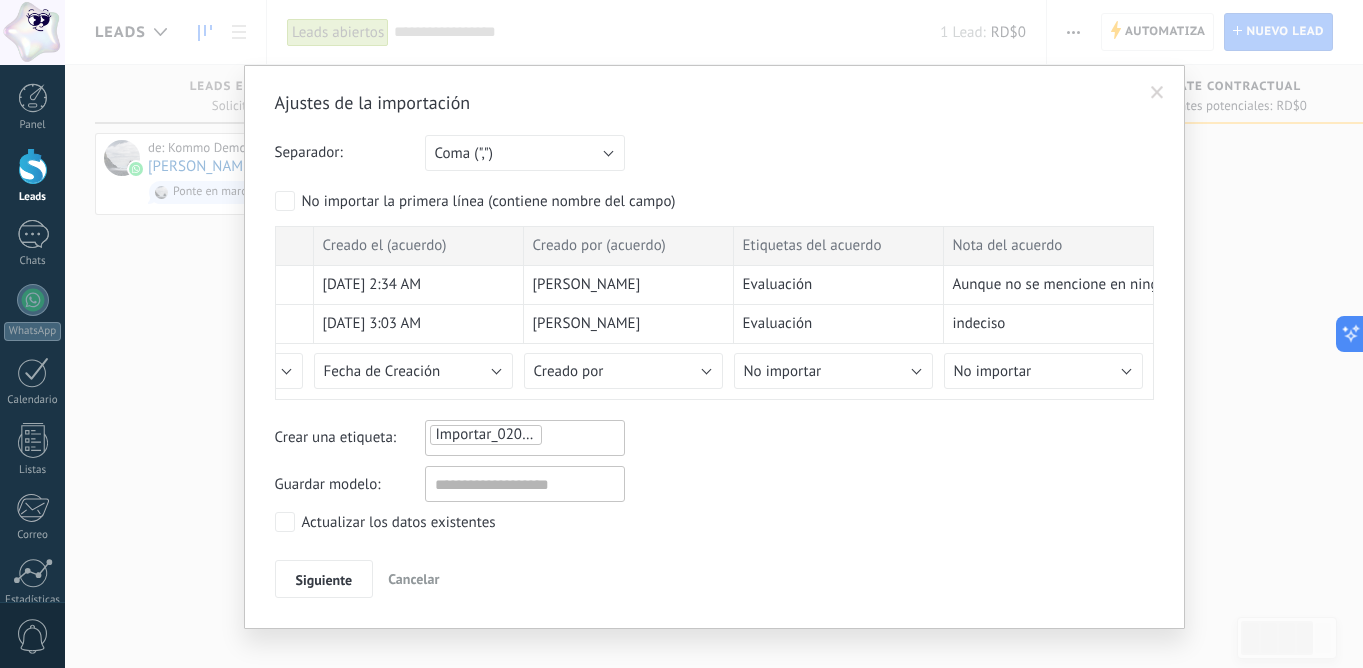 click on "No importar" at bounding box center [783, 371] 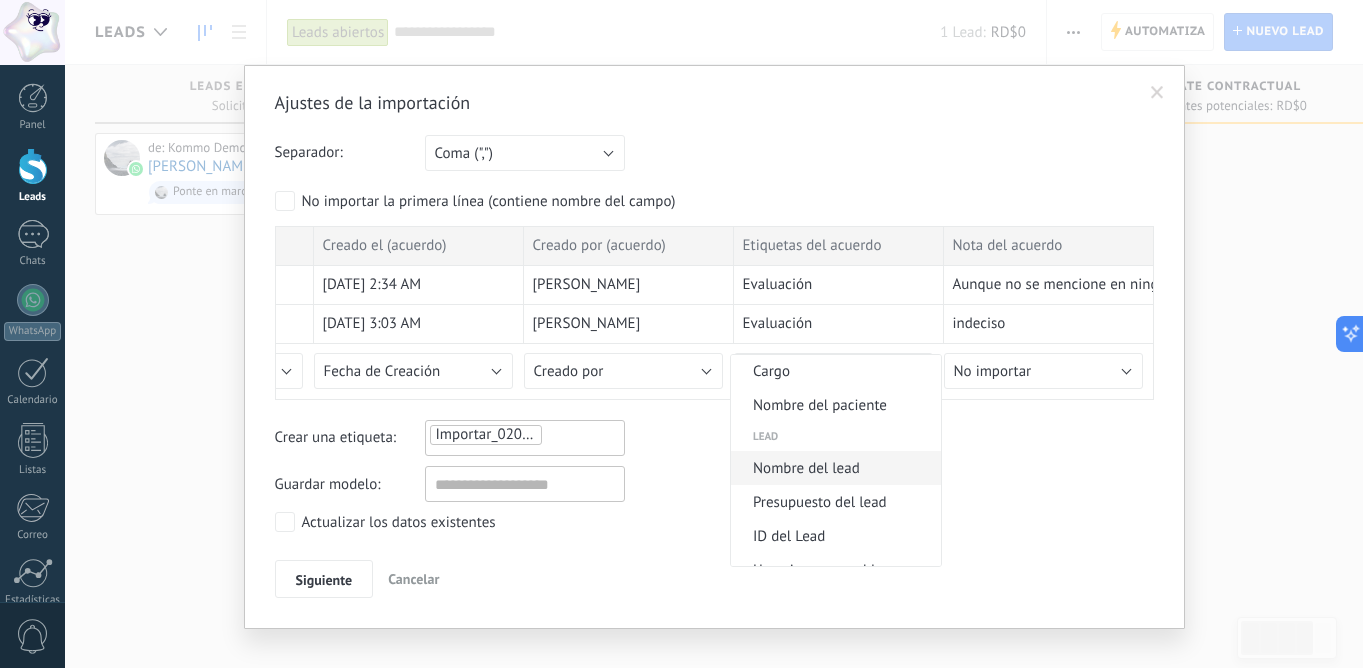 scroll, scrollTop: 766, scrollLeft: 0, axis: vertical 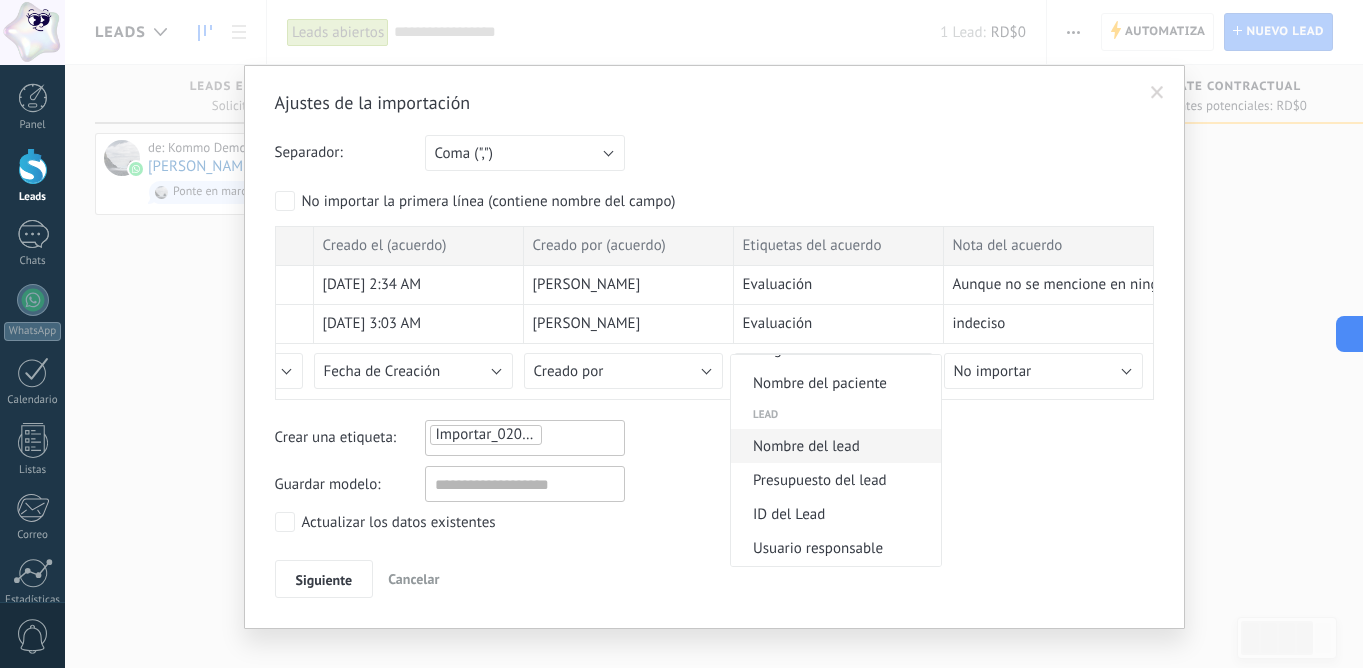 click on "Nombre del lead" at bounding box center [833, 446] 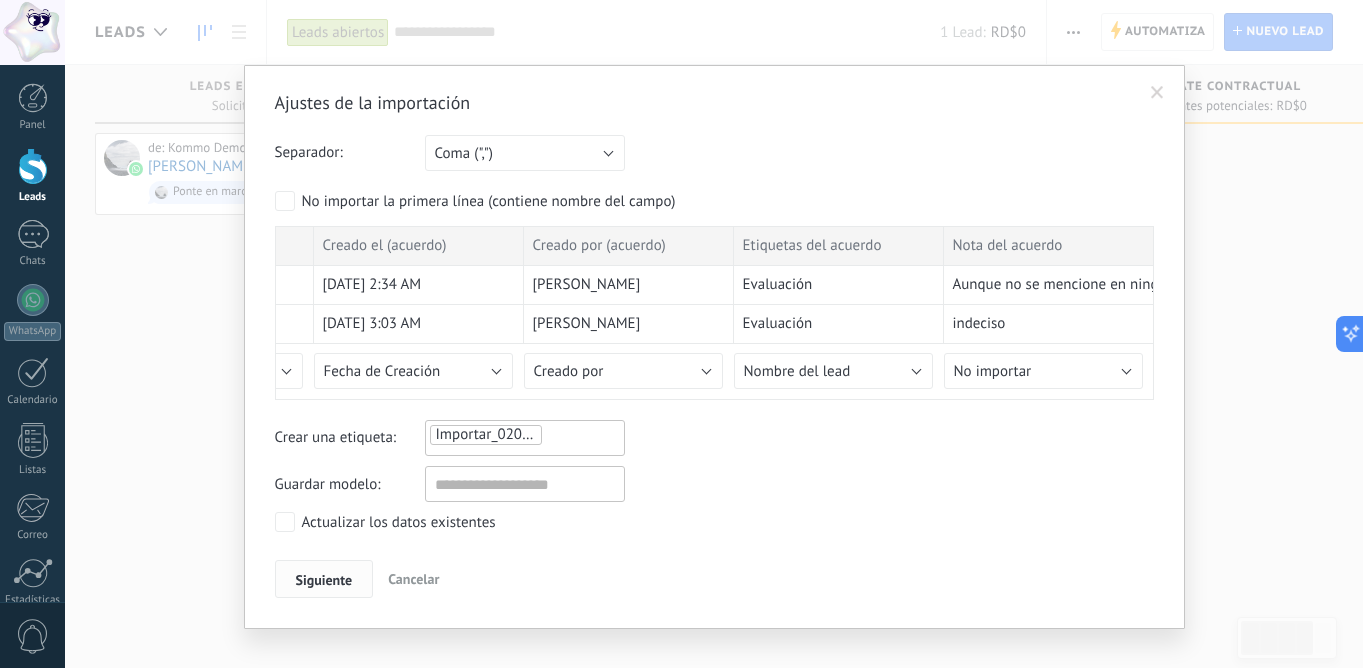 click on "Siguiente" at bounding box center [324, 579] 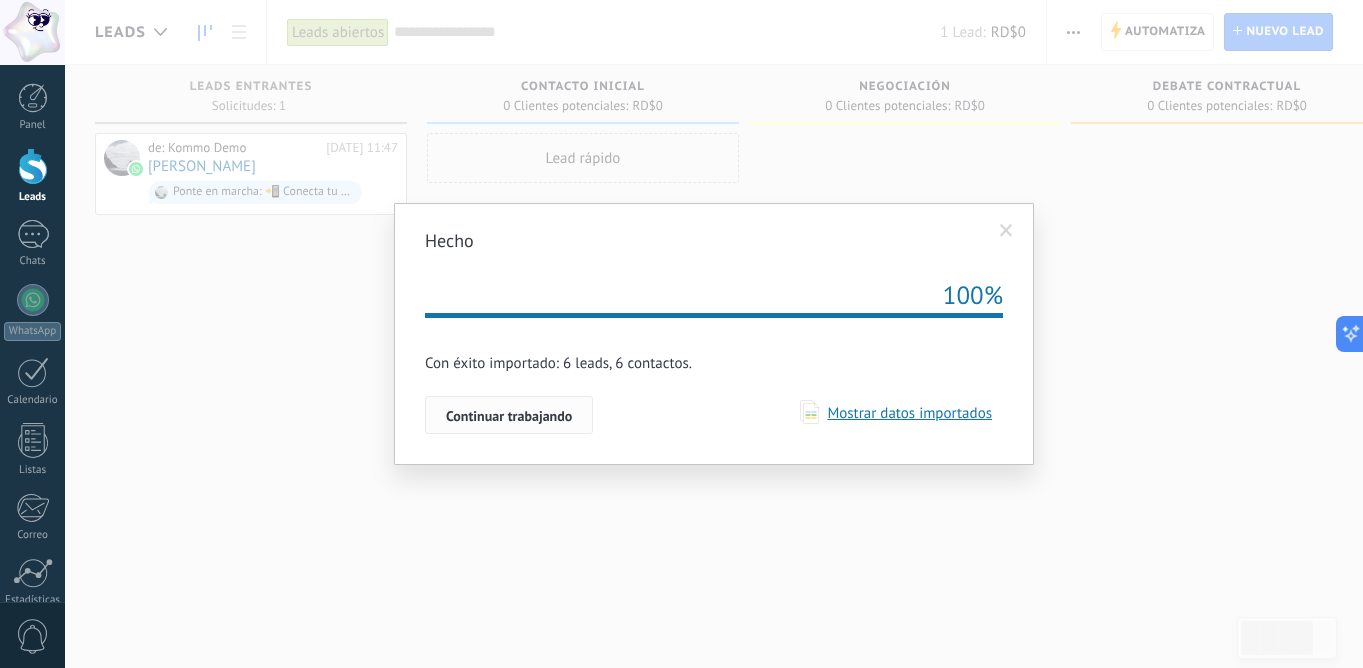 click on "Continuar trabajando" at bounding box center [509, 416] 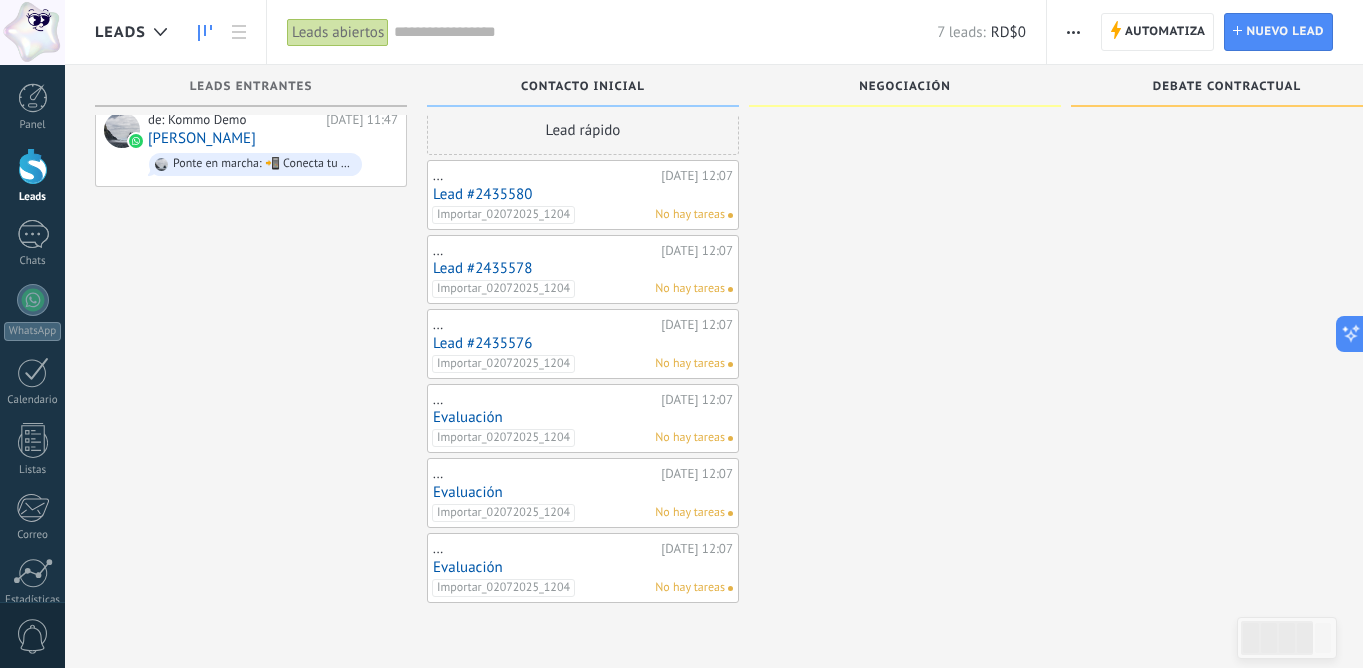 scroll, scrollTop: 19, scrollLeft: 0, axis: vertical 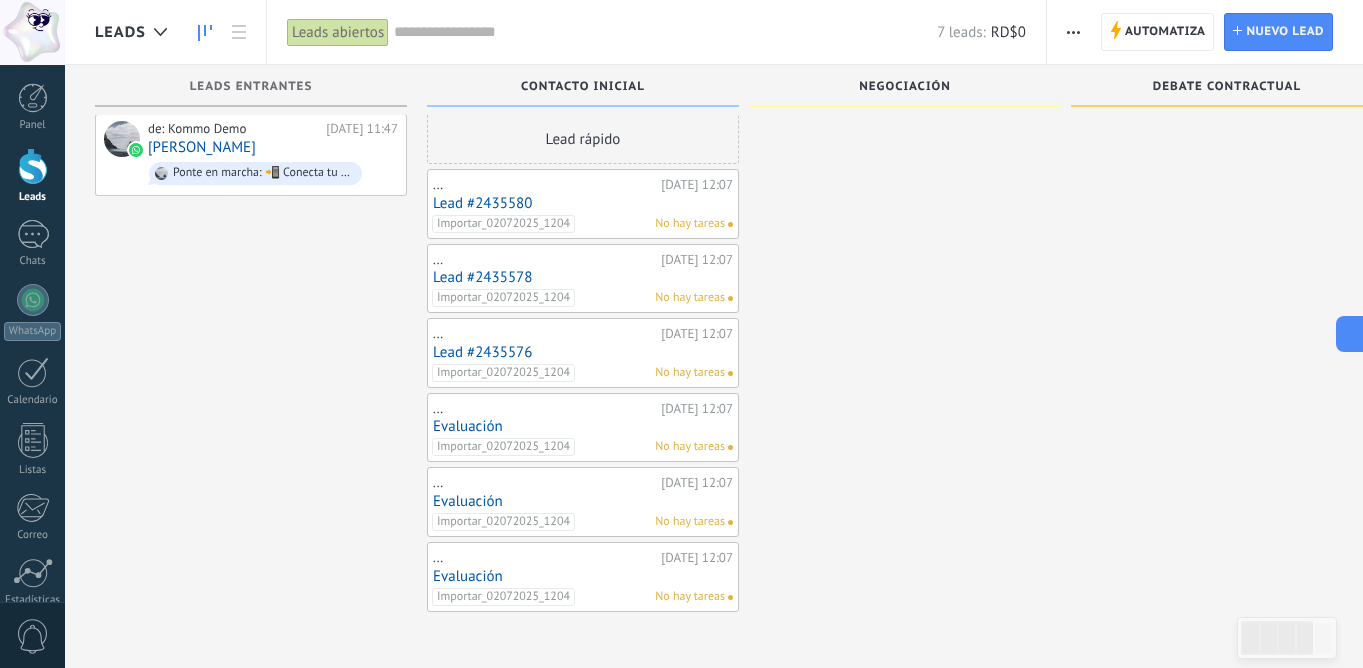 click on "Lead #2435580" at bounding box center [583, 203] 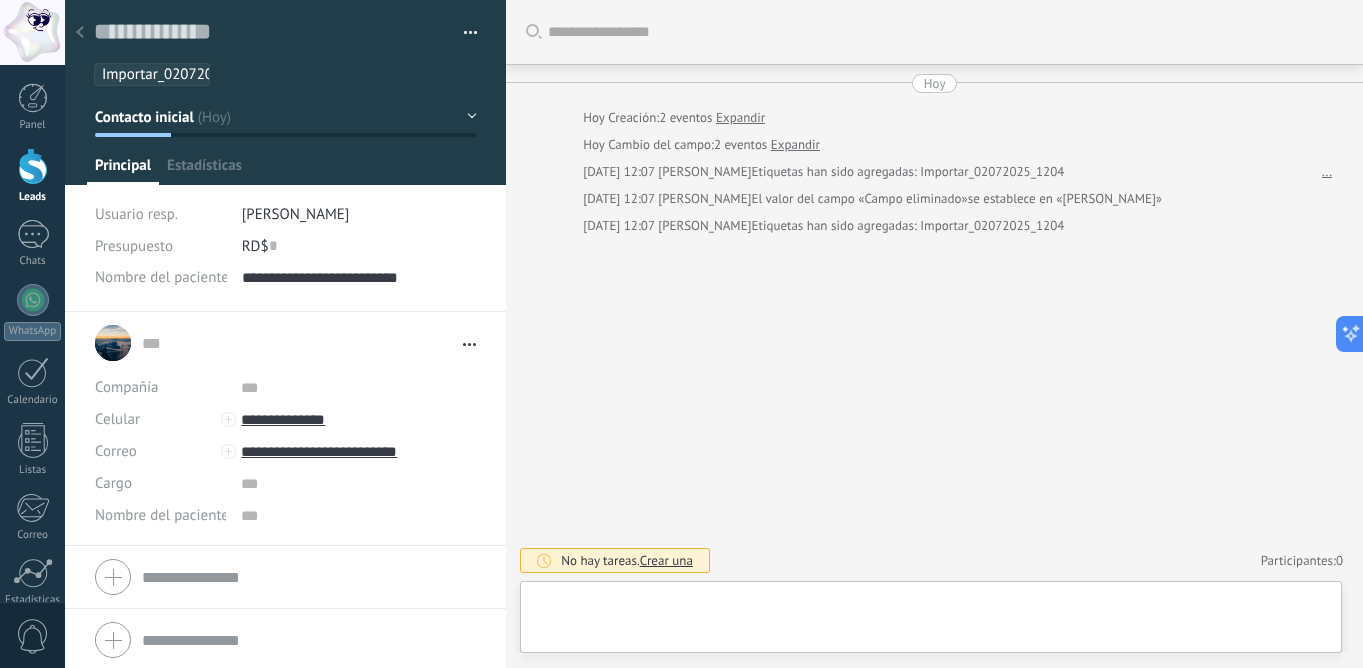 scroll, scrollTop: 0, scrollLeft: 0, axis: both 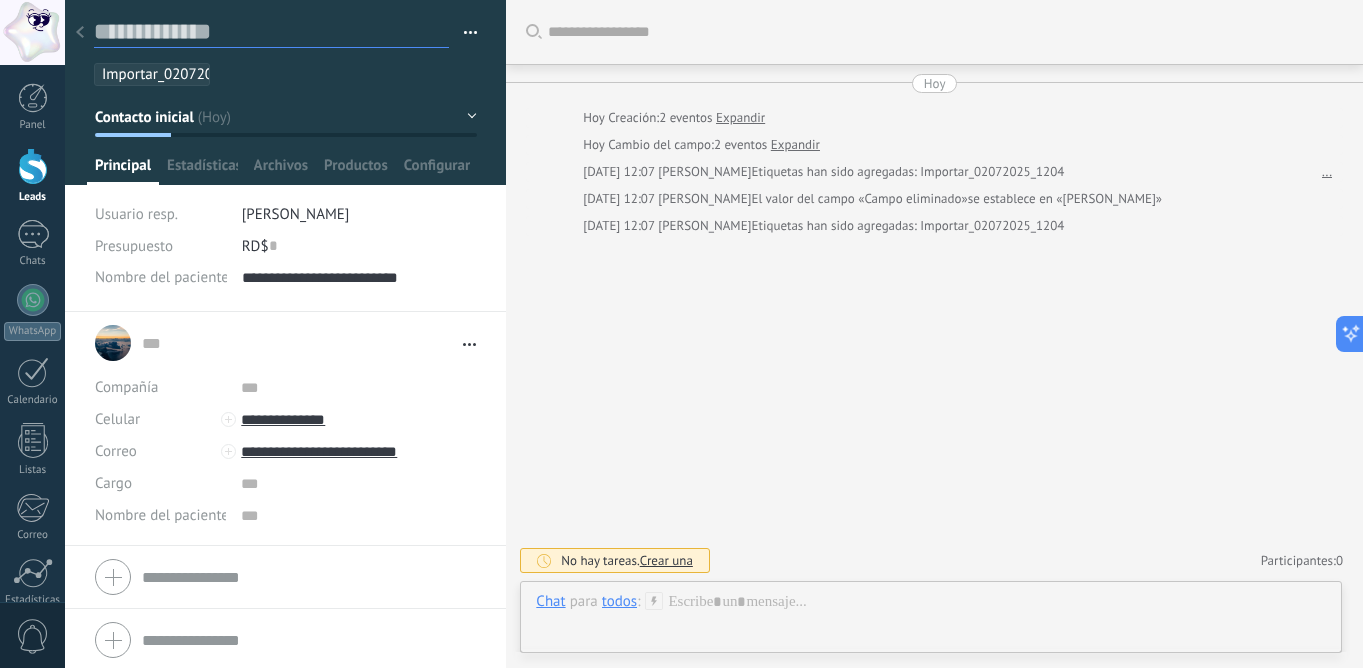 click at bounding box center [271, 32] 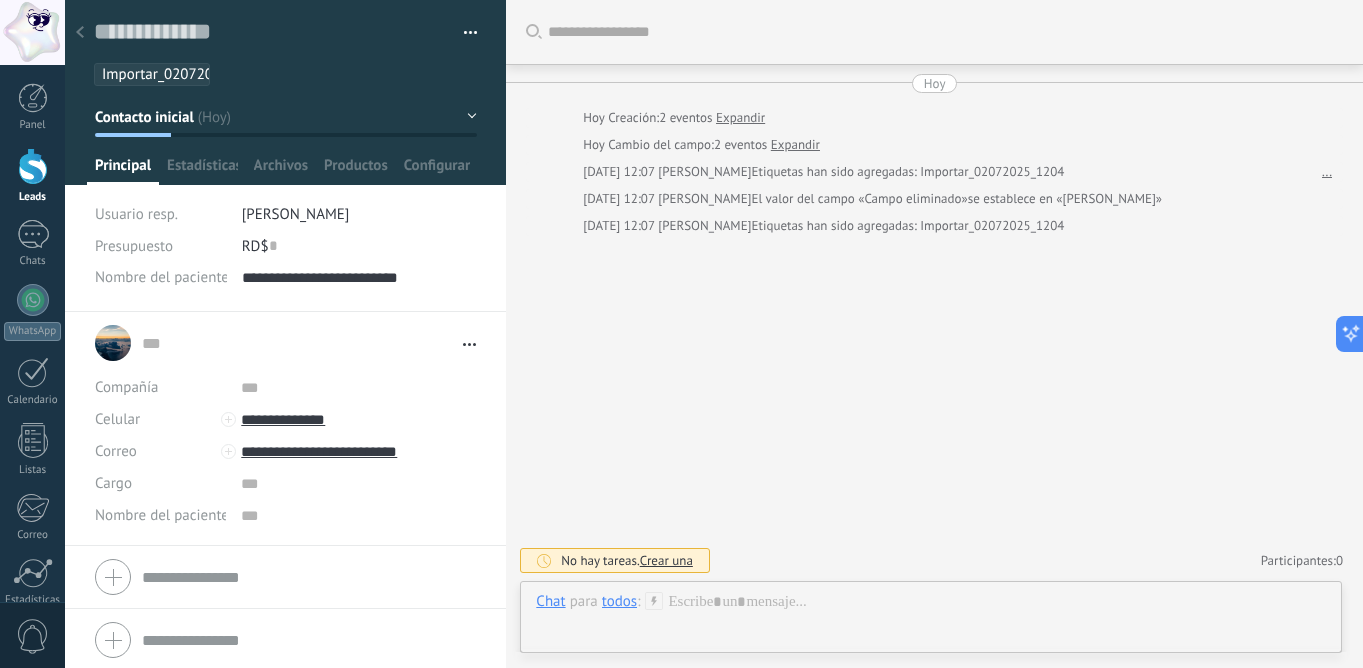 click at bounding box center [463, 33] 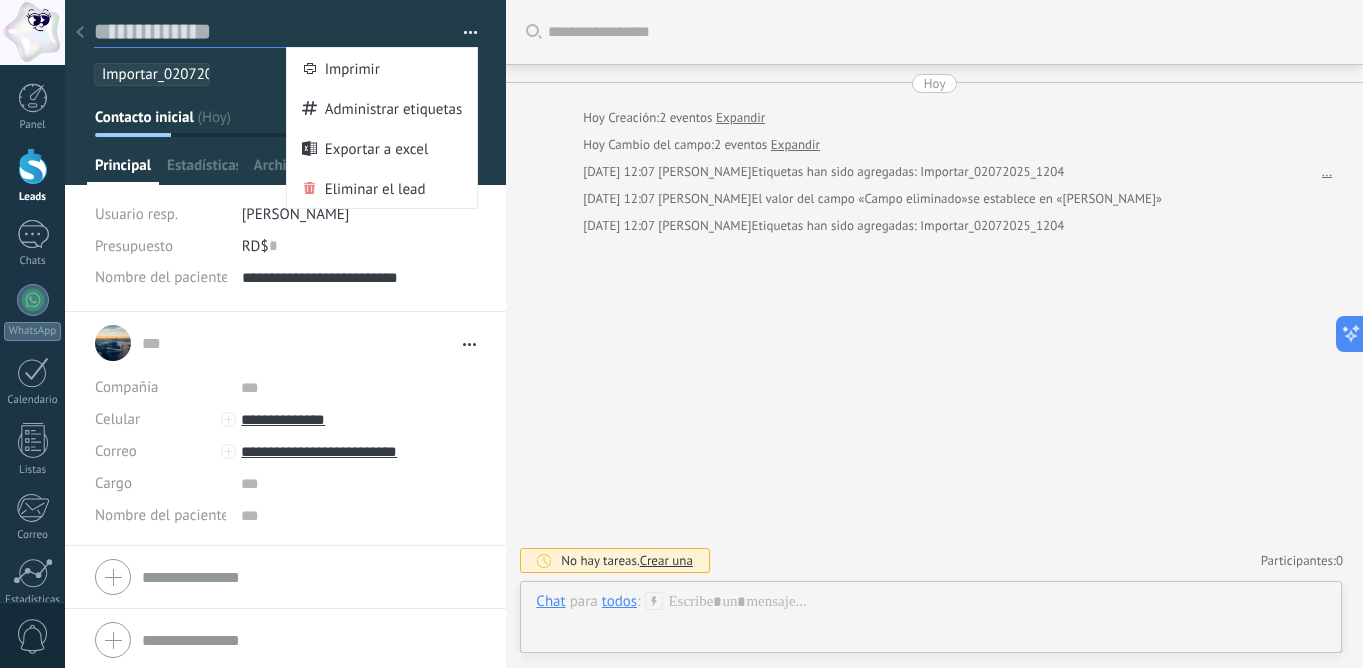 click at bounding box center (271, 32) 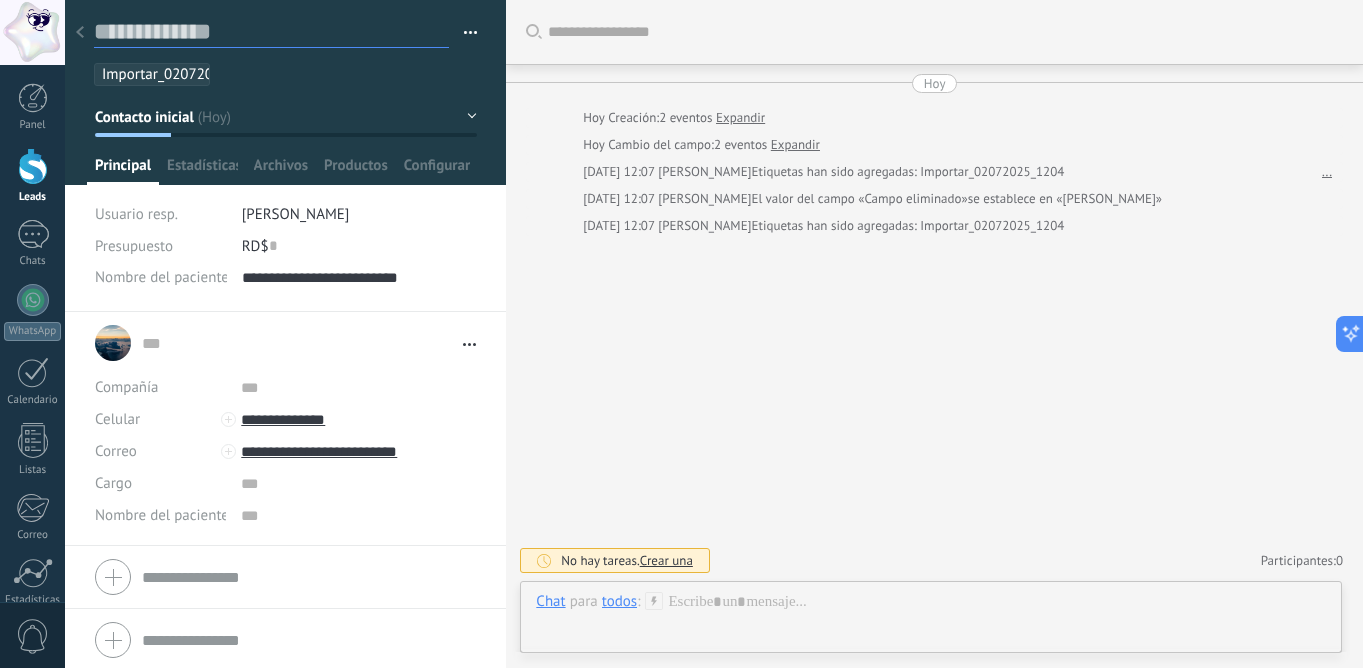 type on "*" 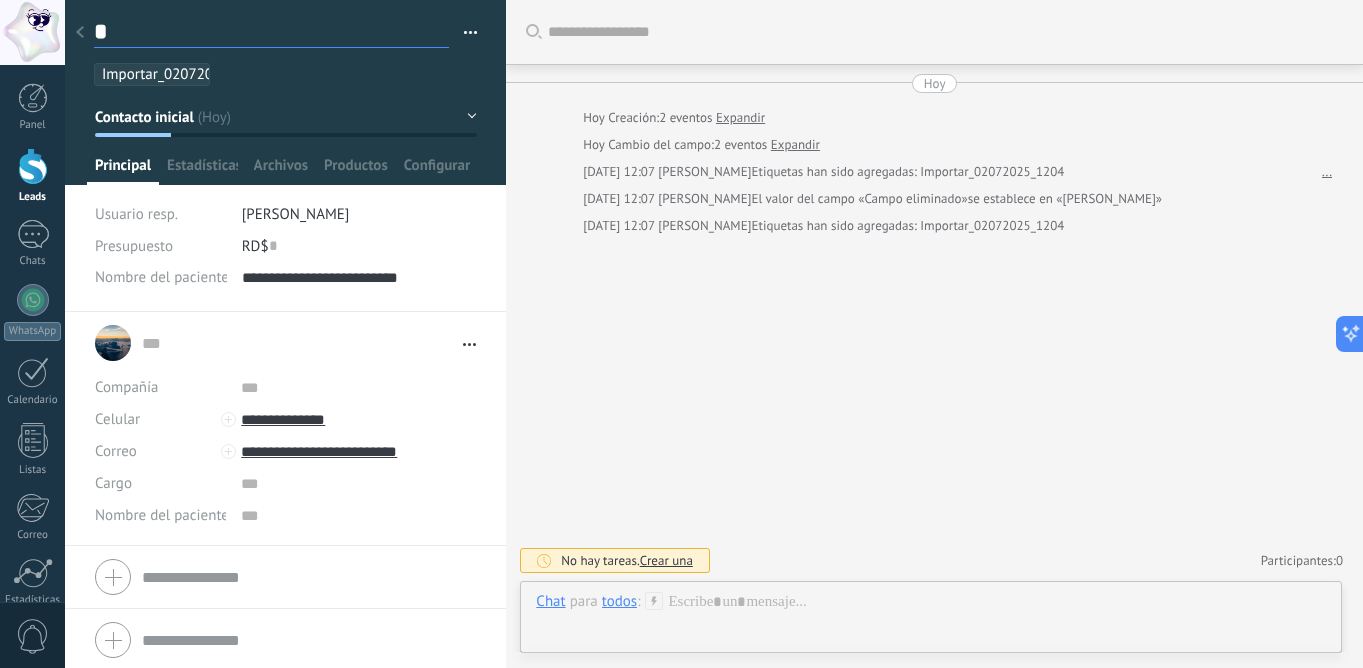 type on "**" 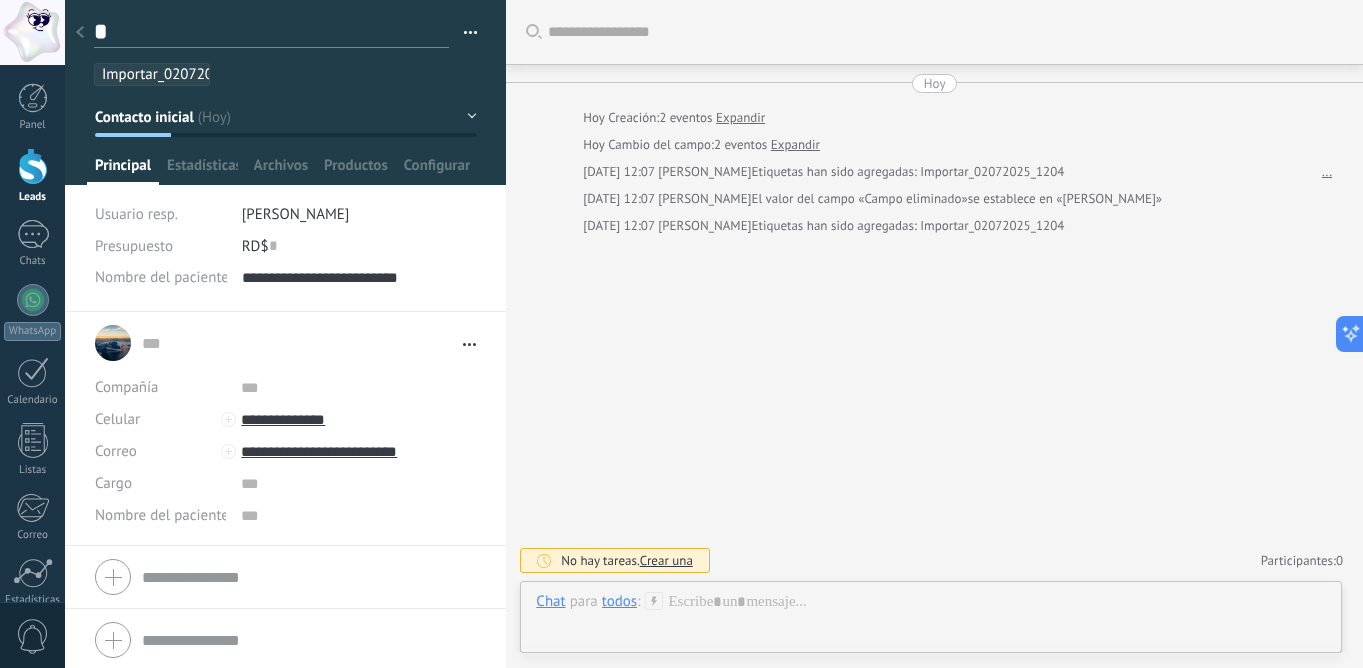 type on "**" 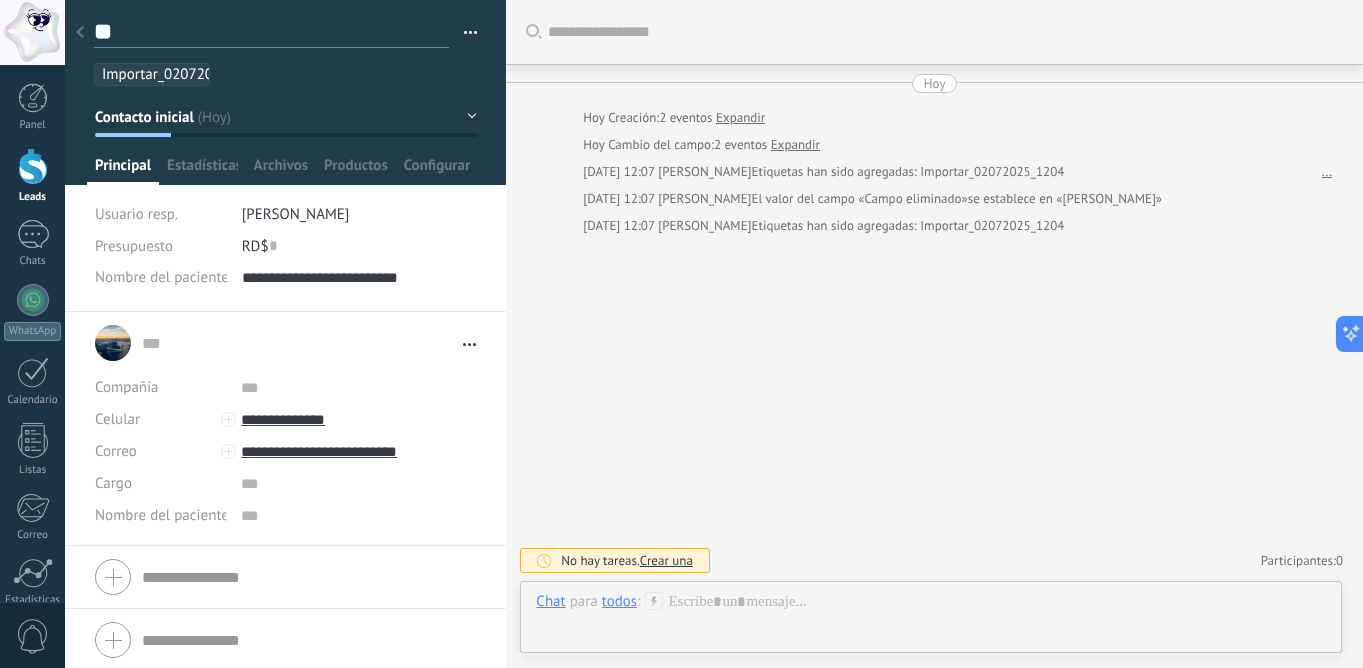 type on "***" 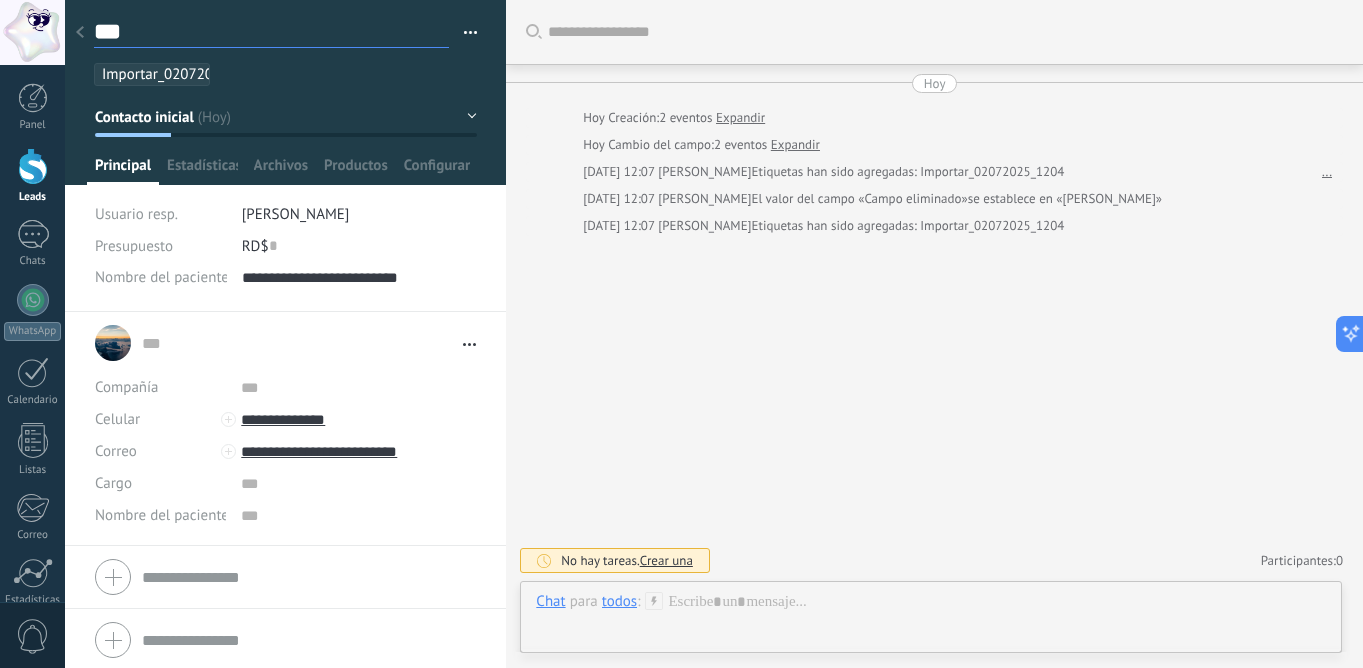 type on "****" 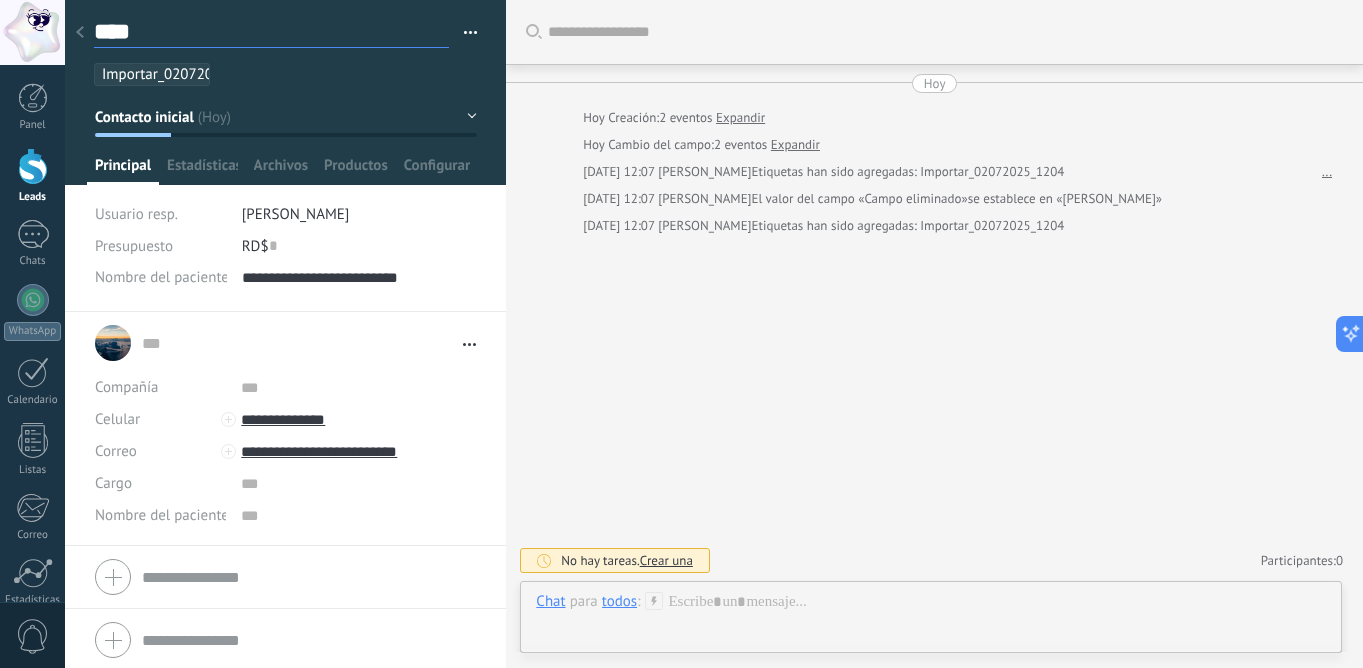 type on "****" 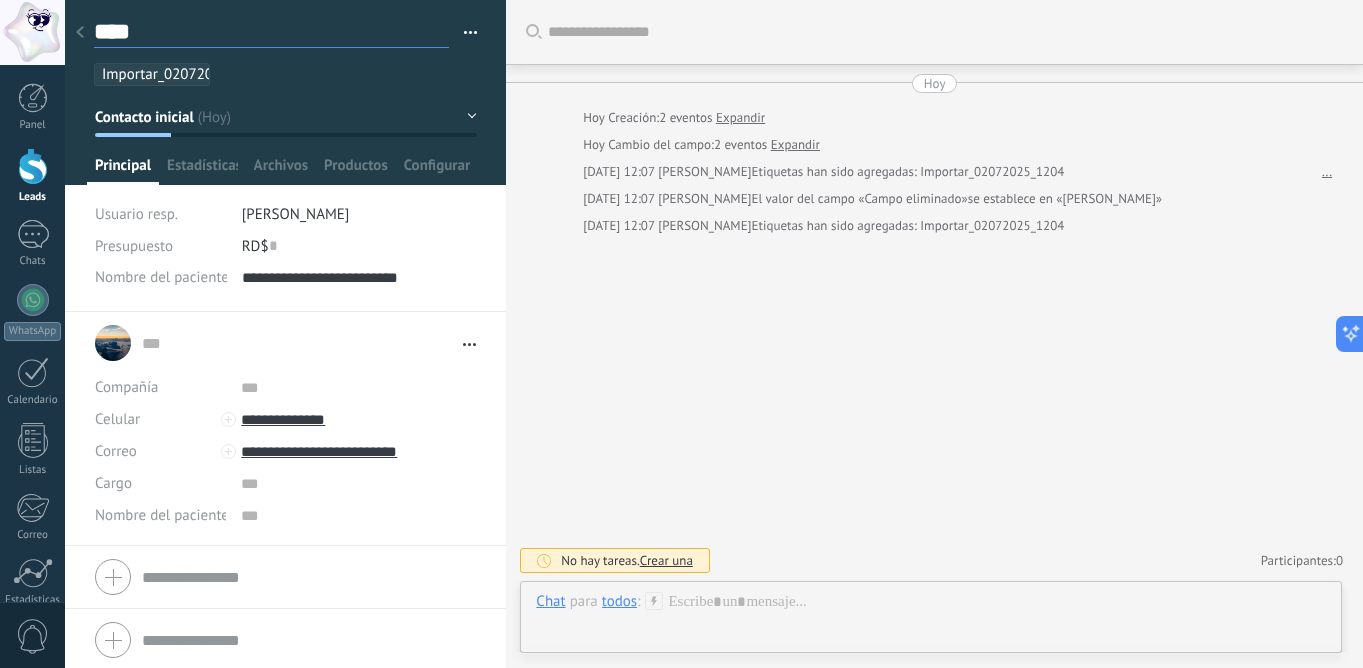 type on "****" 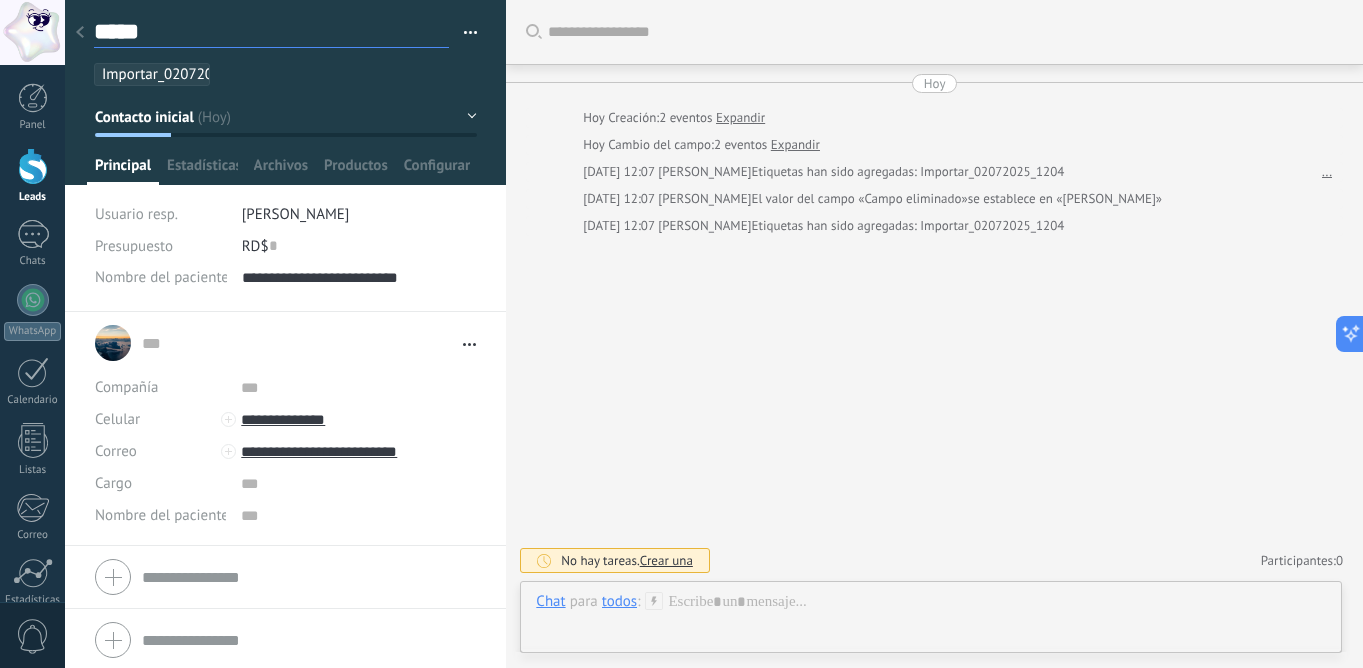 type on "******" 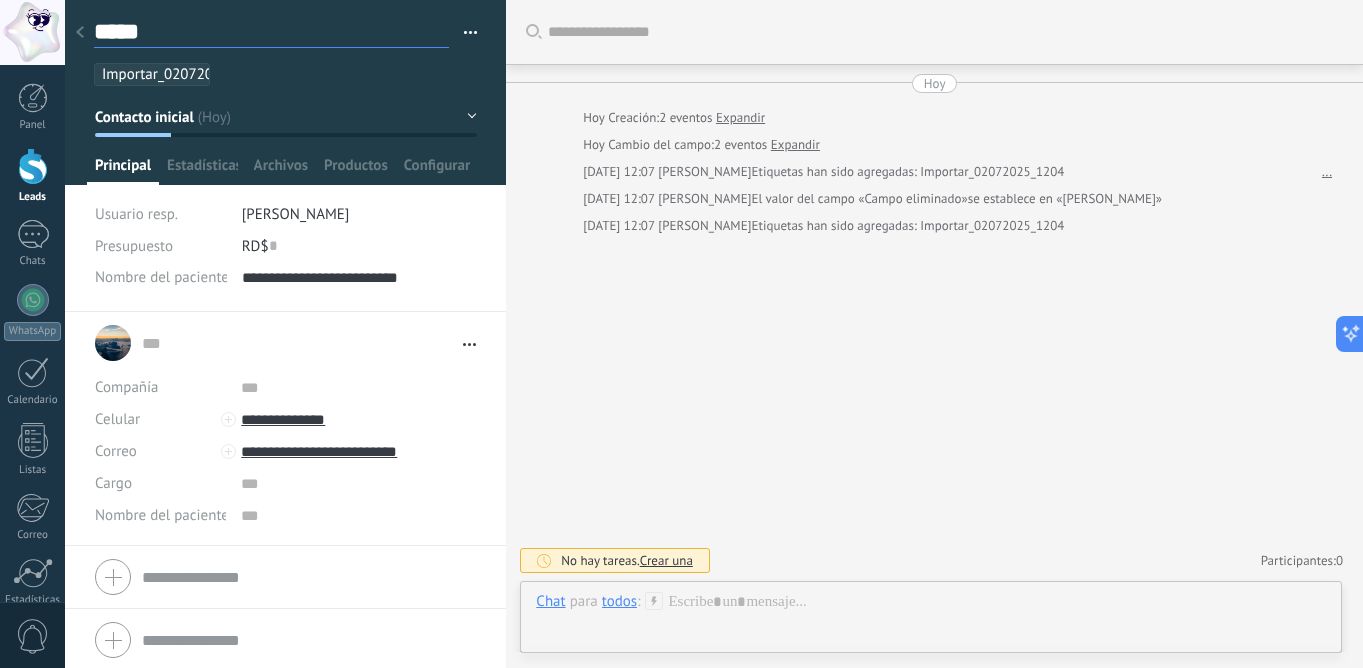 type on "******" 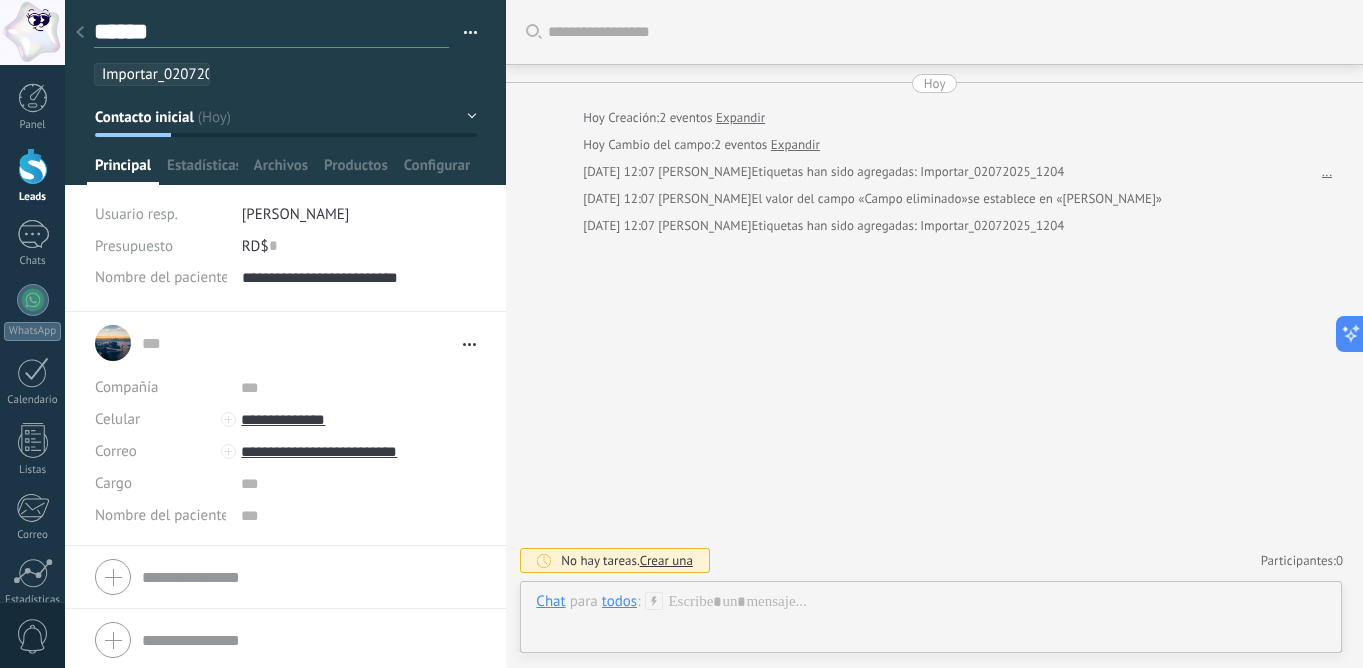 type on "*******" 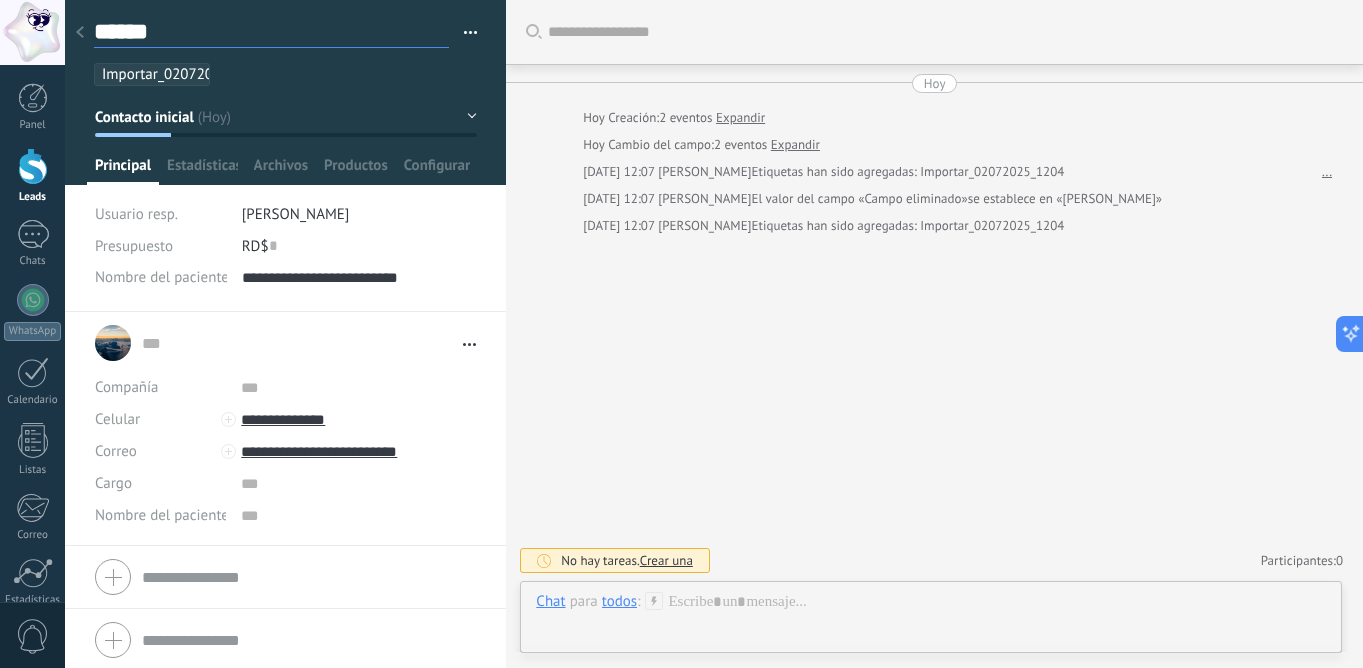 type on "*******" 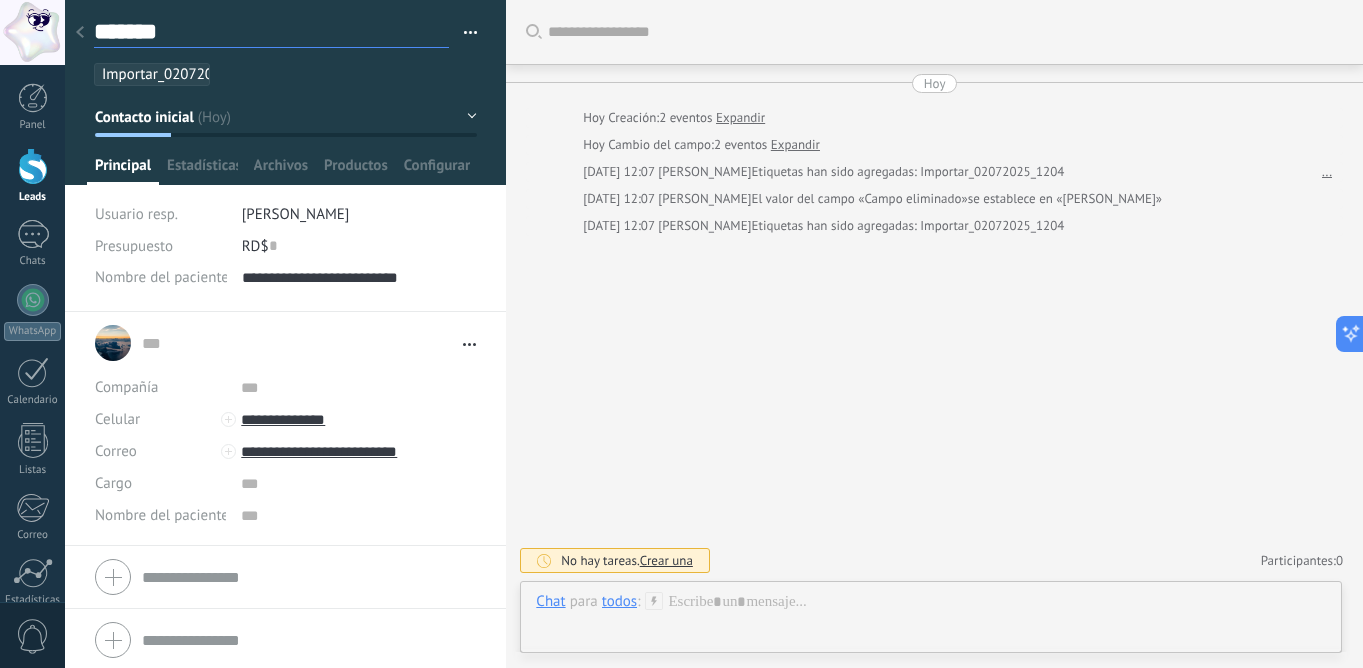 type on "********" 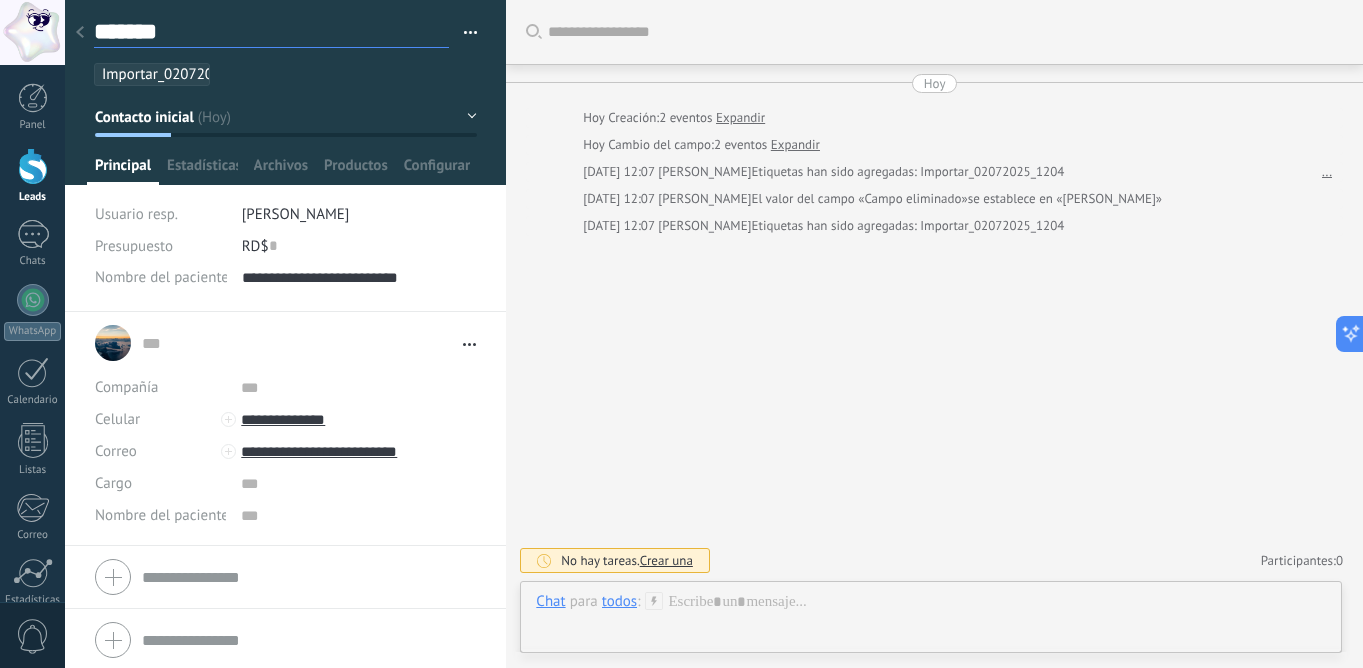 type on "********" 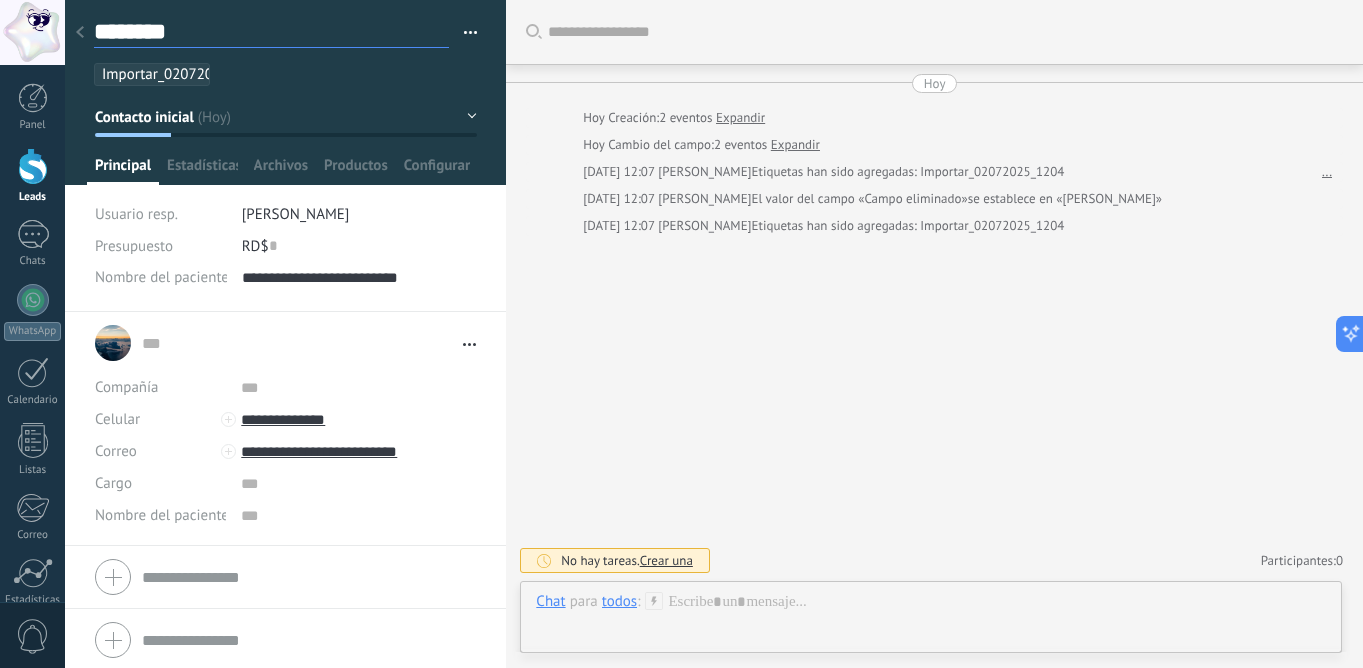 type on "*********" 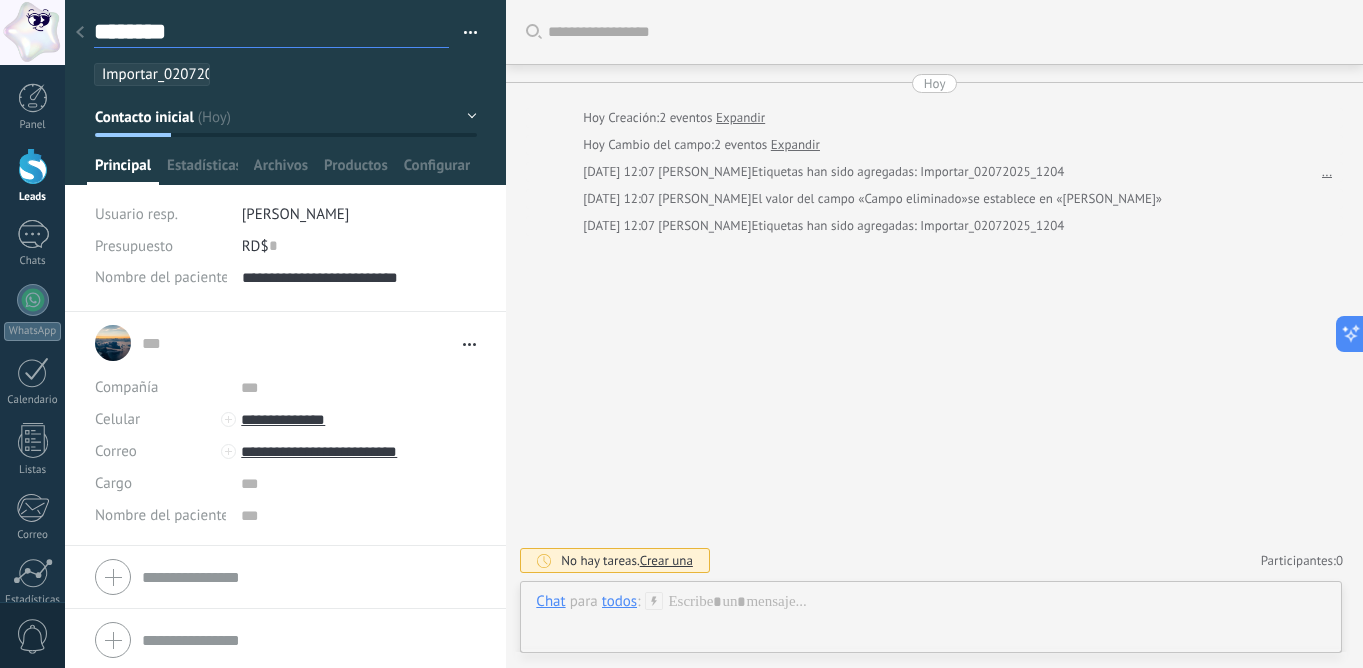 type on "*********" 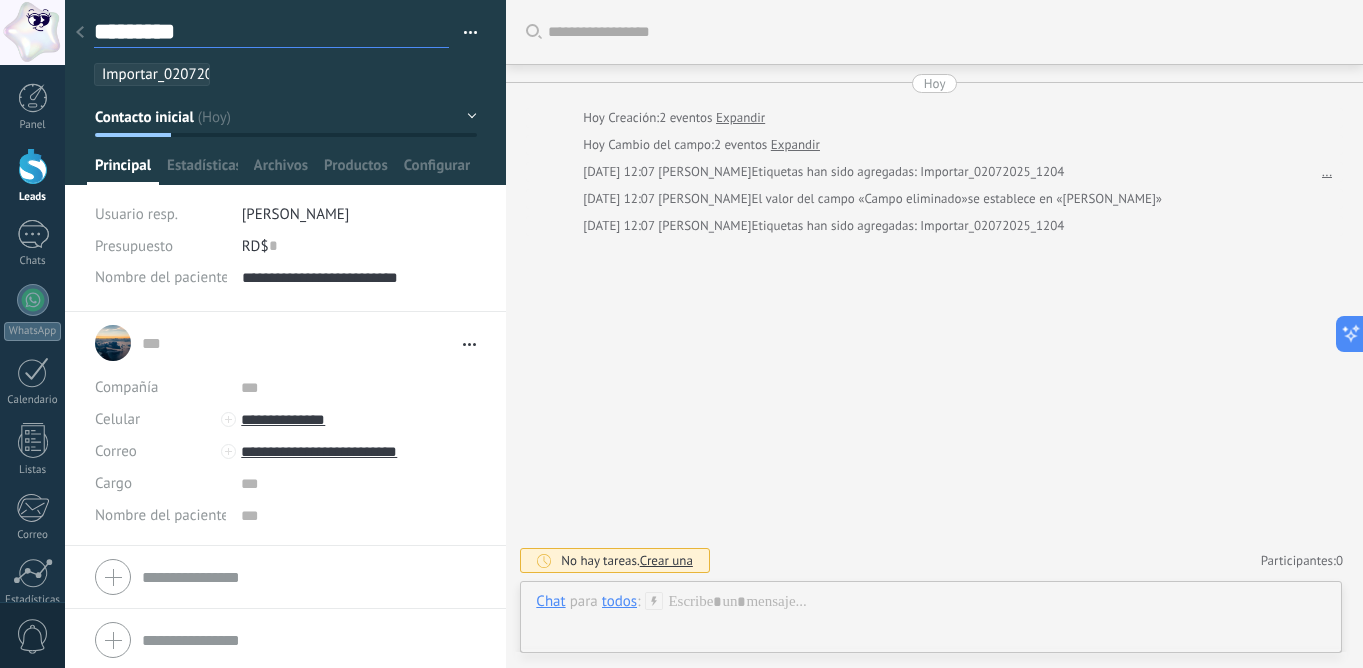 type on "*********" 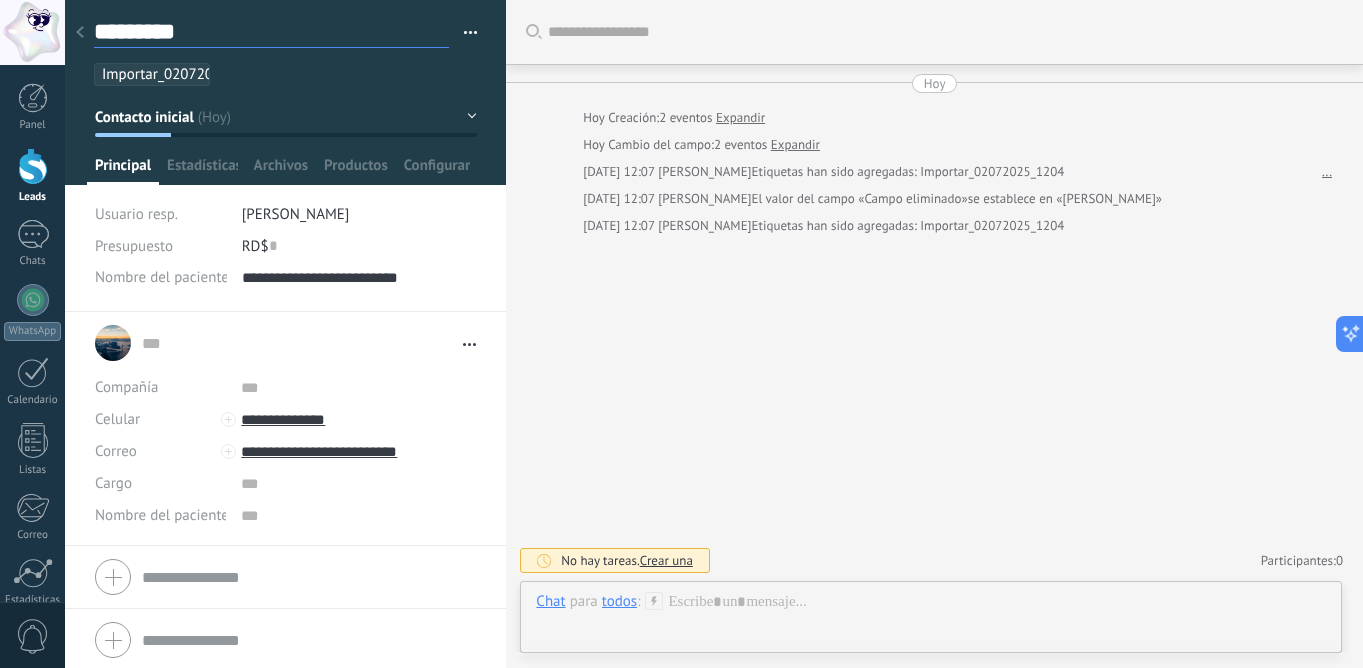 type on "*********" 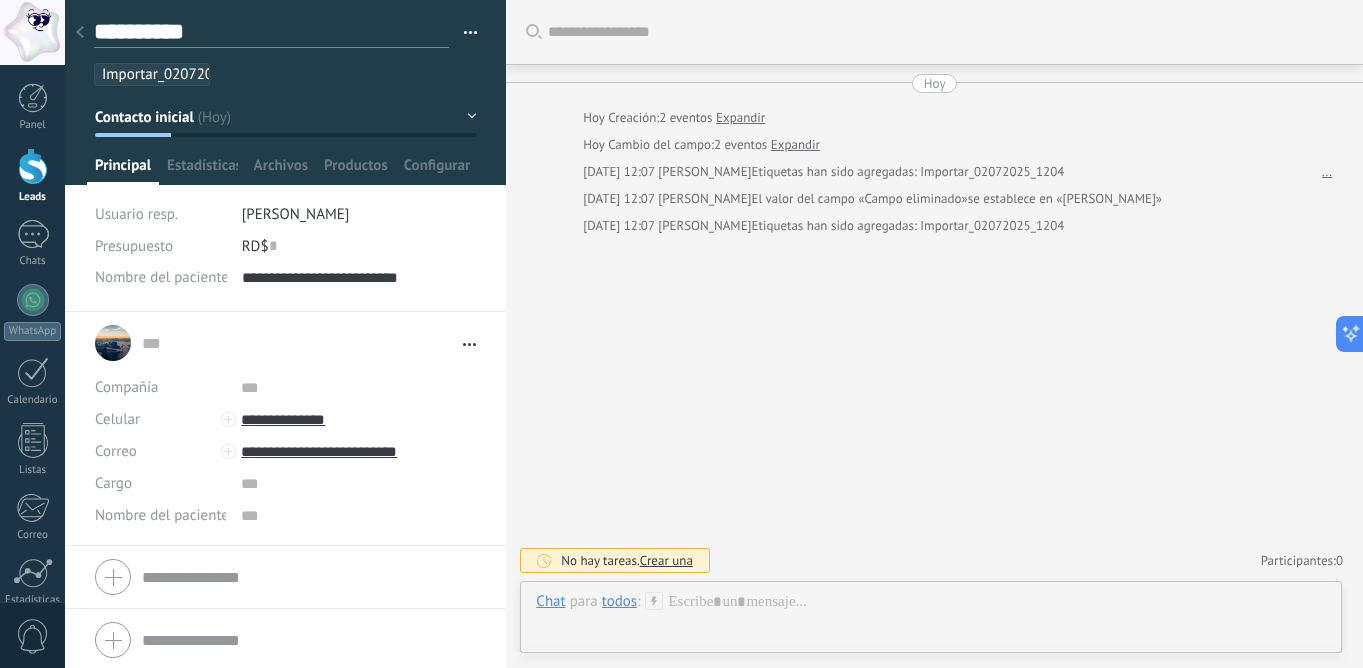 type on "*********" 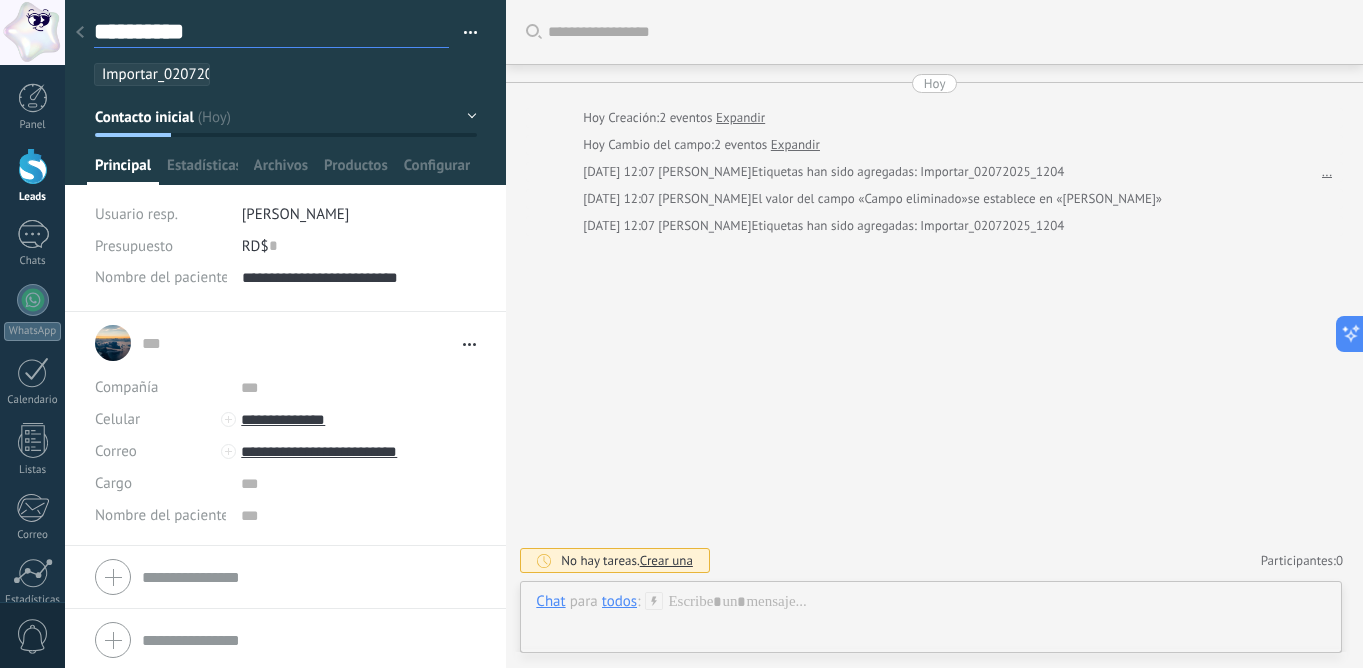 type on "*********" 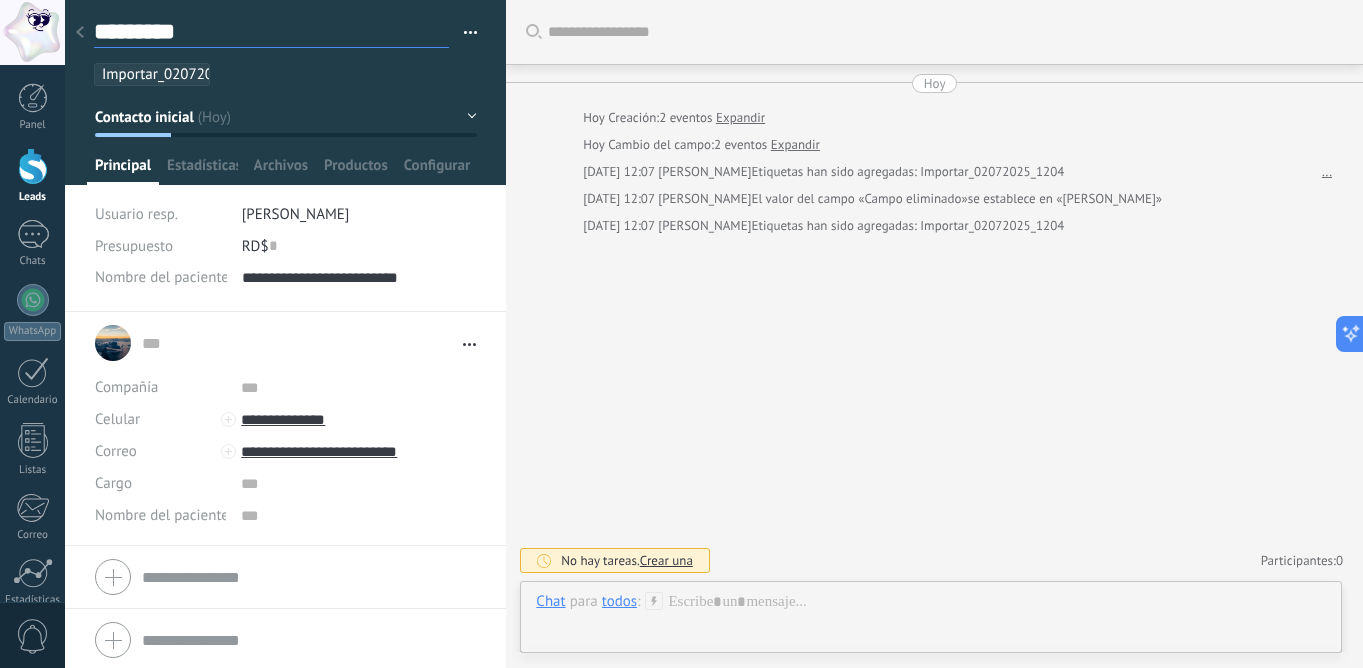 type on "**********" 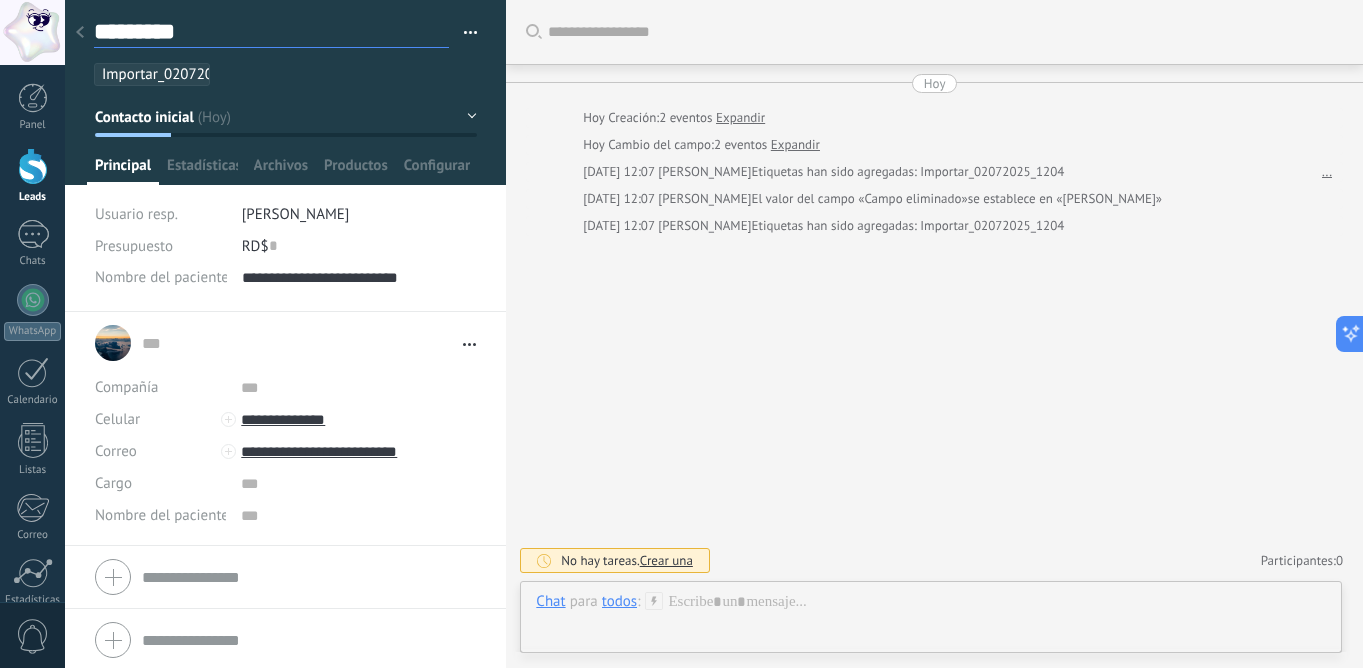 type on "**********" 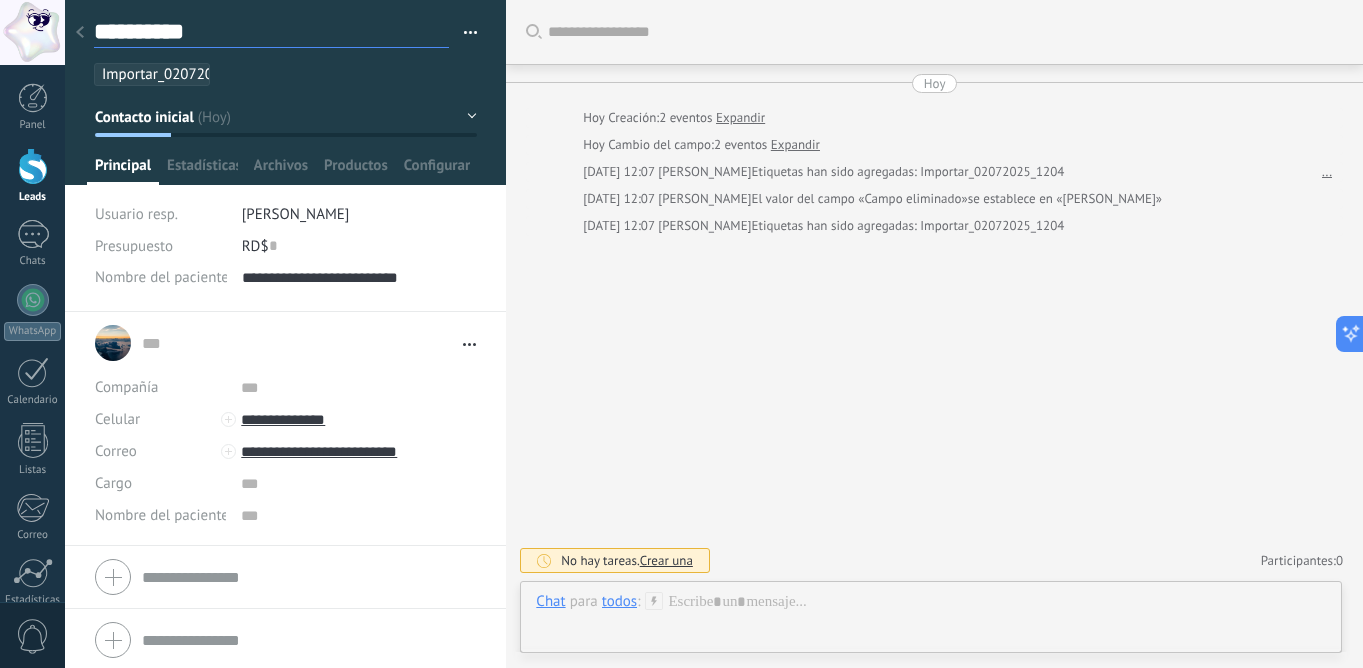 type on "**********" 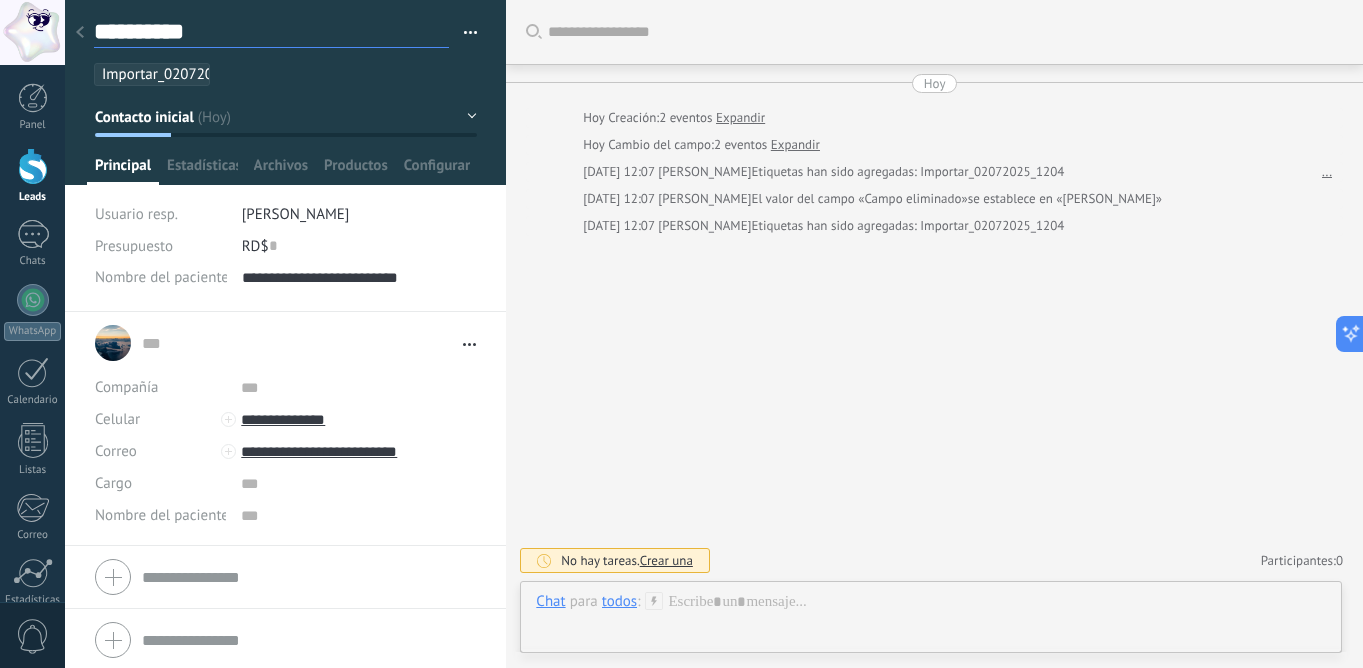 type on "**********" 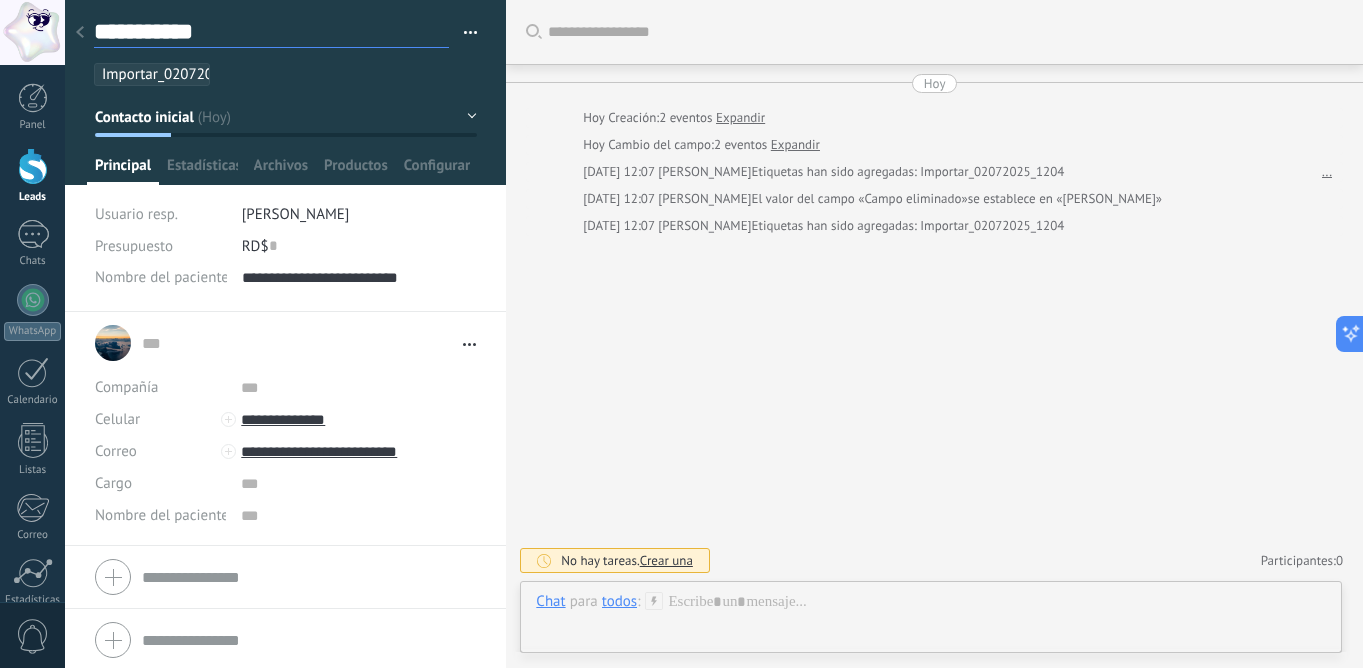 type on "**********" 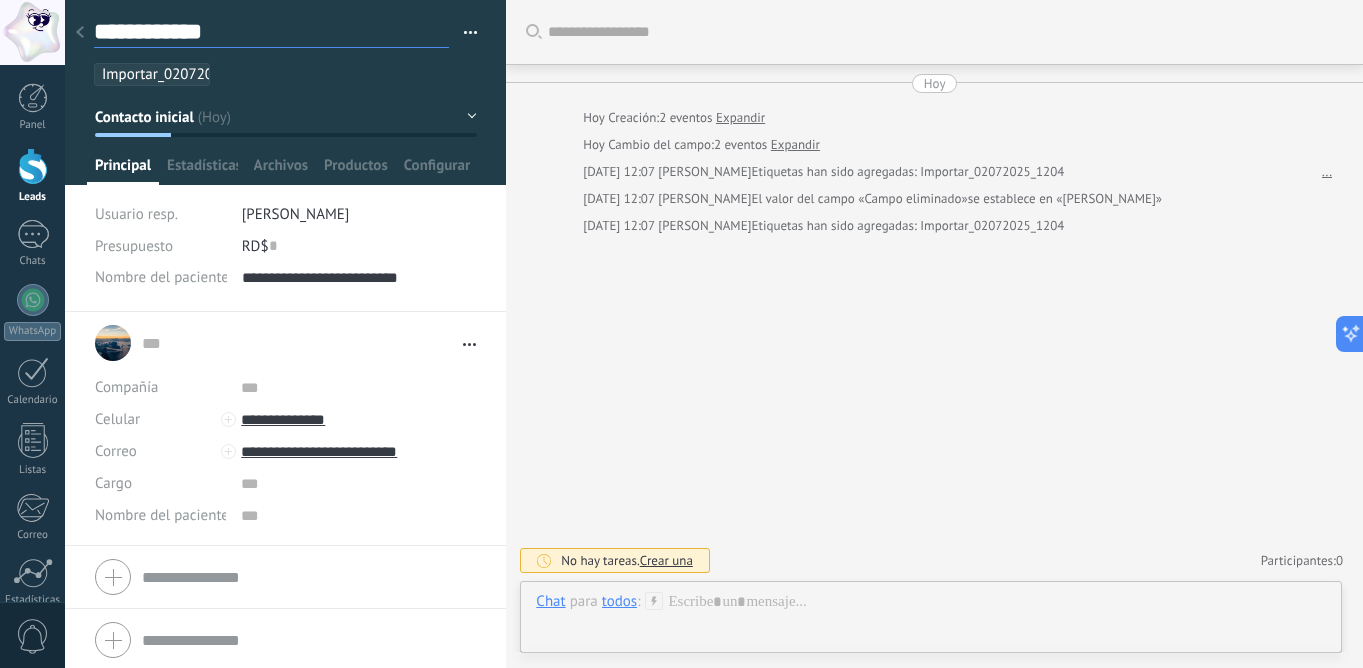 type on "**********" 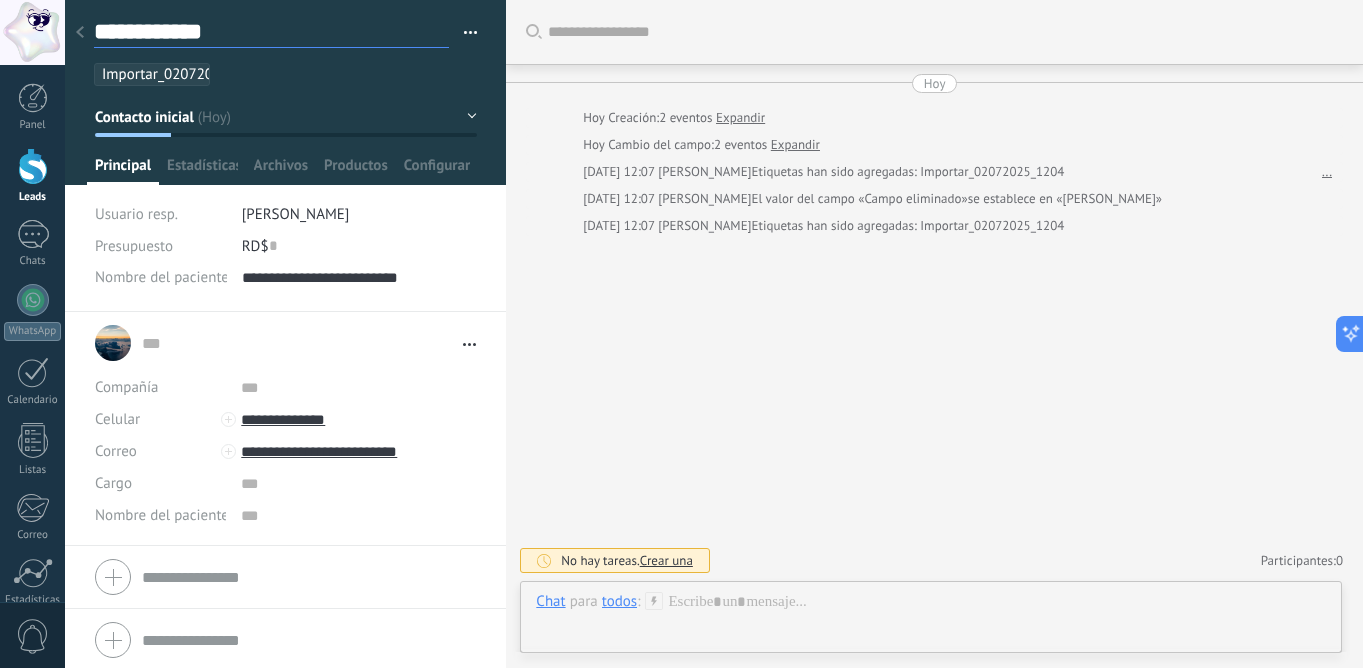 type on "**********" 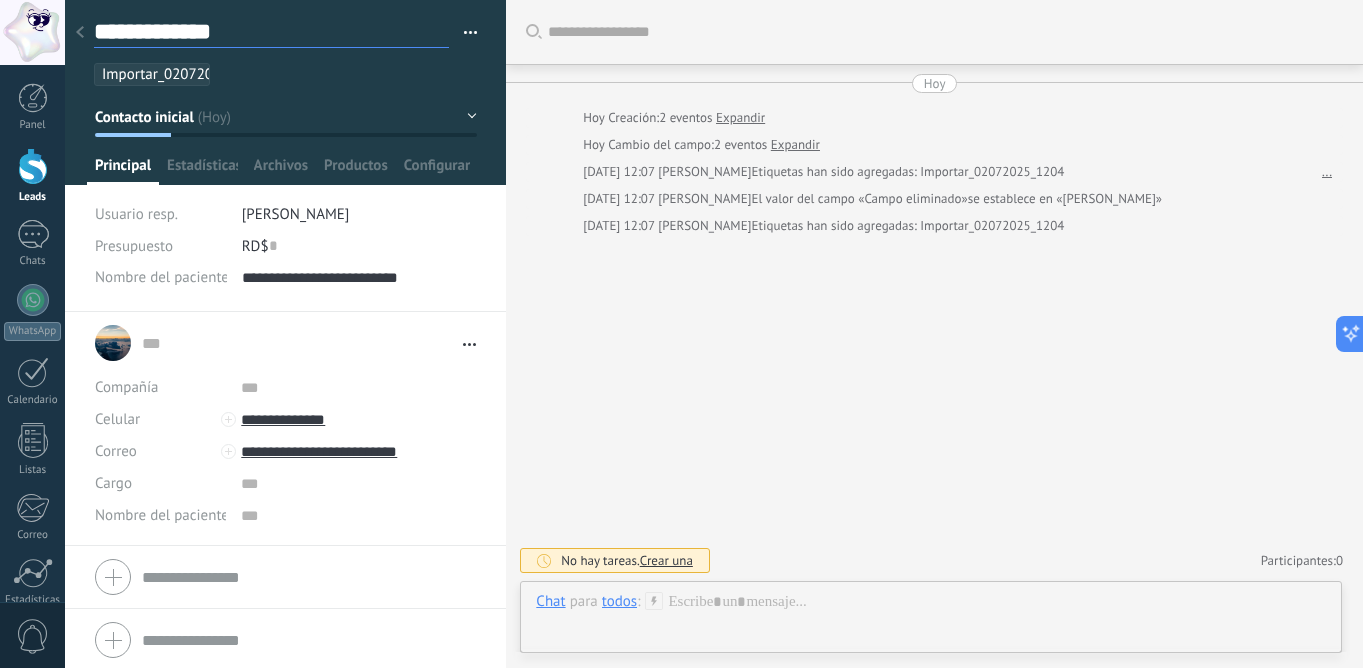 type on "**********" 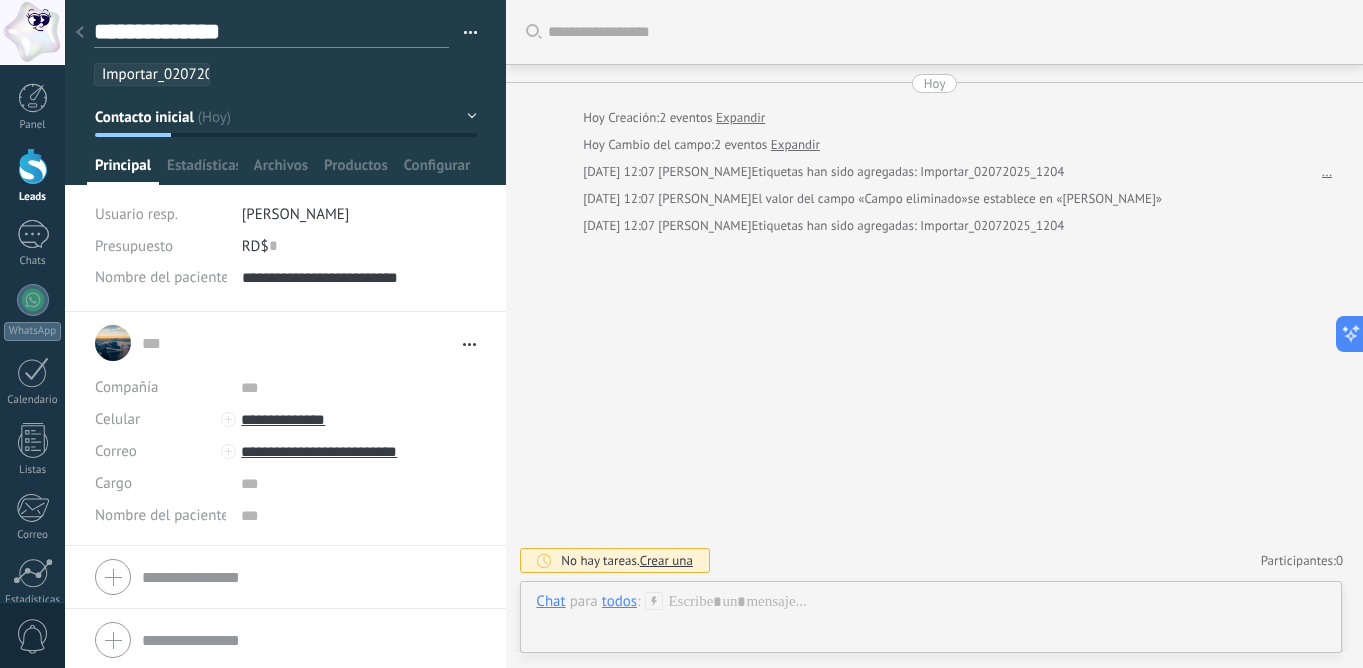 type on "**********" 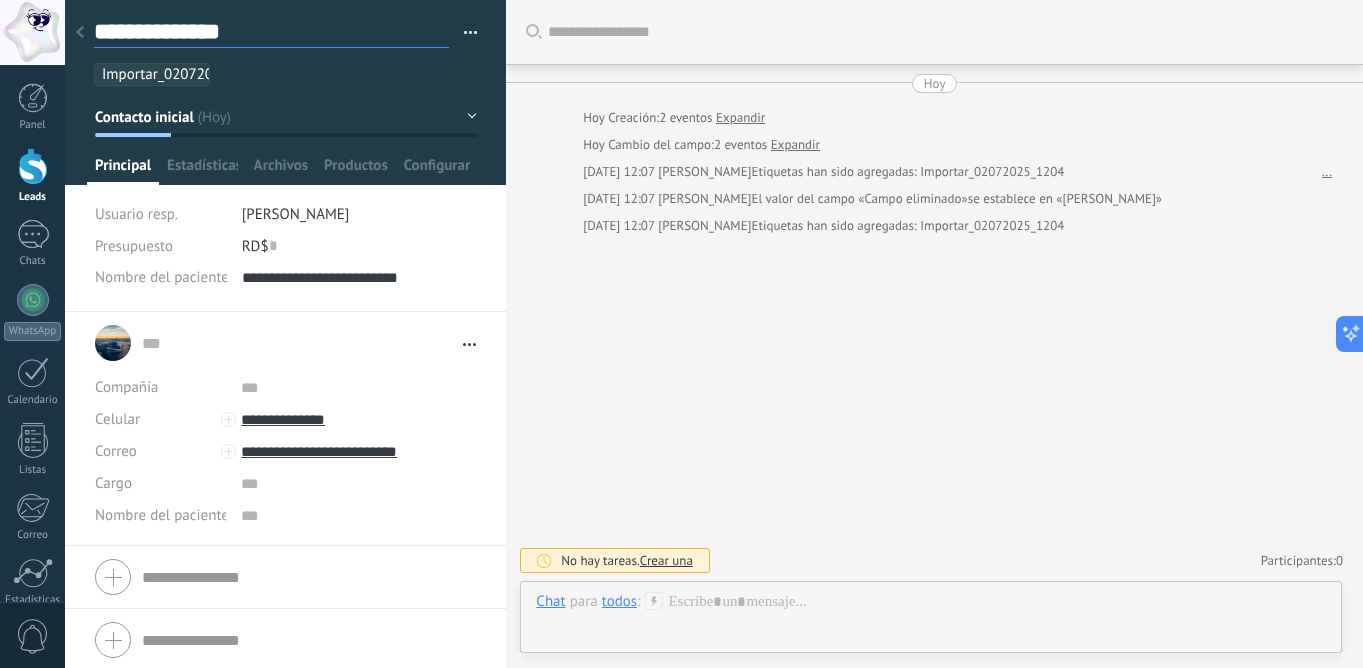 type on "**********" 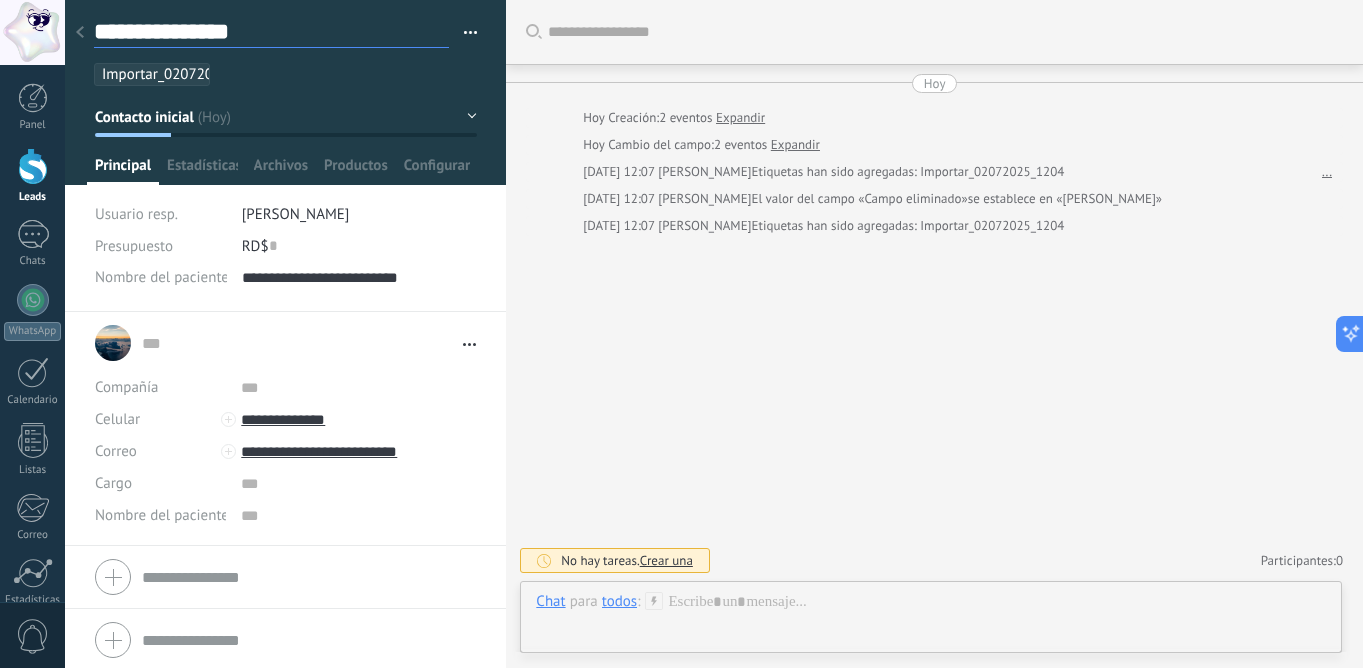 type on "**********" 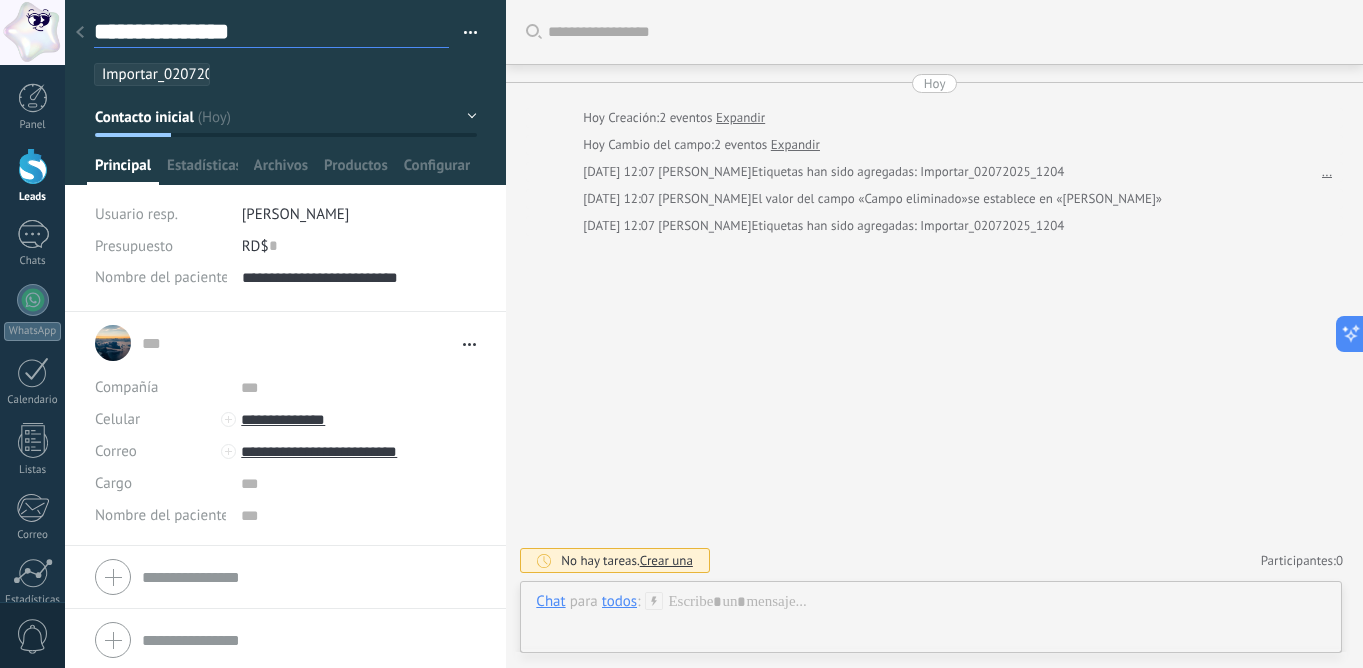type on "**********" 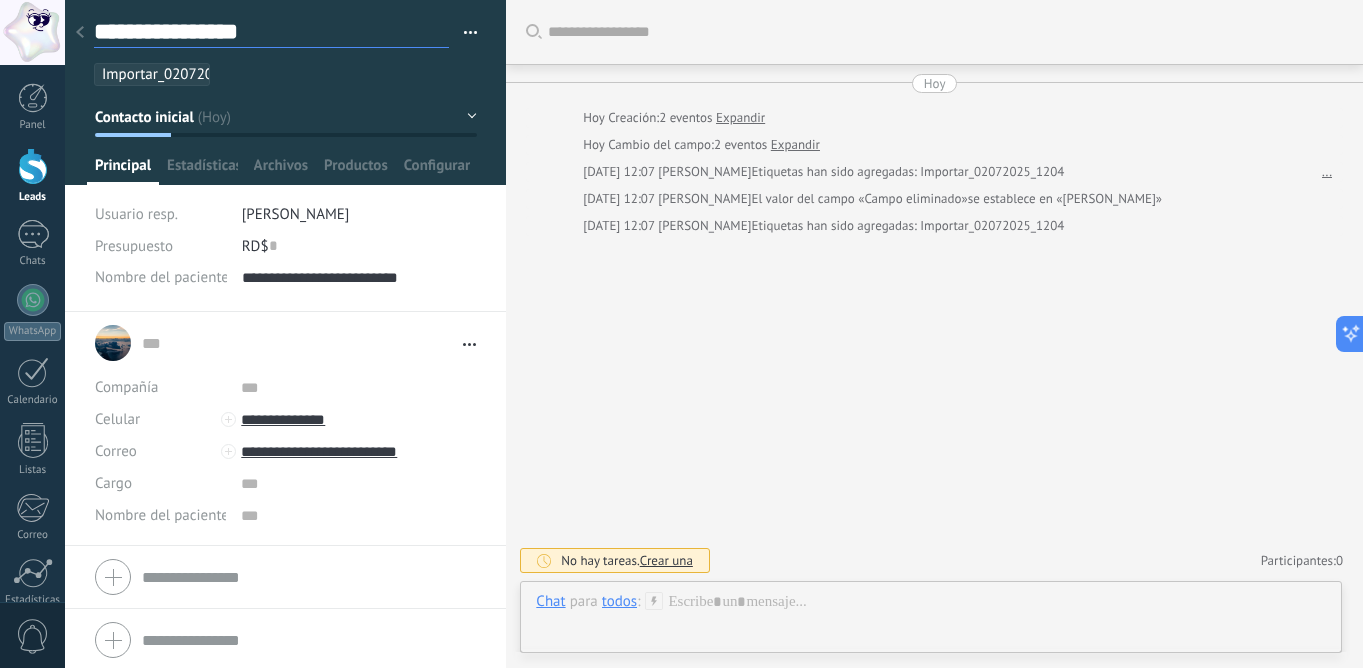 type on "**********" 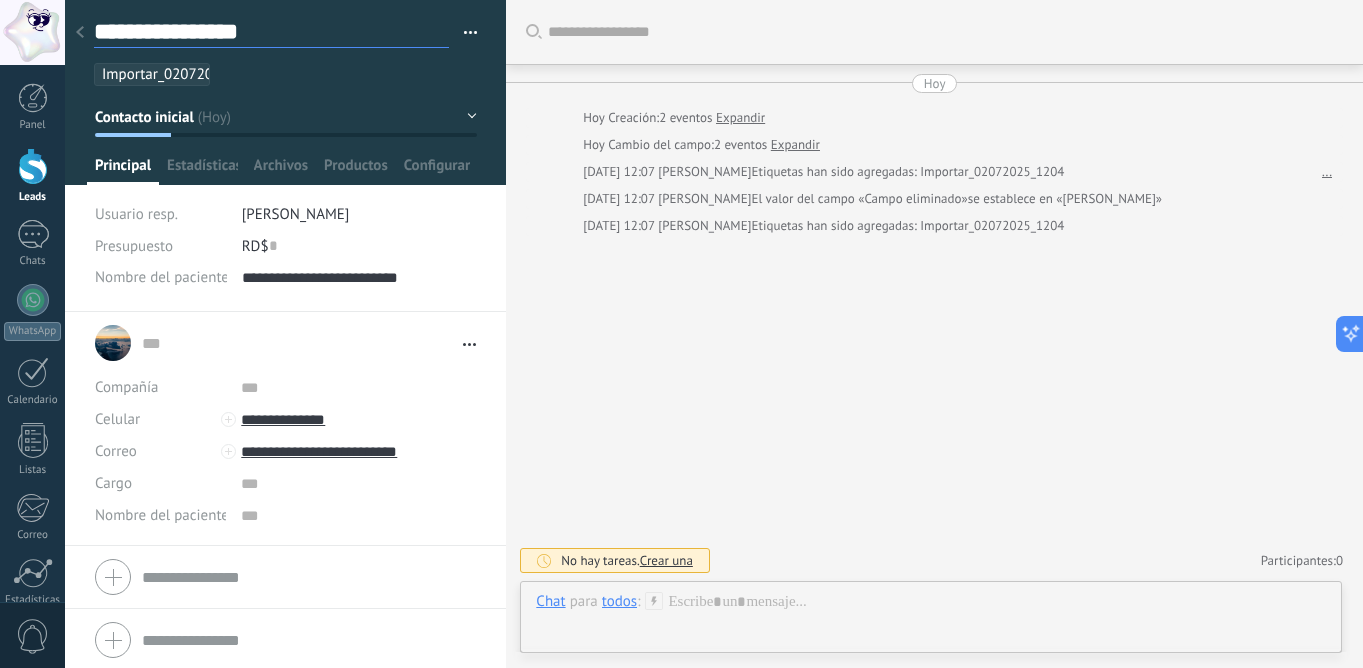 type on "**********" 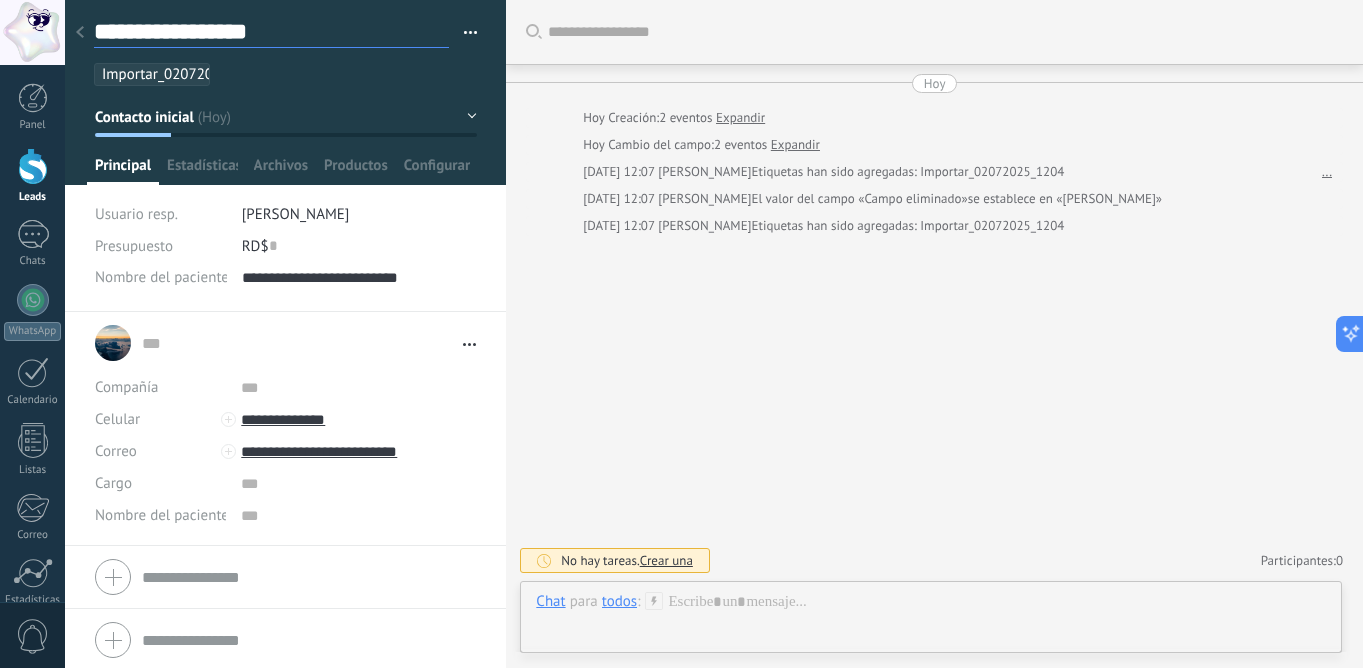 type on "**********" 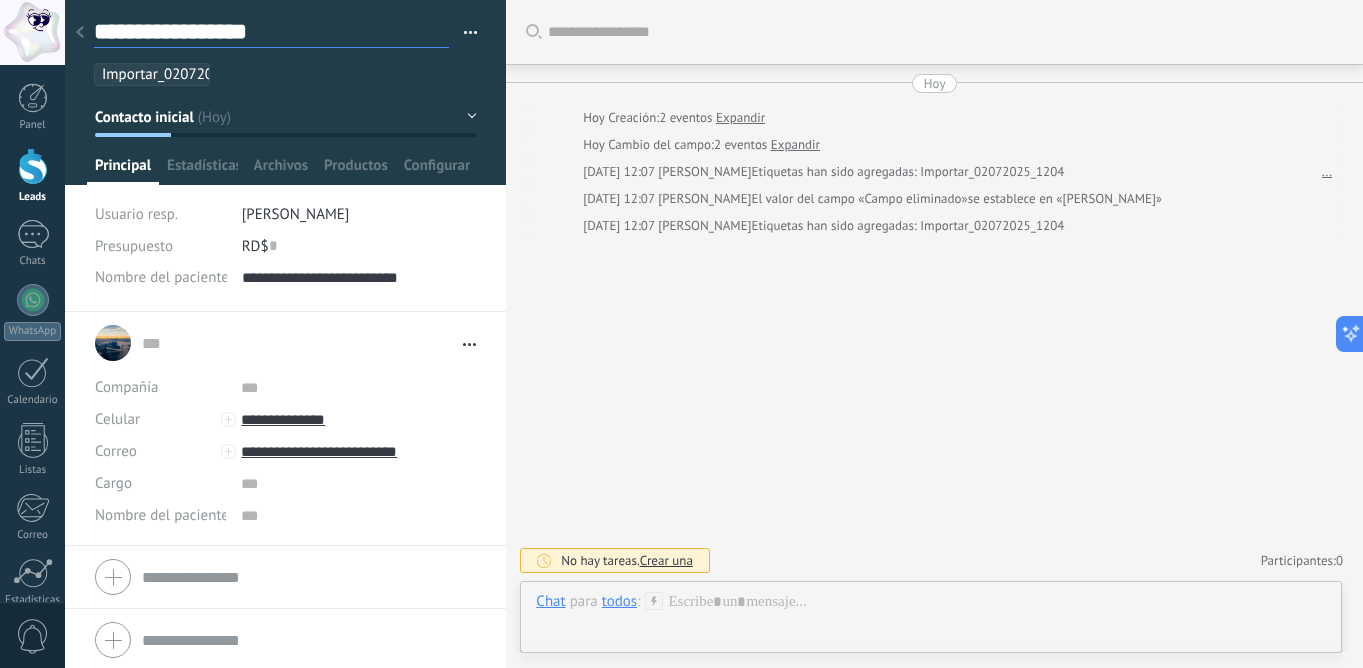 type on "**********" 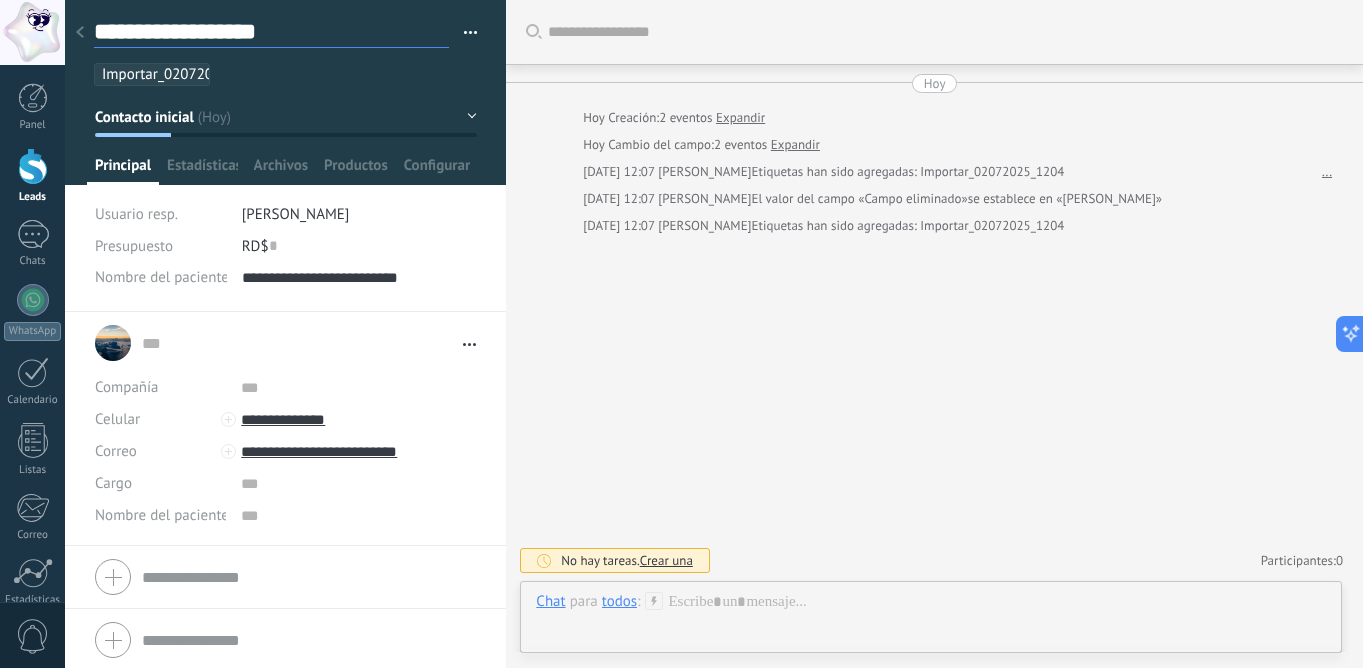 type on "**********" 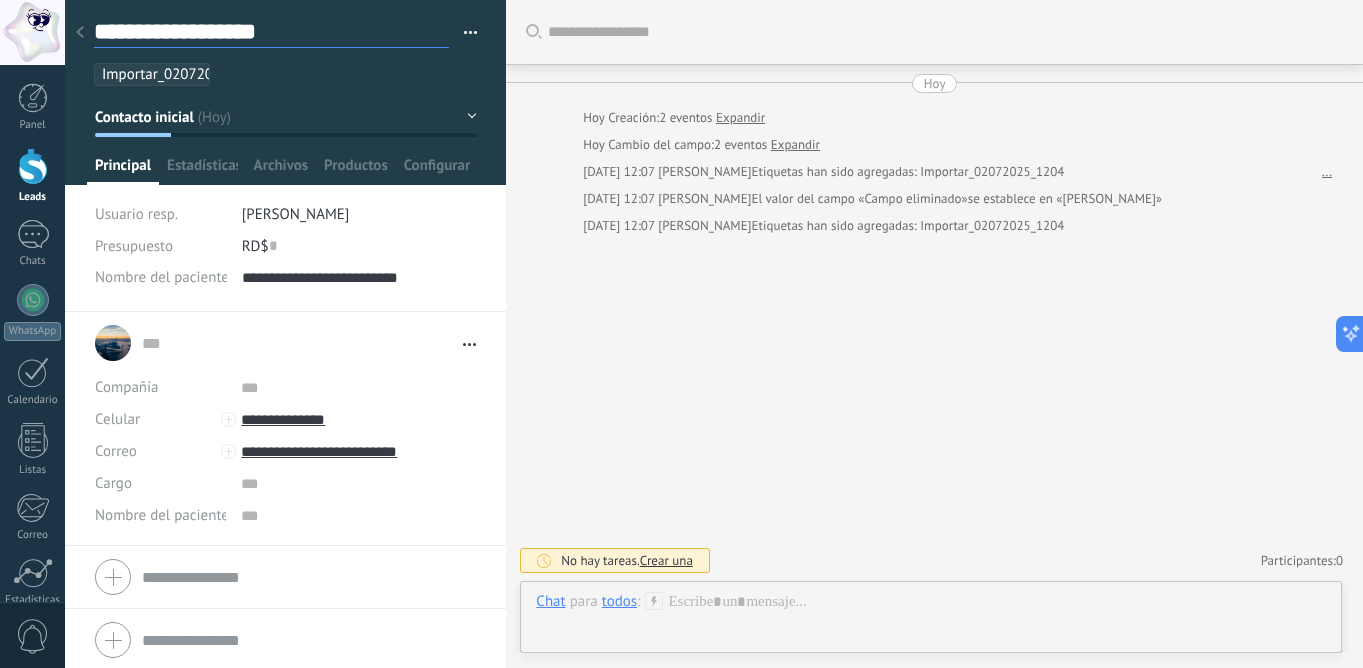 type on "**********" 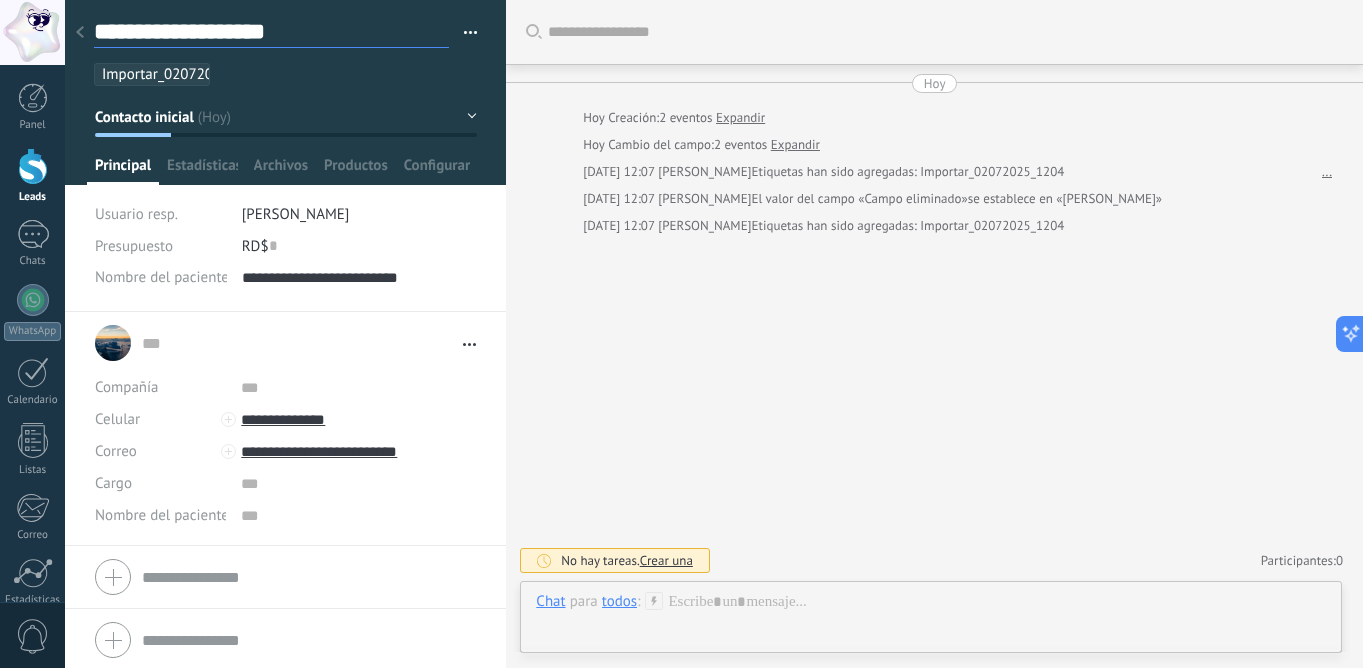 type on "**********" 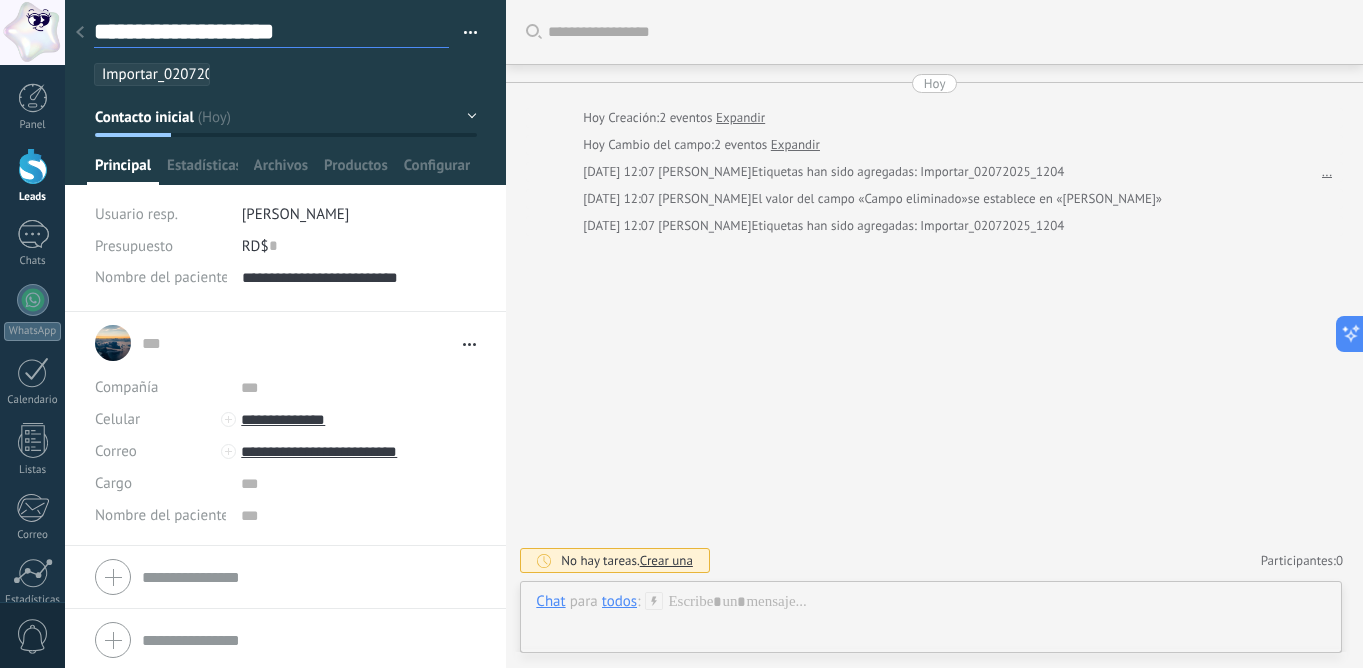 type on "**********" 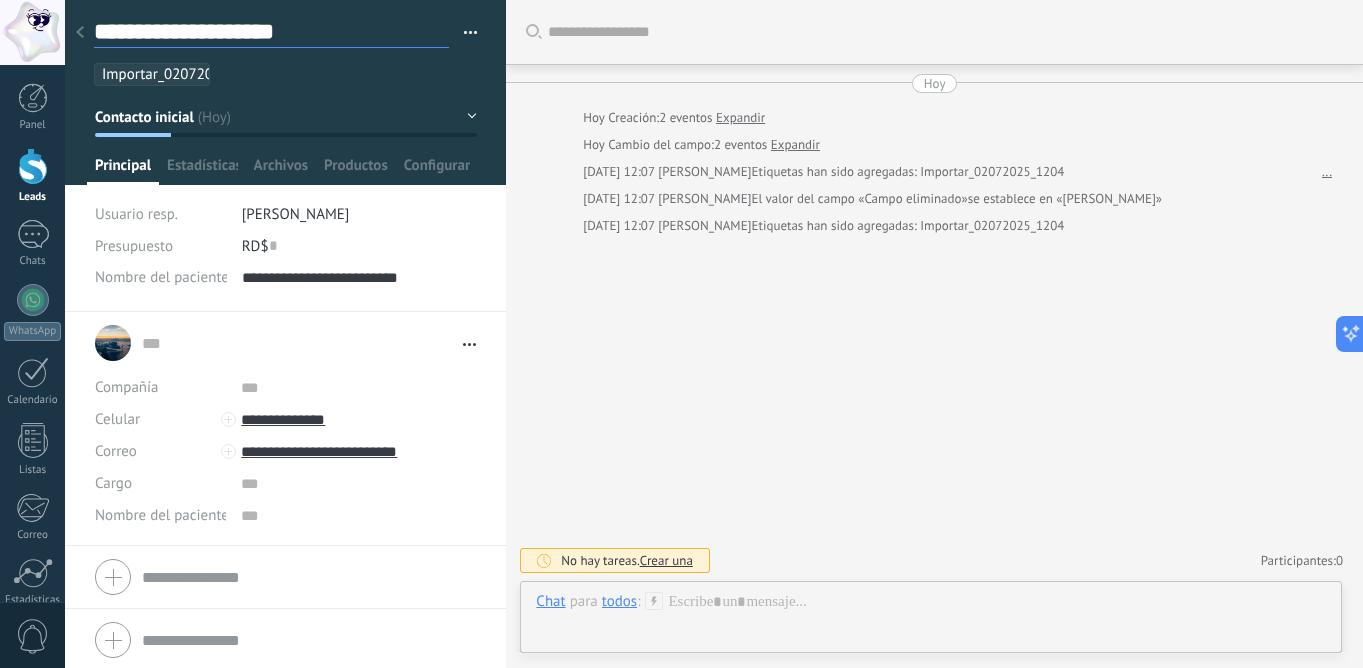 type on "**********" 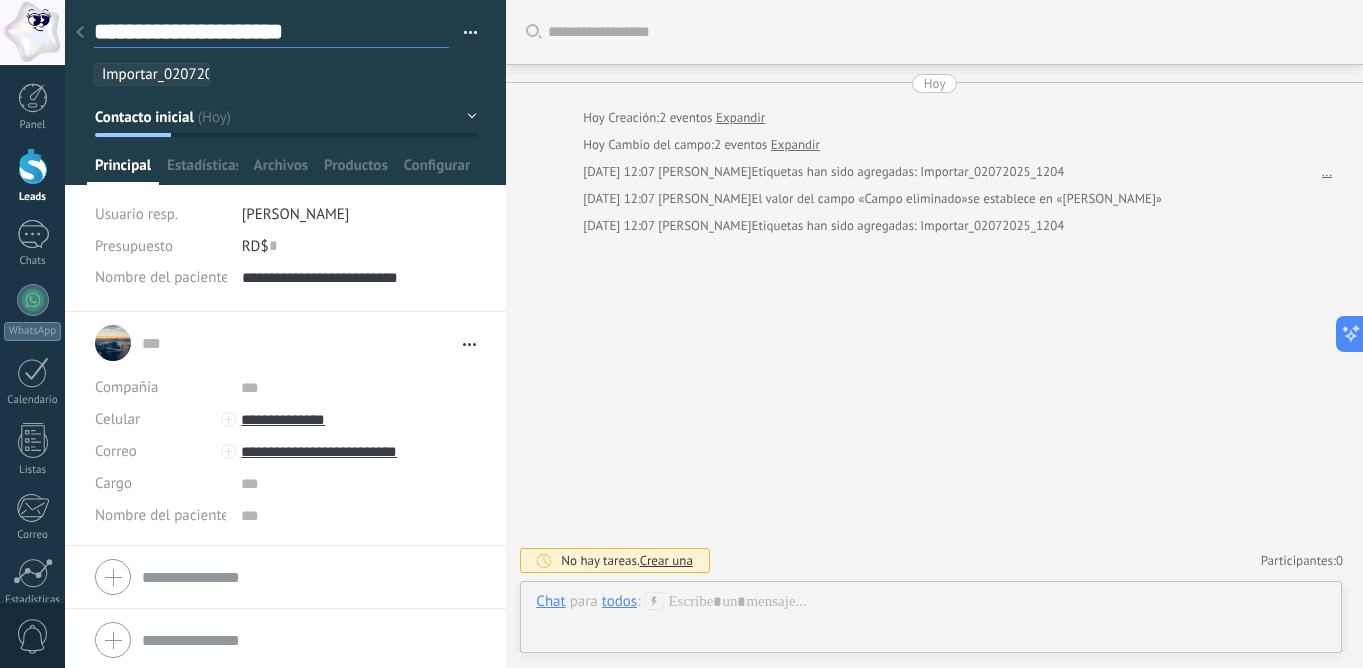 type on "**********" 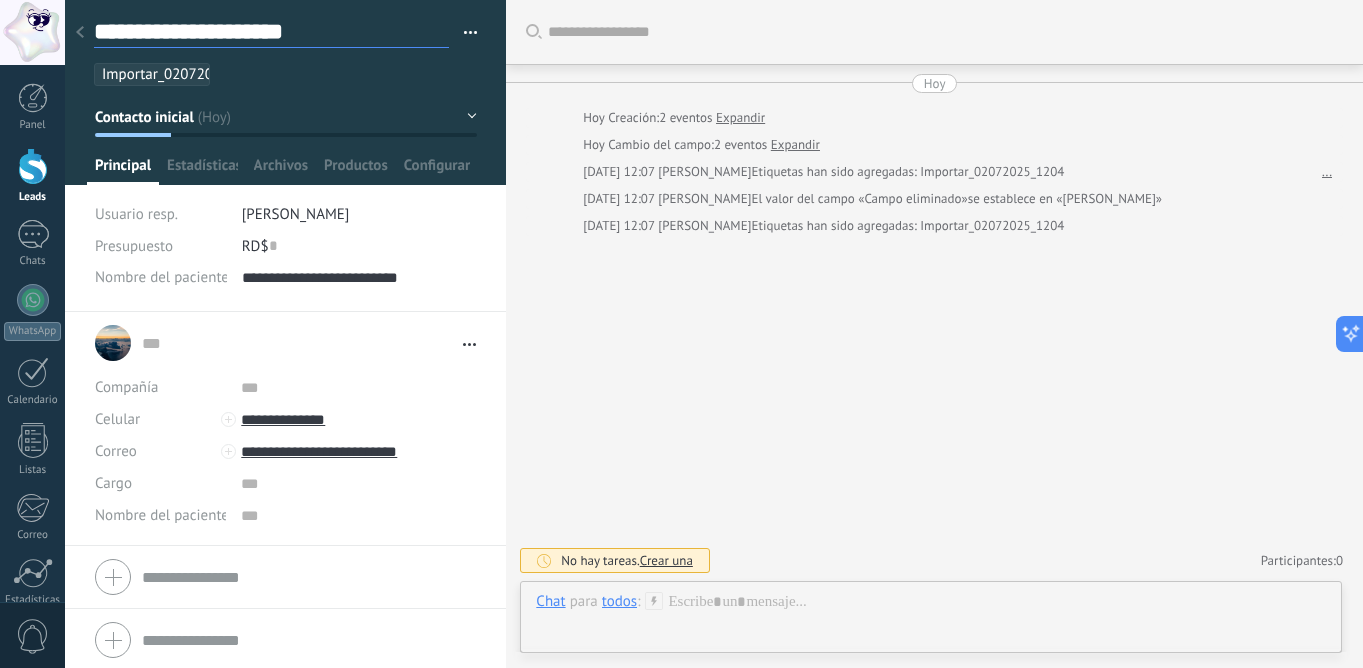 type on "**********" 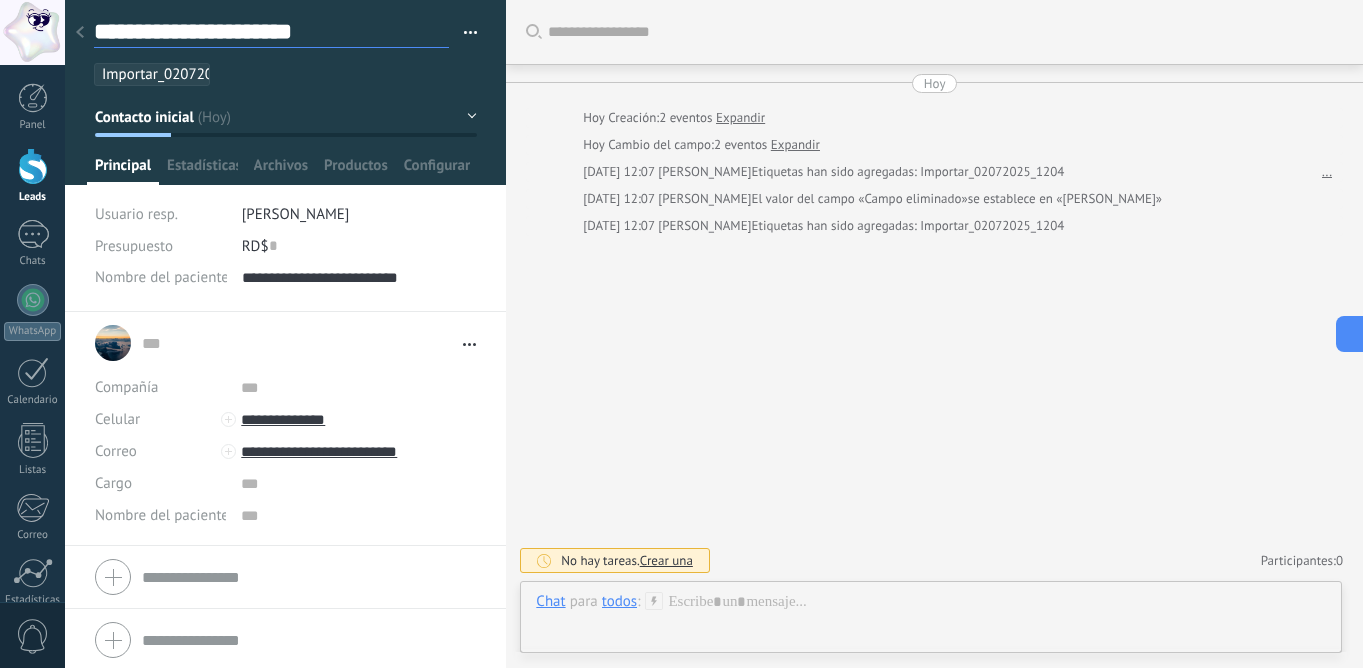 type on "**********" 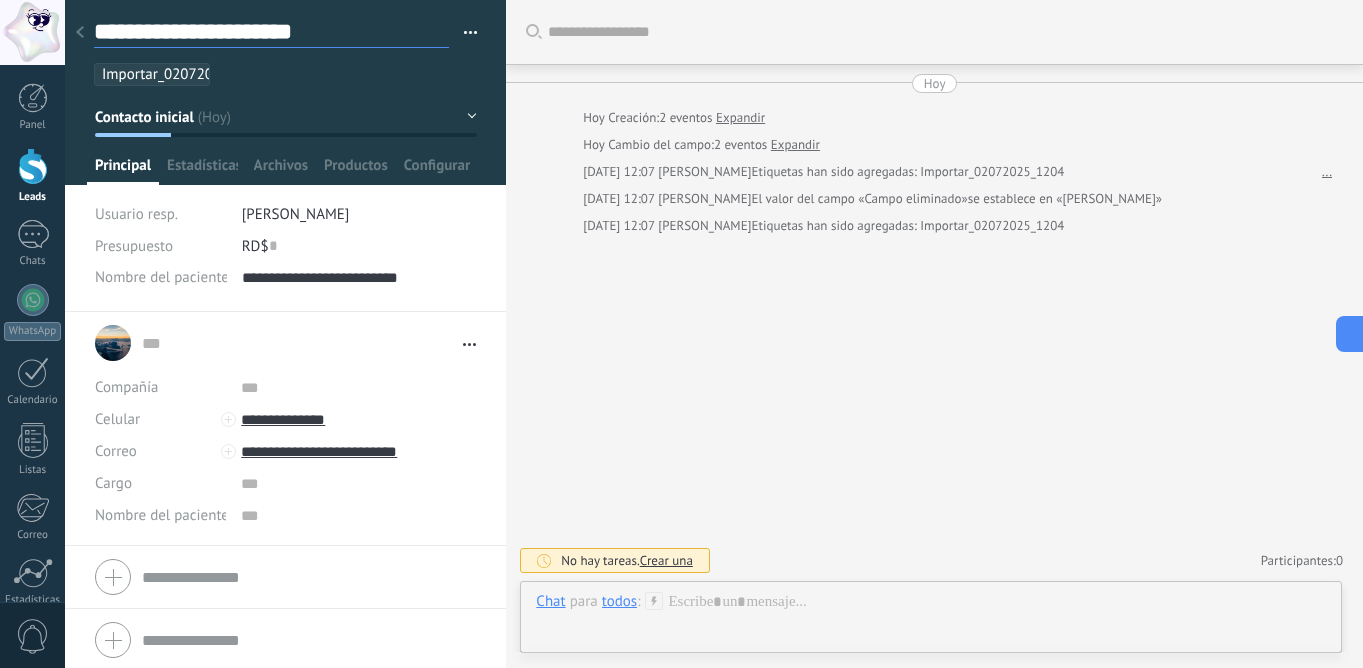 type on "**********" 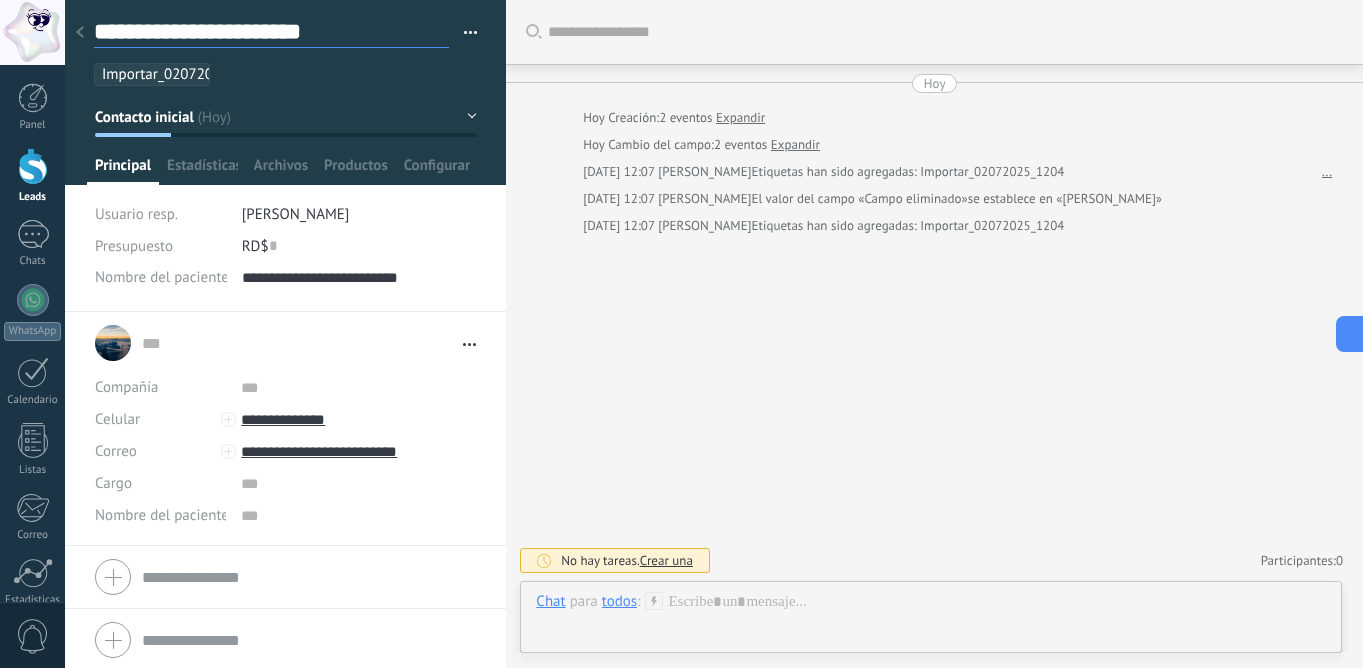 type on "**********" 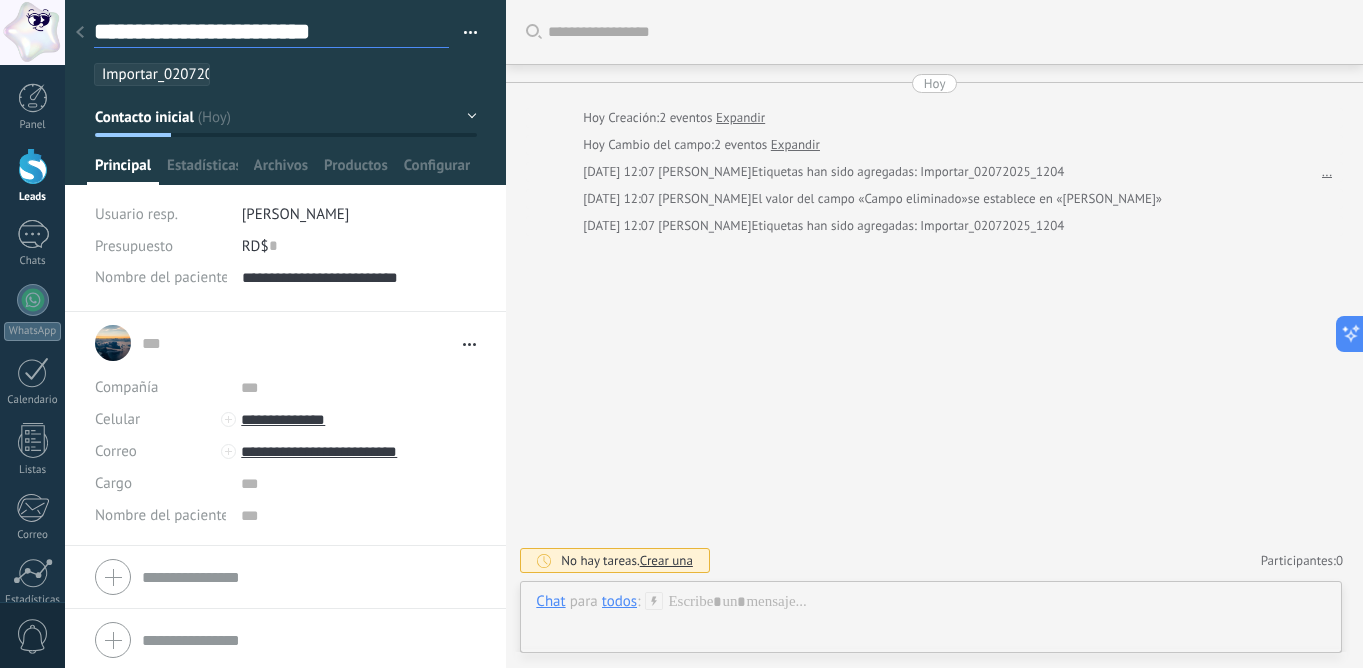 type on "**********" 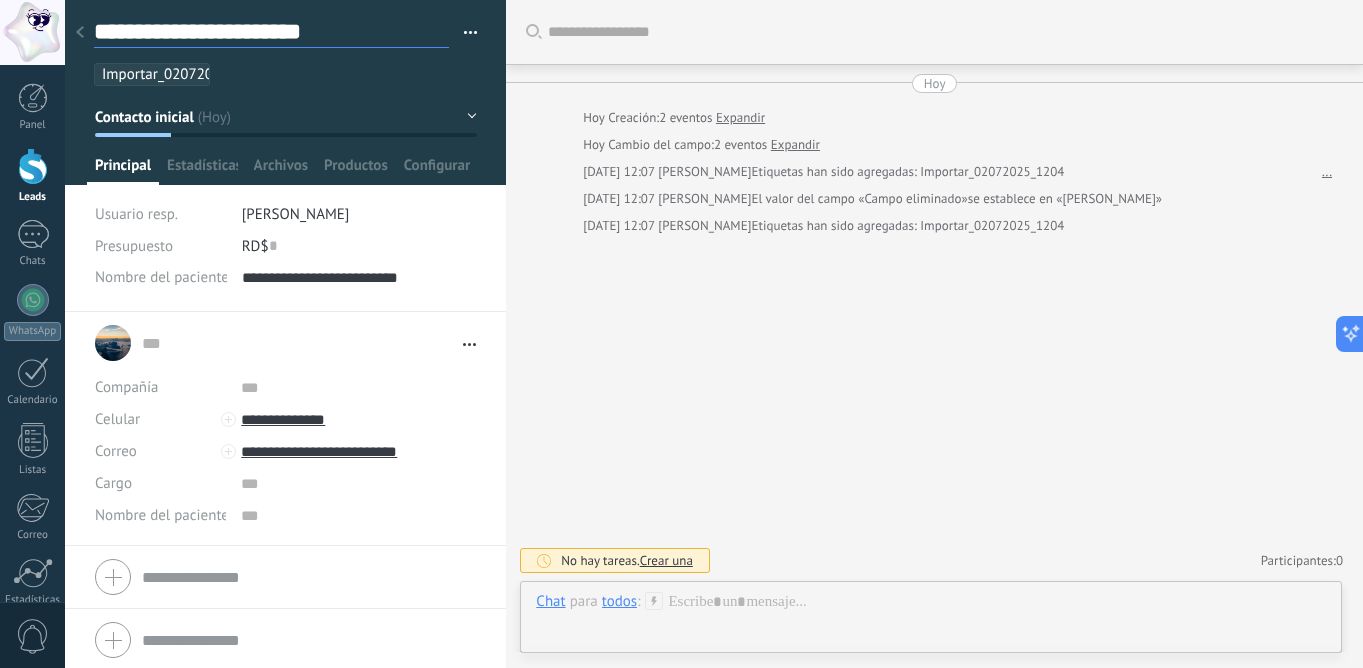 type on "**********" 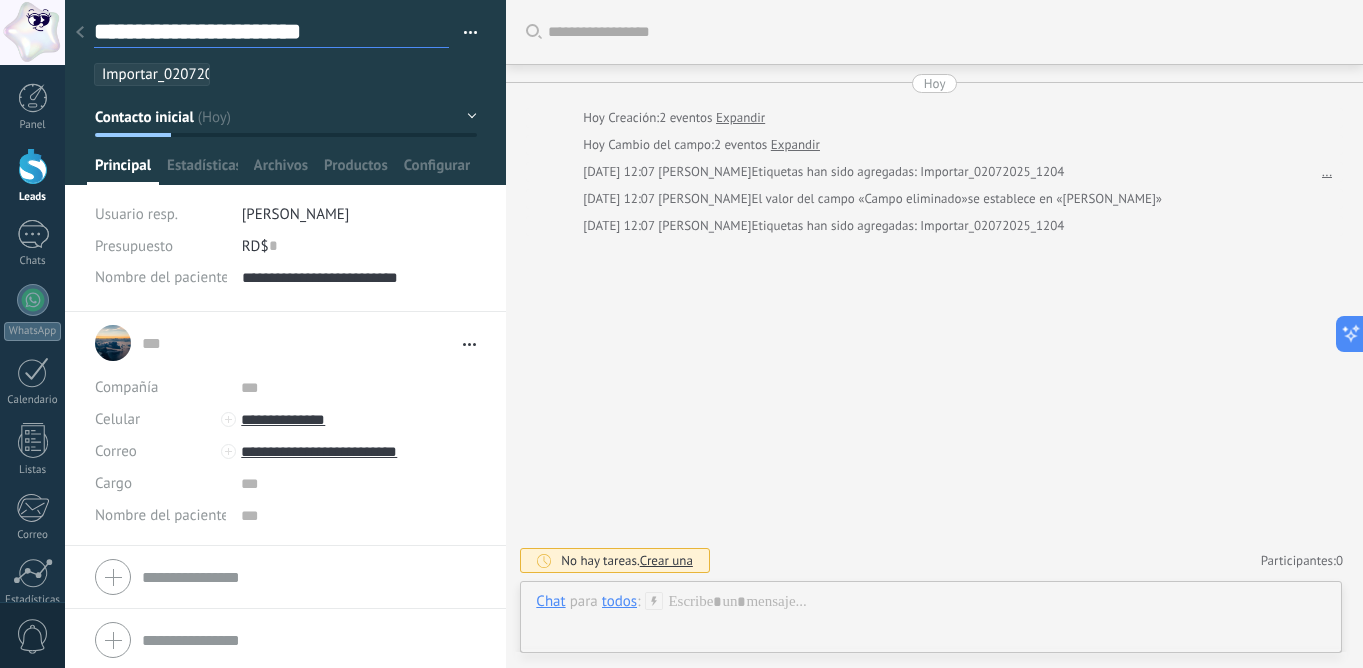 type on "**********" 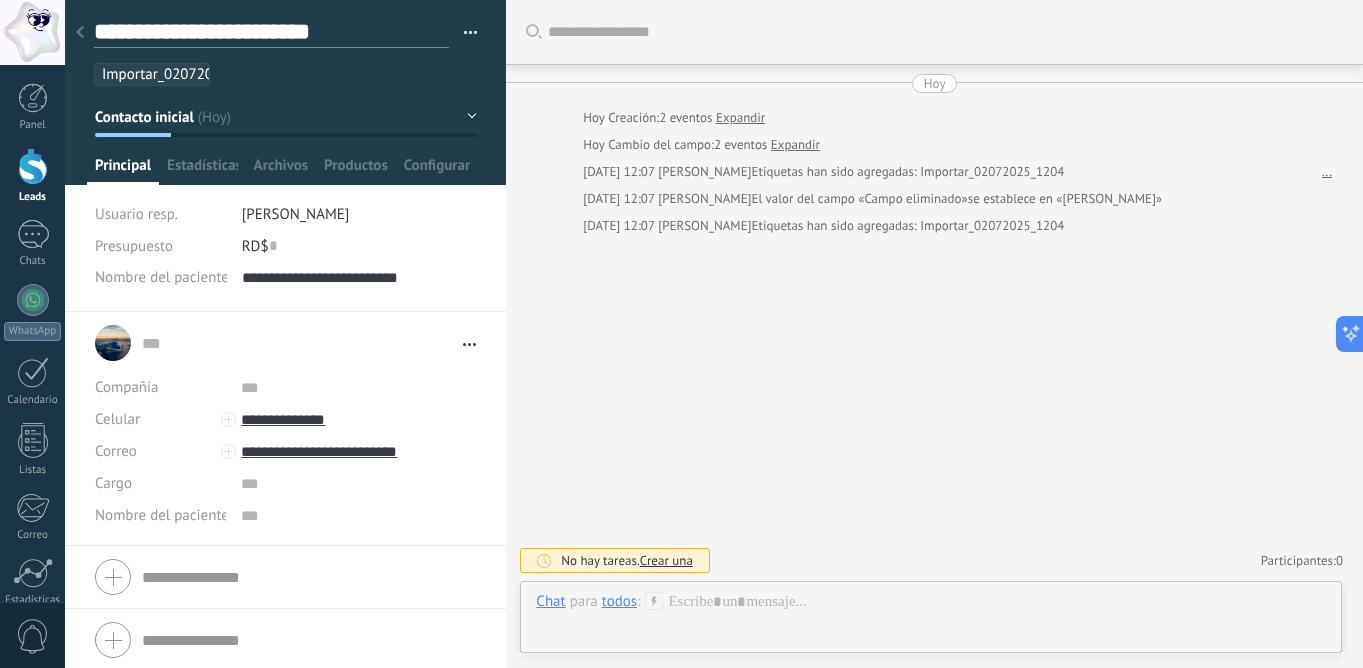 type on "**********" 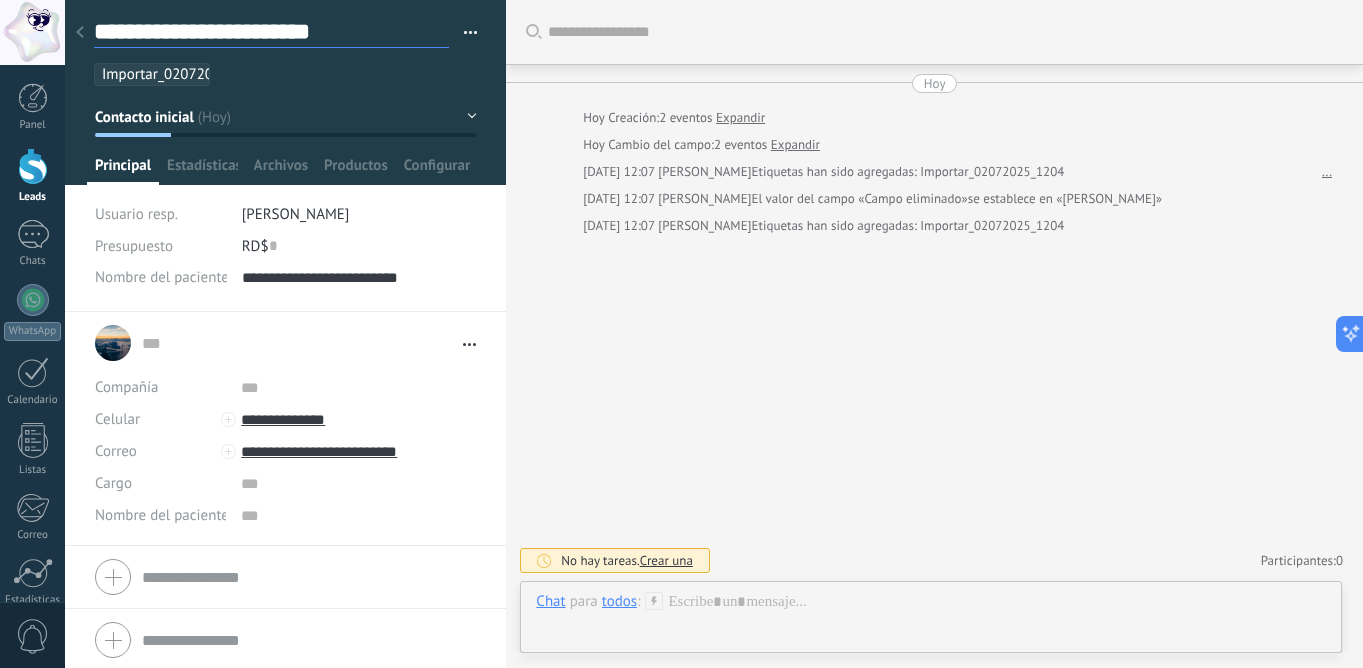 type on "**********" 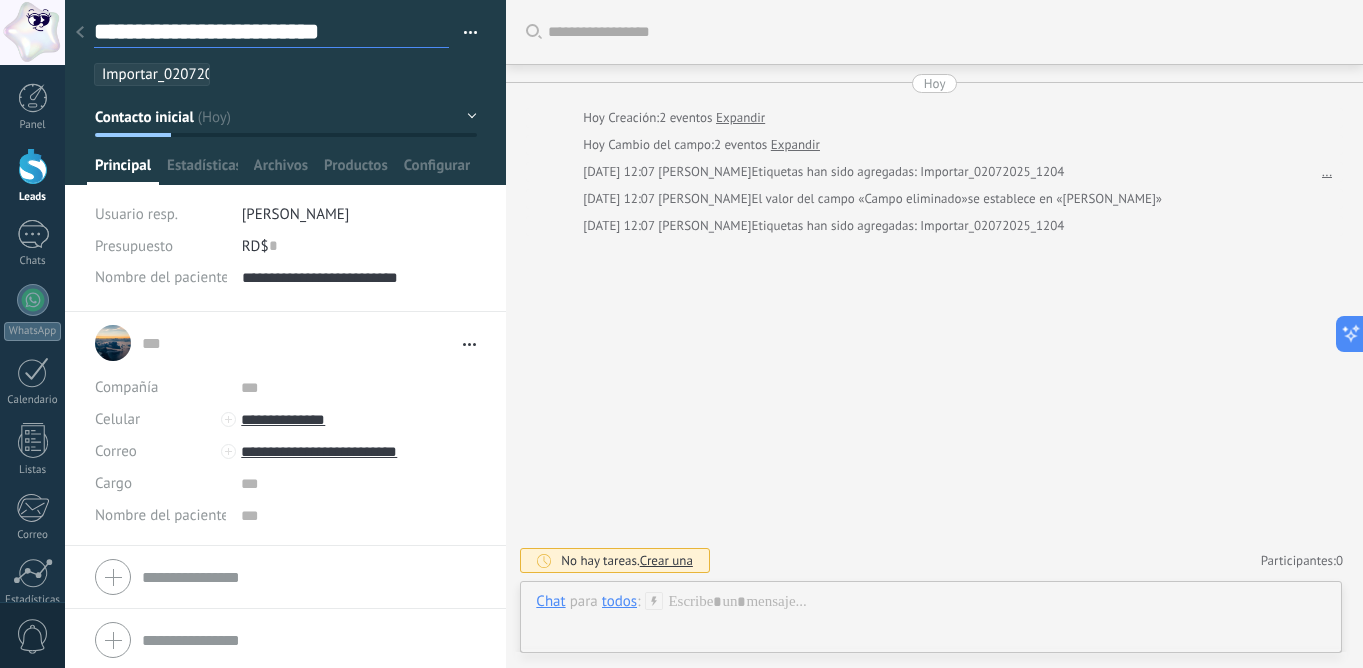 type on "**********" 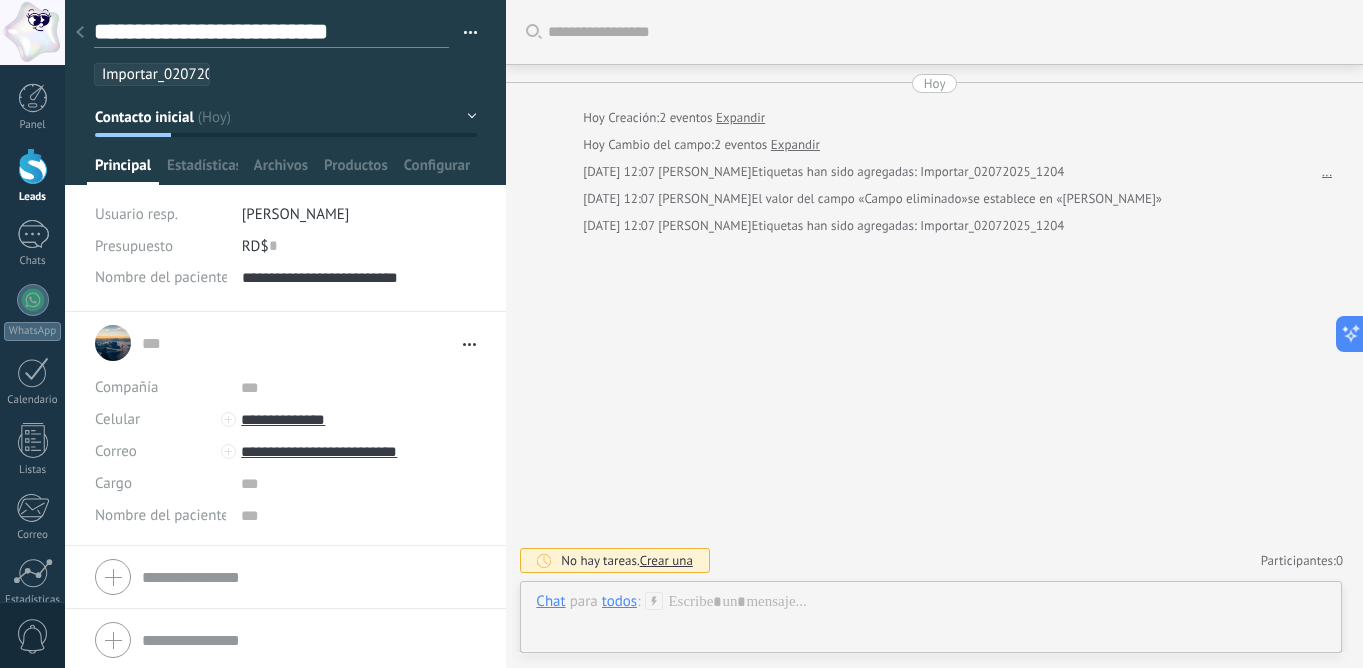 scroll, scrollTop: 30, scrollLeft: 0, axis: vertical 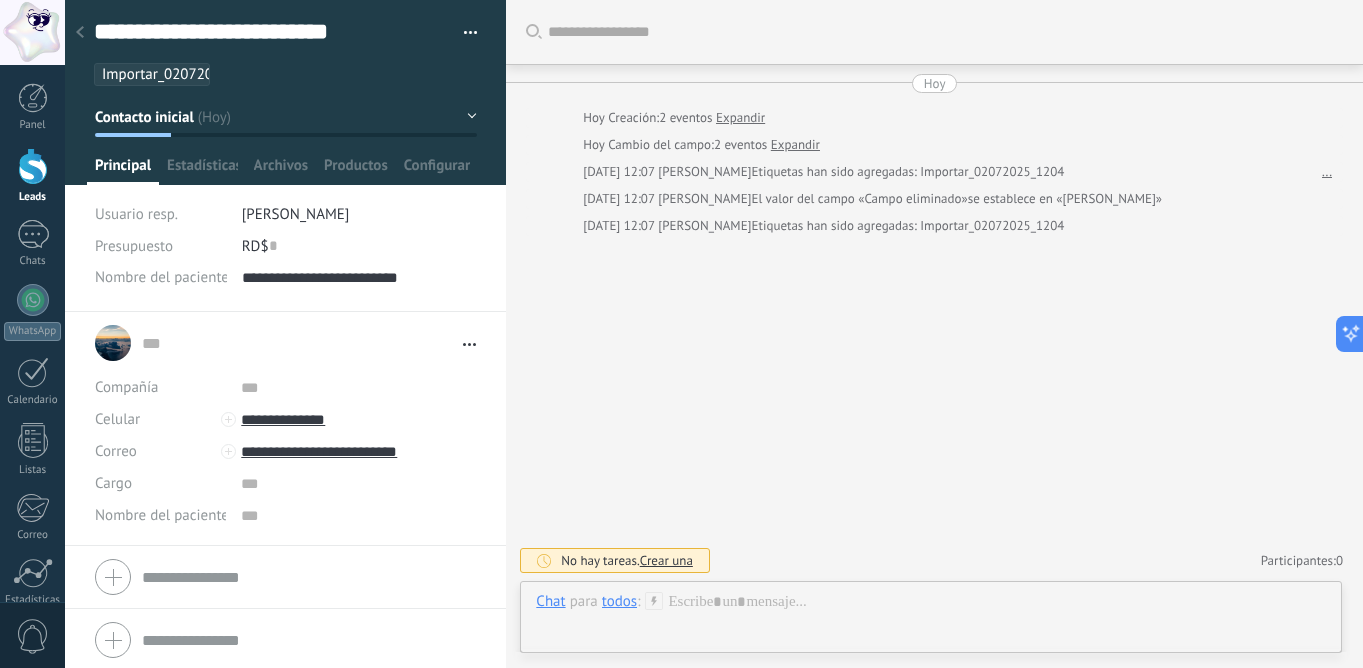 click on "[PERSON_NAME]" at bounding box center [360, 214] 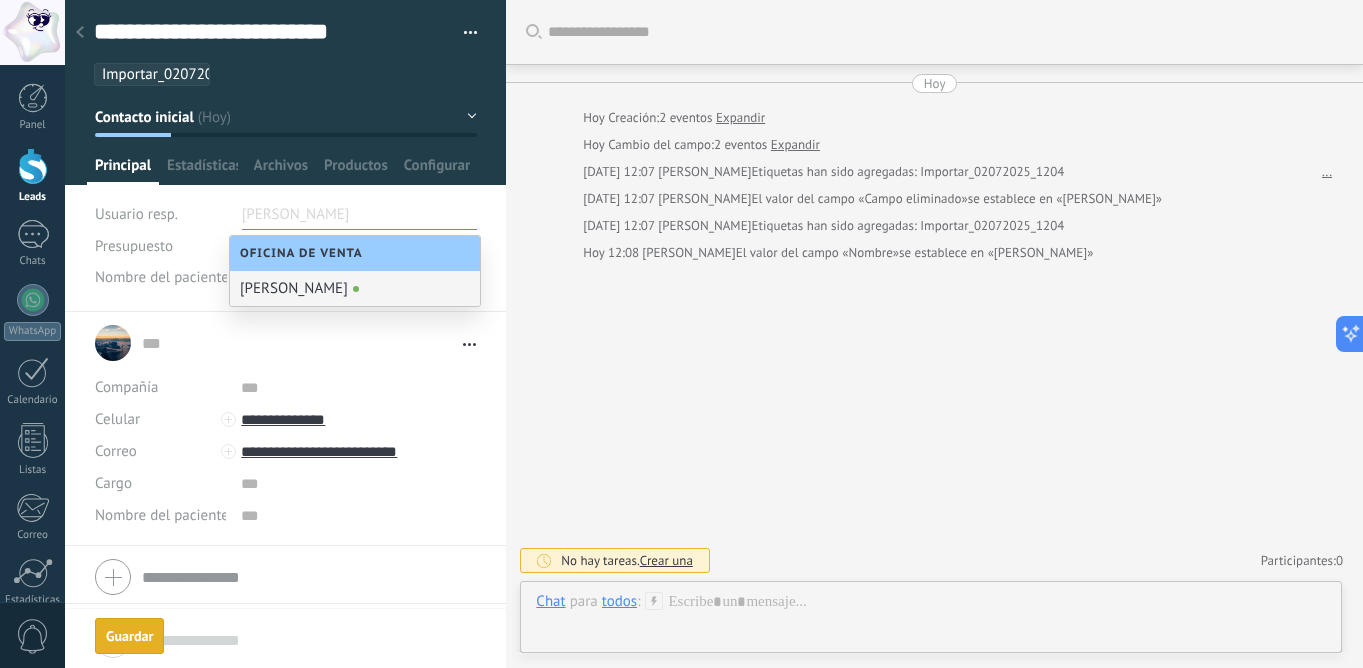 click on "Oficina de Venta" at bounding box center (355, 253) 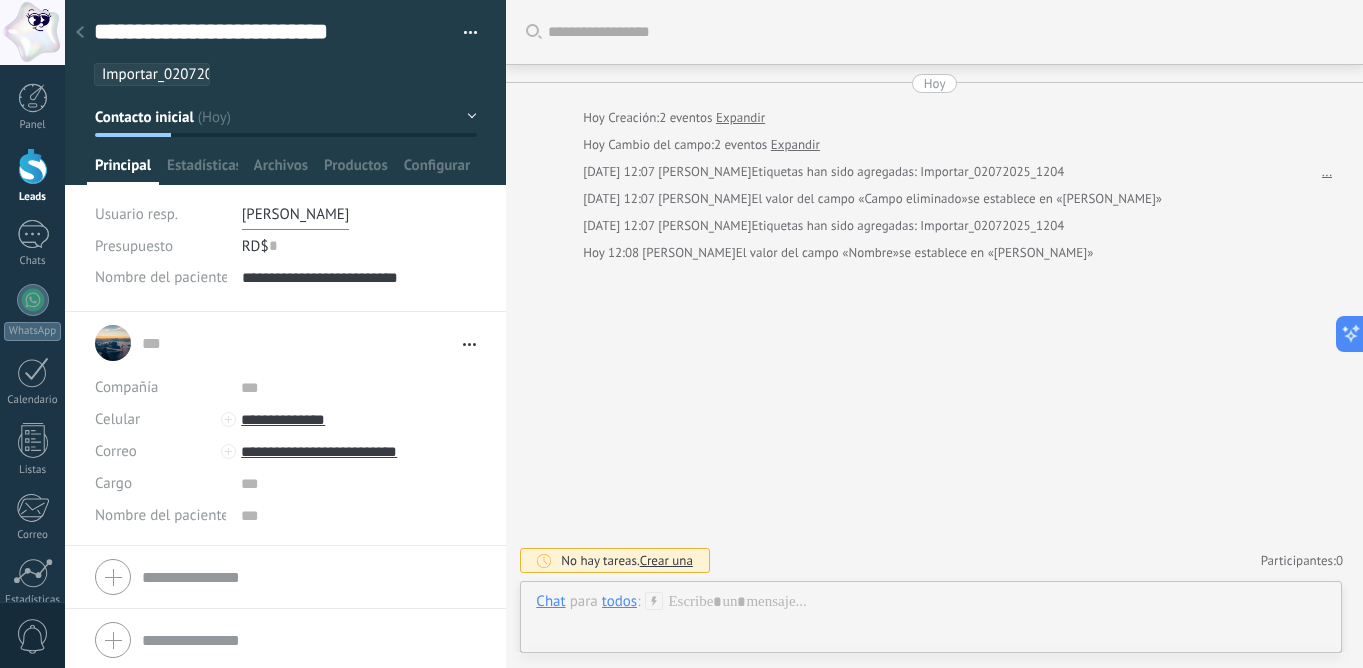 scroll, scrollTop: 0, scrollLeft: 0, axis: both 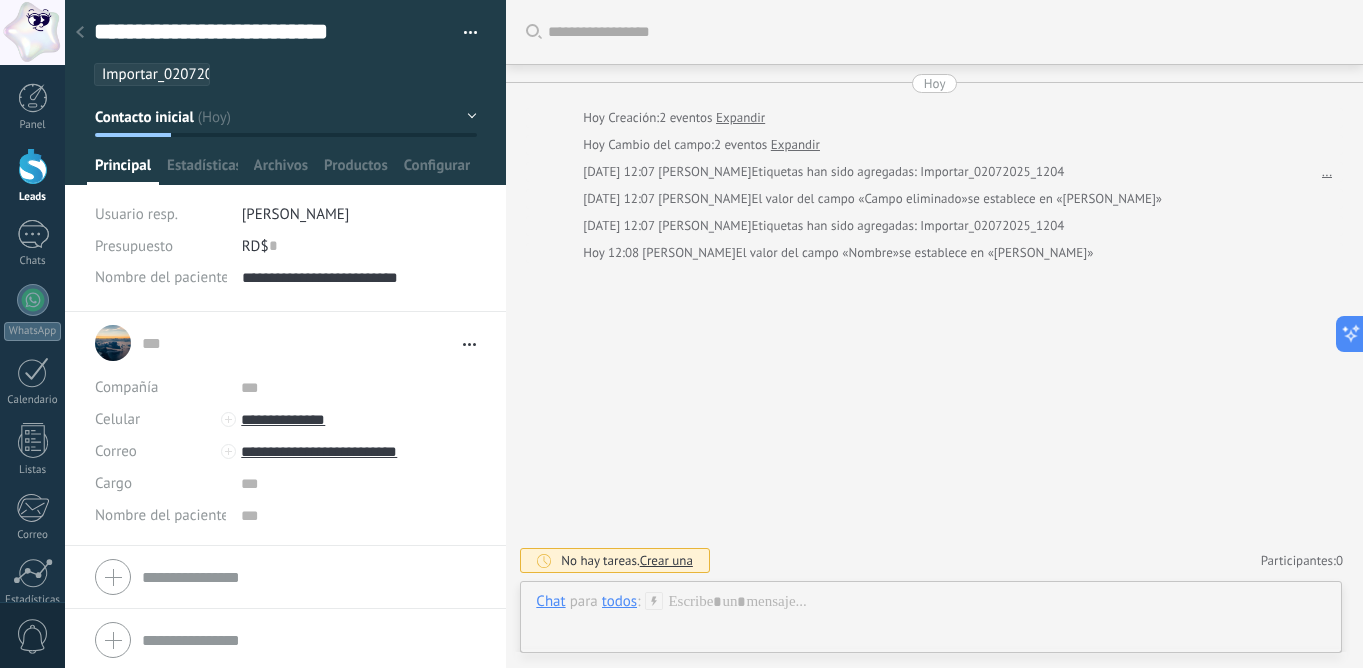 click at bounding box center (945, 32) 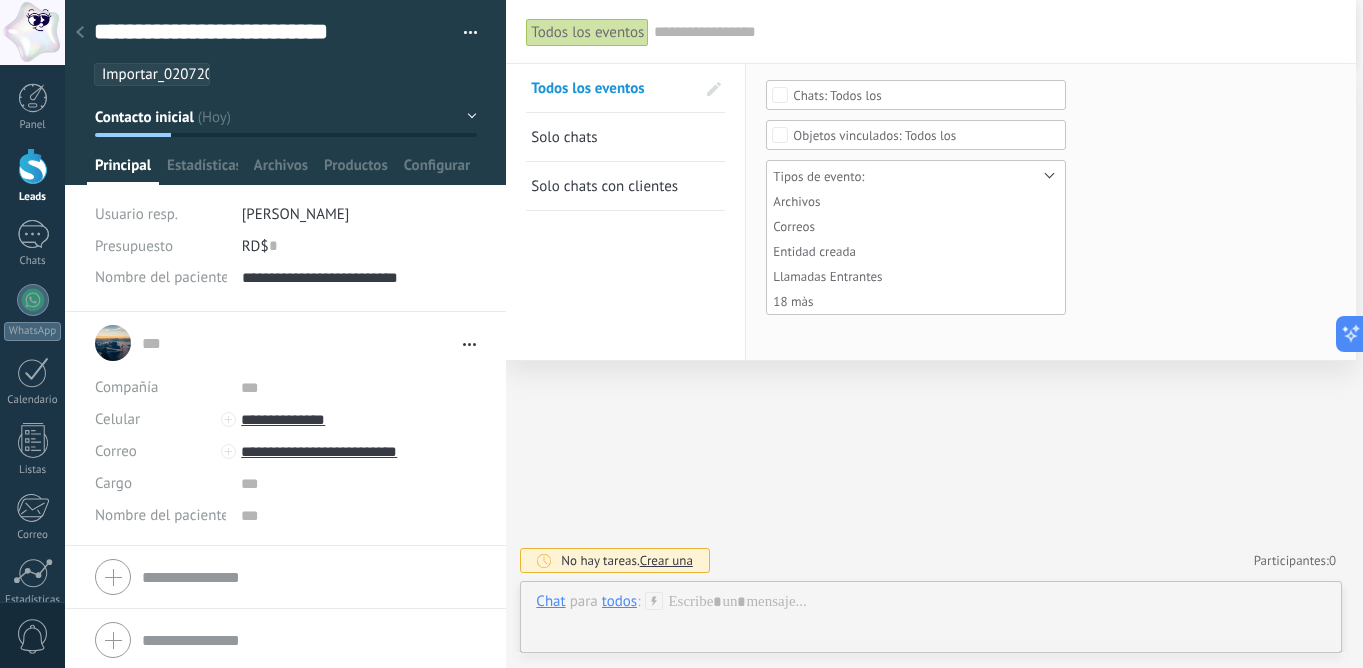 click on "Todos los" at bounding box center (874, 135) 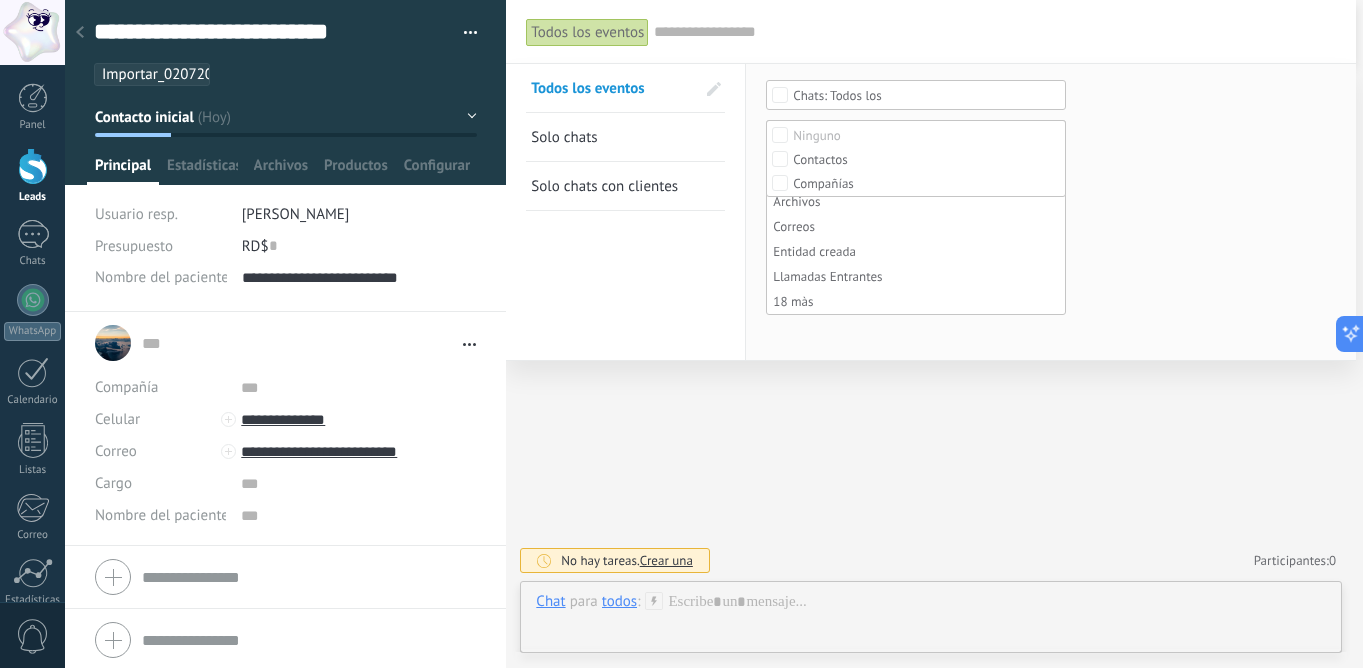 click on "Ninguno" at bounding box center (916, 135) 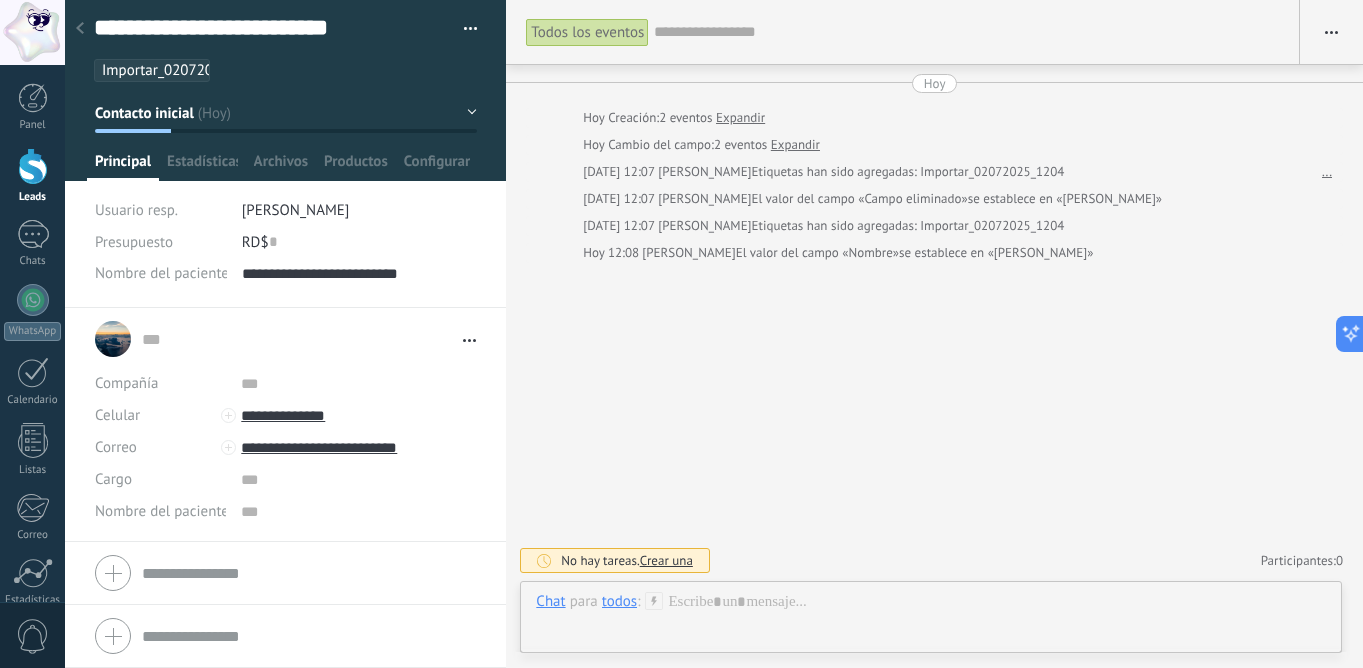 scroll, scrollTop: 4, scrollLeft: 0, axis: vertical 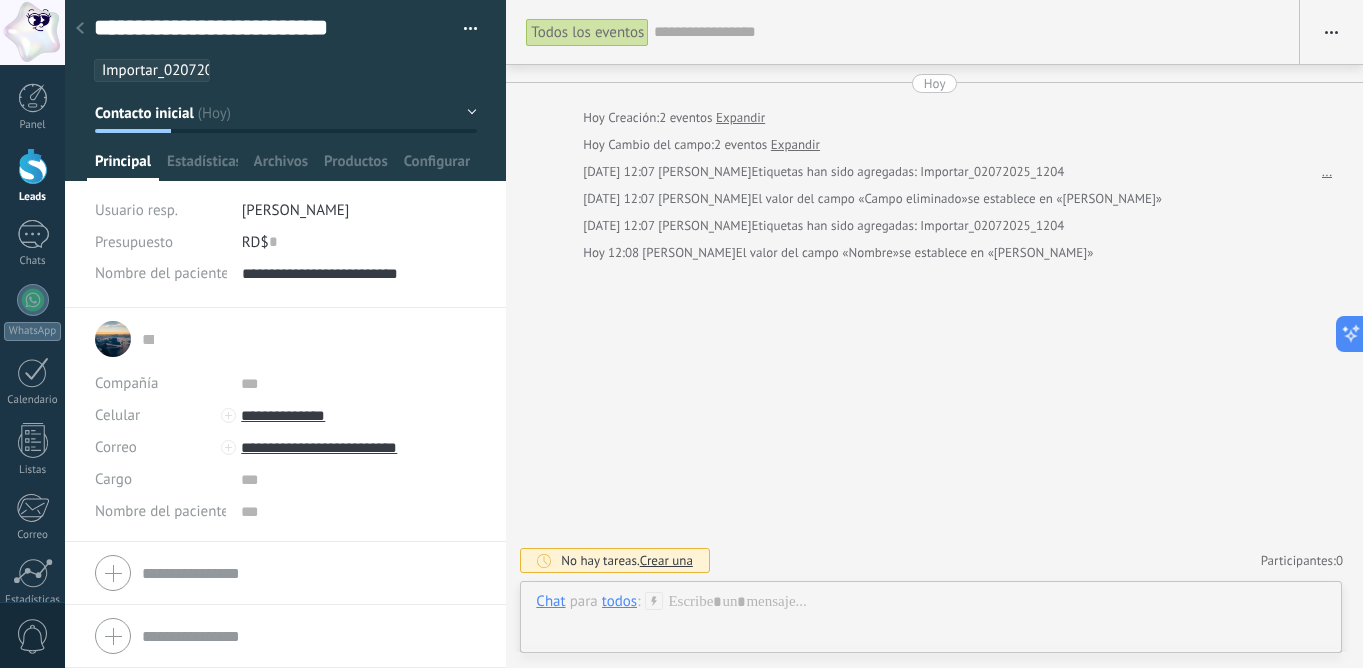 click on "...
..." at bounding box center (309, 339) 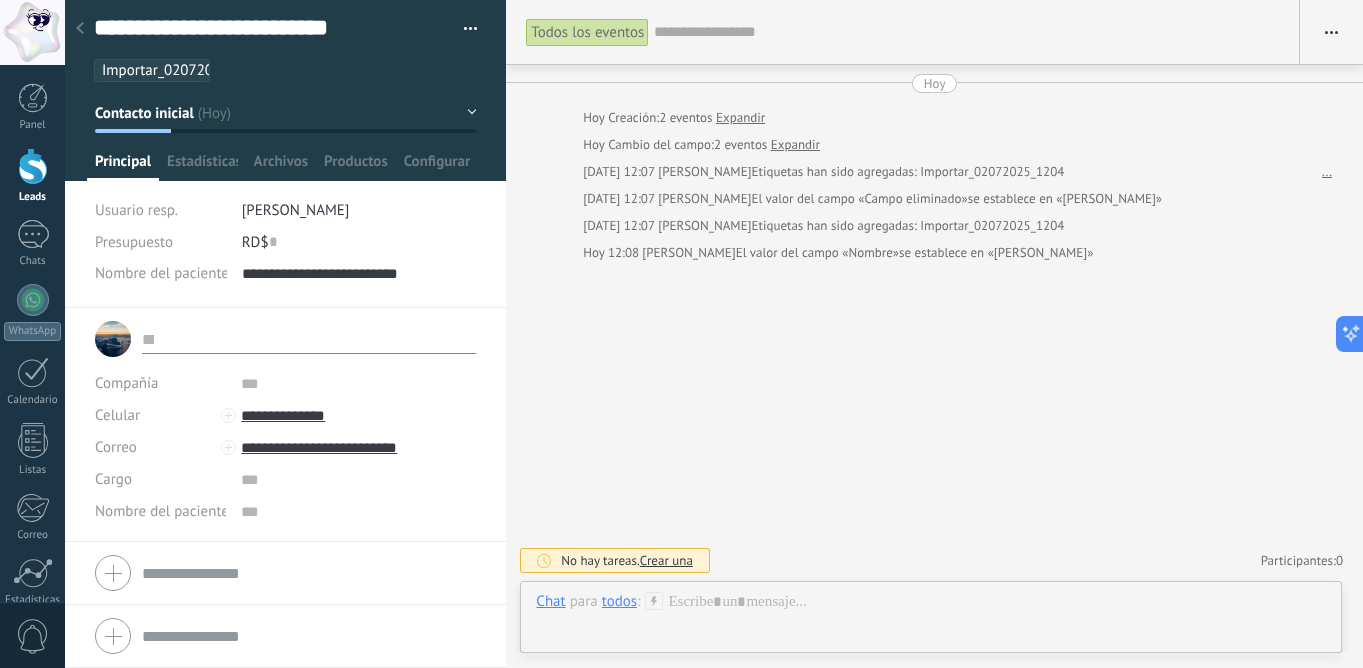 click on "...
...
Abrir detalle
Copie el nombre
Desatar
Contacto principal" at bounding box center (285, 339) 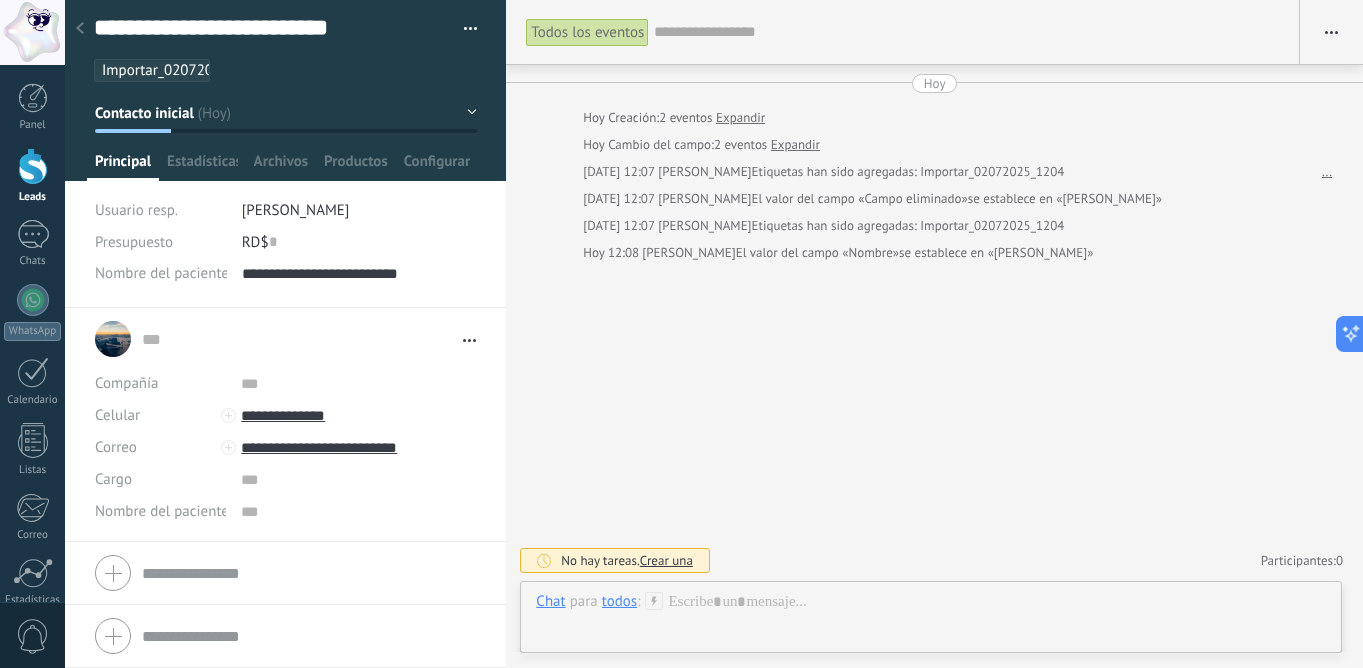 scroll, scrollTop: 2, scrollLeft: 0, axis: vertical 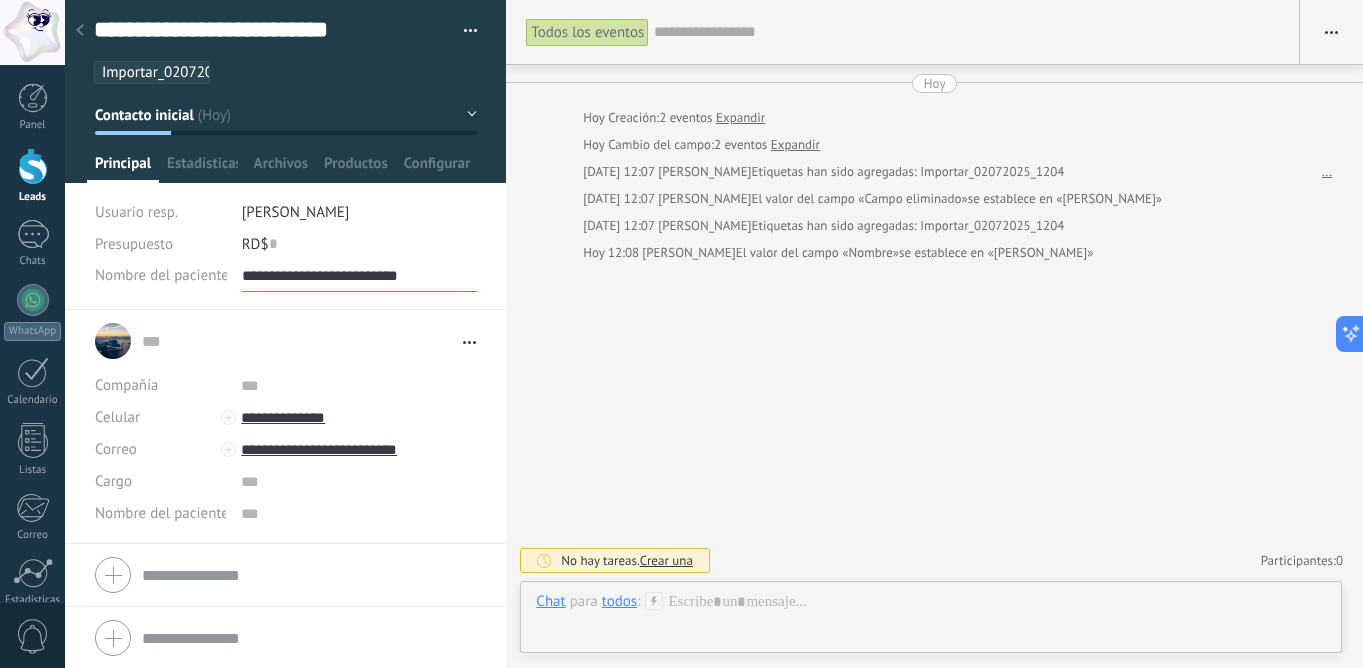 click on "**********" at bounding box center (360, 276) 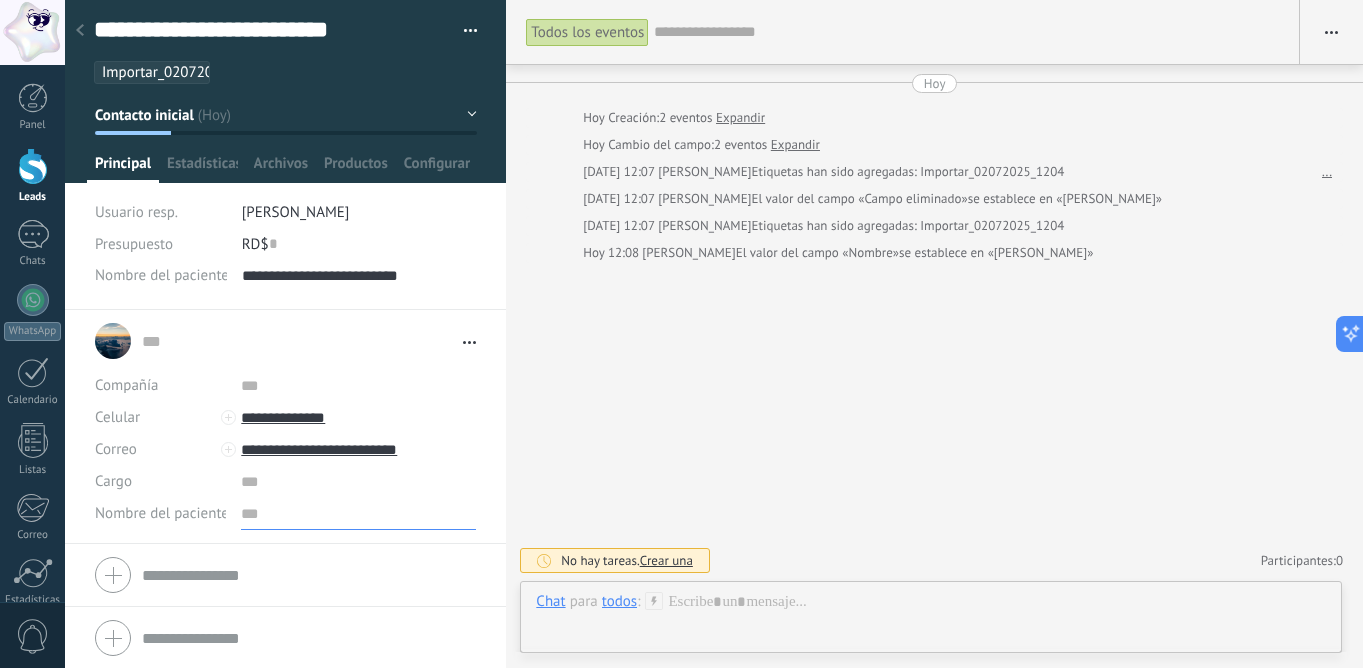 click at bounding box center [358, 514] 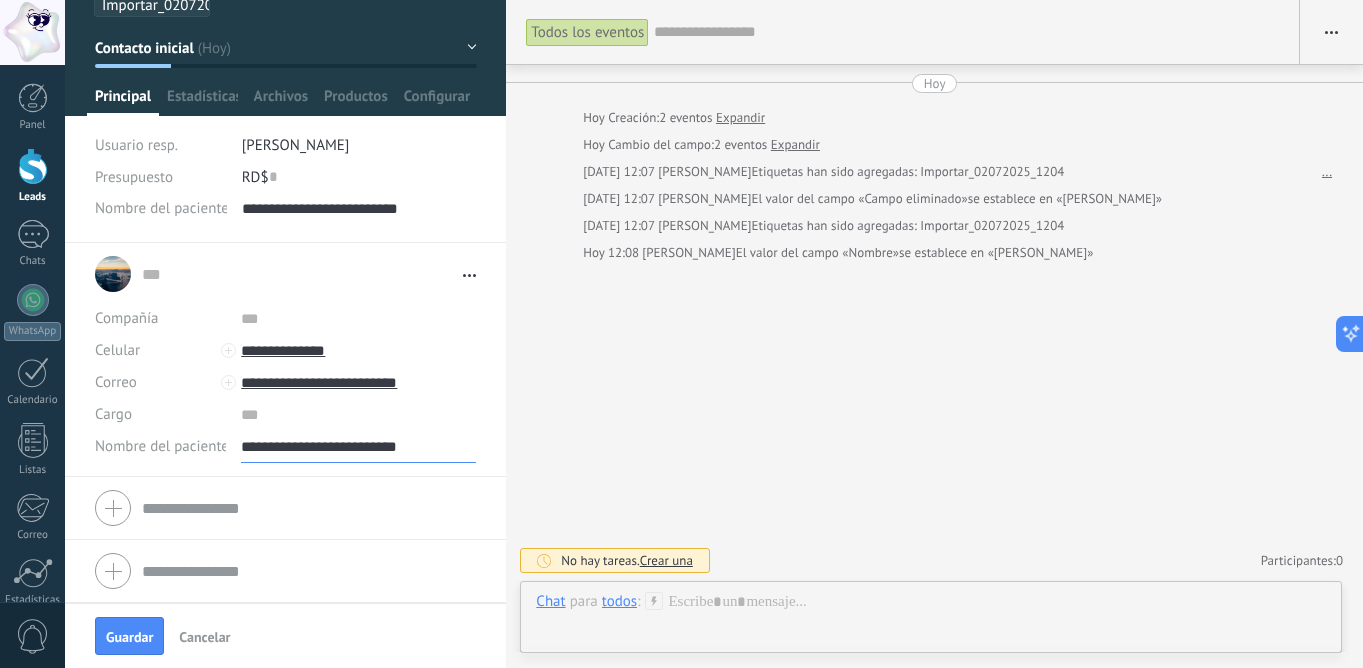 scroll, scrollTop: 69, scrollLeft: 0, axis: vertical 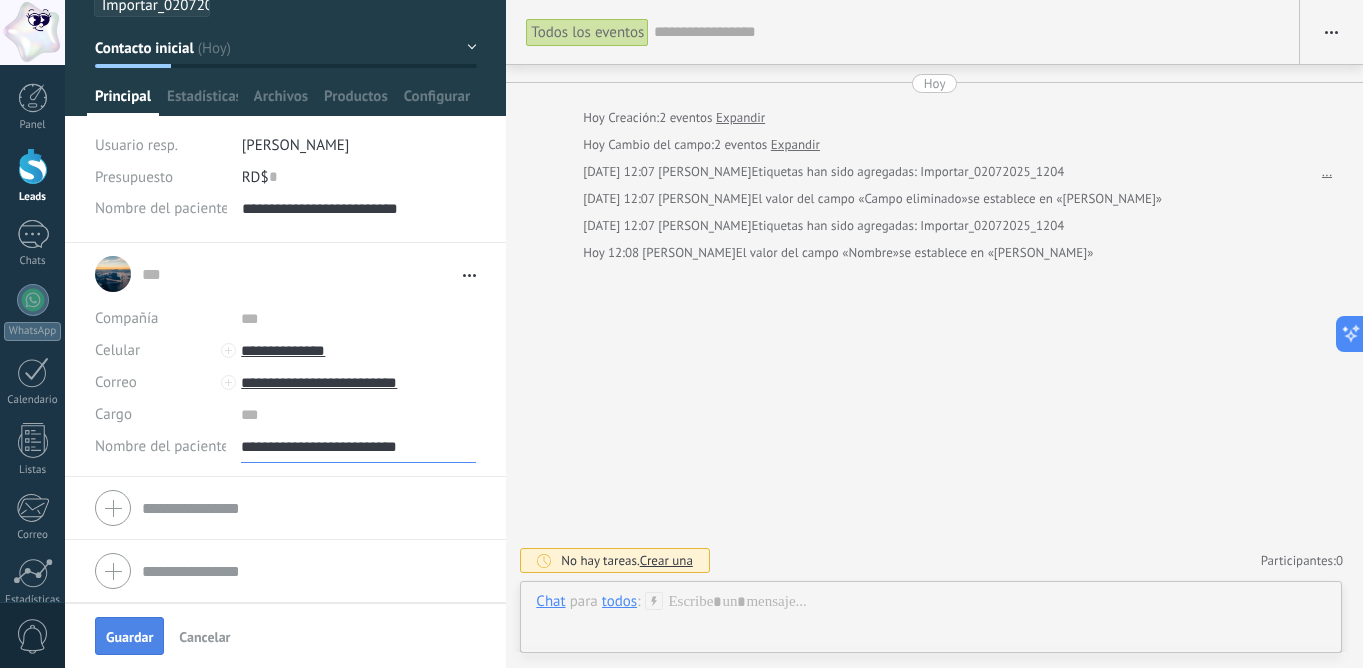 type on "**********" 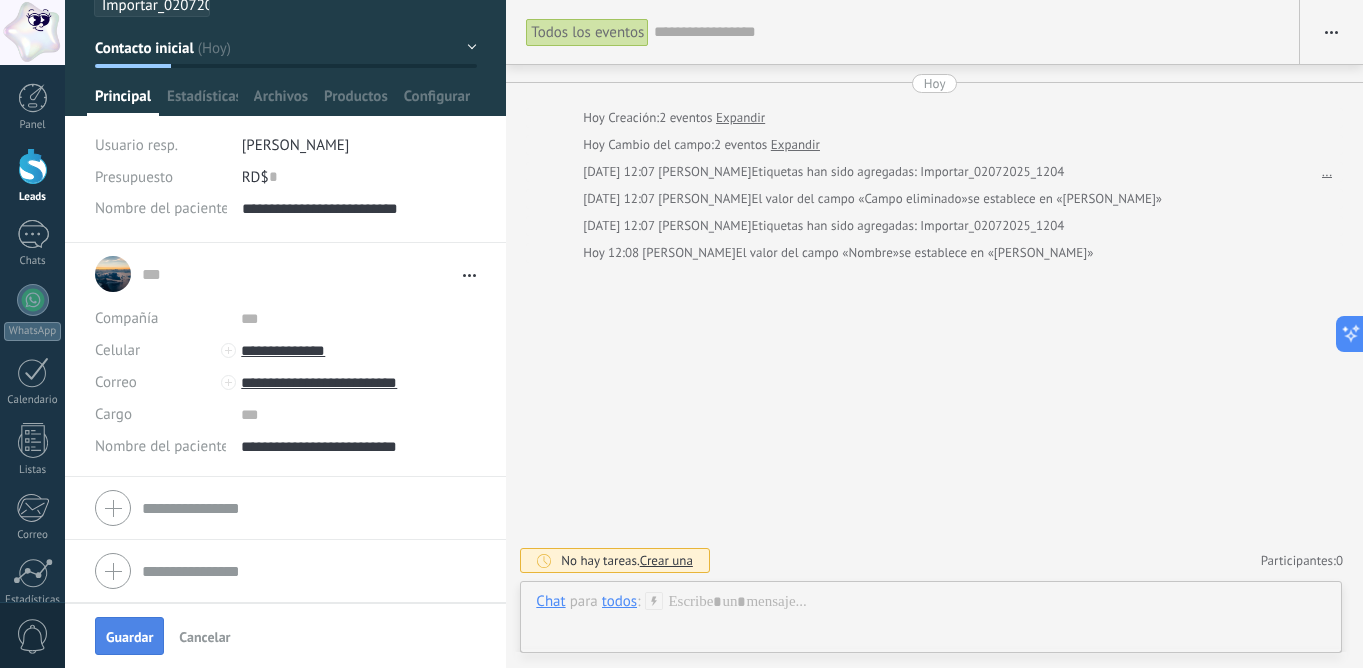 click on "Guardar" at bounding box center [129, 636] 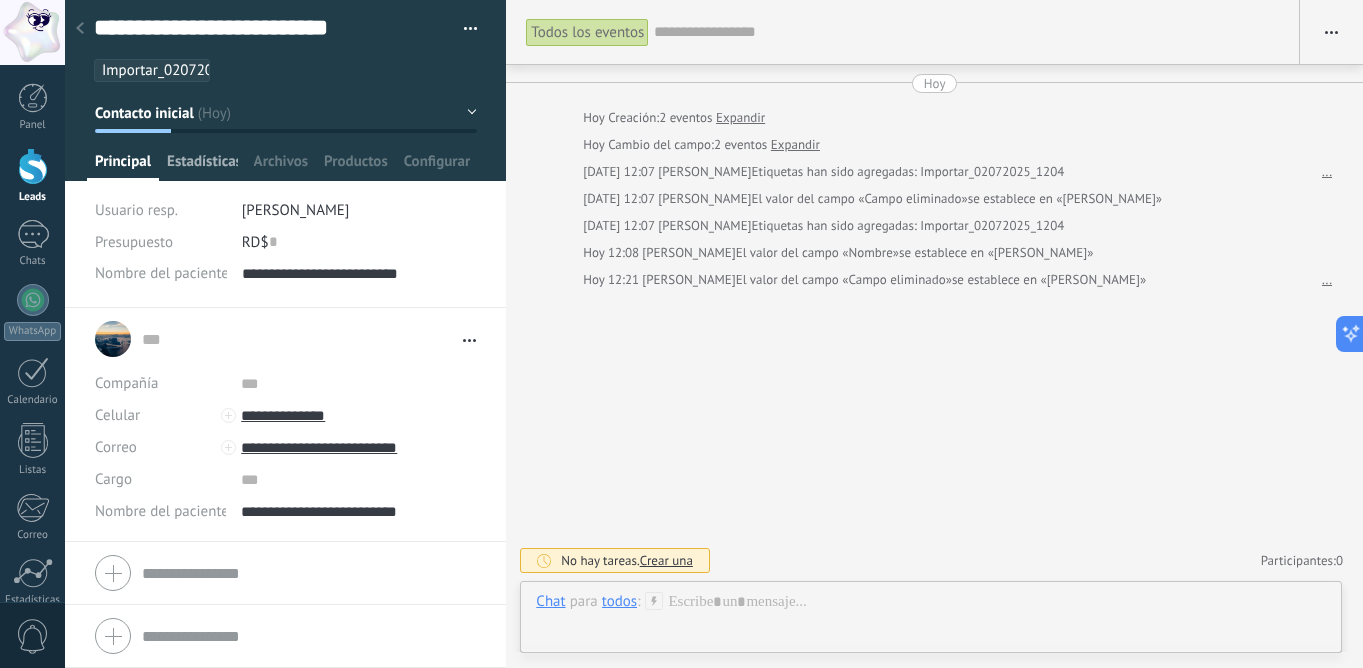 click on "Estadísticas" at bounding box center [202, 166] 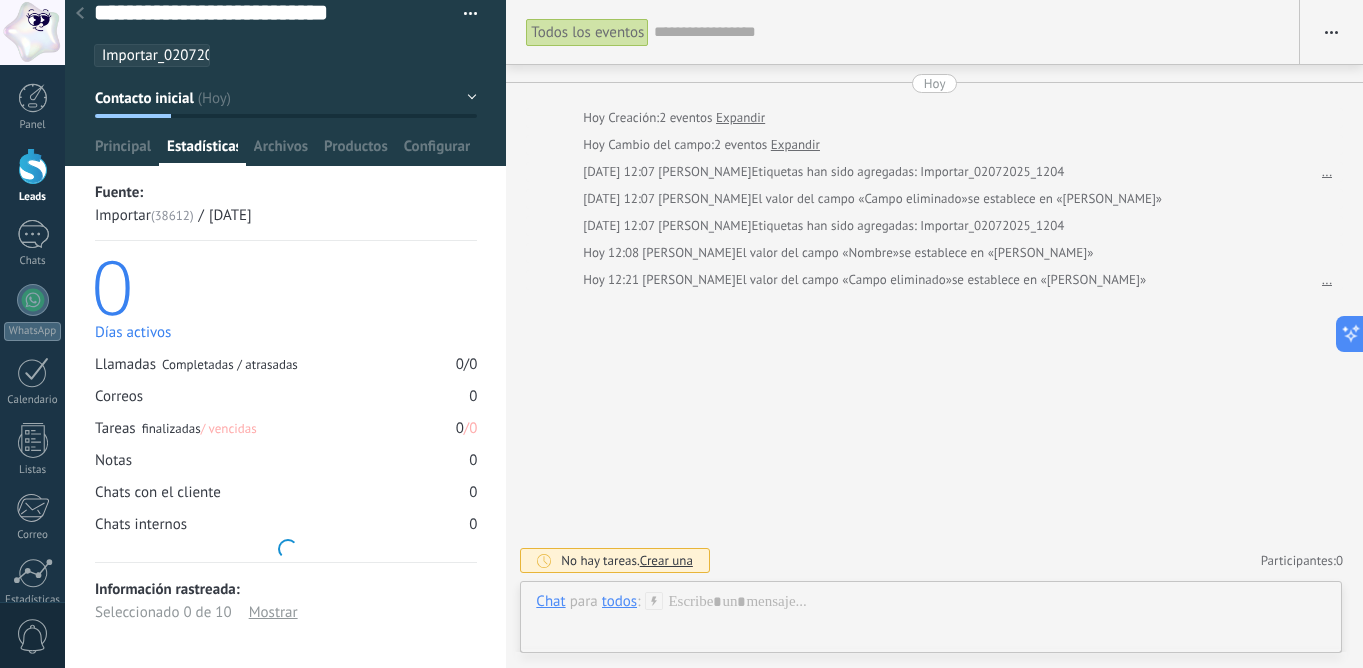 scroll, scrollTop: 0, scrollLeft: 0, axis: both 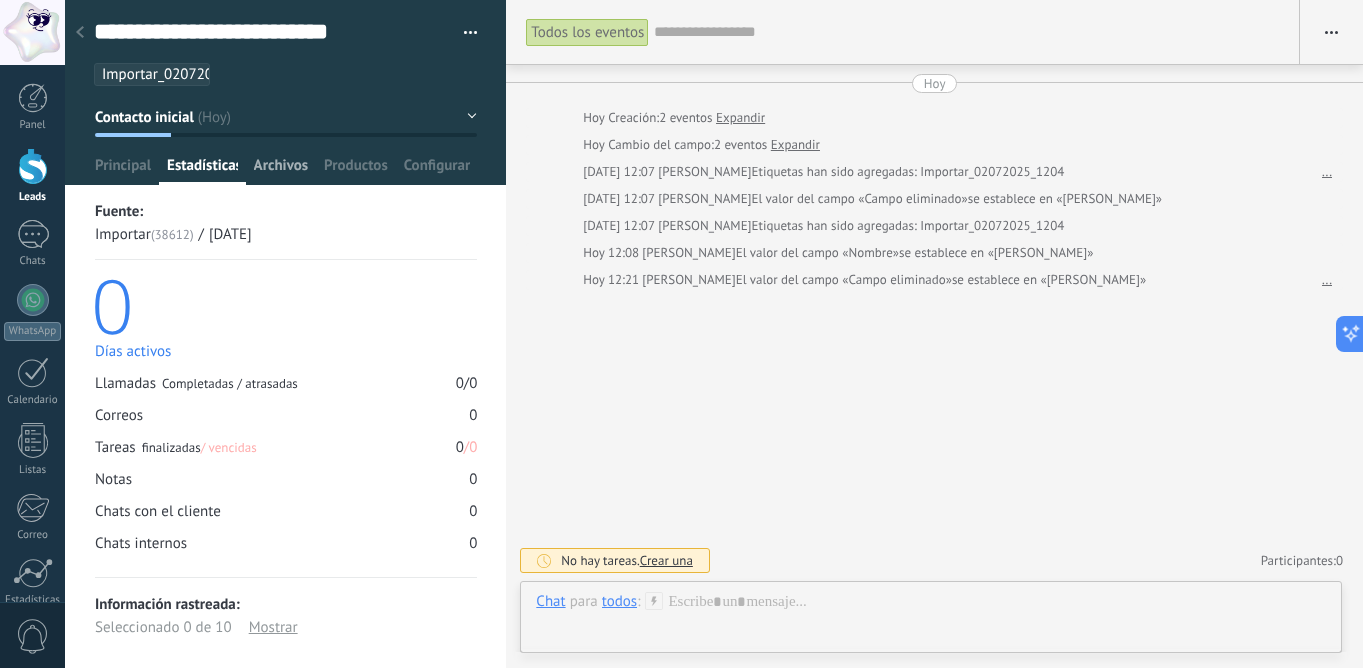 click on "Archivos" at bounding box center (281, 170) 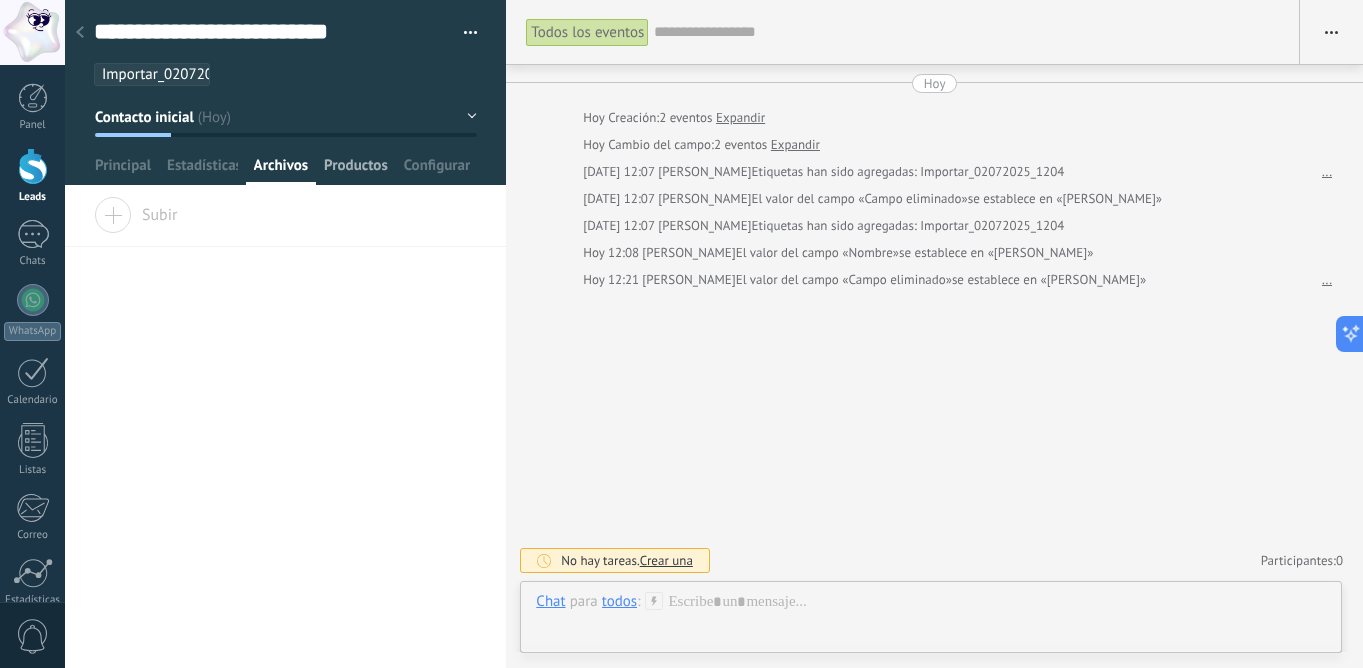 click on "Productos" at bounding box center (356, 170) 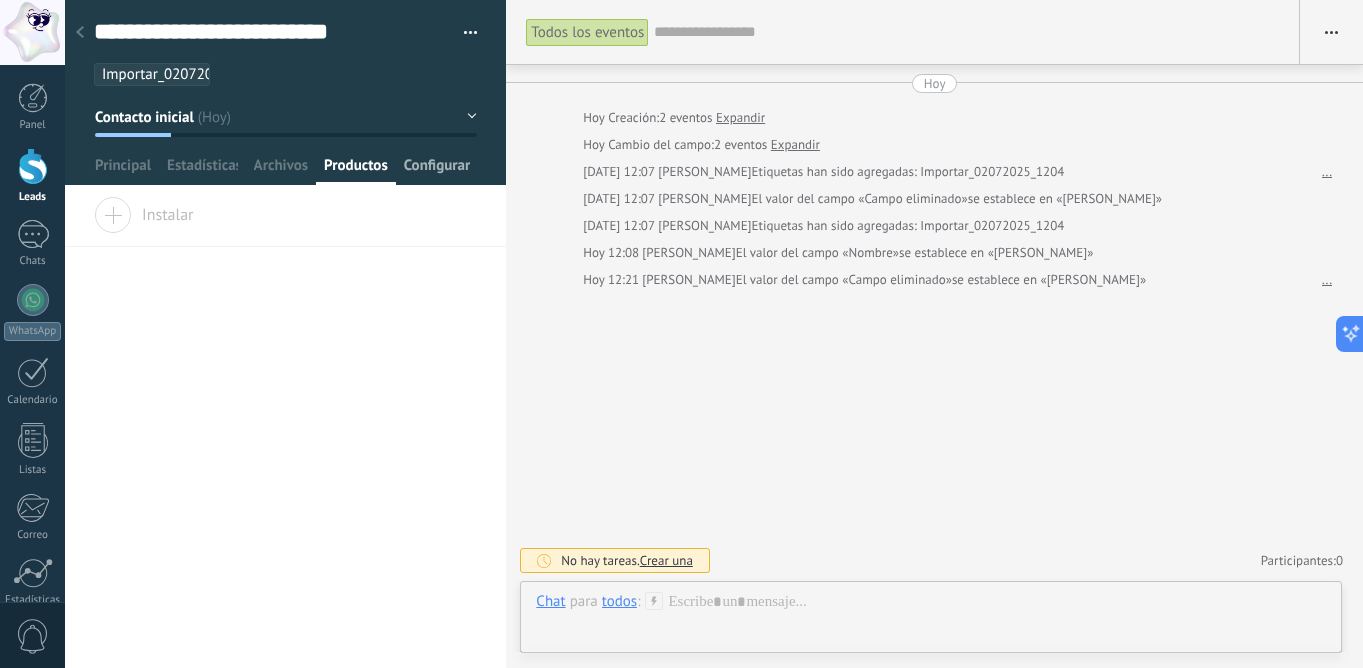 click on "Configurar" at bounding box center [437, 170] 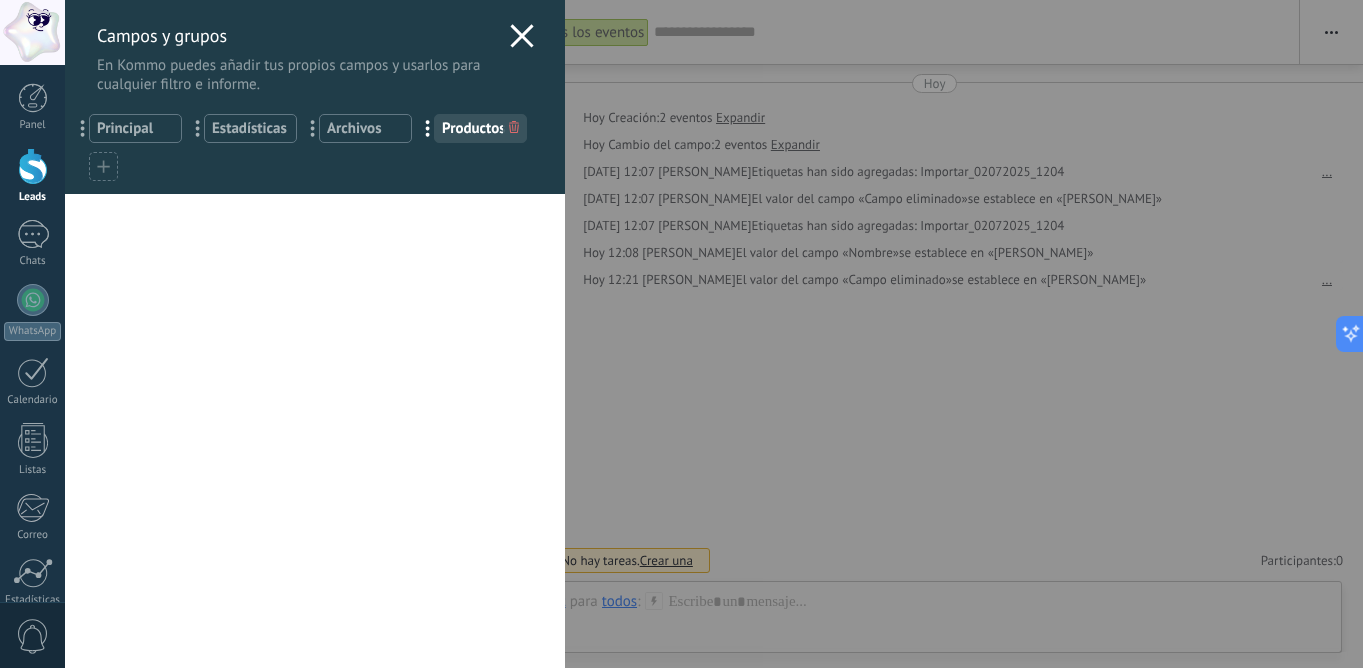 click 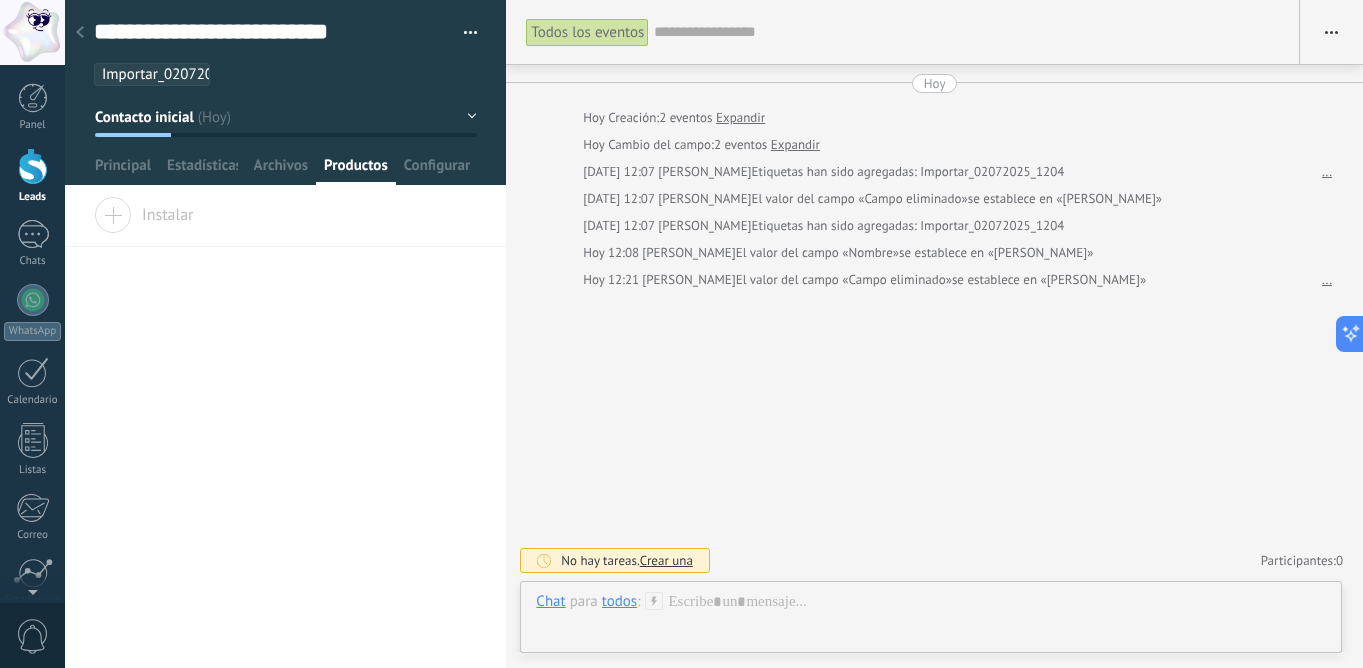click 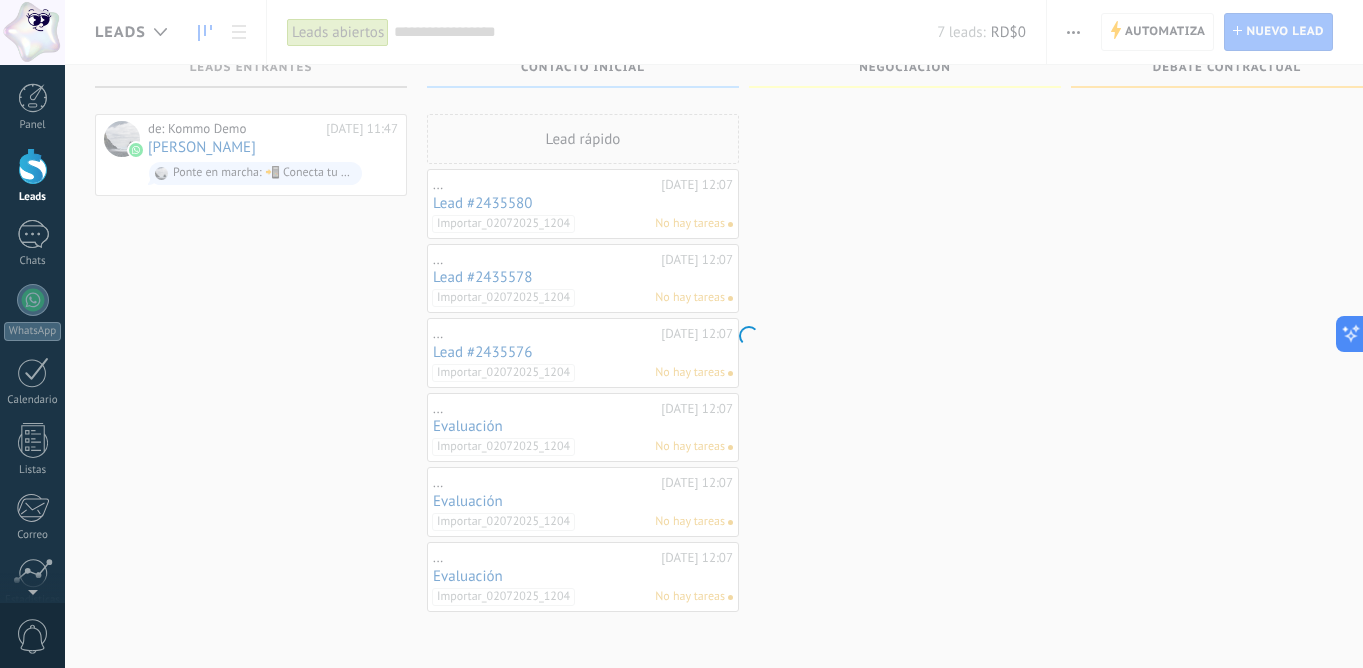 scroll, scrollTop: 0, scrollLeft: 0, axis: both 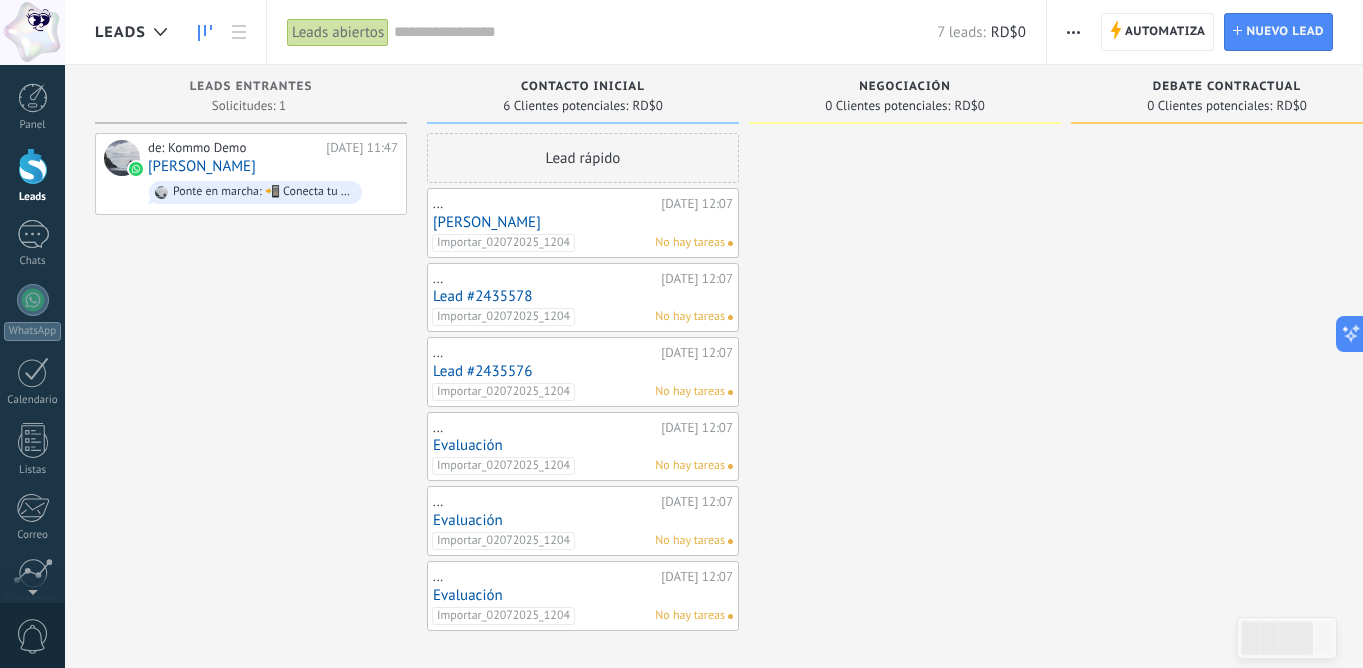 click on "Contacto inicial" at bounding box center [583, 87] 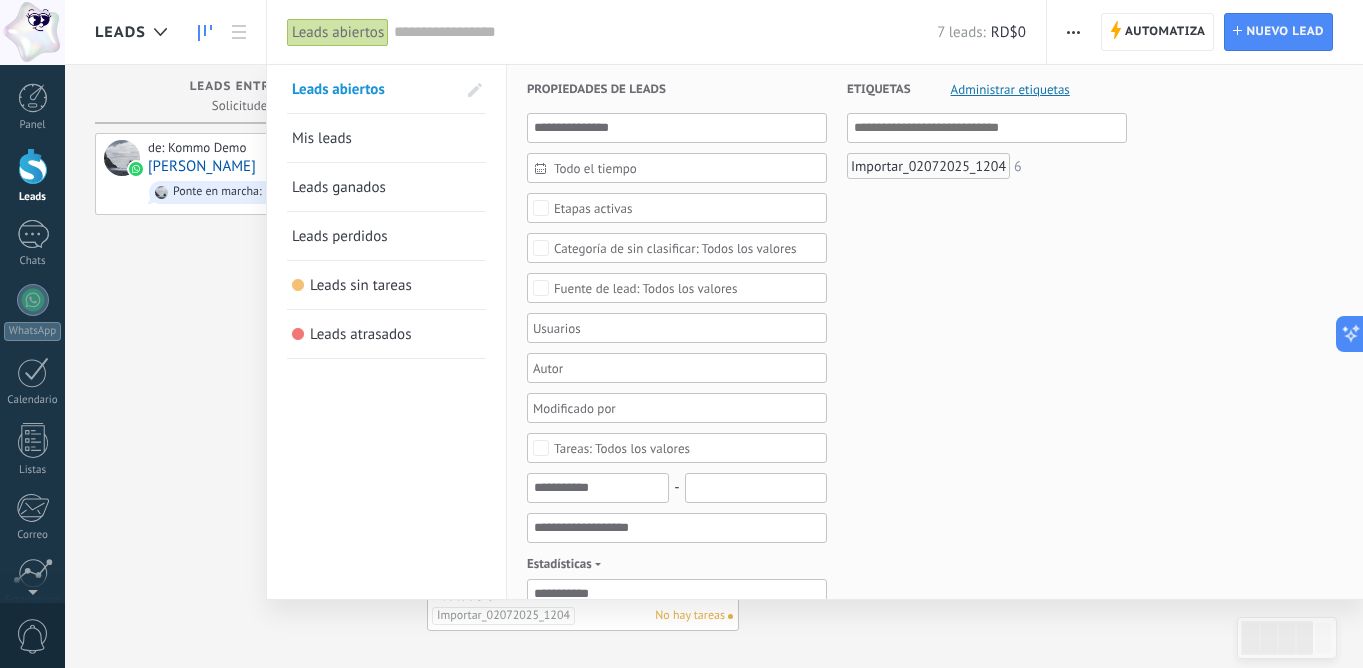 click at bounding box center (665, 32) 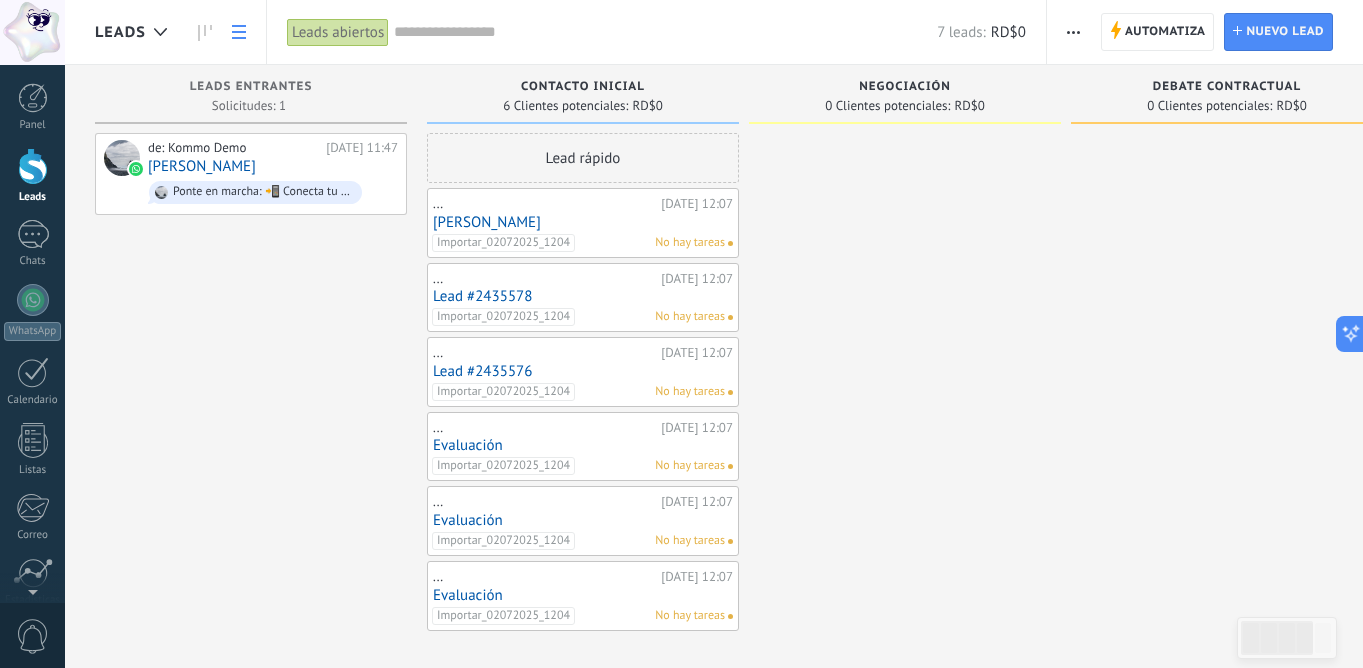 click 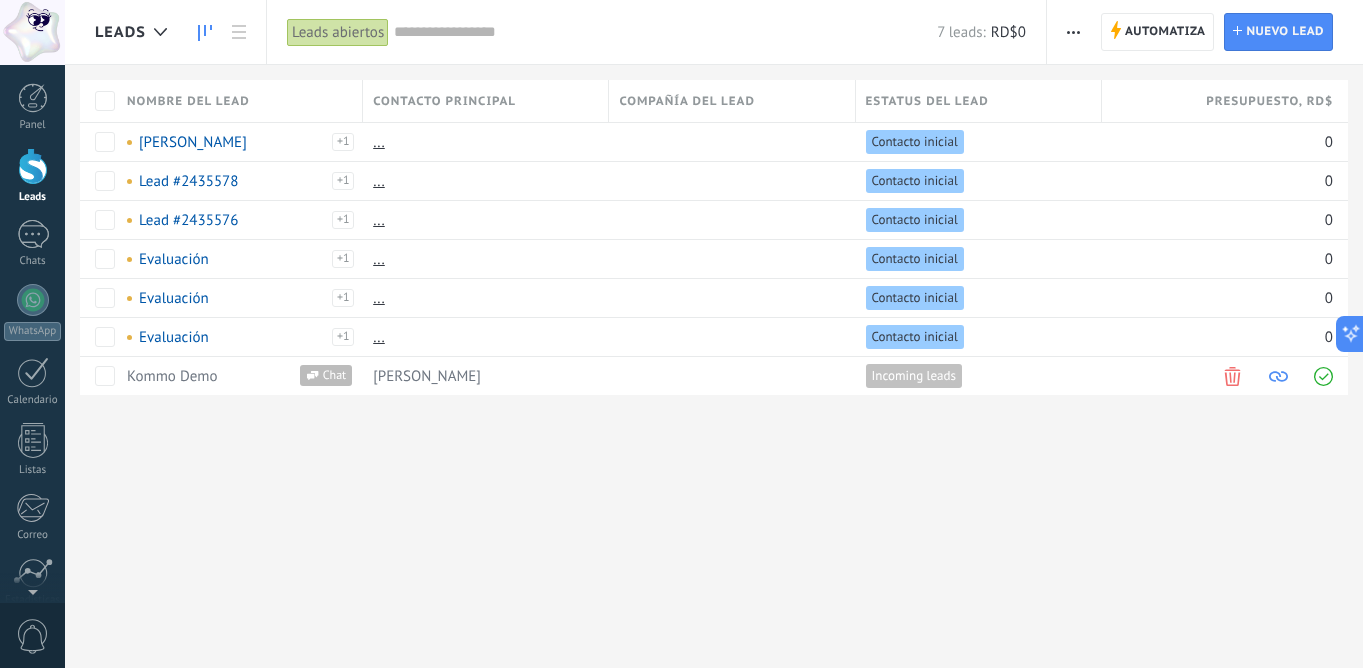 click 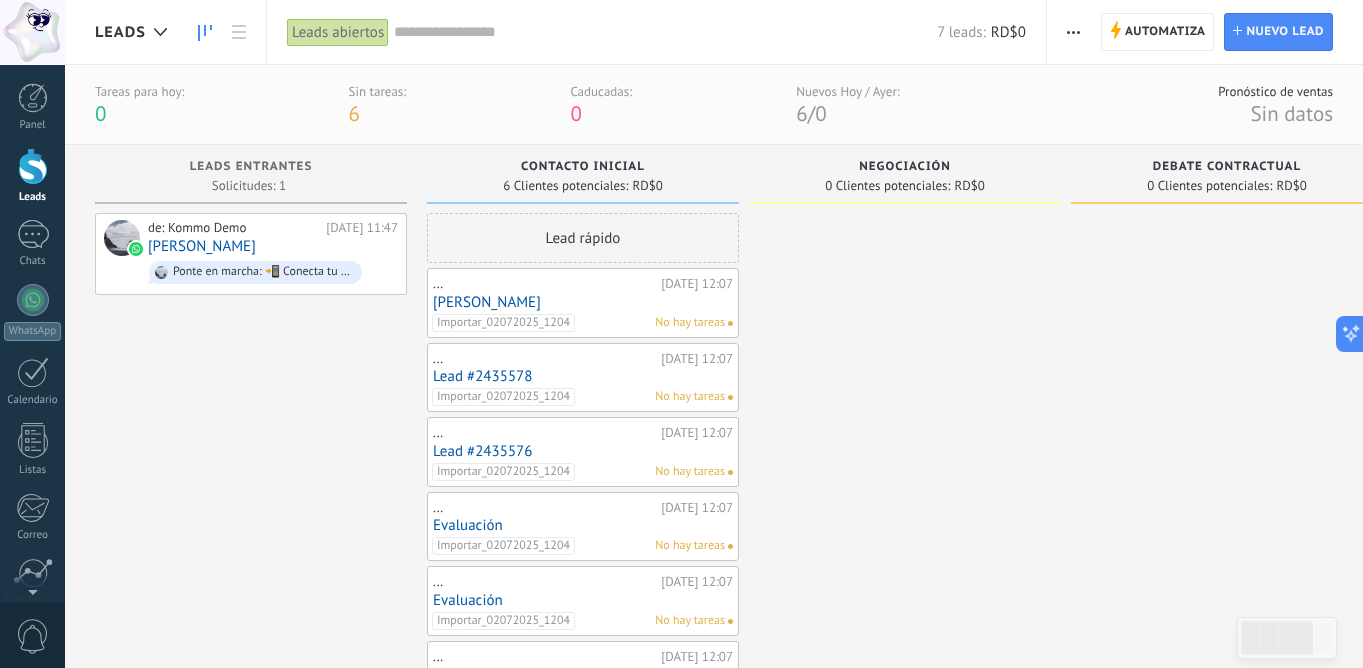 click at bounding box center [665, 32] 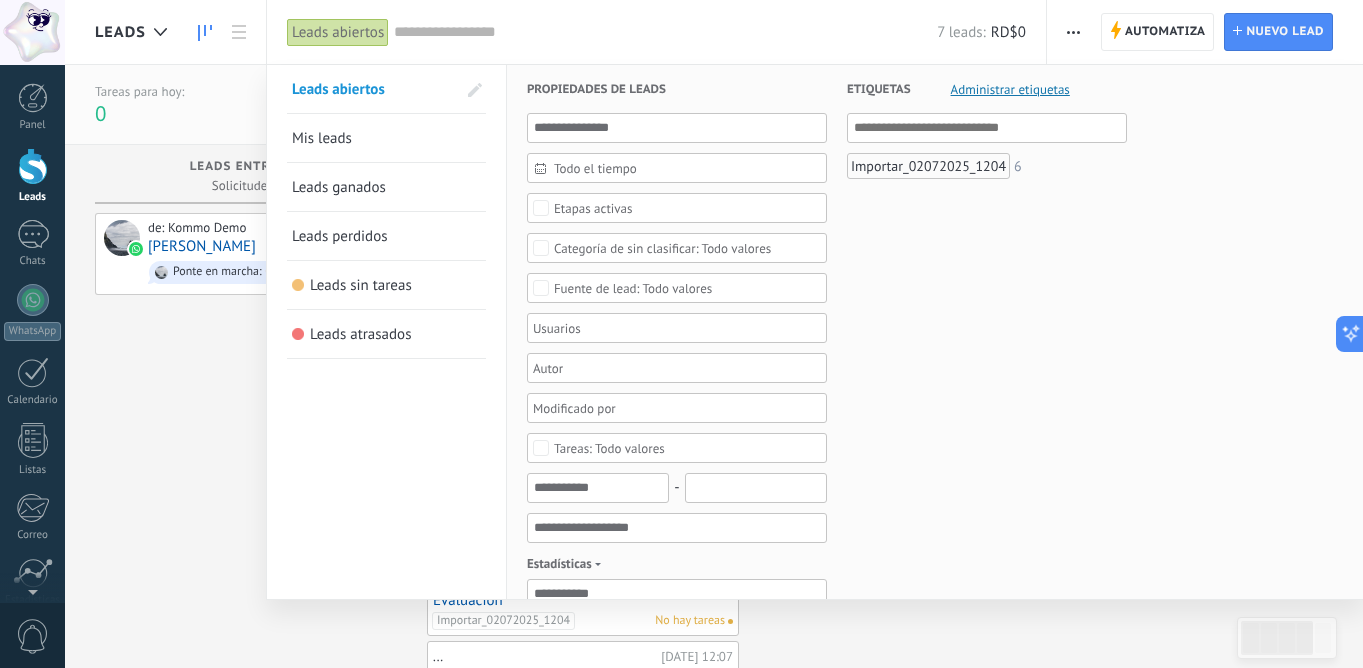 click on "Administrar etiquetas" at bounding box center [1010, 89] 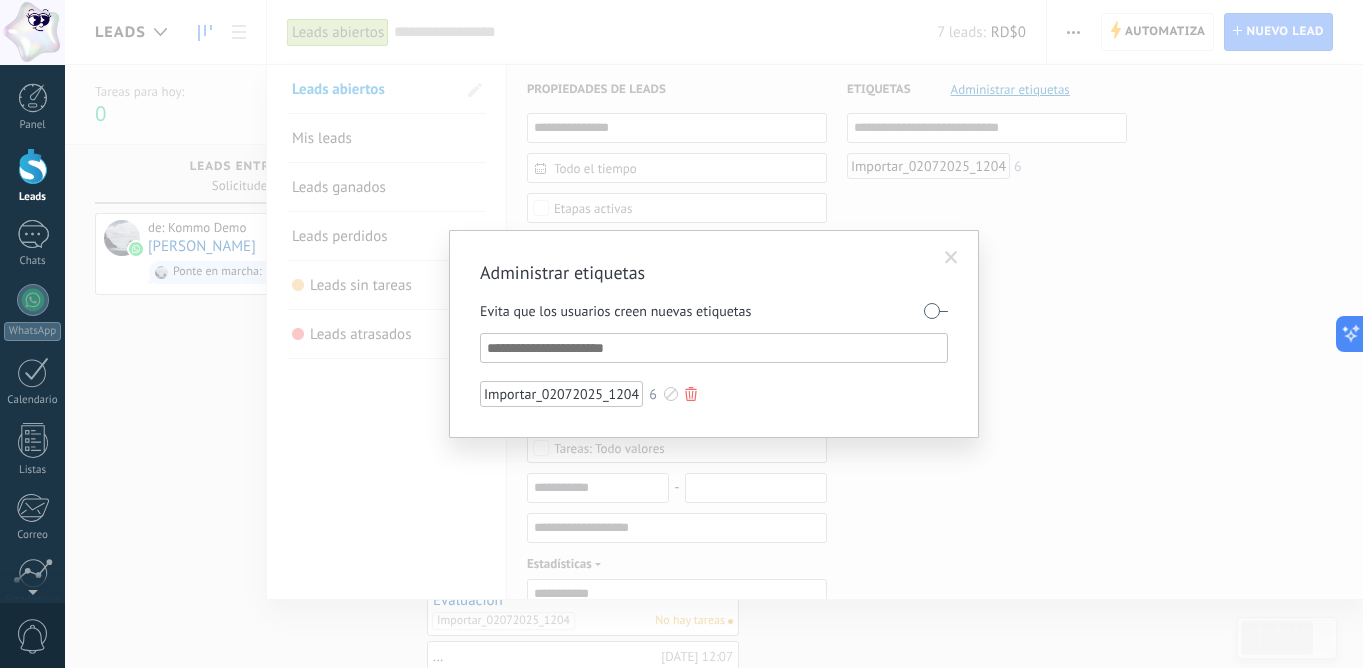 click on "Importar_02072025_1204" at bounding box center (561, 394) 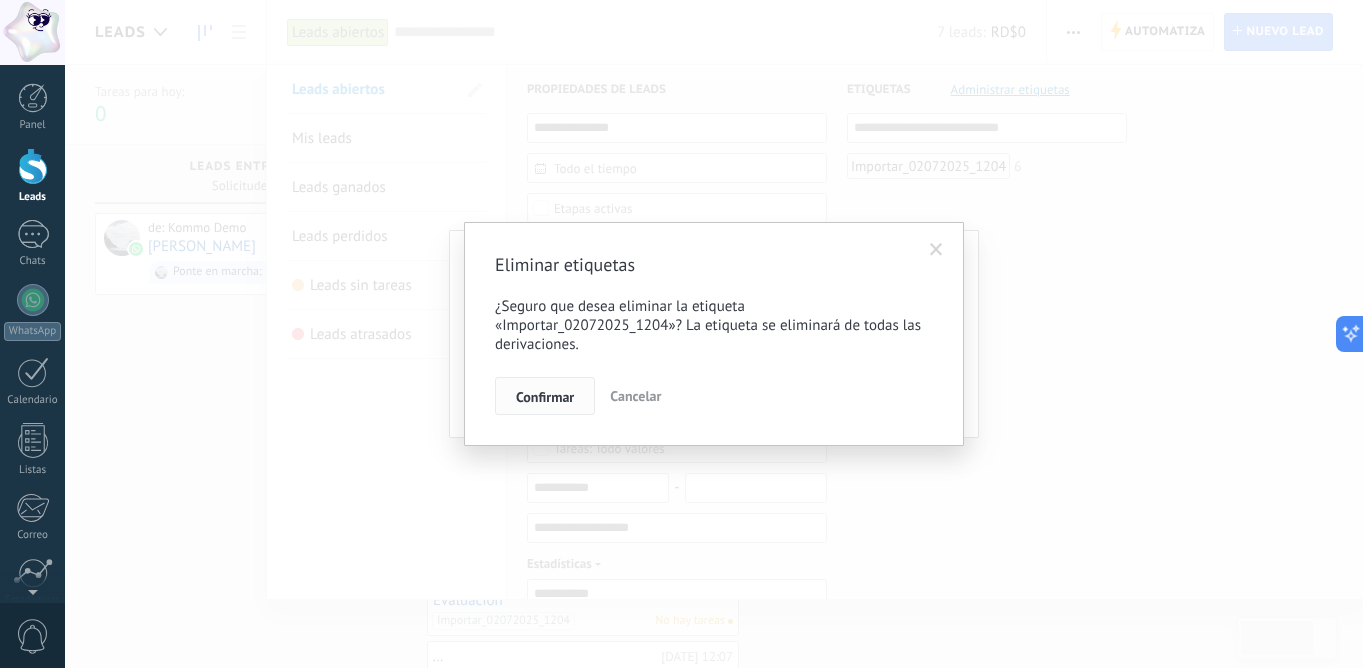 click on "Confirmar" at bounding box center (545, 396) 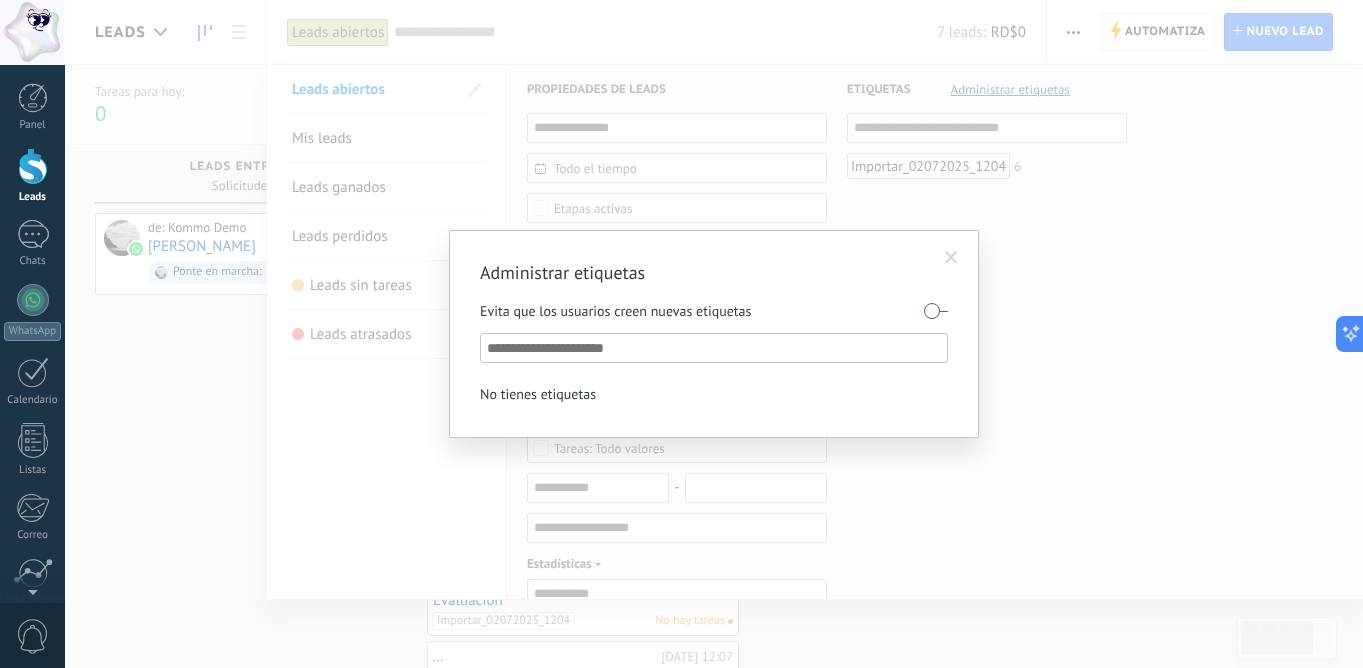 click on "No tienes etiquetas" at bounding box center [538, 394] 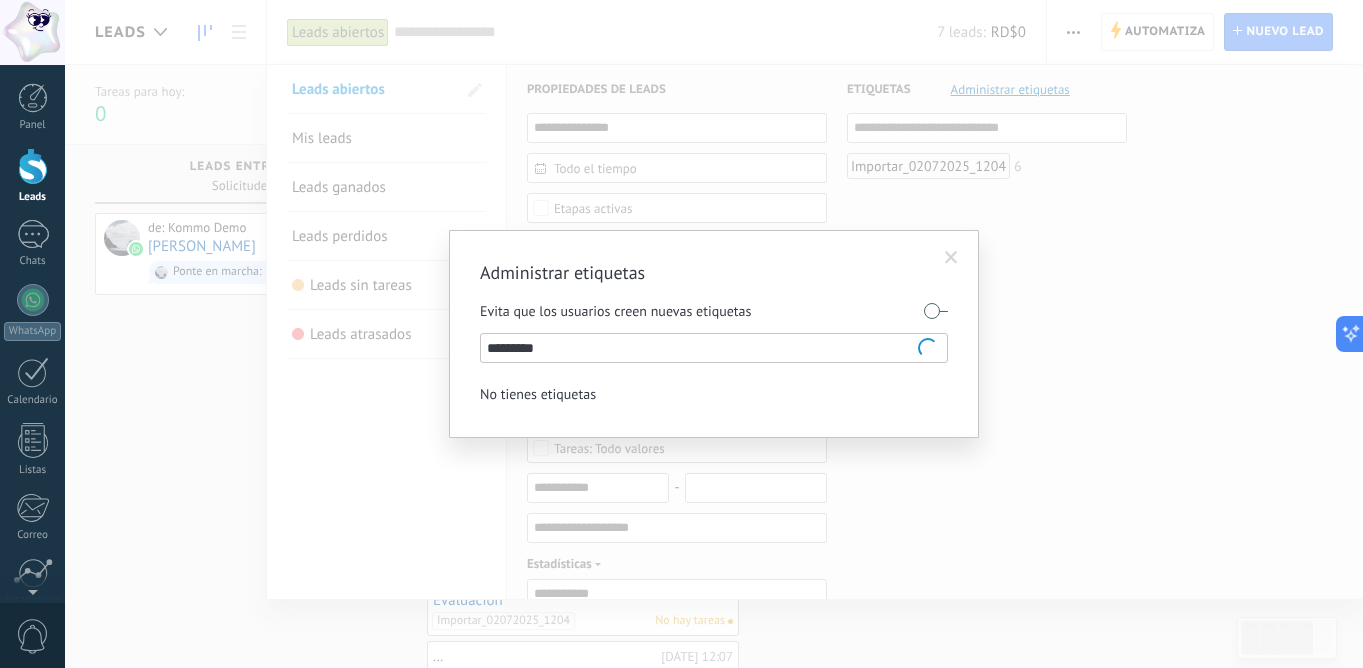 type on "**********" 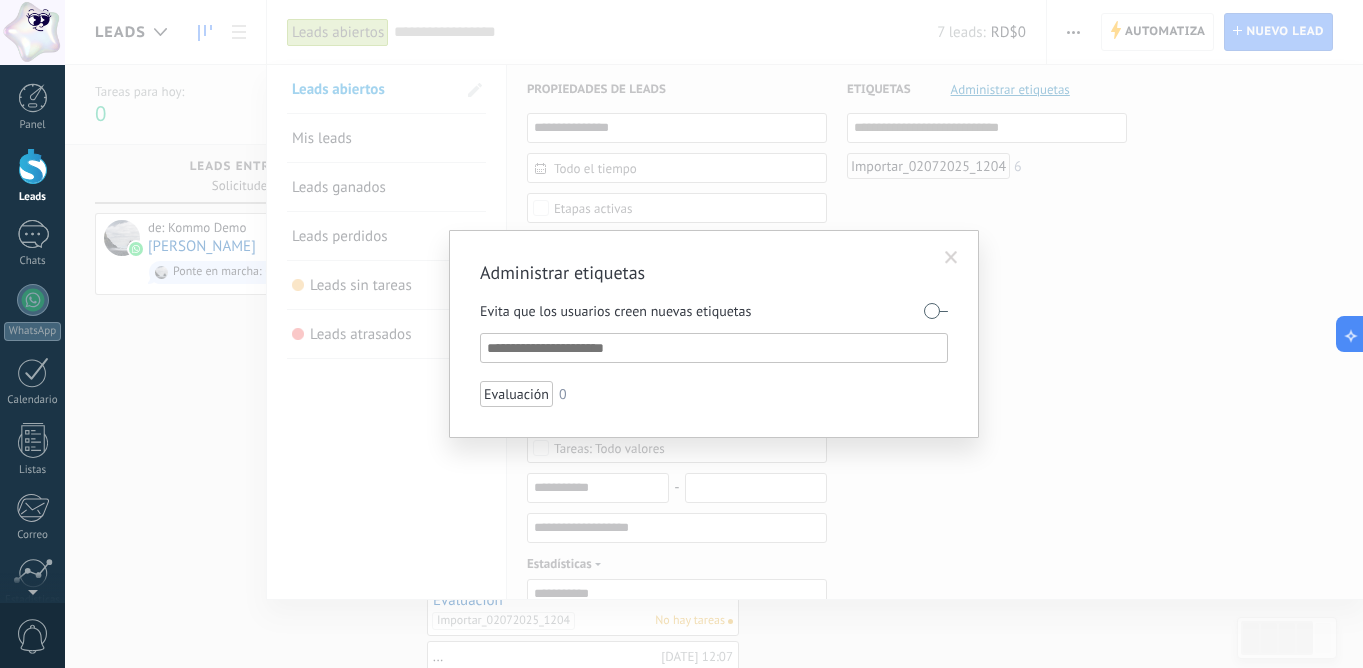 click at bounding box center (715, 348) 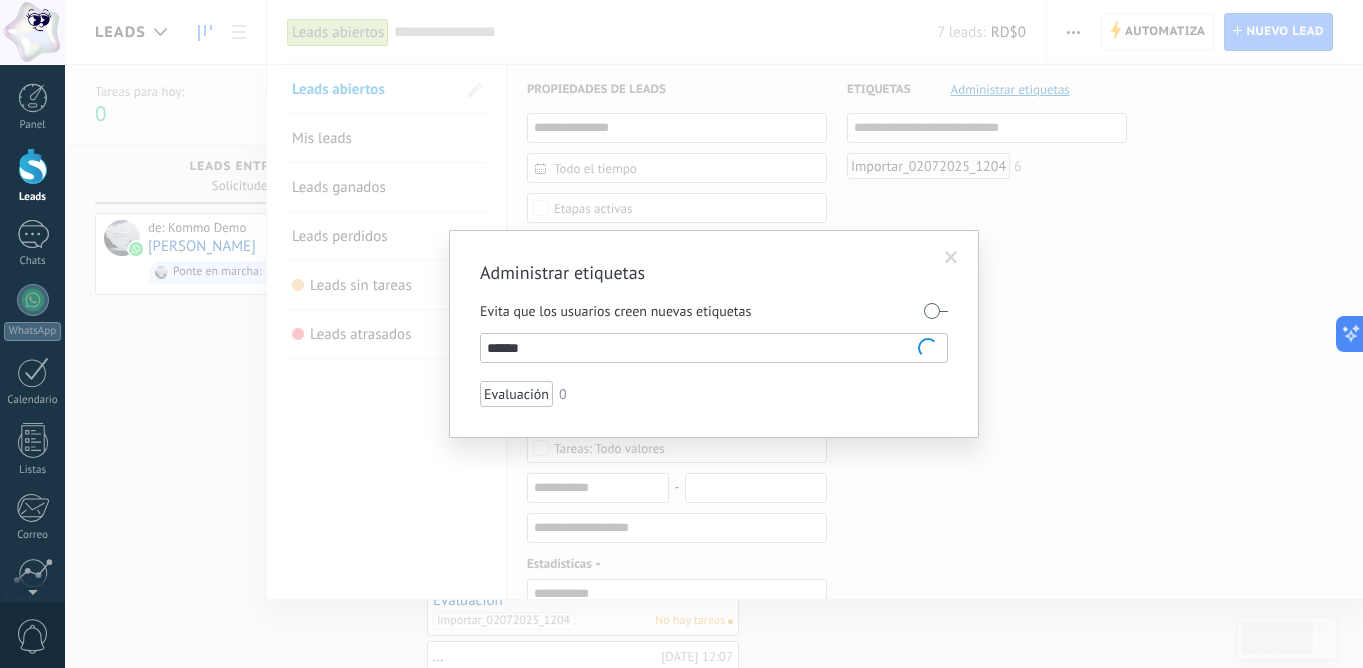 type on "*******" 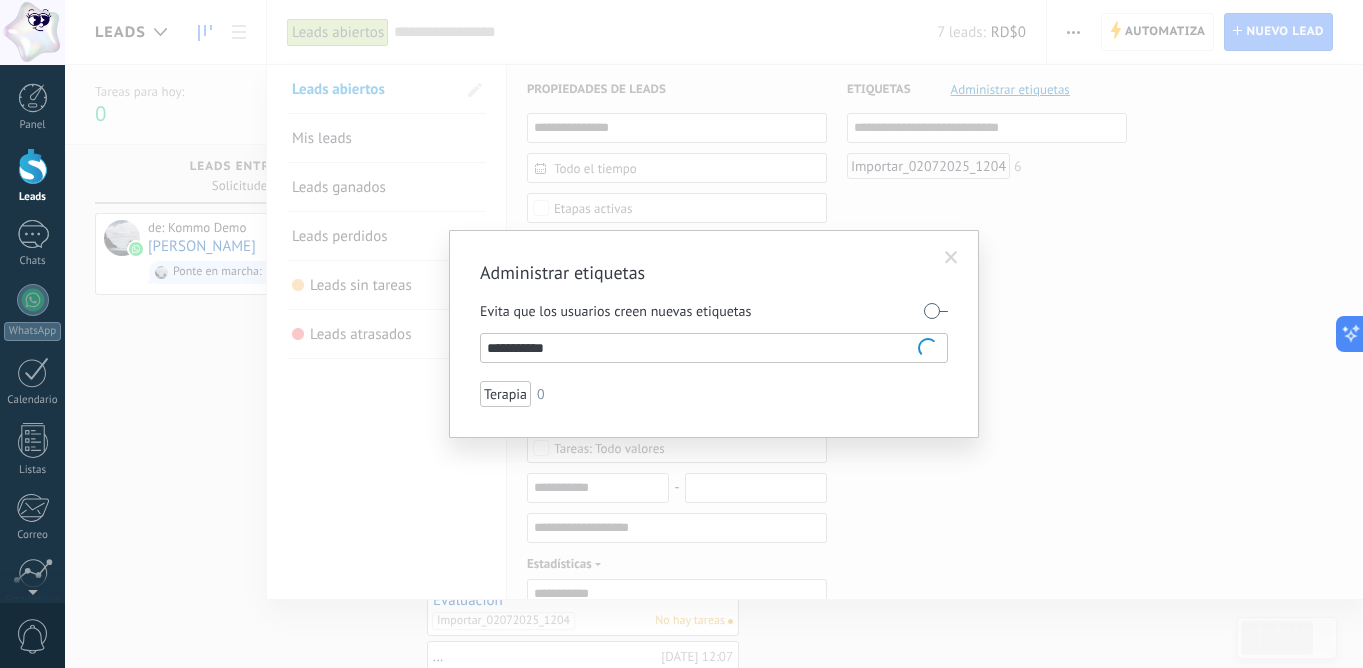 type on "**********" 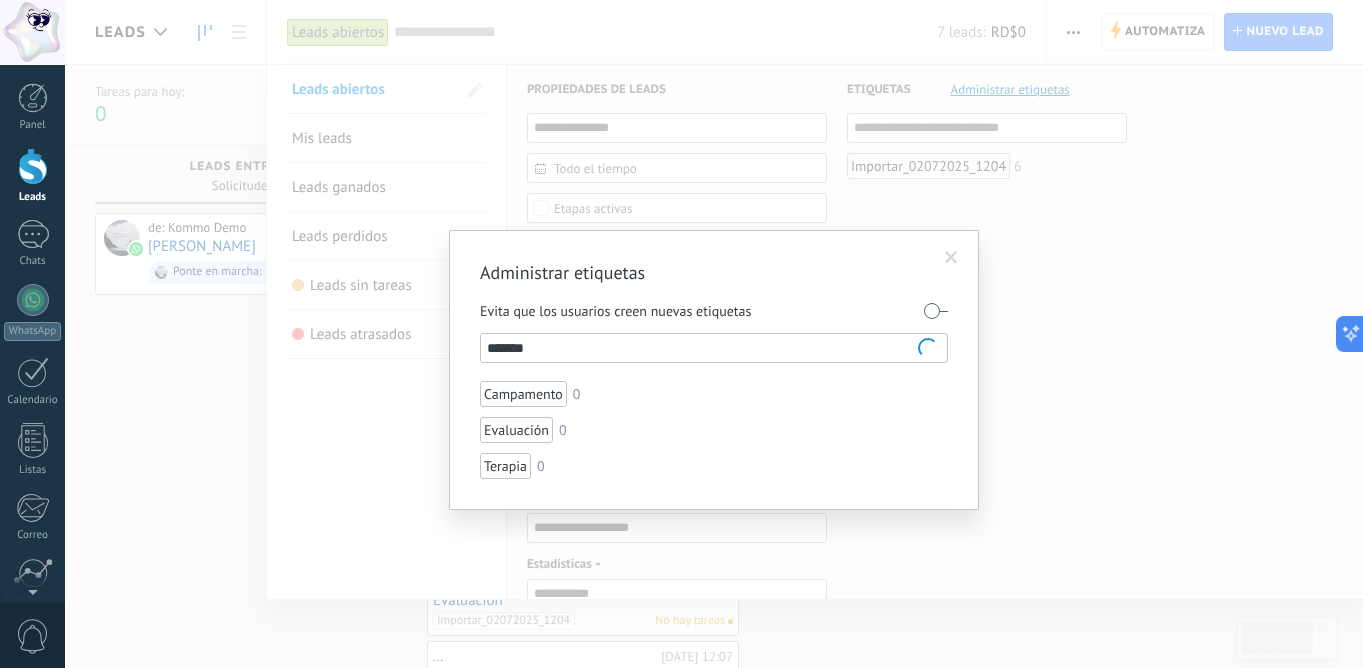 type on "********" 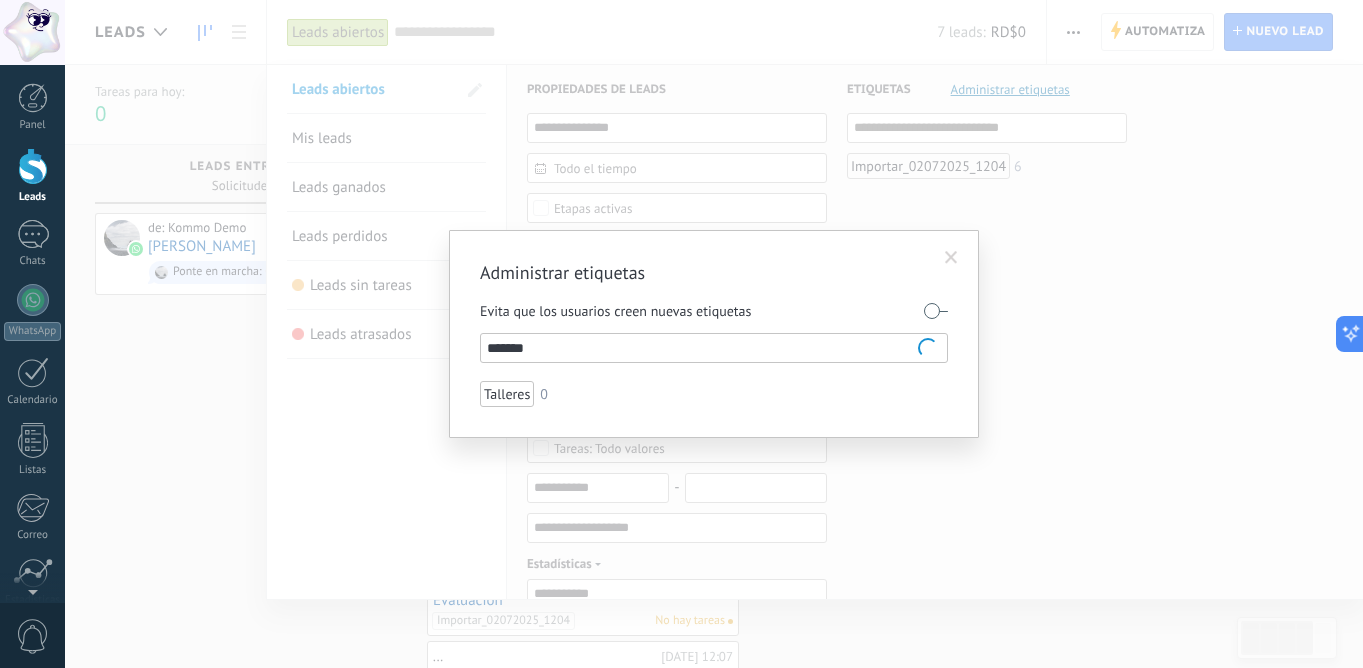 type on "********" 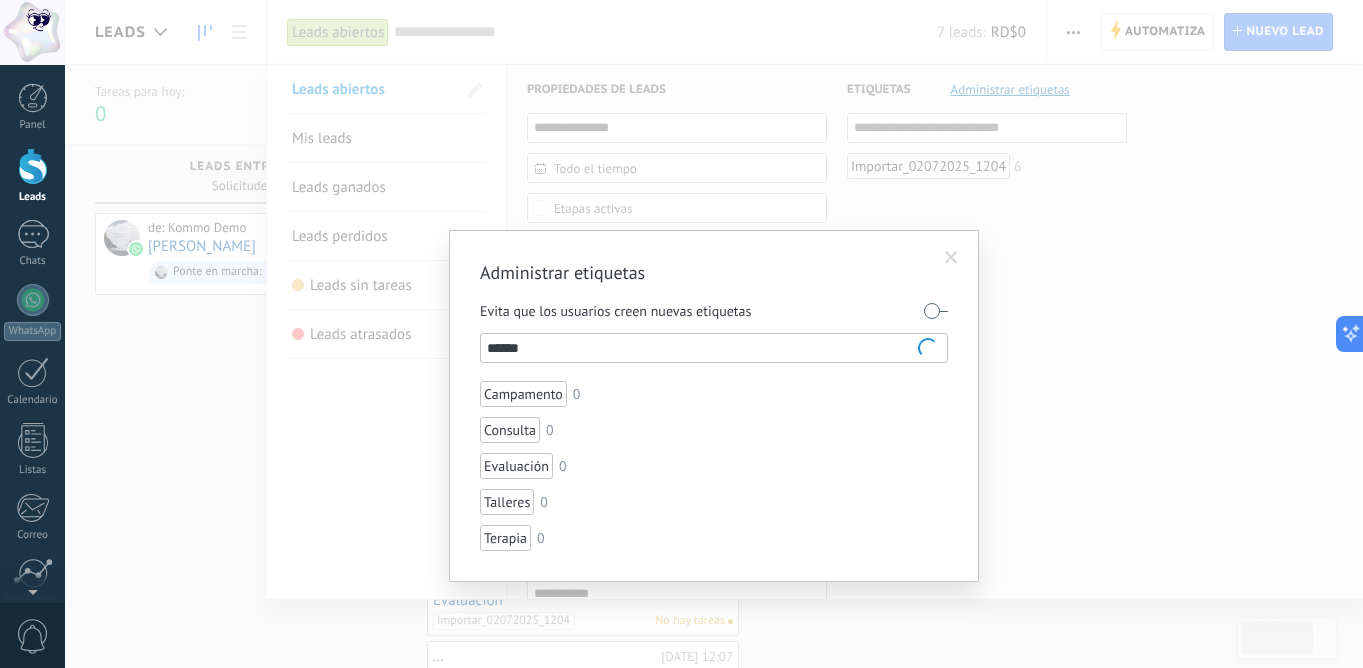 type on "*******" 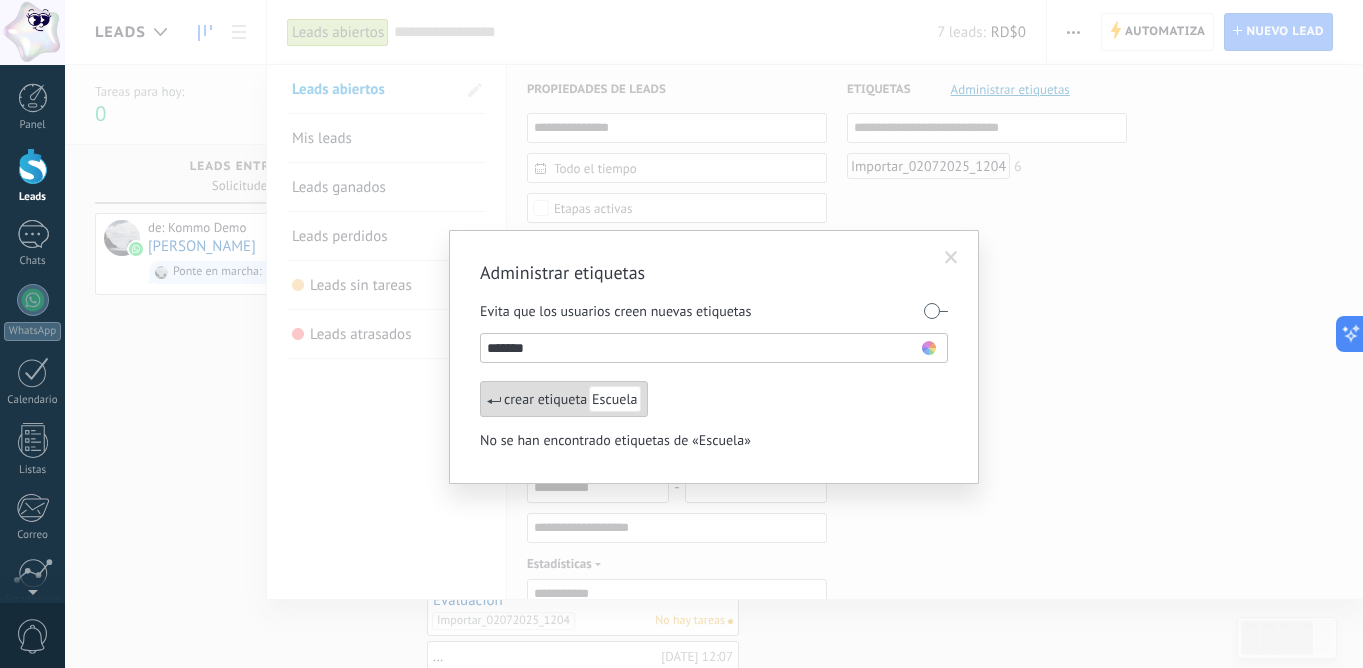 type 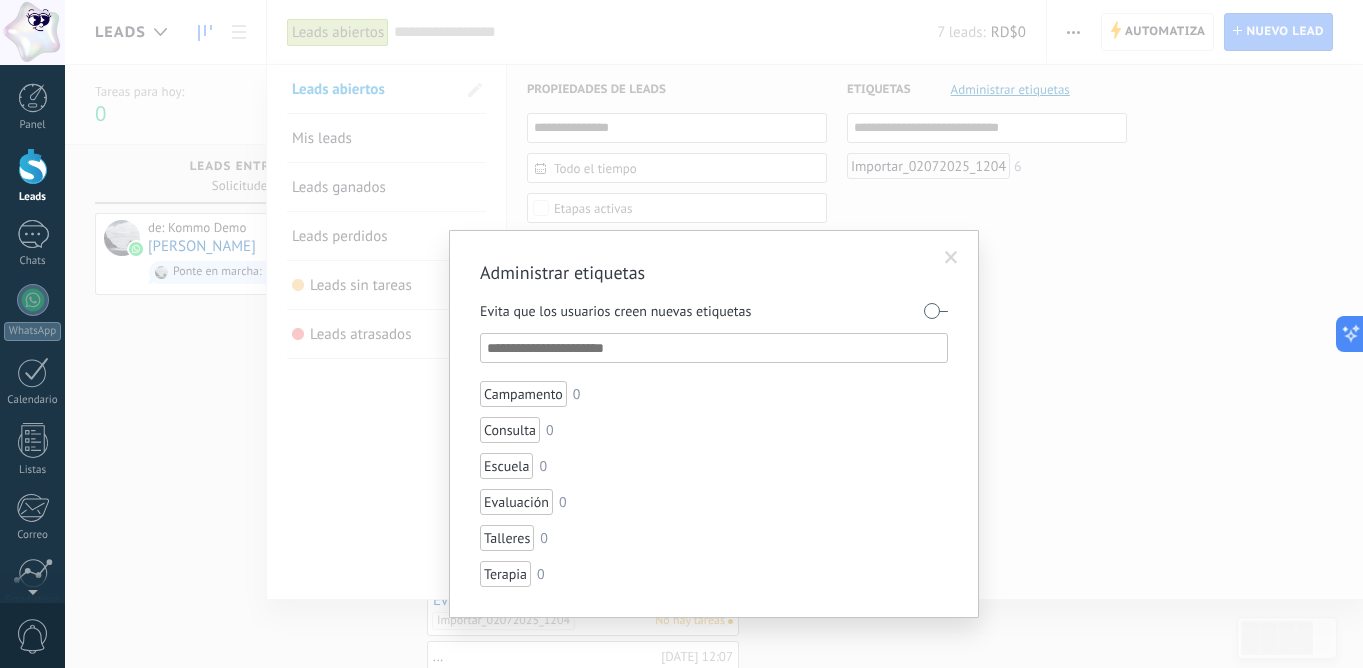 click at bounding box center [951, 258] 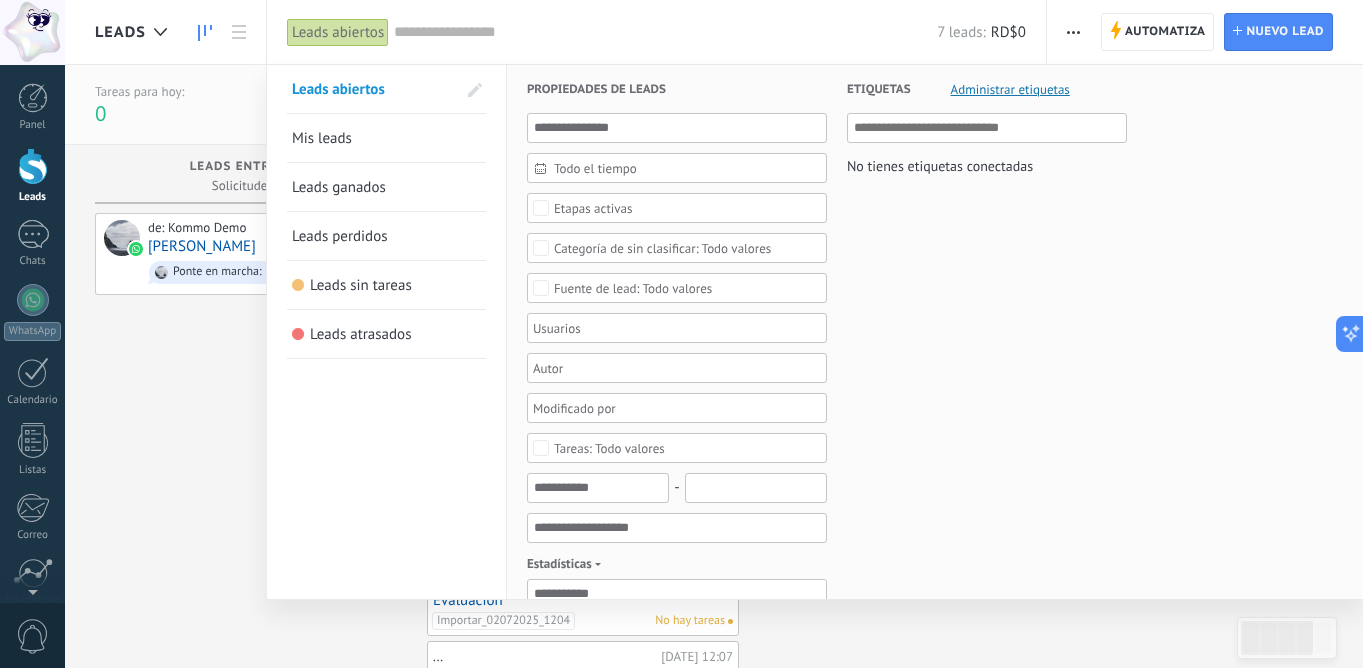 click at bounding box center [987, 128] 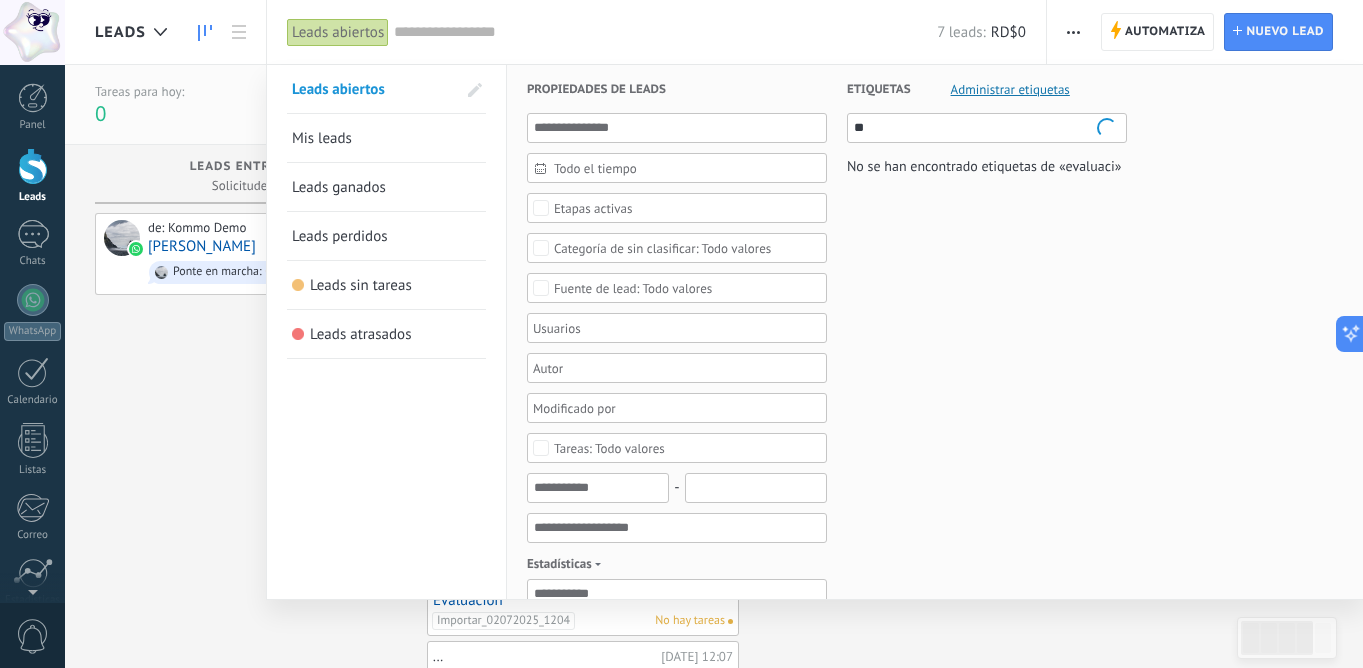 type on "*" 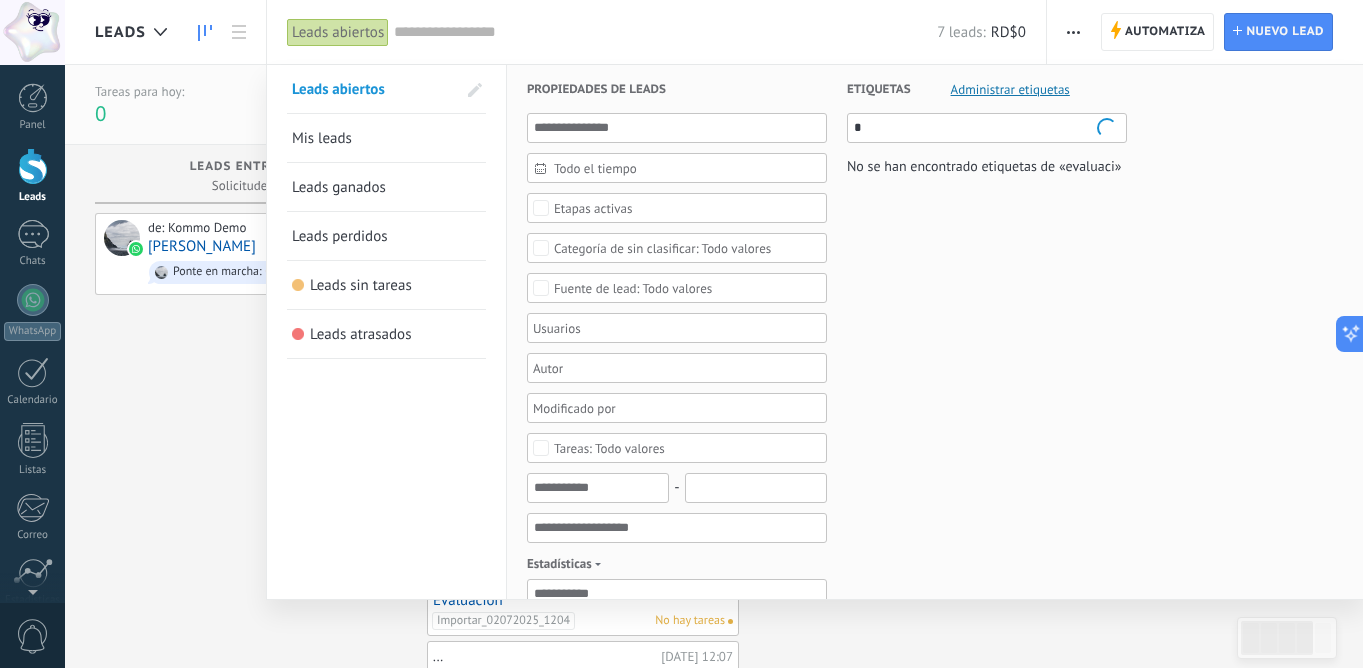 type 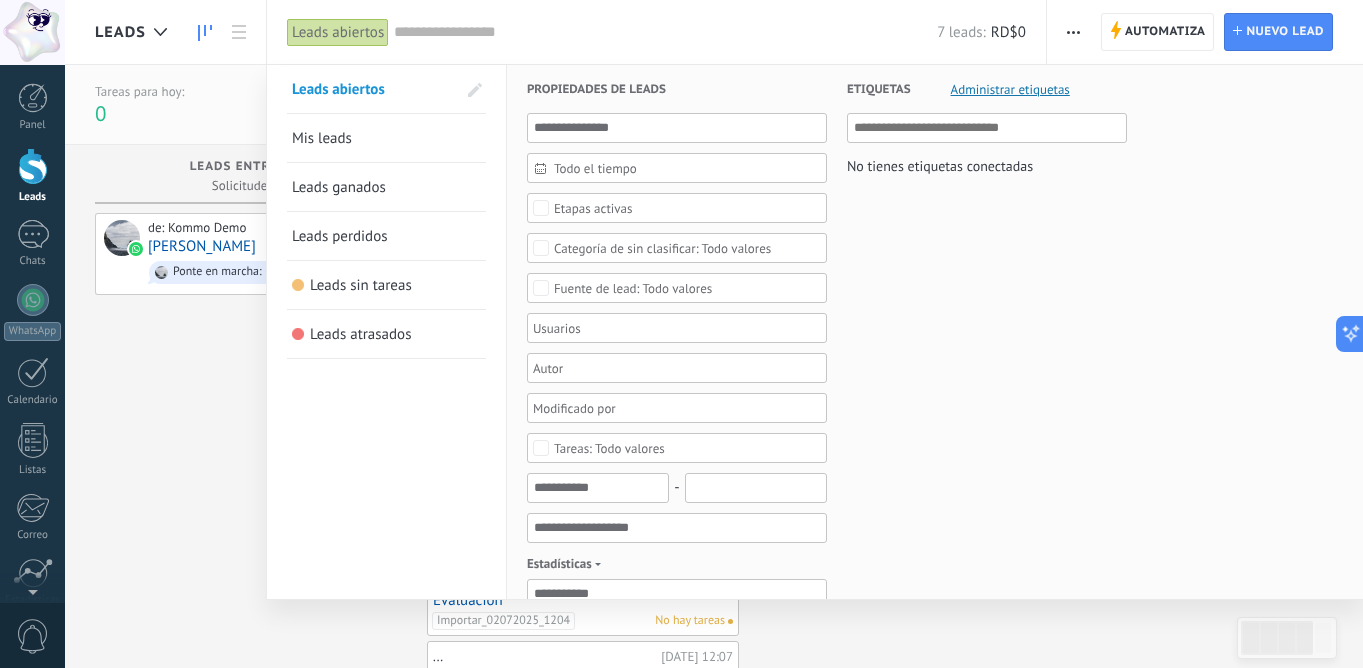 click on "Administrar etiquetas" at bounding box center [1010, 89] 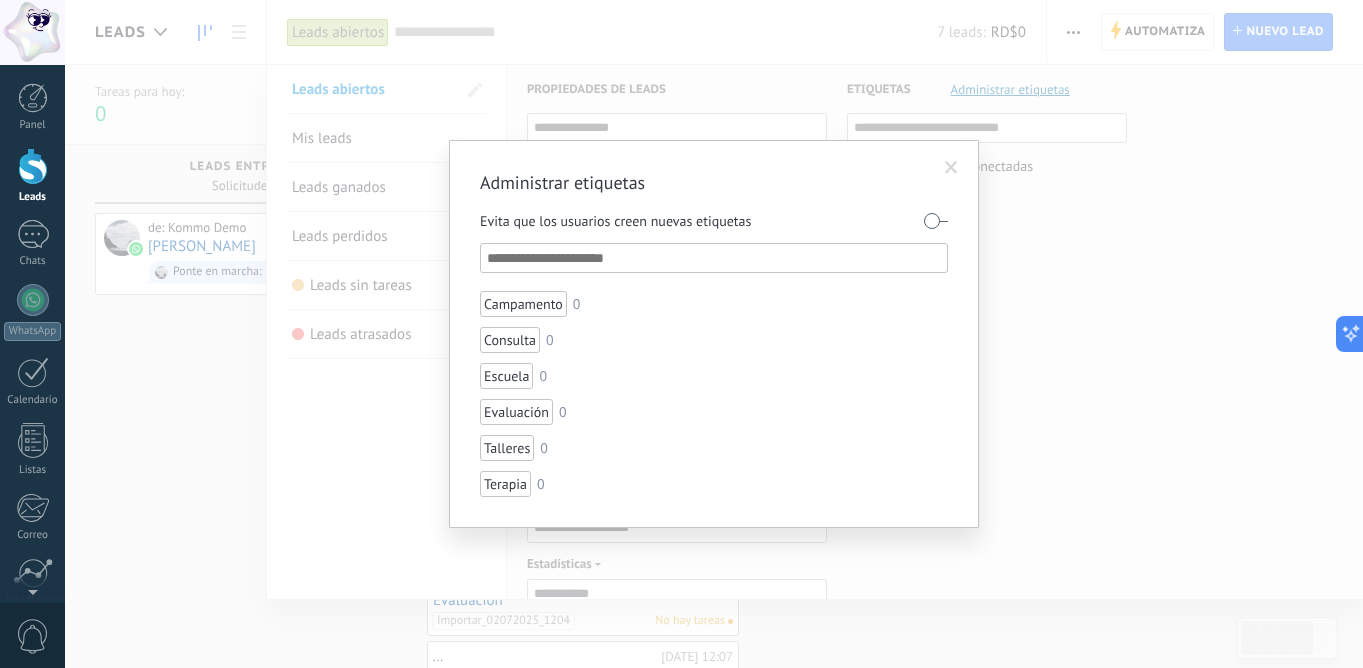 click at bounding box center (951, 168) 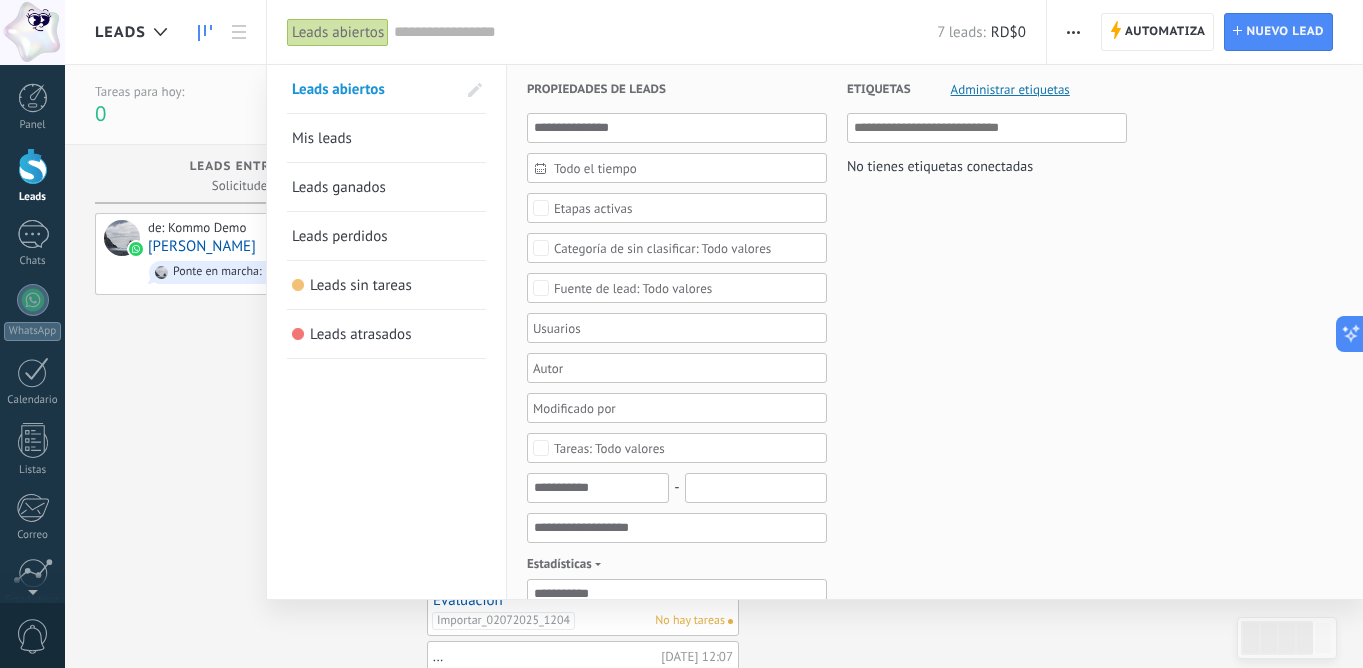 scroll, scrollTop: 0, scrollLeft: 0, axis: both 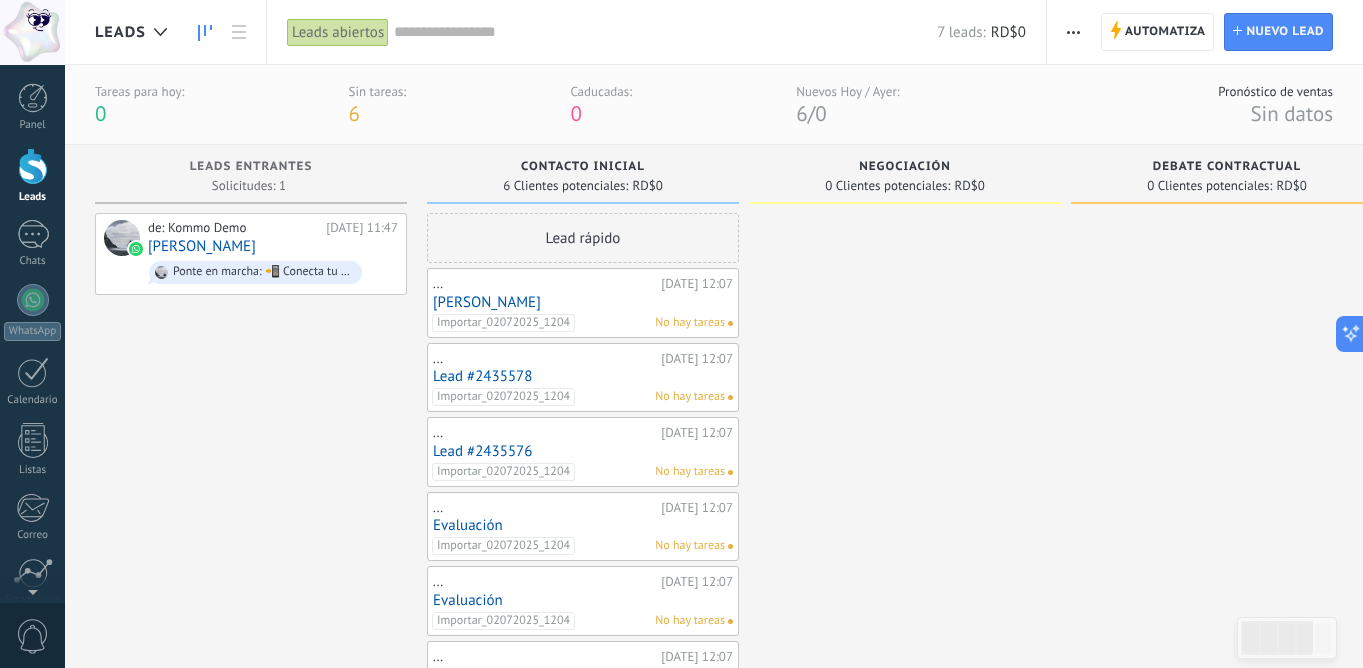 click on "... [DATE] 12:07 [PERSON_NAME] Importar_02072025_1204 No hay tareas" at bounding box center [583, 303] 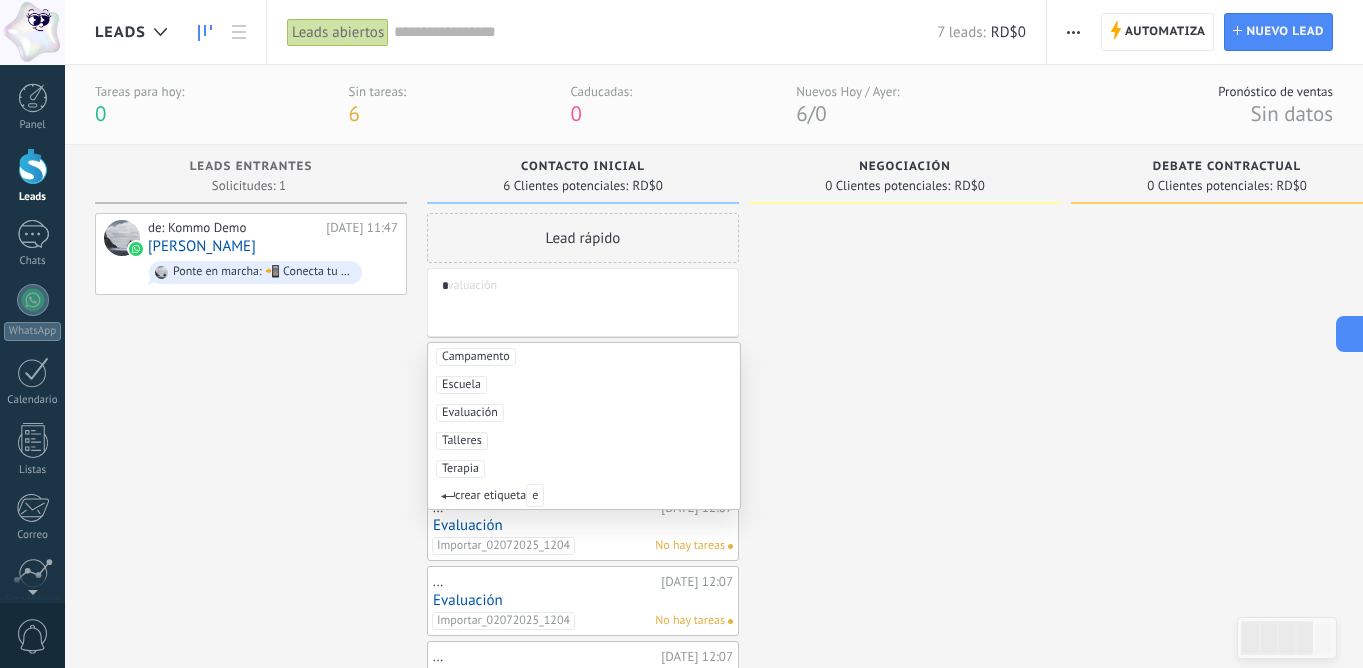 type on "*" 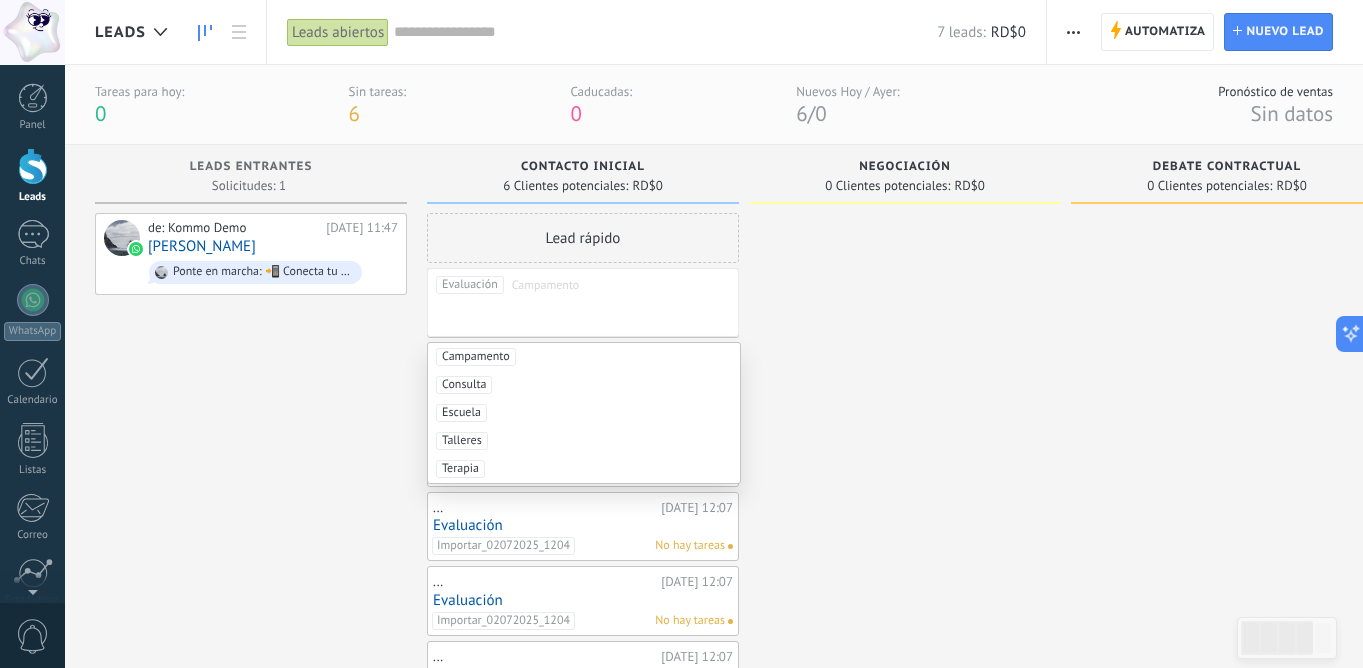 click at bounding box center [905, 462] 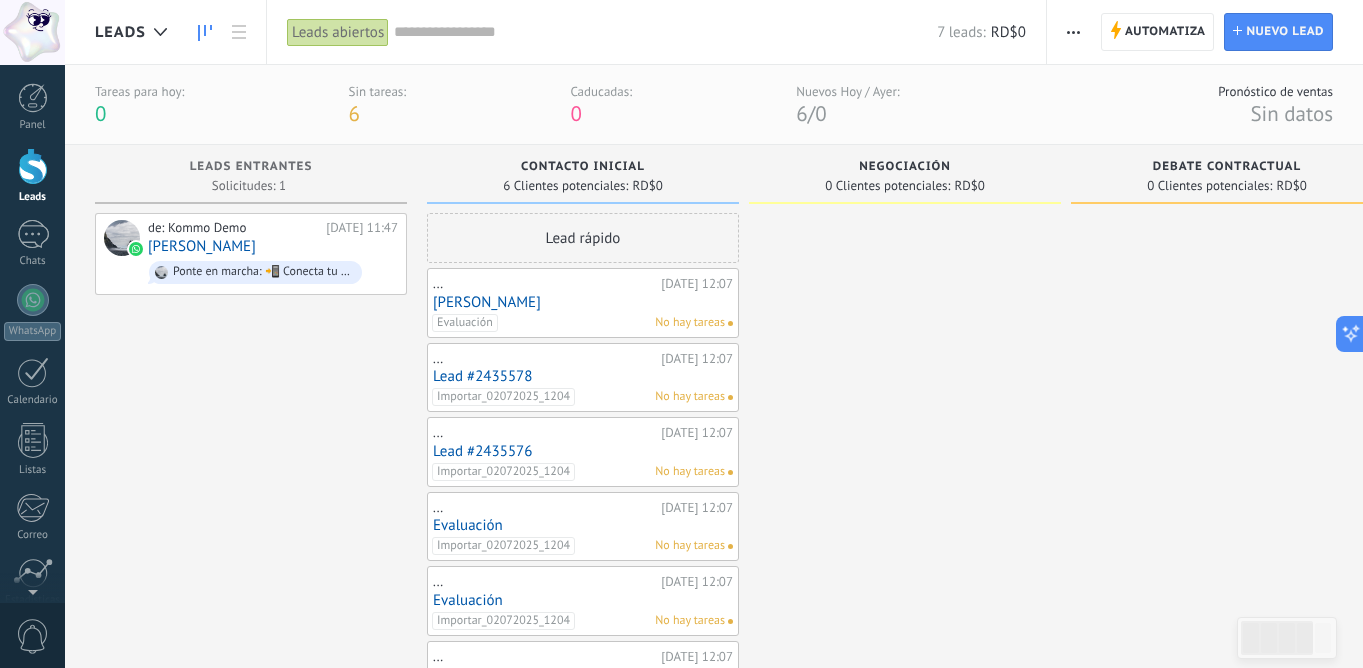 click on "Importar_02072025_1204 No hay tareas" at bounding box center [578, 397] 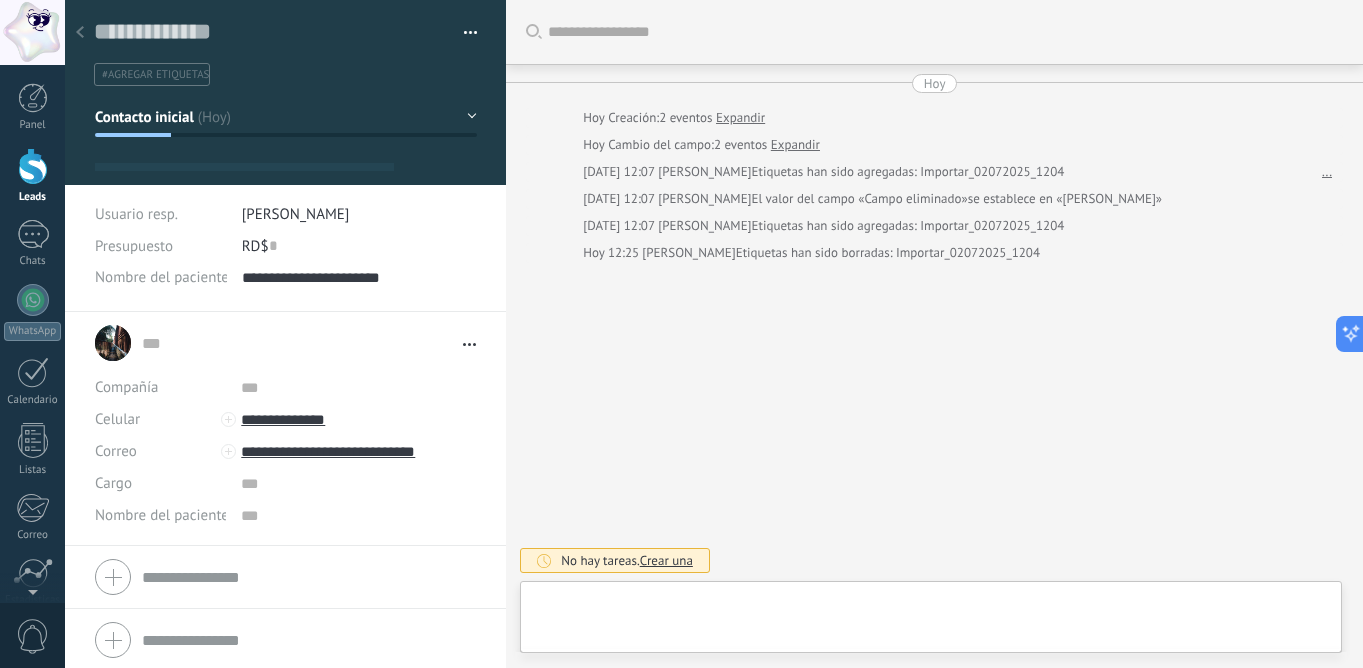 type on "**********" 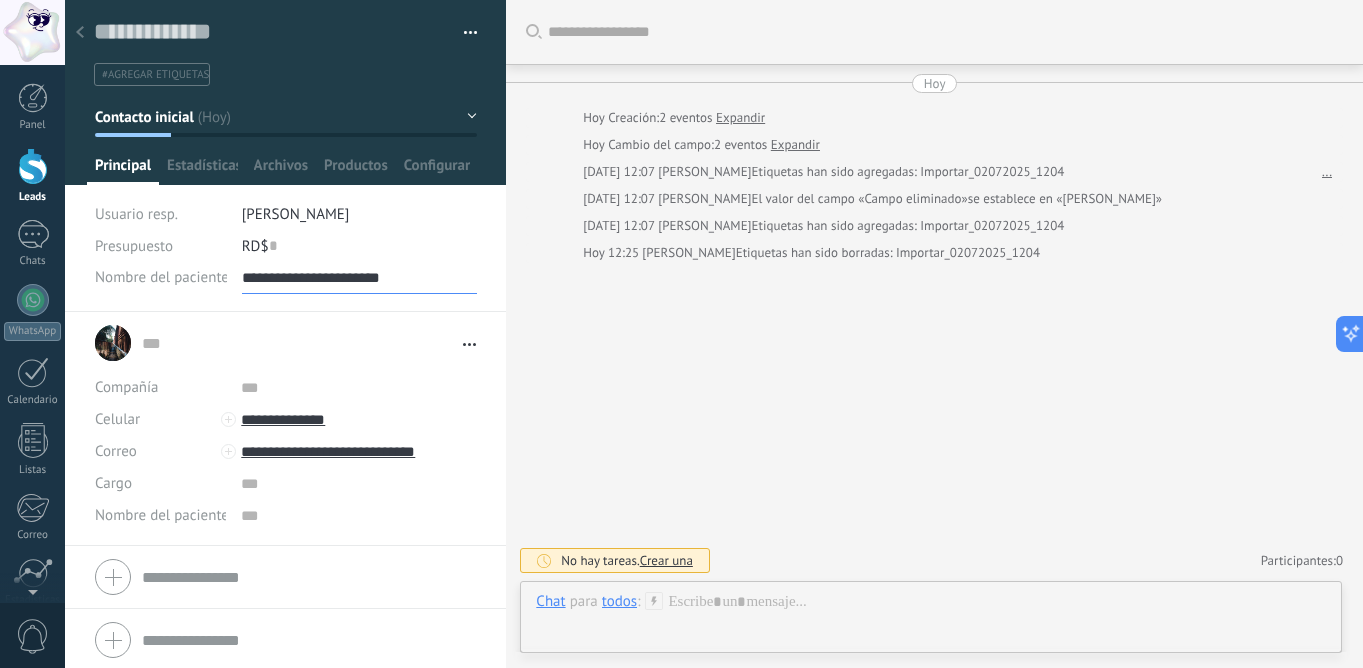 click on "**********" at bounding box center (360, 278) 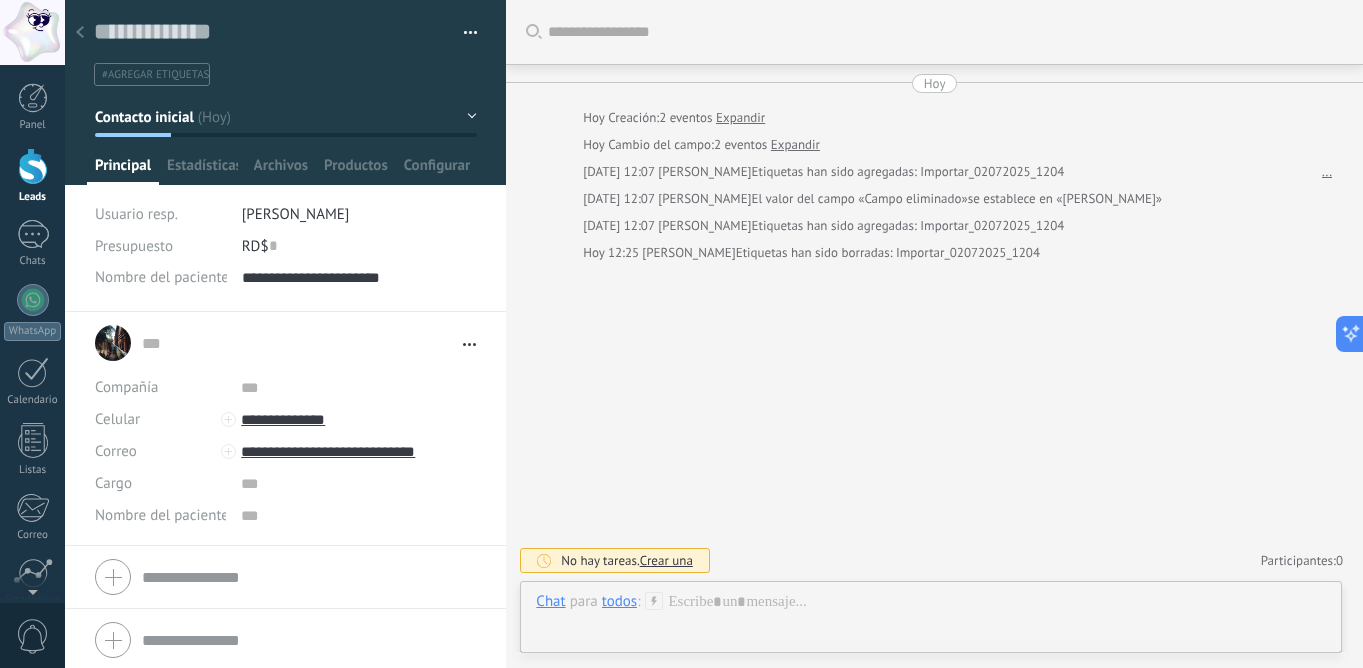 click on "...
..." at bounding box center (297, 343) 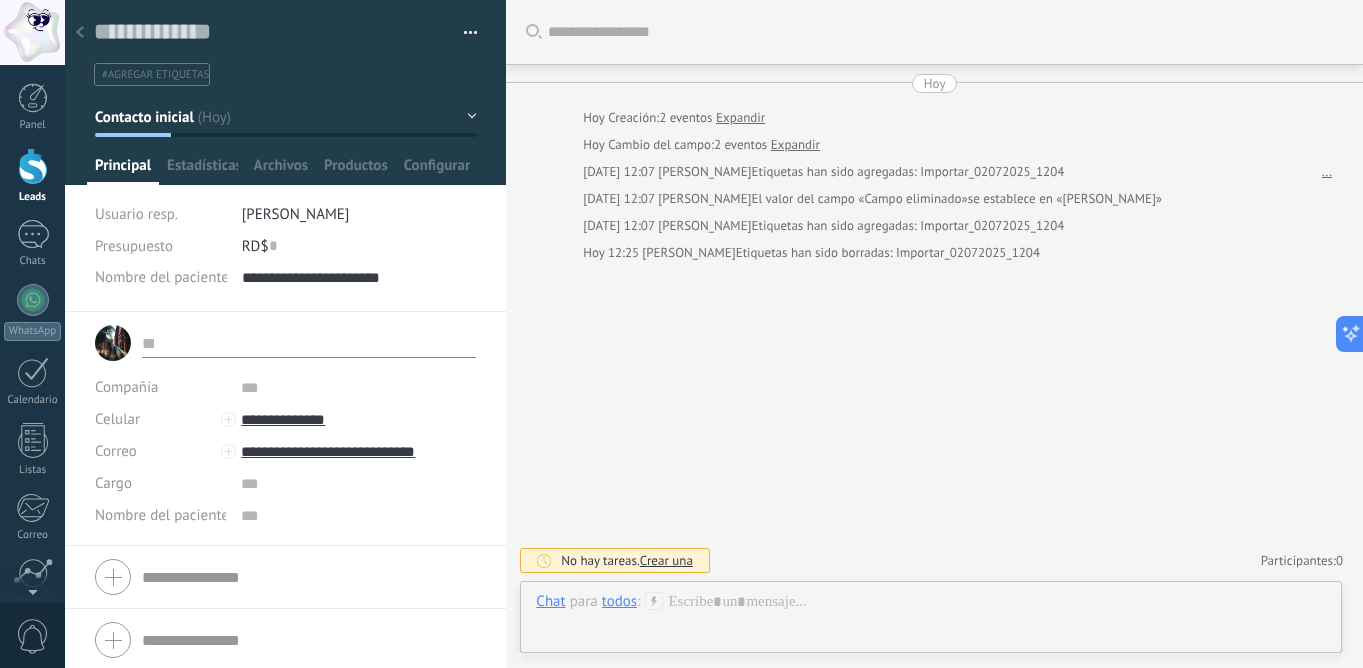 paste on "**********" 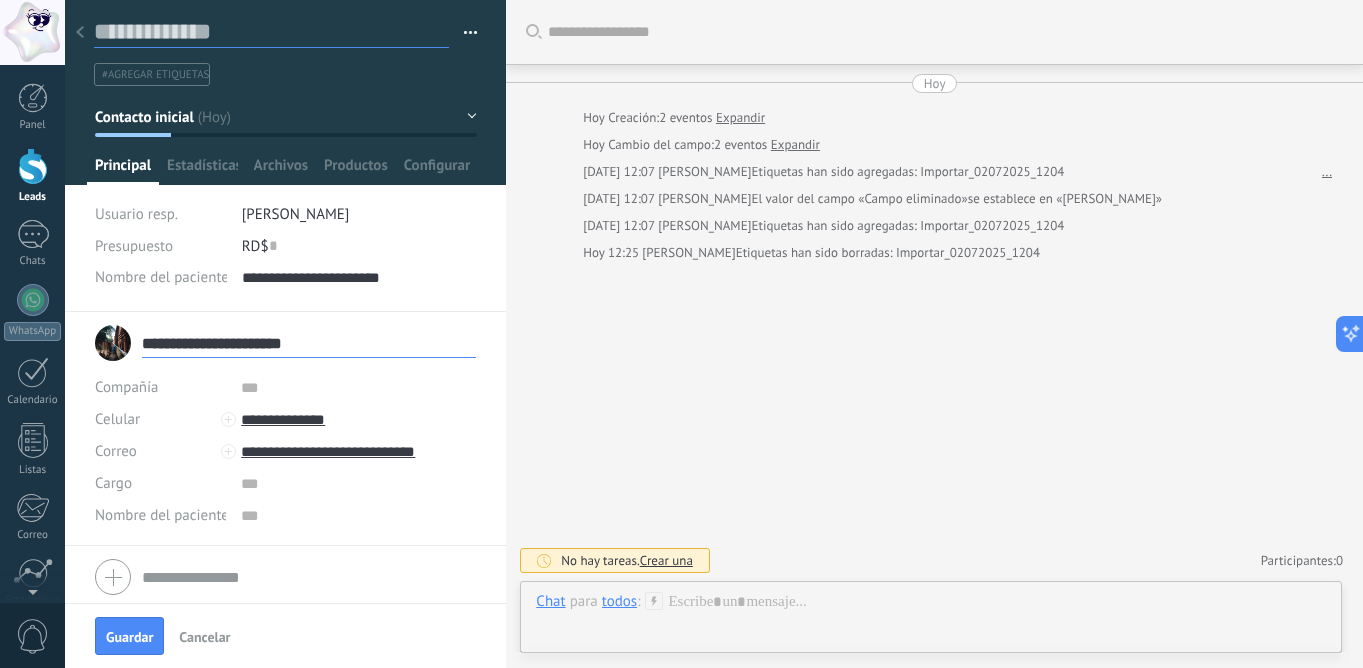 type on "**********" 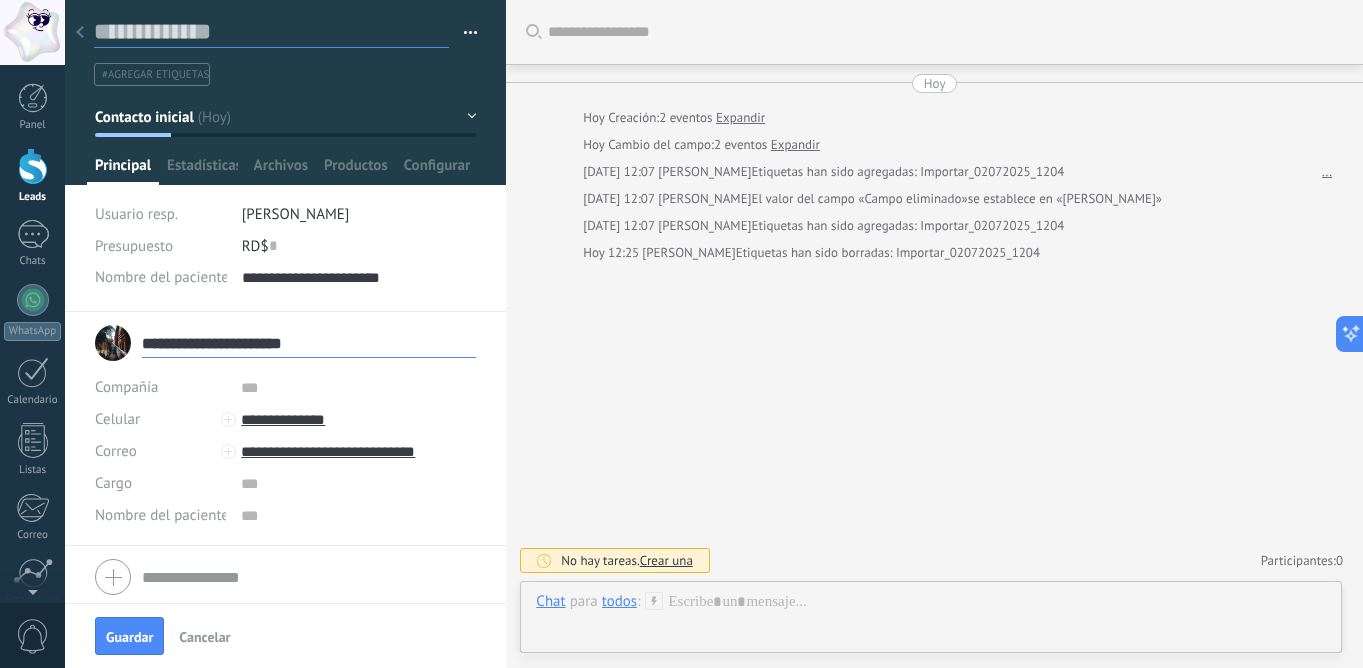 click at bounding box center [271, 32] 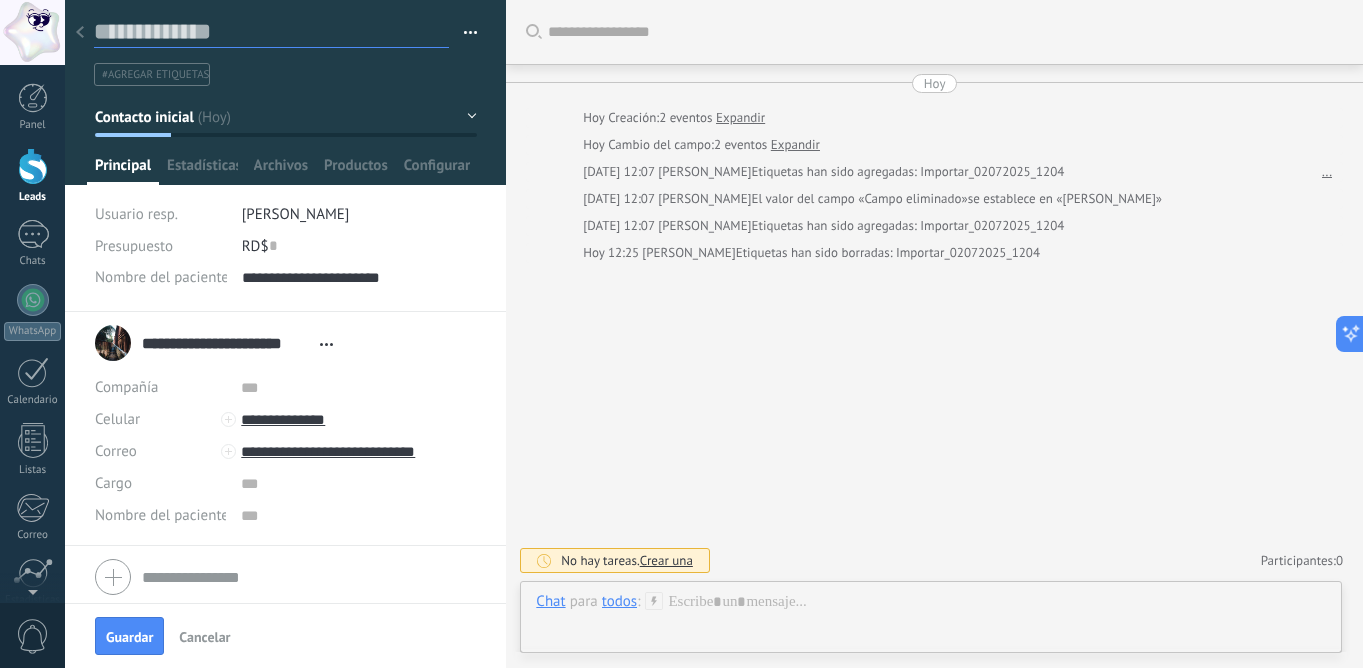 click at bounding box center [271, 32] 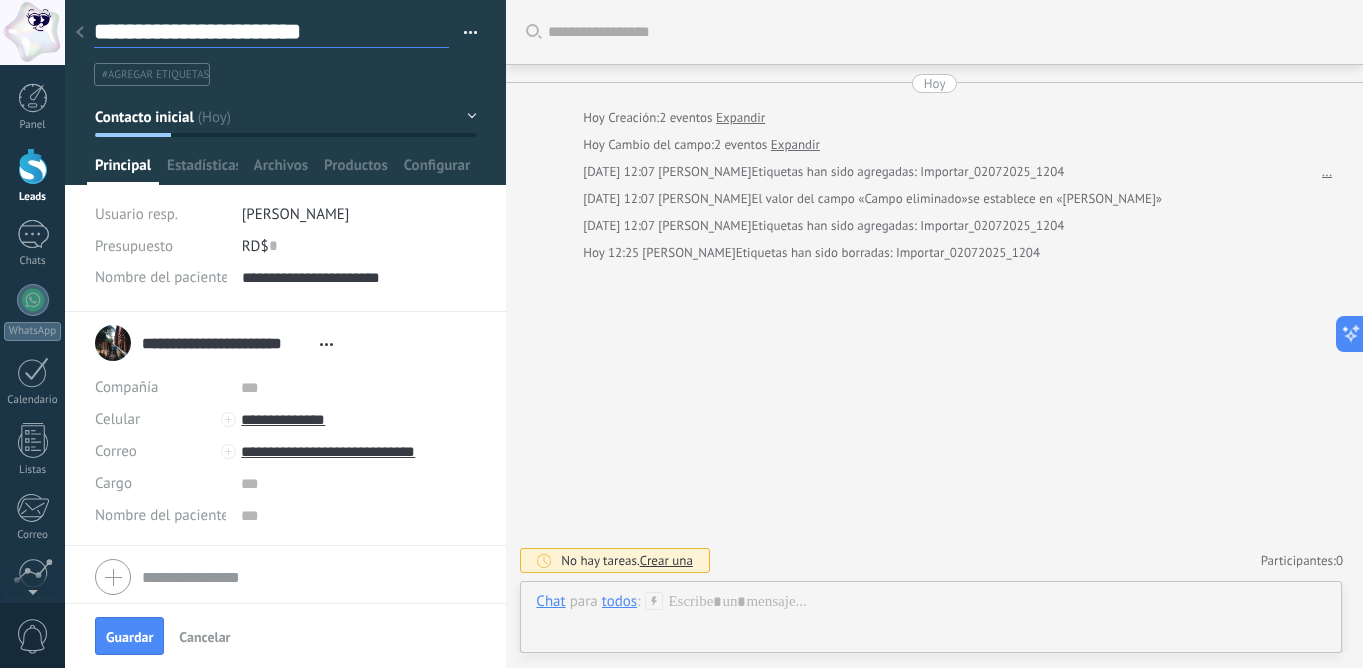 scroll, scrollTop: 30, scrollLeft: 0, axis: vertical 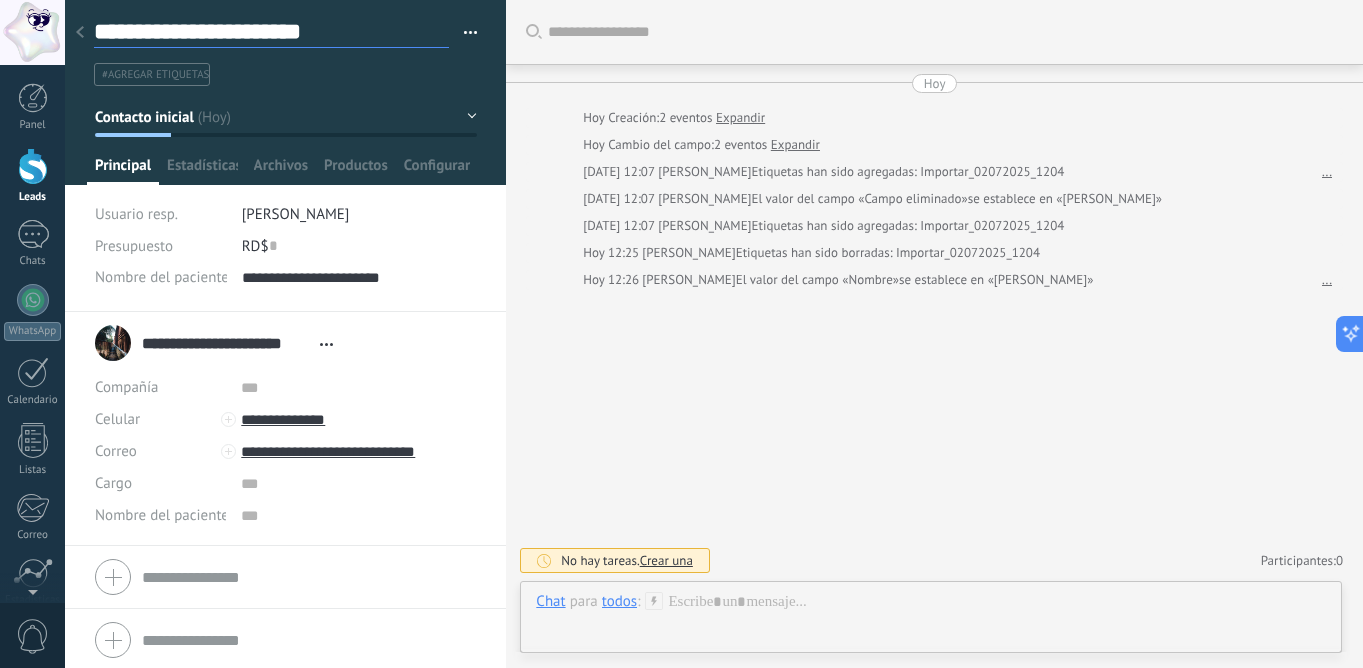 type on "**********" 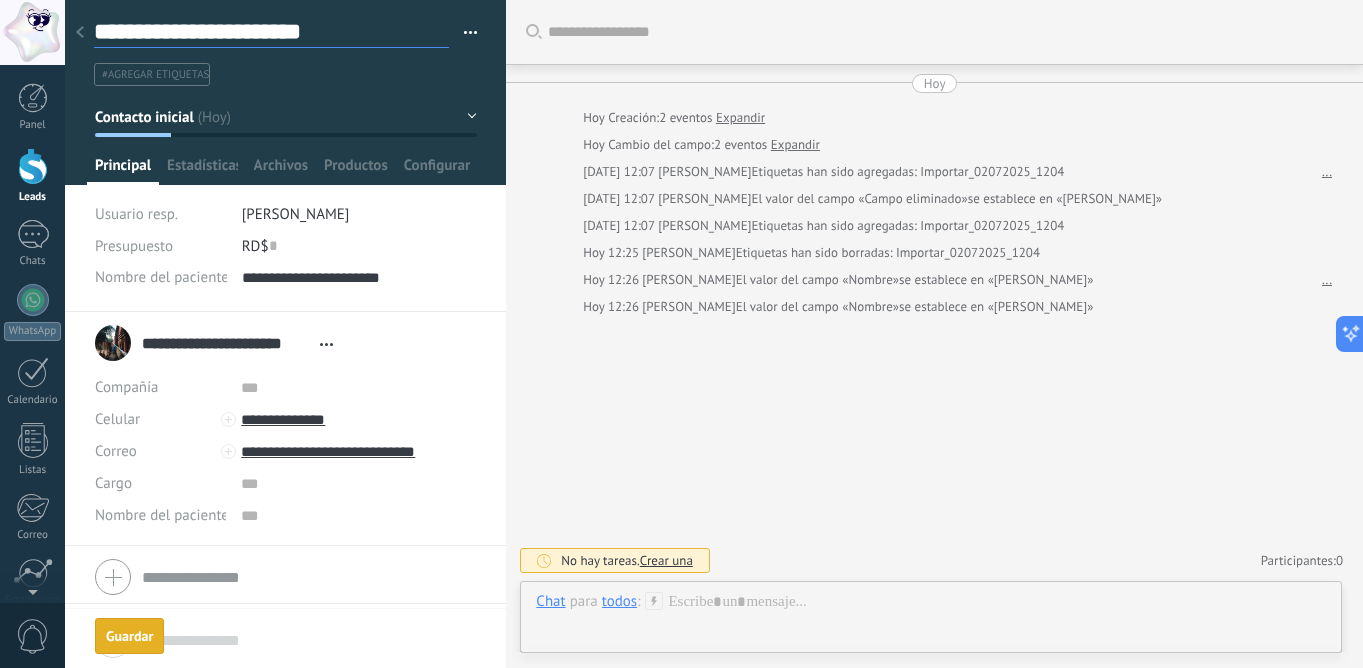 scroll, scrollTop: 30, scrollLeft: 0, axis: vertical 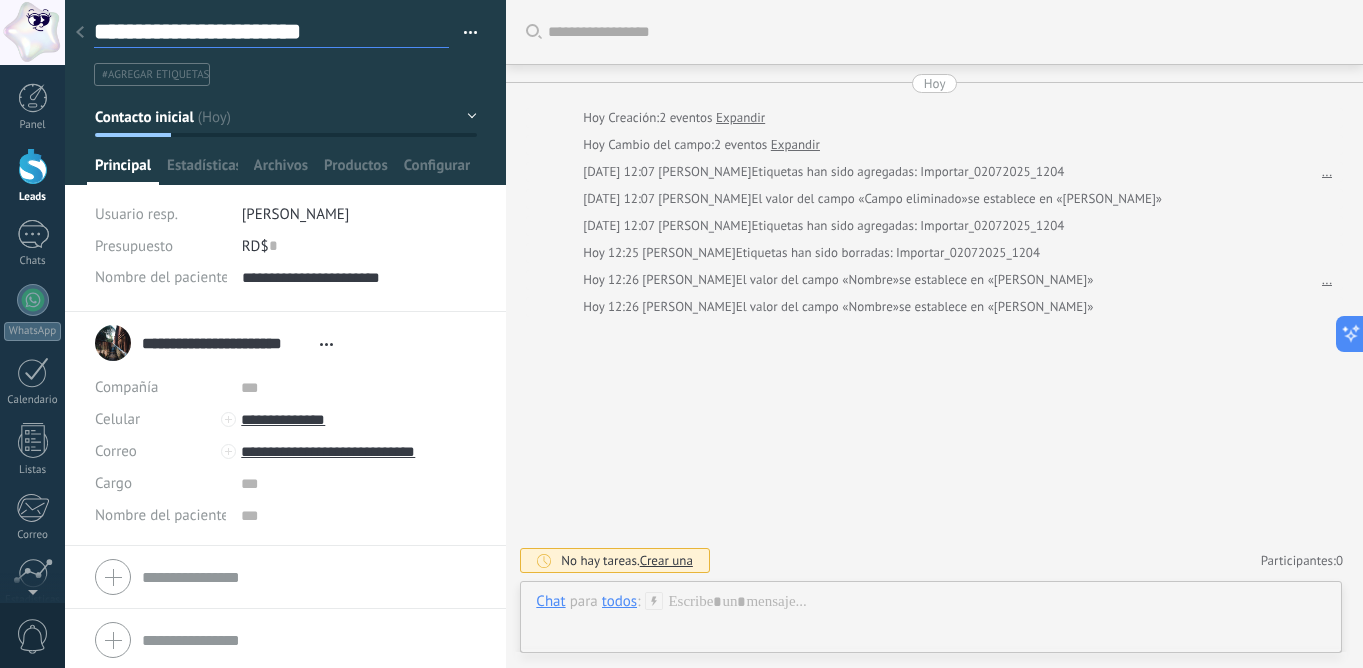 type on "**********" 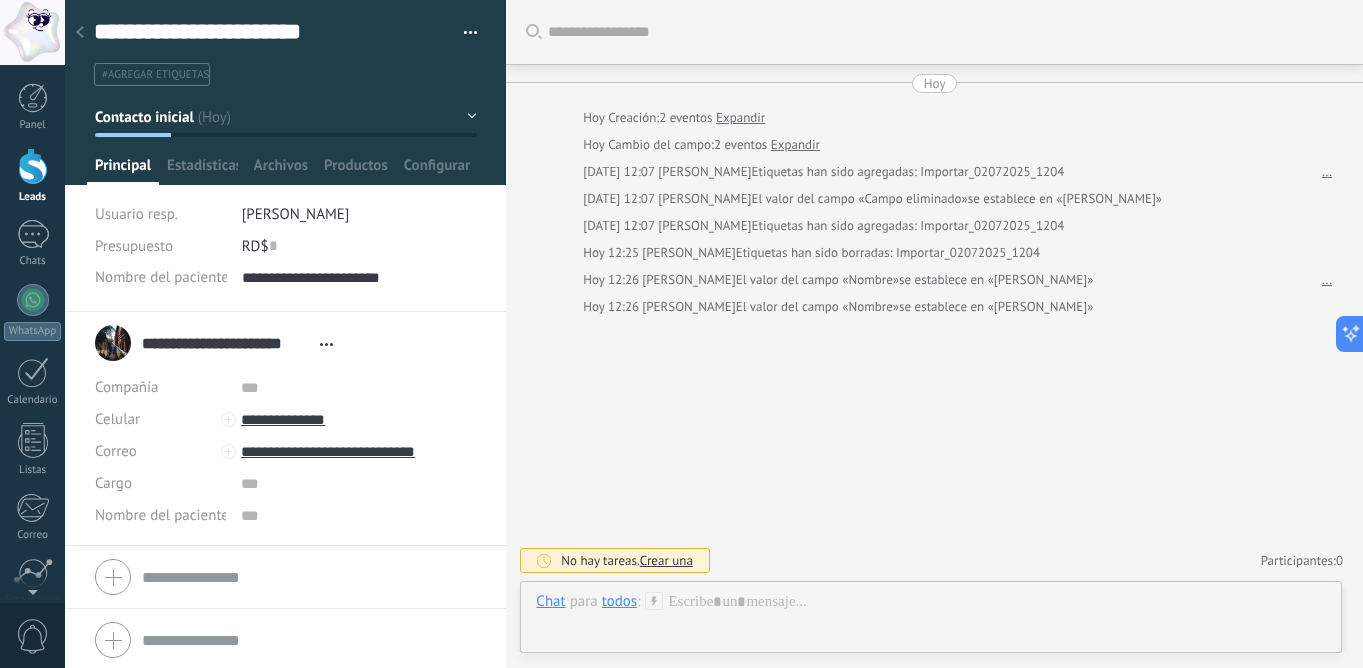 click on "#agregar etiquetas" at bounding box center (155, 75) 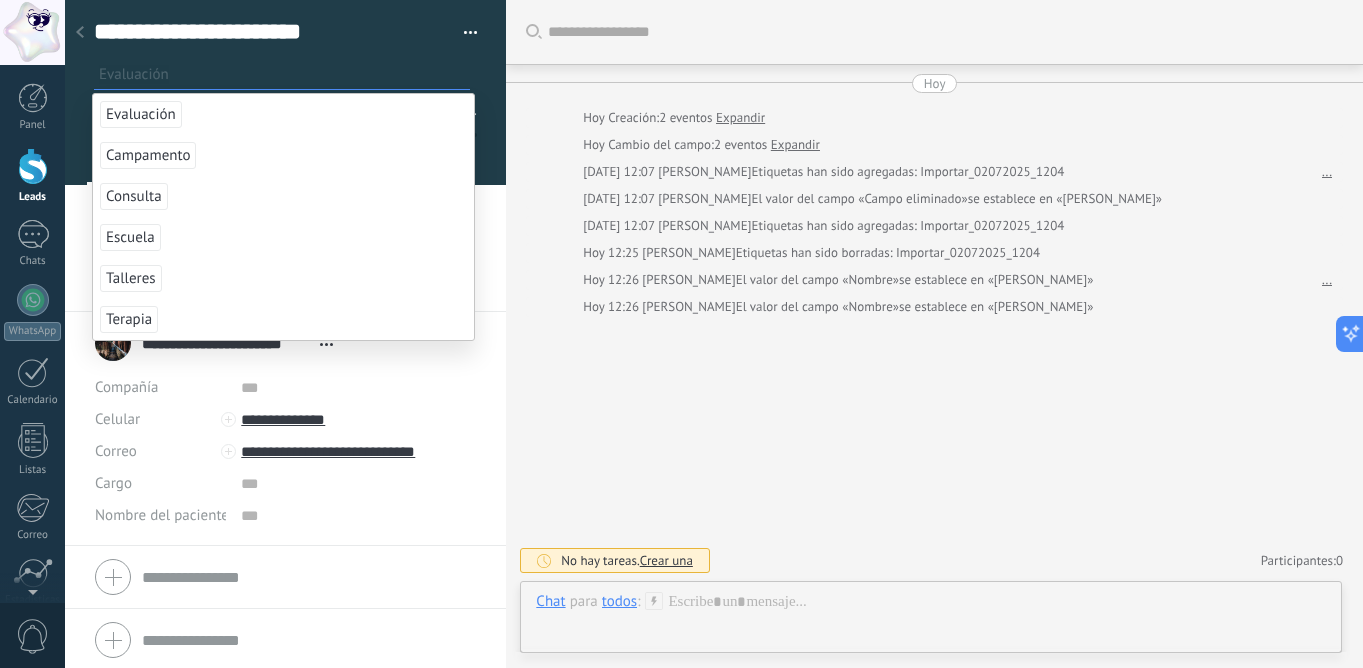 click on "Evaluación" at bounding box center (283, 114) 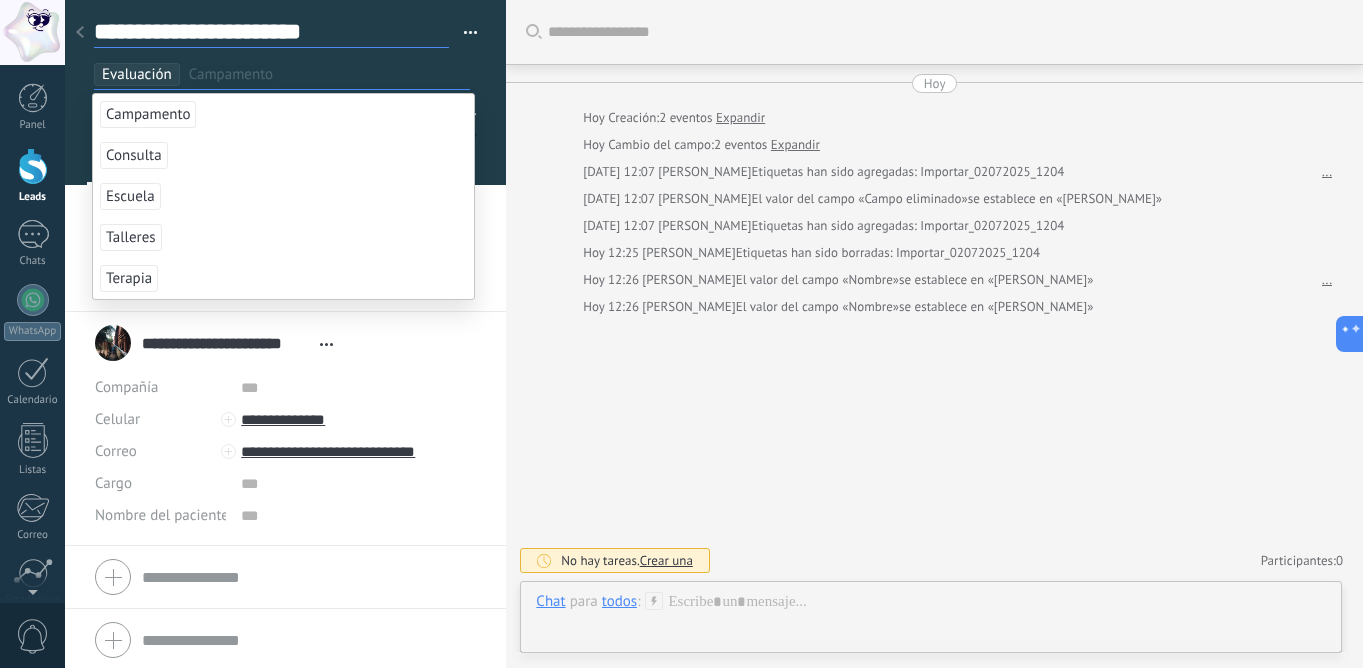 click on "**********" at bounding box center [271, 32] 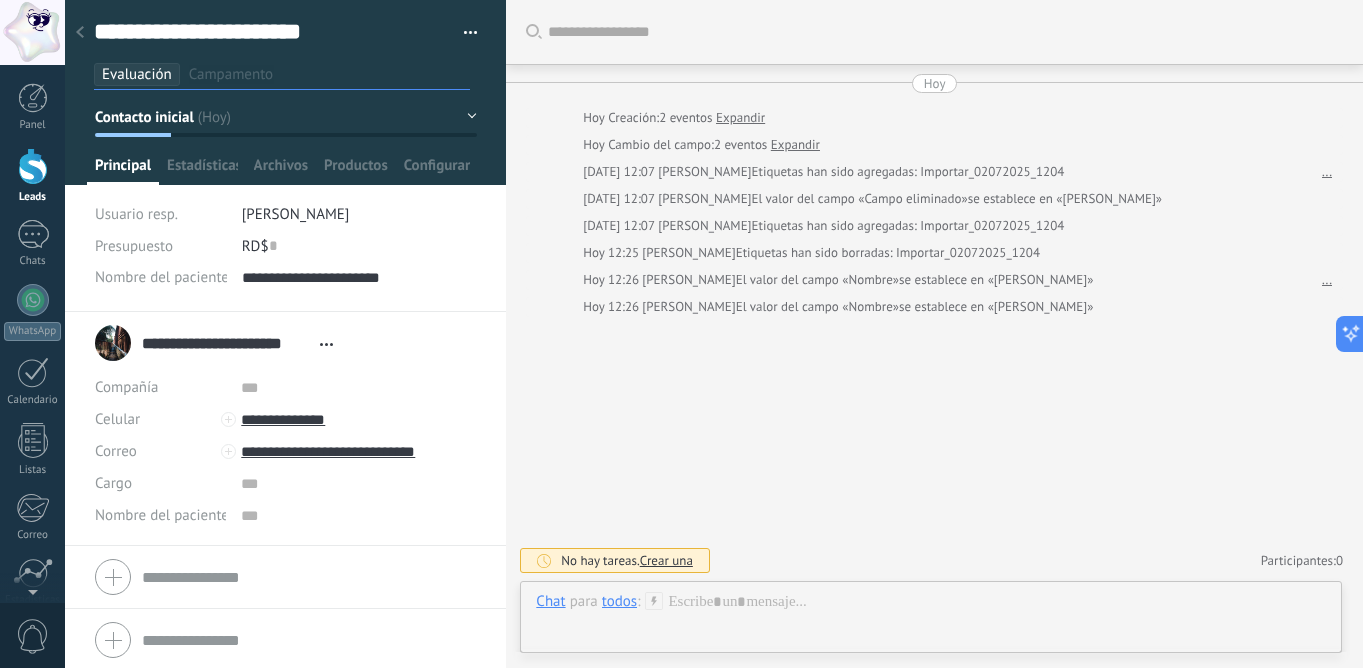 click at bounding box center [80, 33] 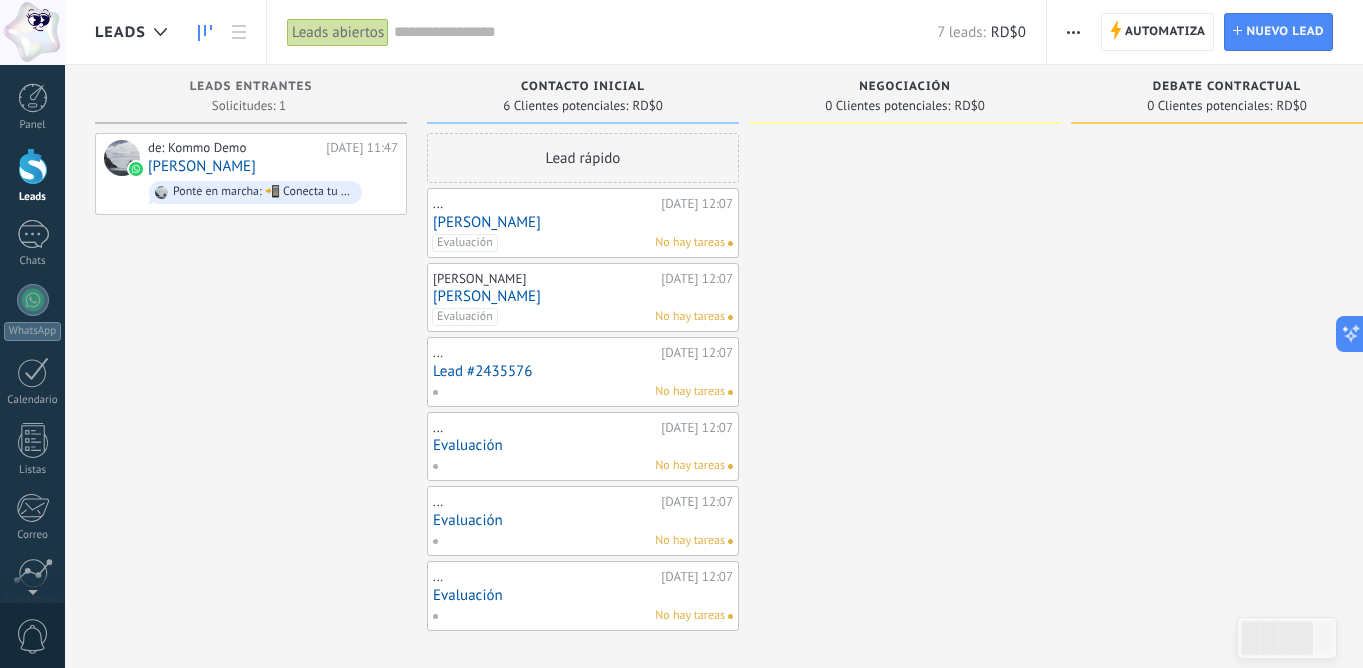 click on "[PERSON_NAME]" at bounding box center (583, 222) 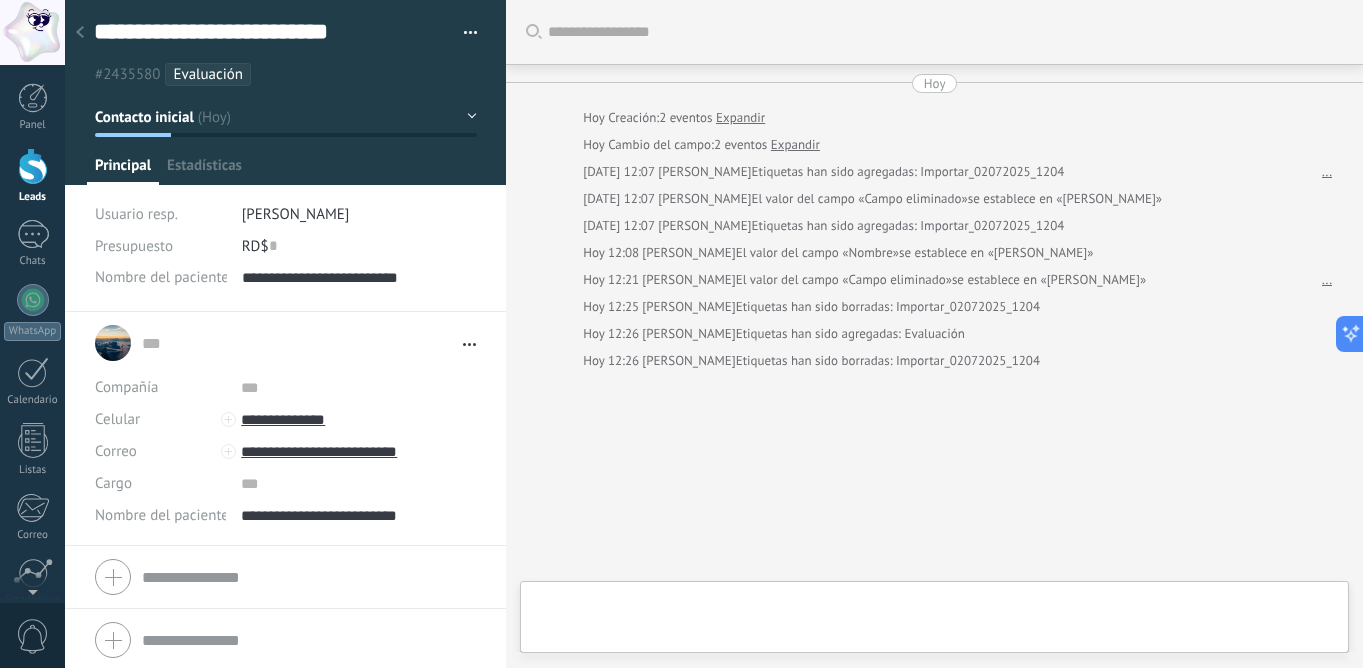 scroll, scrollTop: 30, scrollLeft: 0, axis: vertical 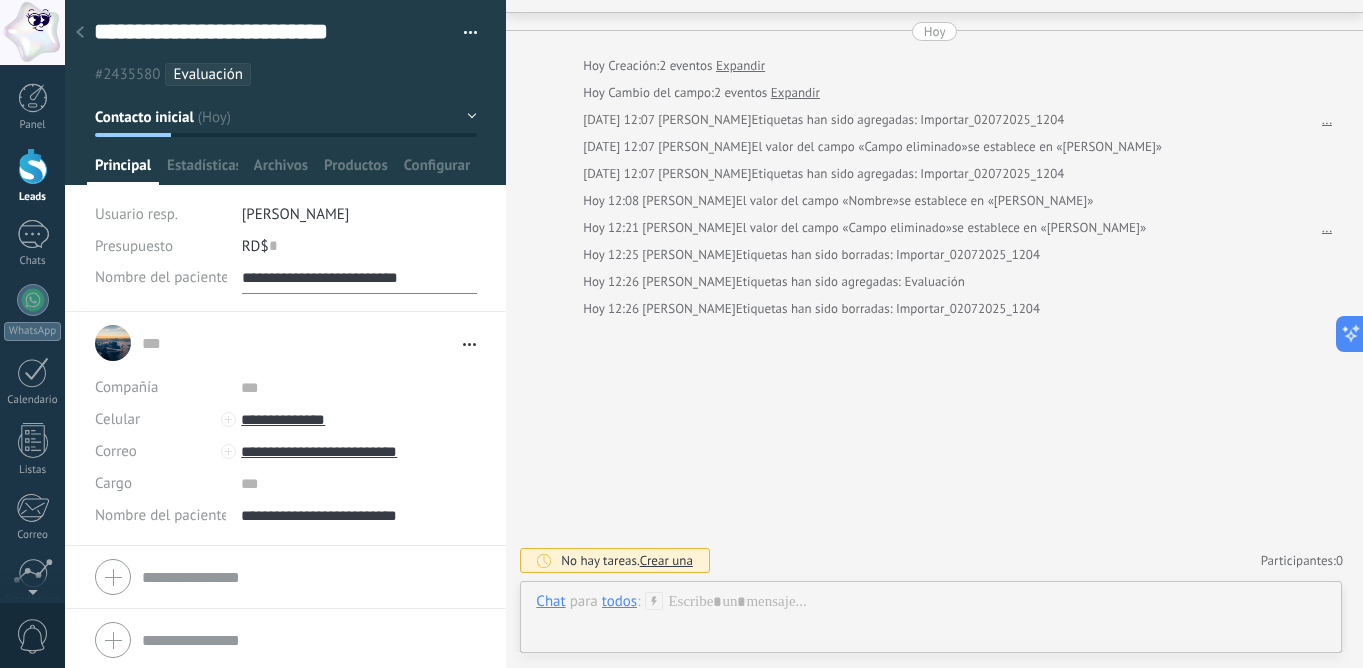 click on "**********" at bounding box center [360, 278] 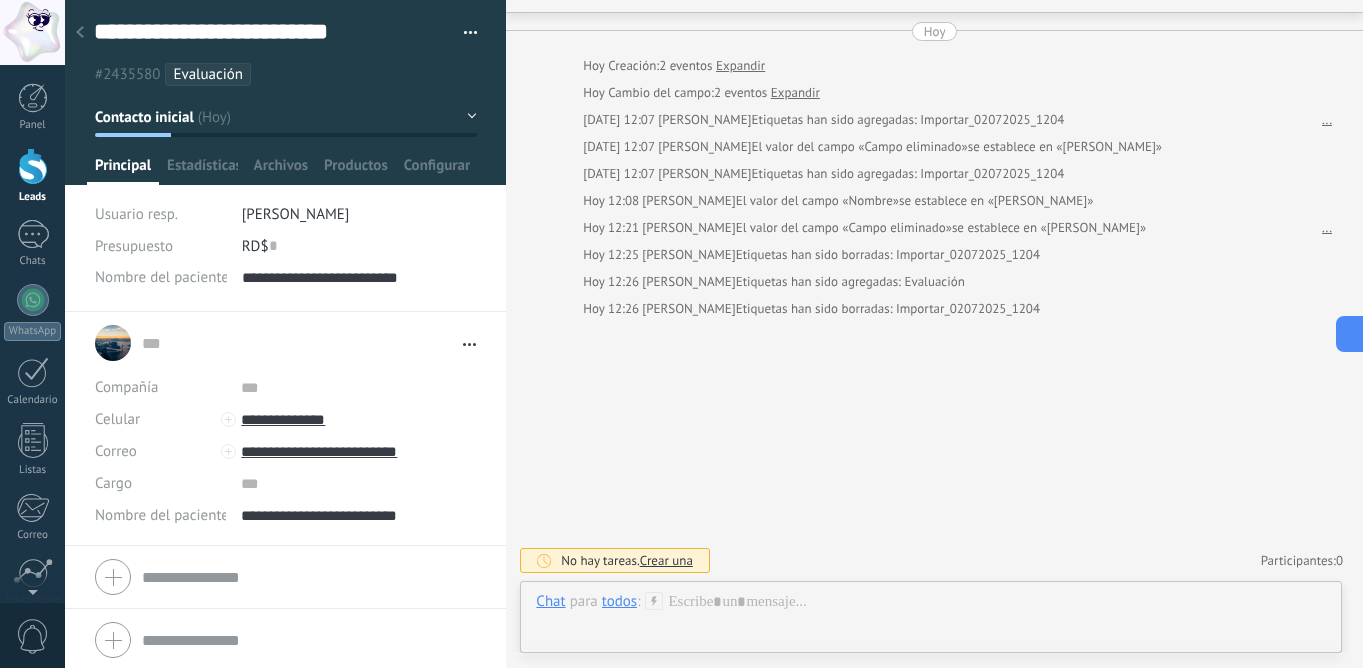 click at bounding box center (80, 33) 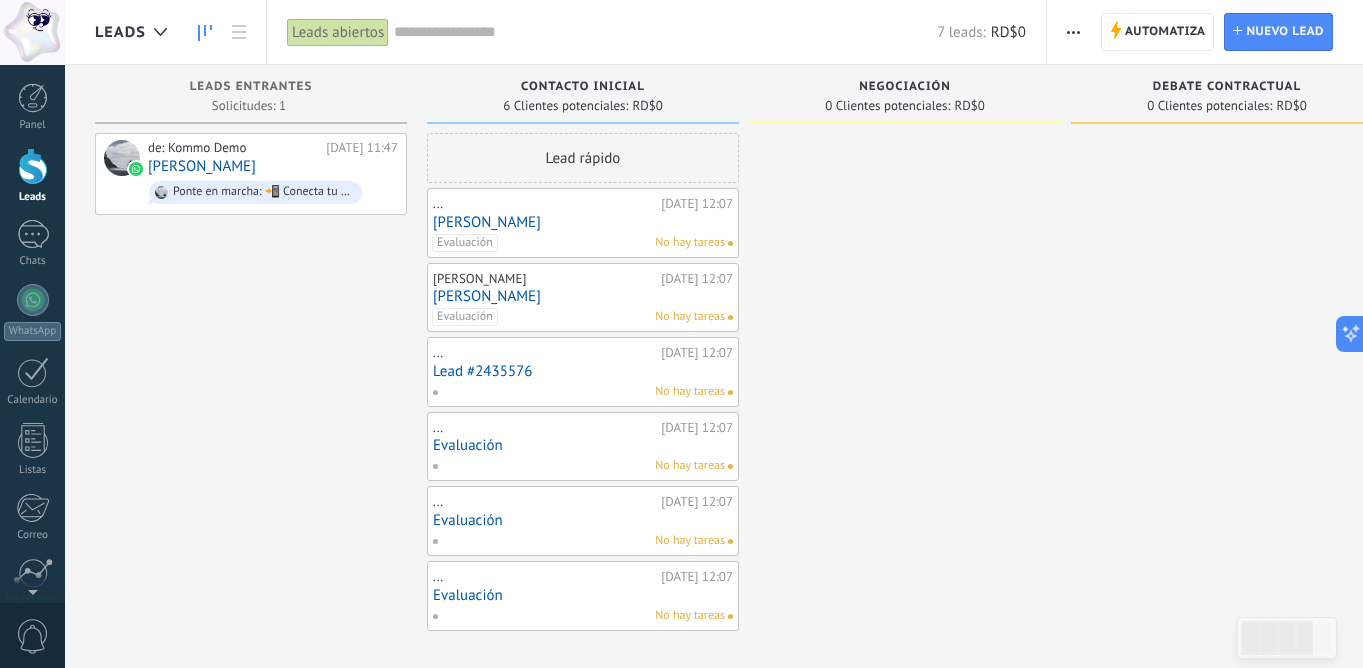 click on "..." at bounding box center (544, 204) 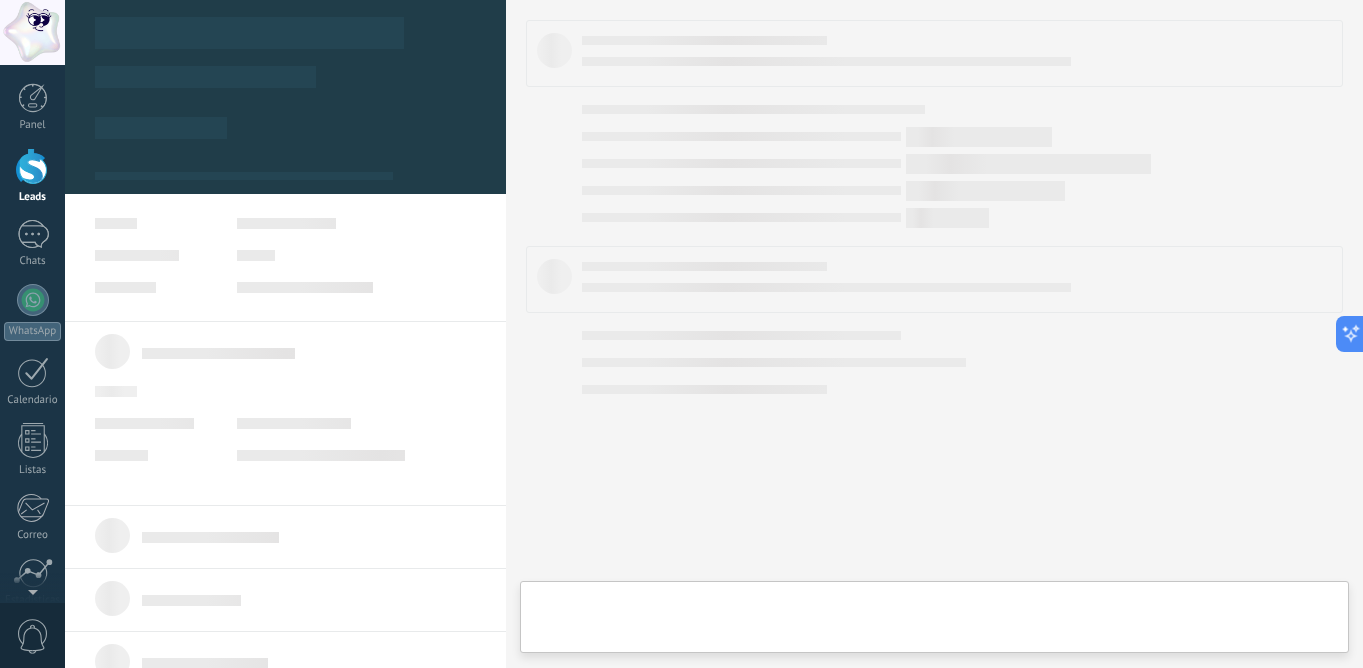 scroll, scrollTop: 30, scrollLeft: 0, axis: vertical 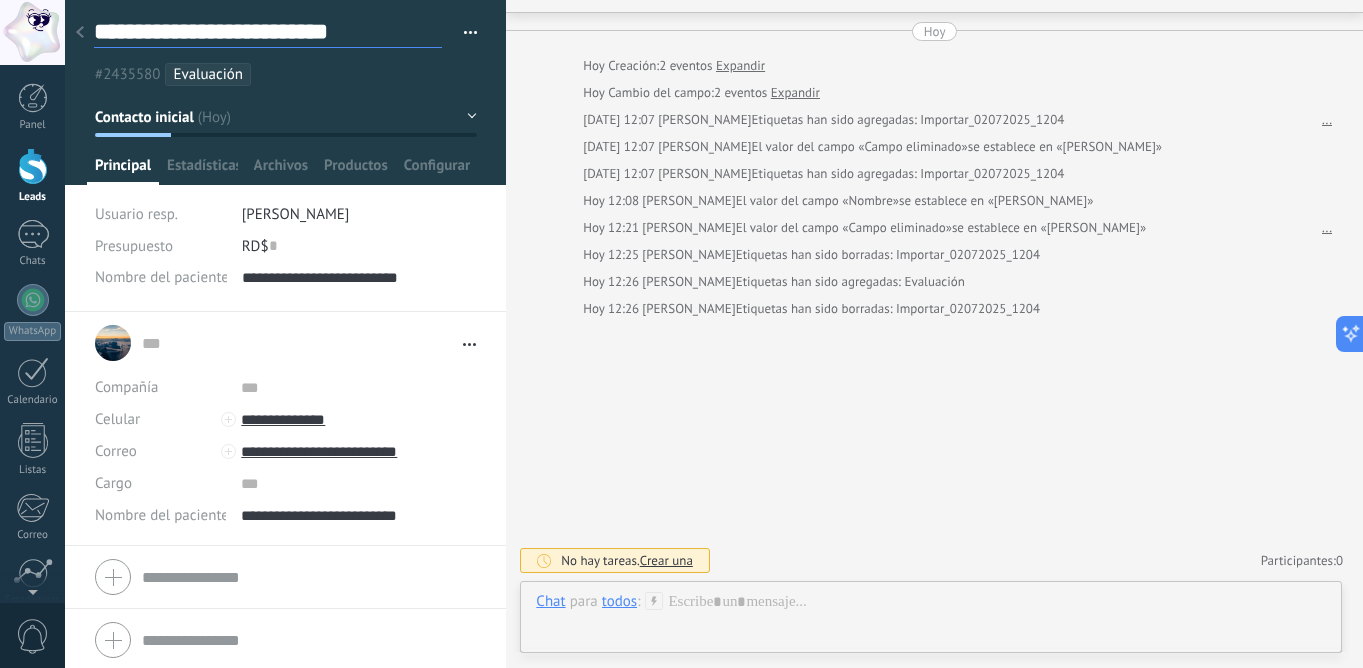 click on "**********" at bounding box center [268, 32] 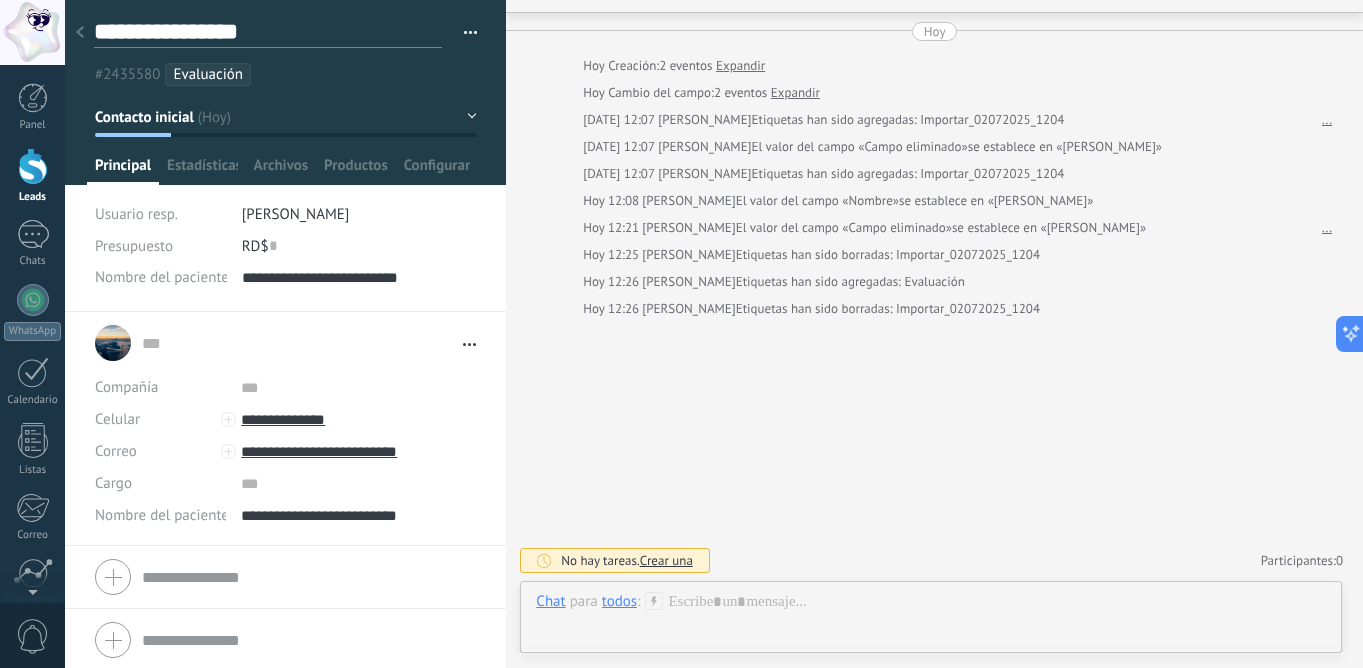 type on "**********" 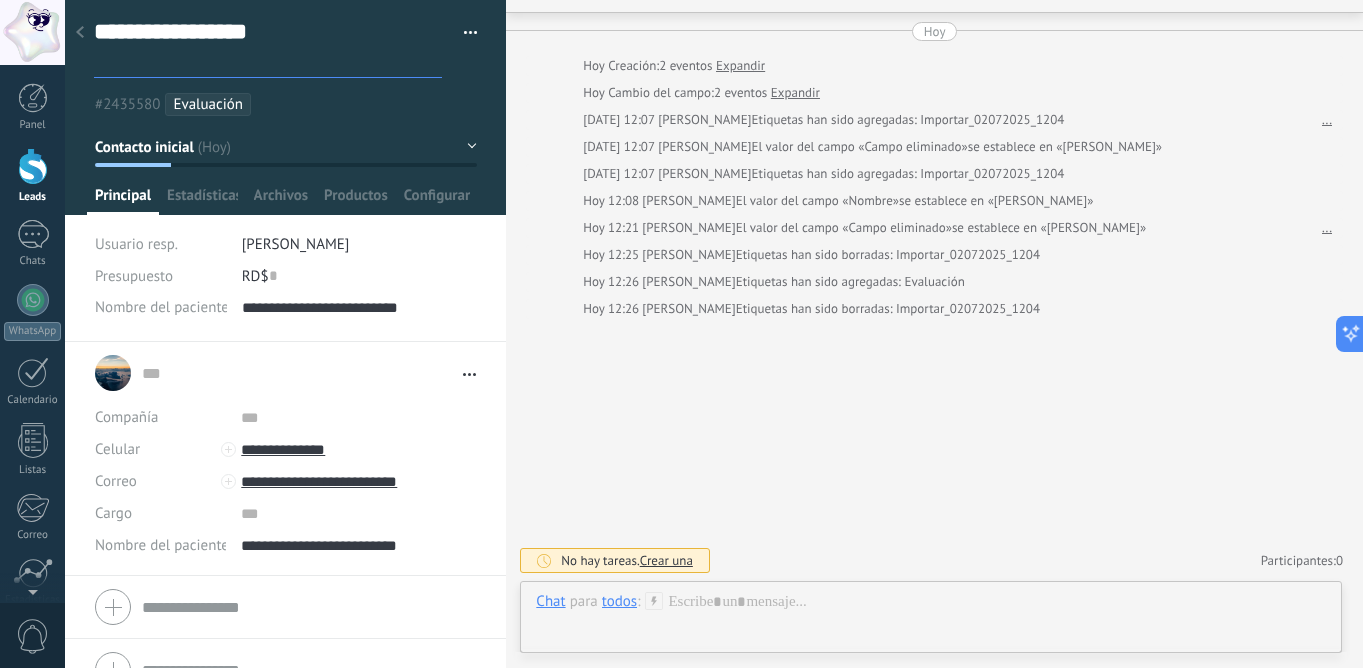 type on "**********" 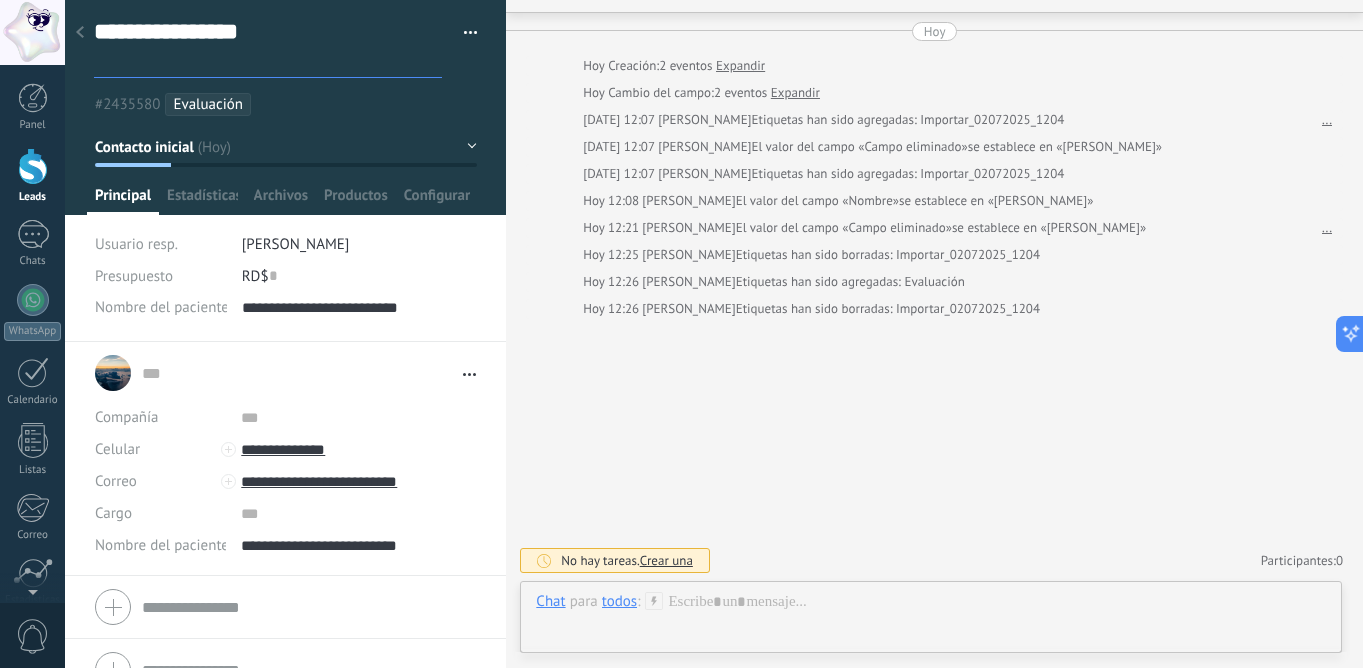 scroll, scrollTop: 30, scrollLeft: 0, axis: vertical 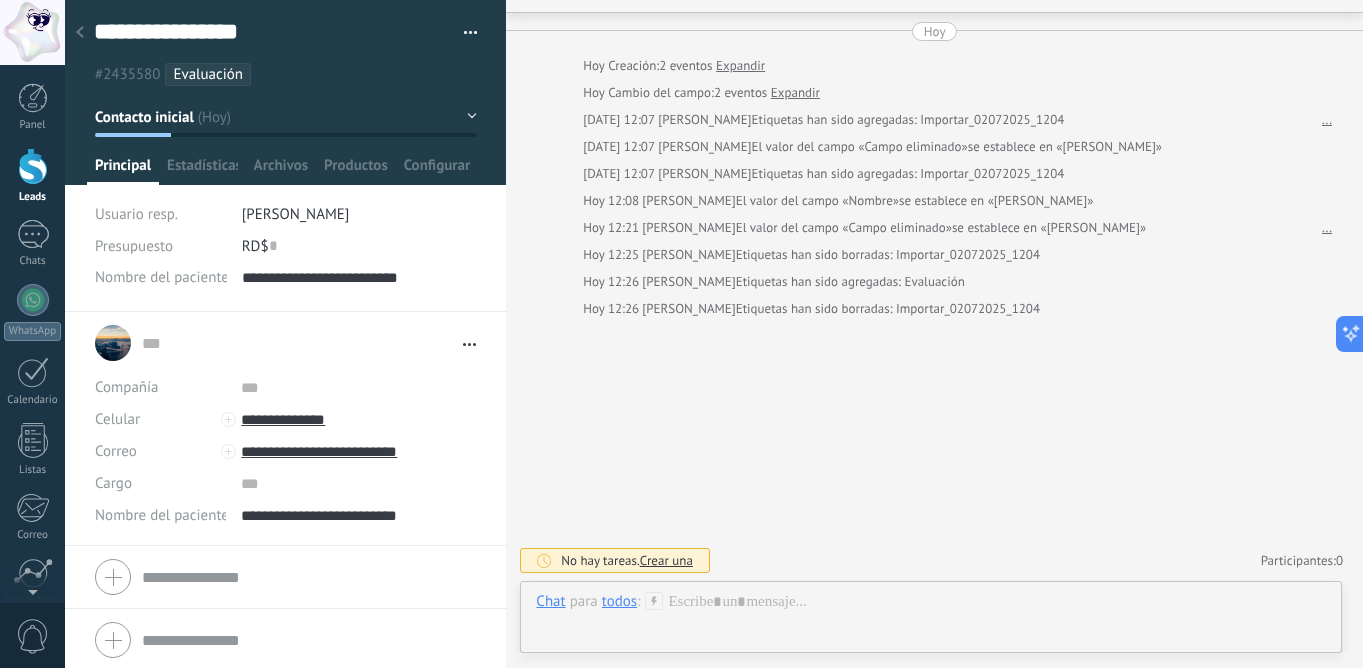 click 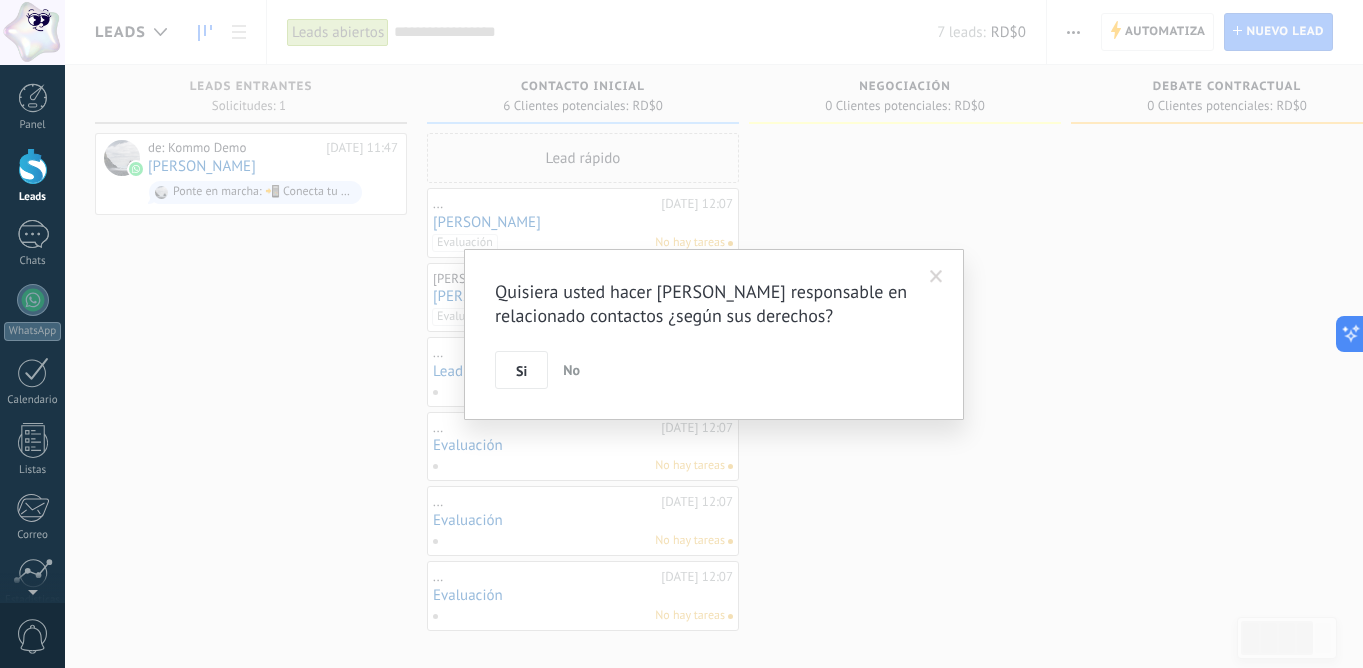 click at bounding box center [936, 277] 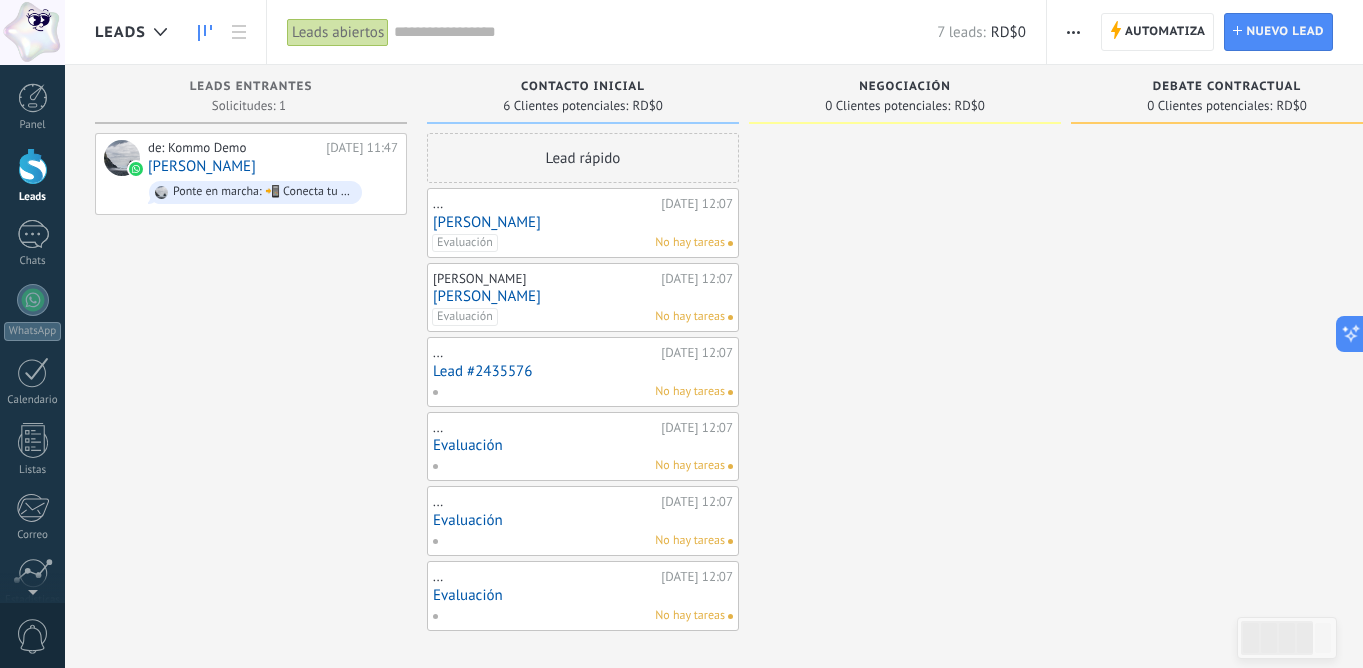 click on "Lead #2435576" at bounding box center [583, 371] 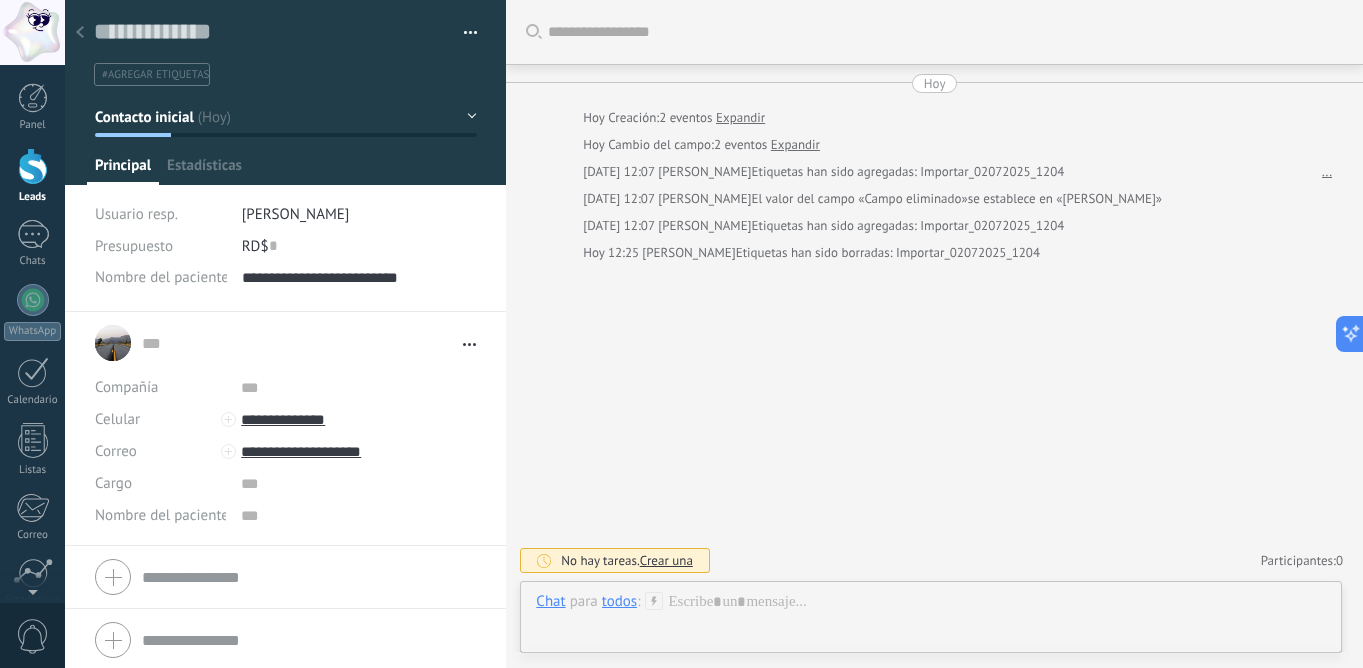 scroll, scrollTop: 30, scrollLeft: 0, axis: vertical 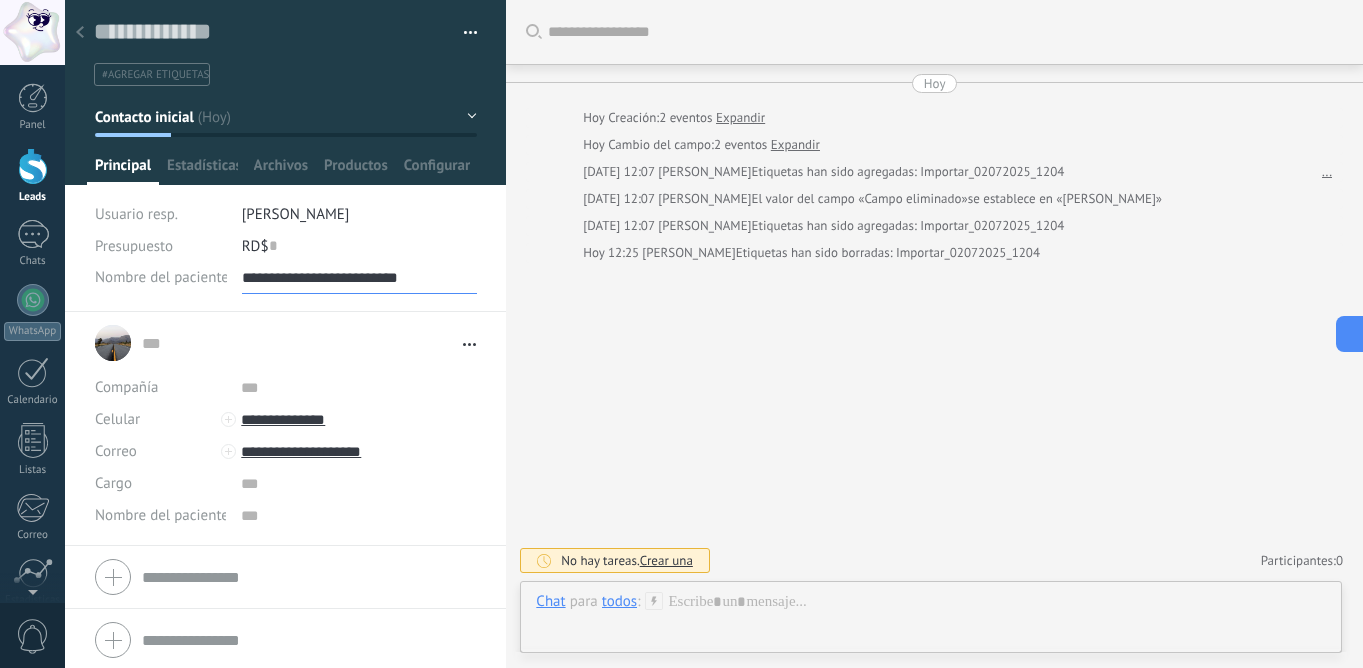 click on "**********" at bounding box center [360, 278] 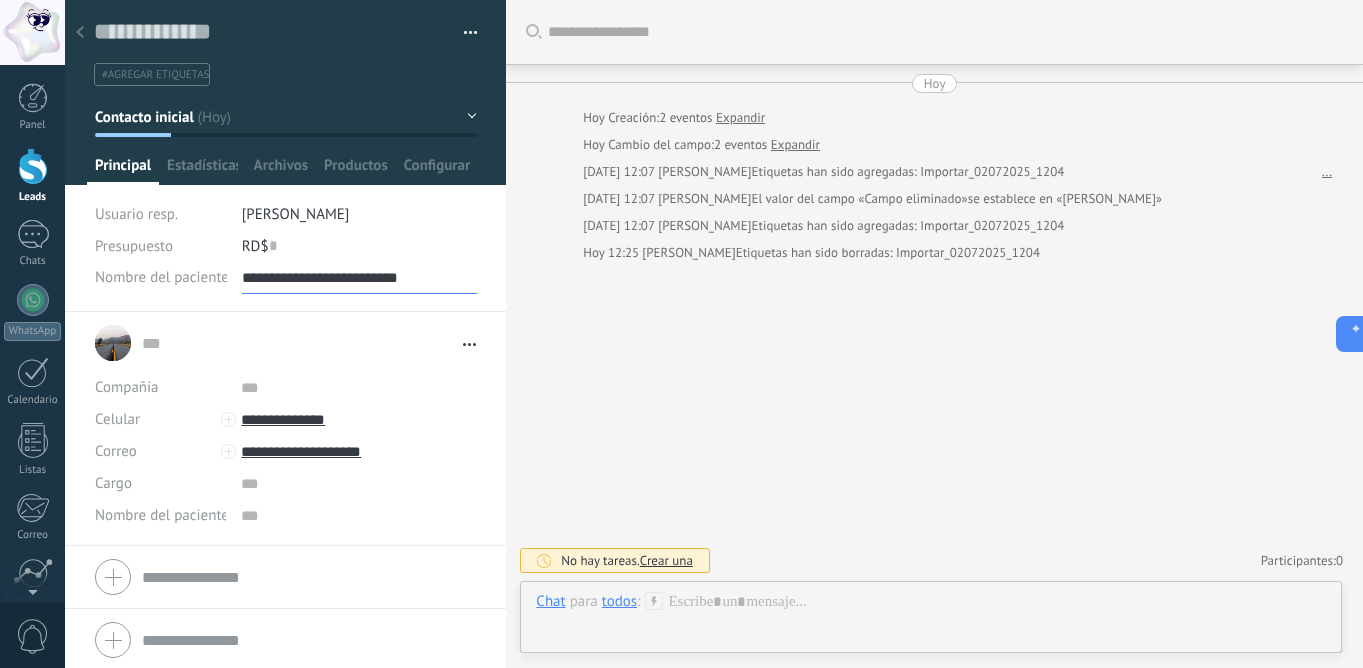 click on "**********" at bounding box center (360, 278) 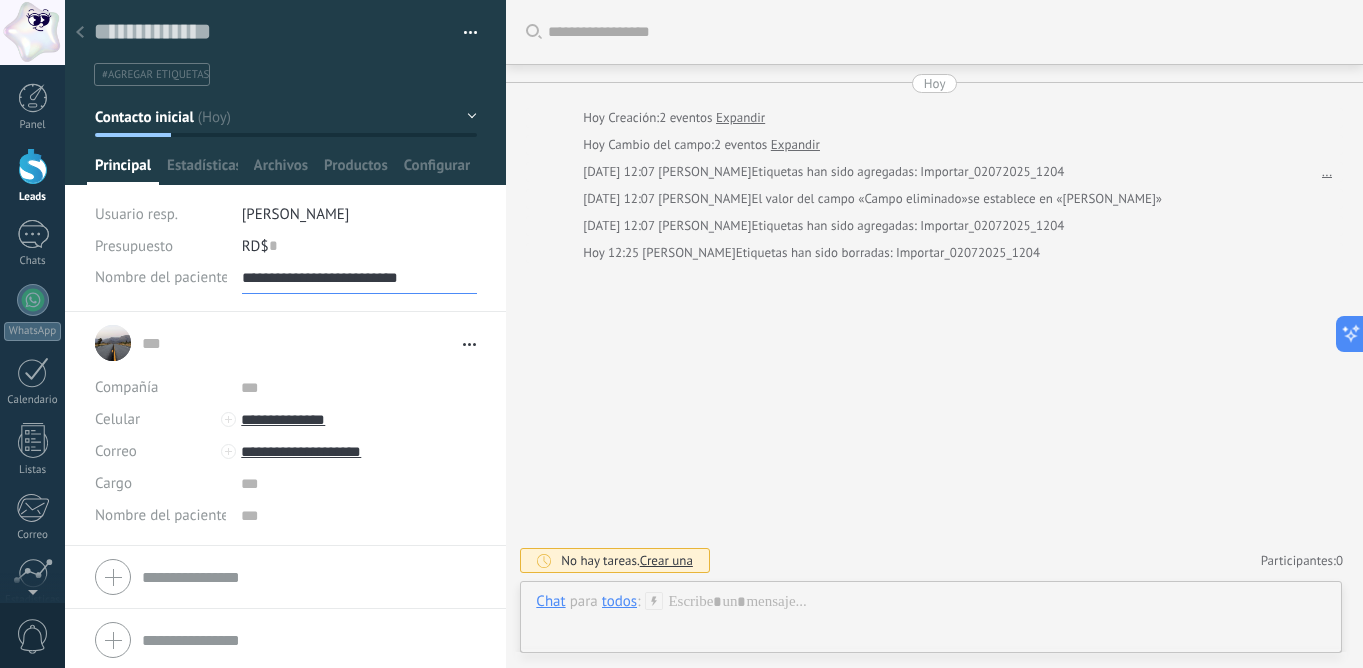 click on "**********" at bounding box center [360, 278] 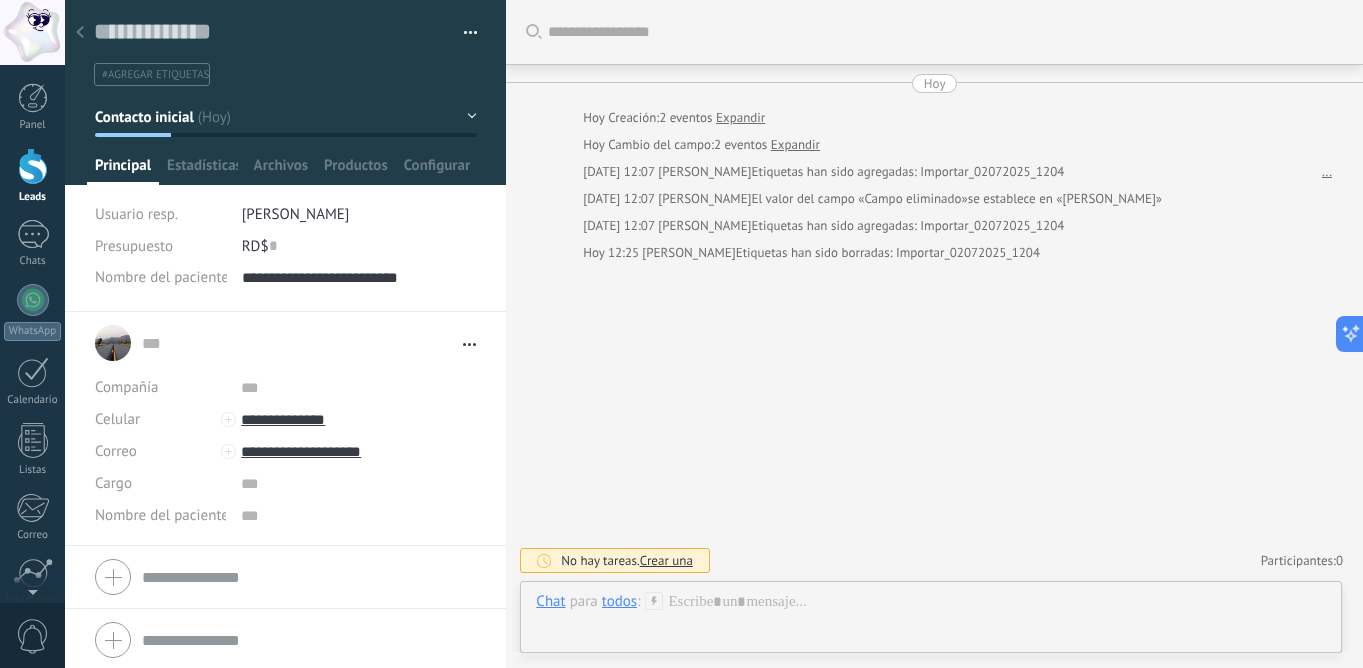 click on "#agregar etiquetas" at bounding box center [155, 75] 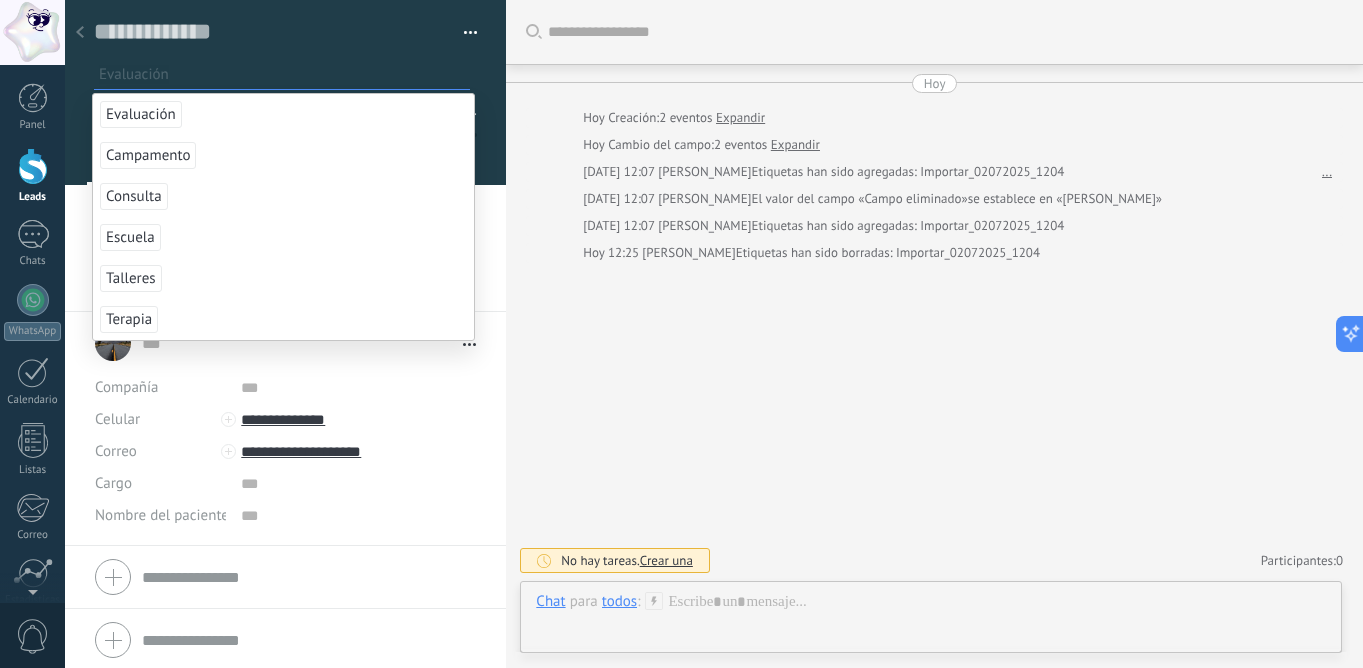 click on "Evaluación" at bounding box center (141, 114) 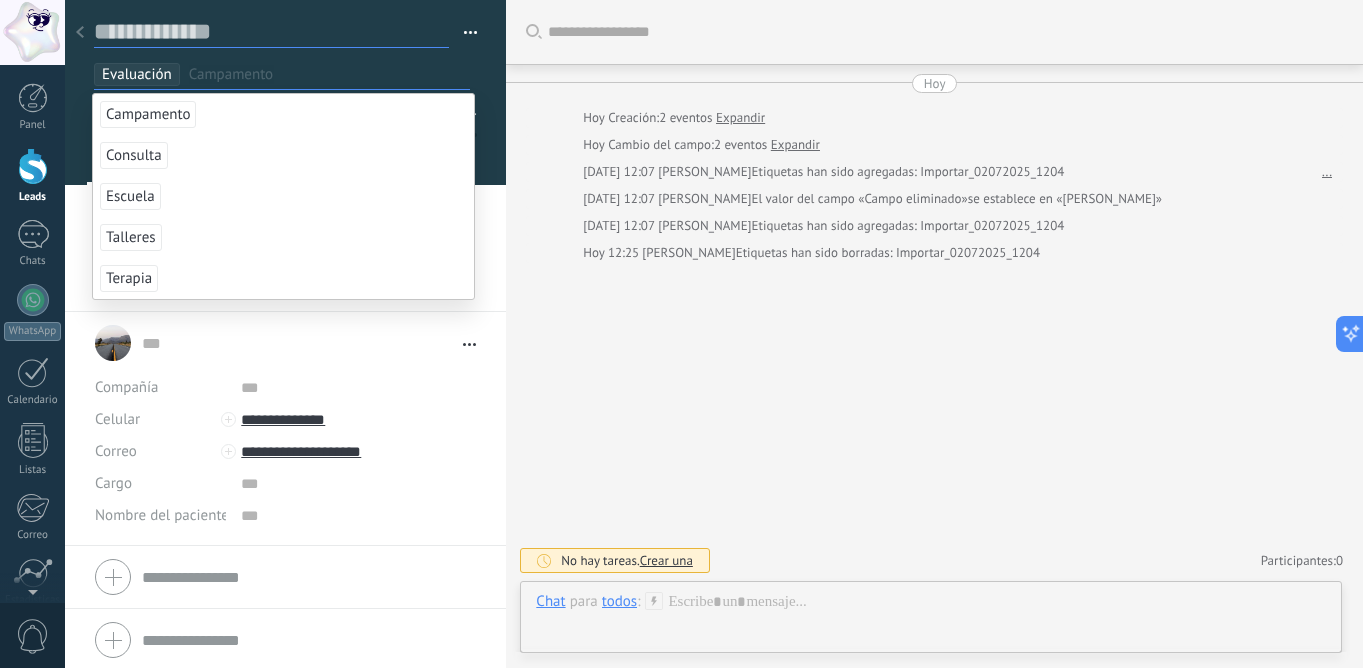click at bounding box center [271, 32] 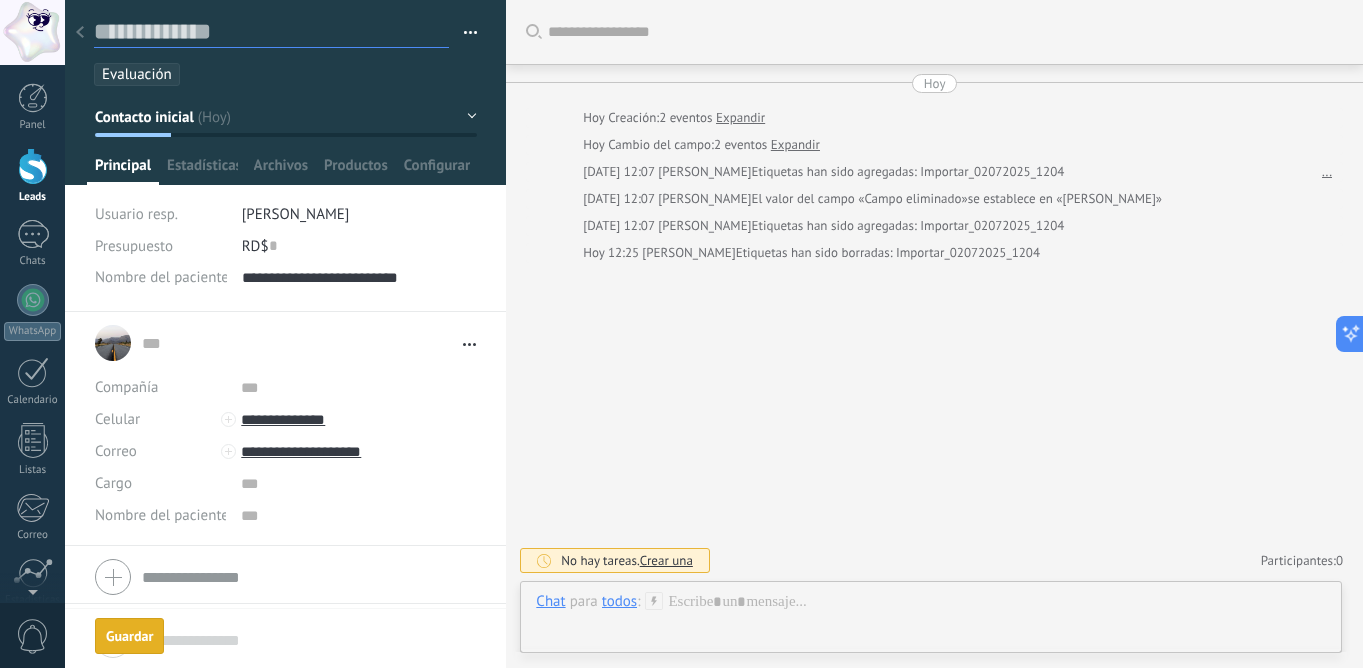 click at bounding box center (271, 32) 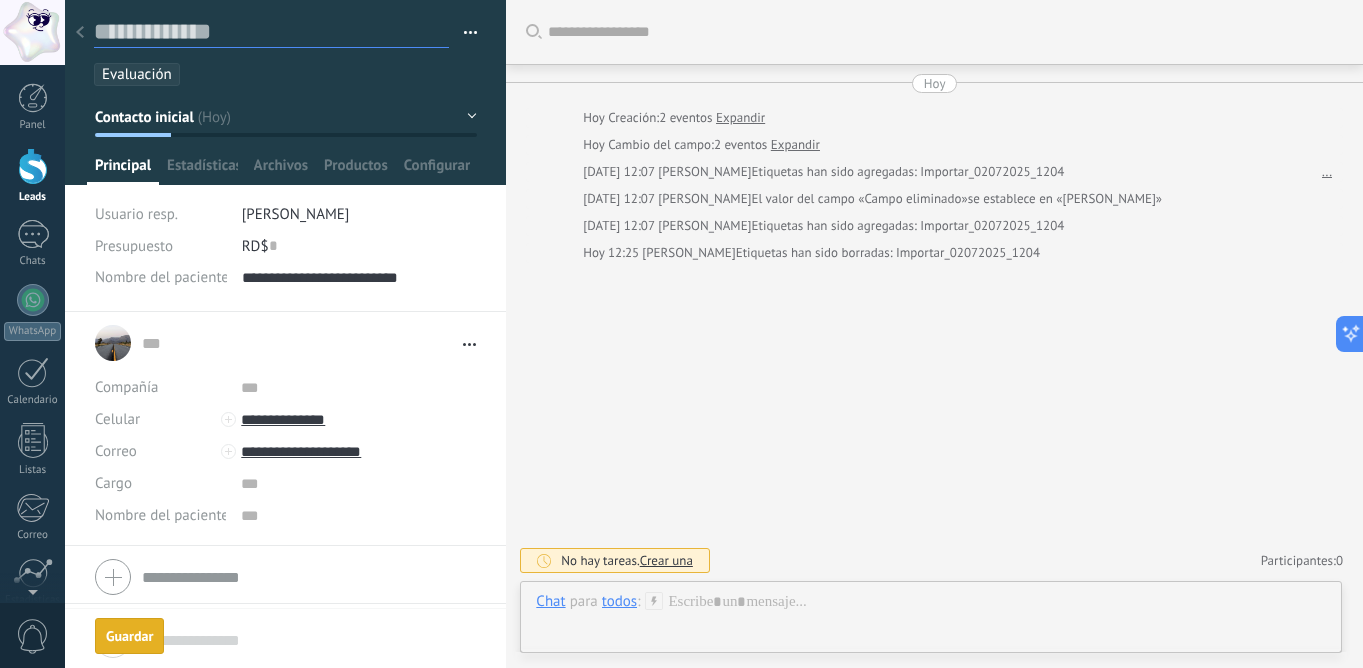 click at bounding box center (271, 32) 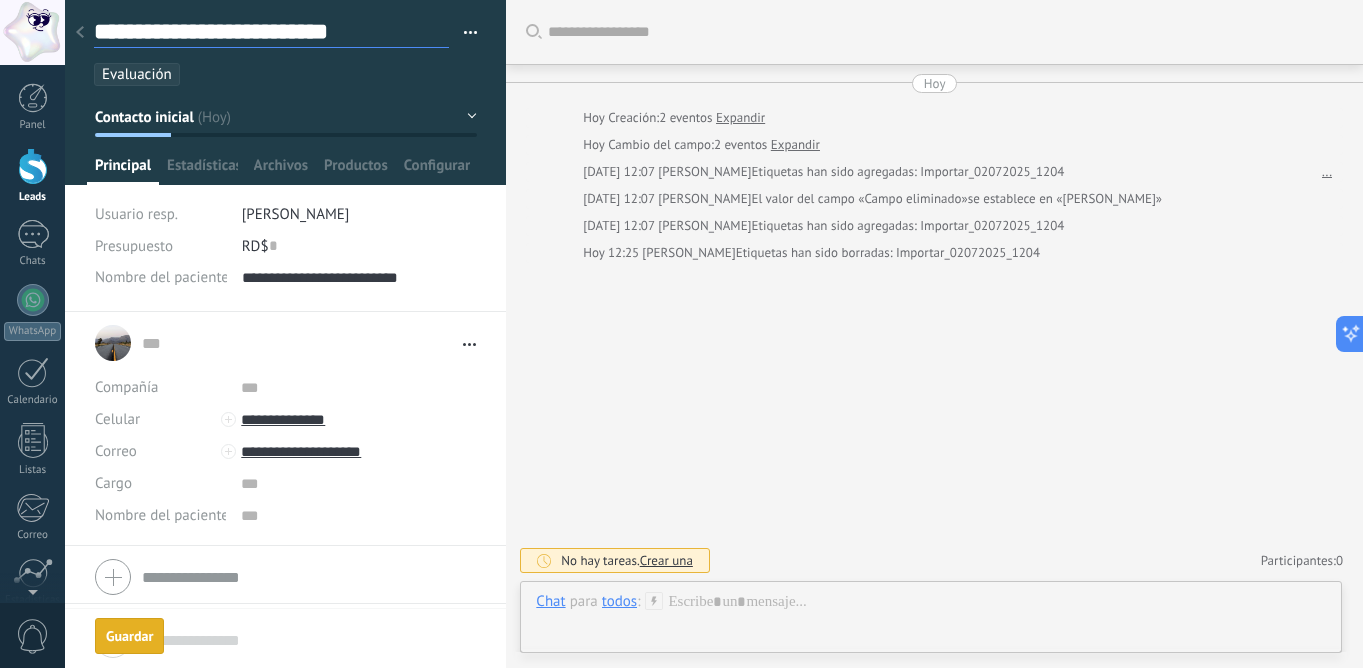 scroll, scrollTop: 30, scrollLeft: 0, axis: vertical 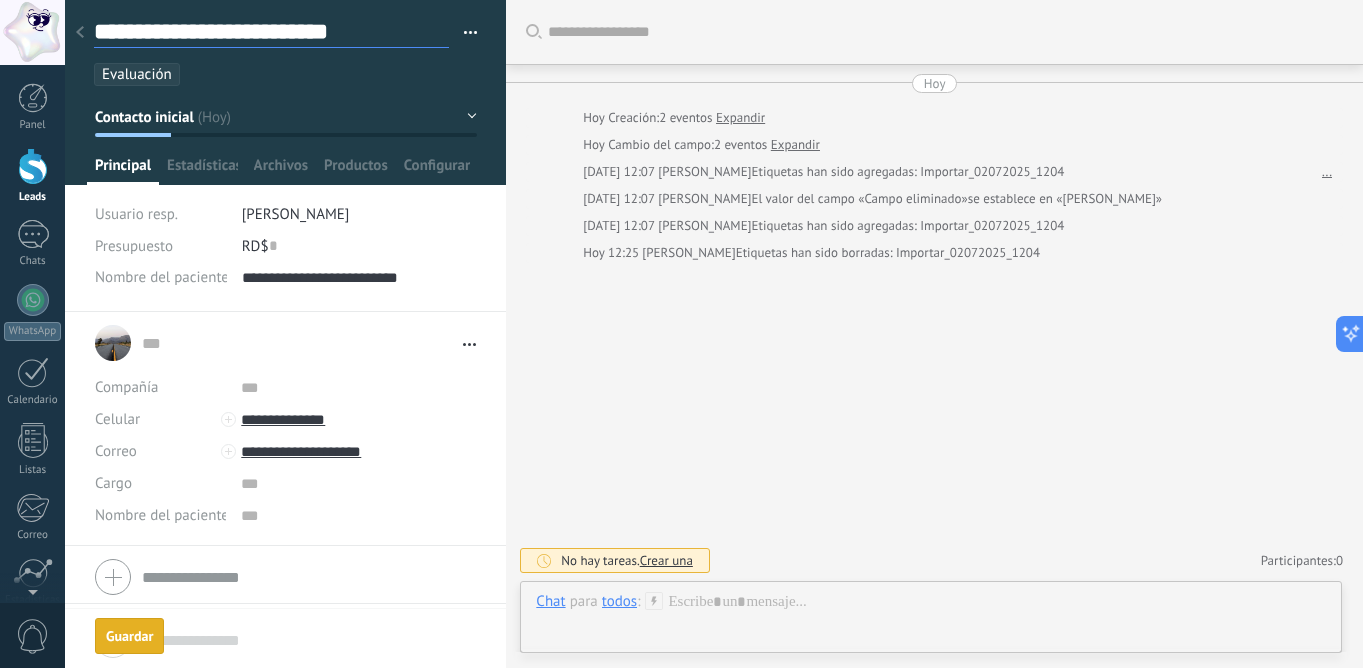 type on "**********" 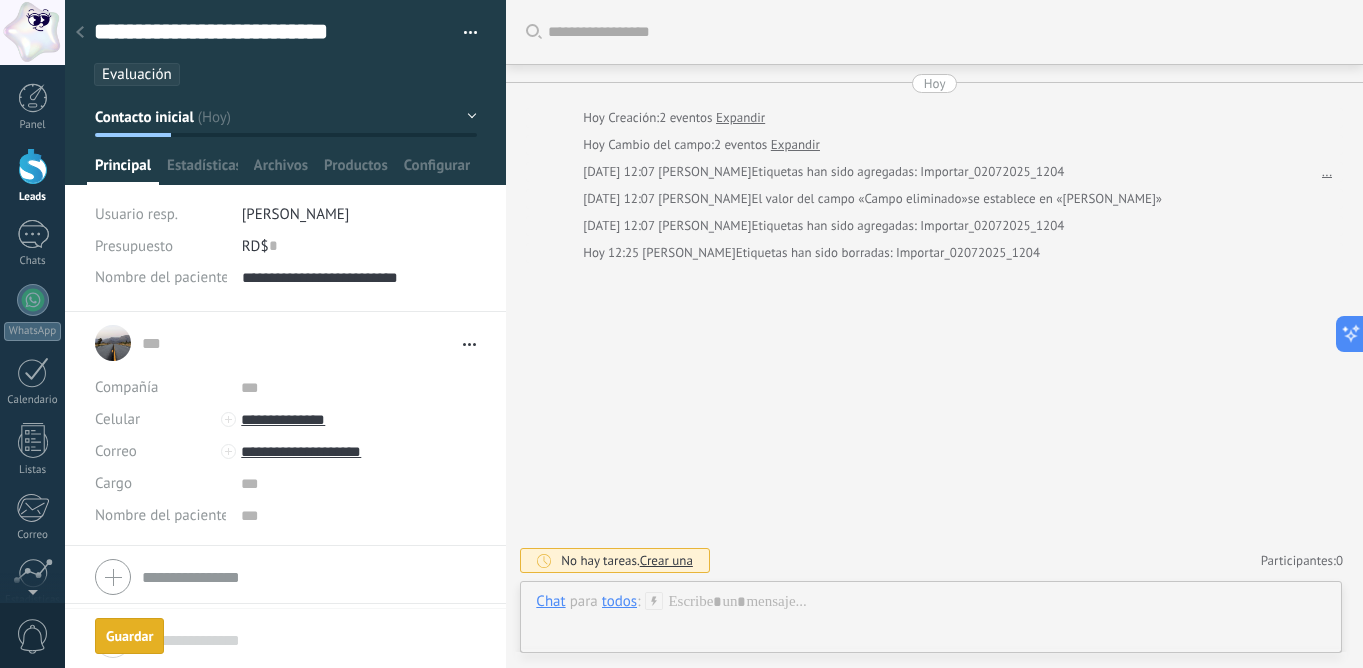 click on "**********" at bounding box center (286, 156) 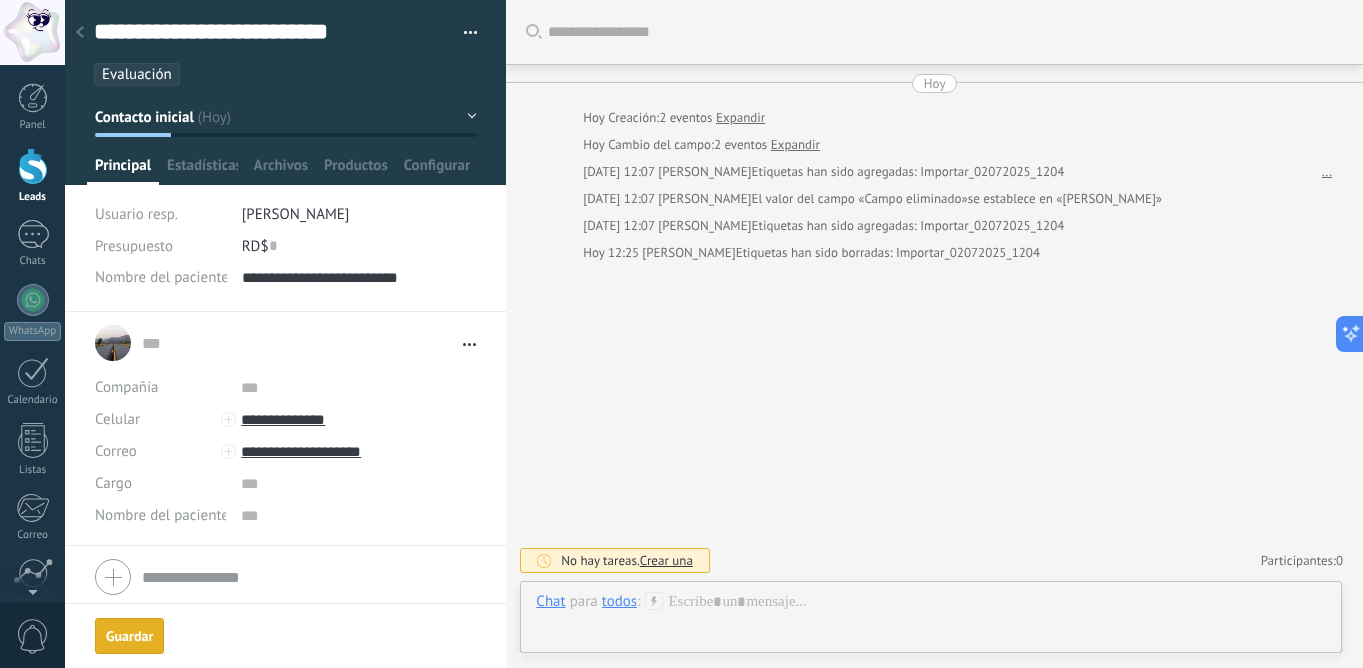 type on "**********" 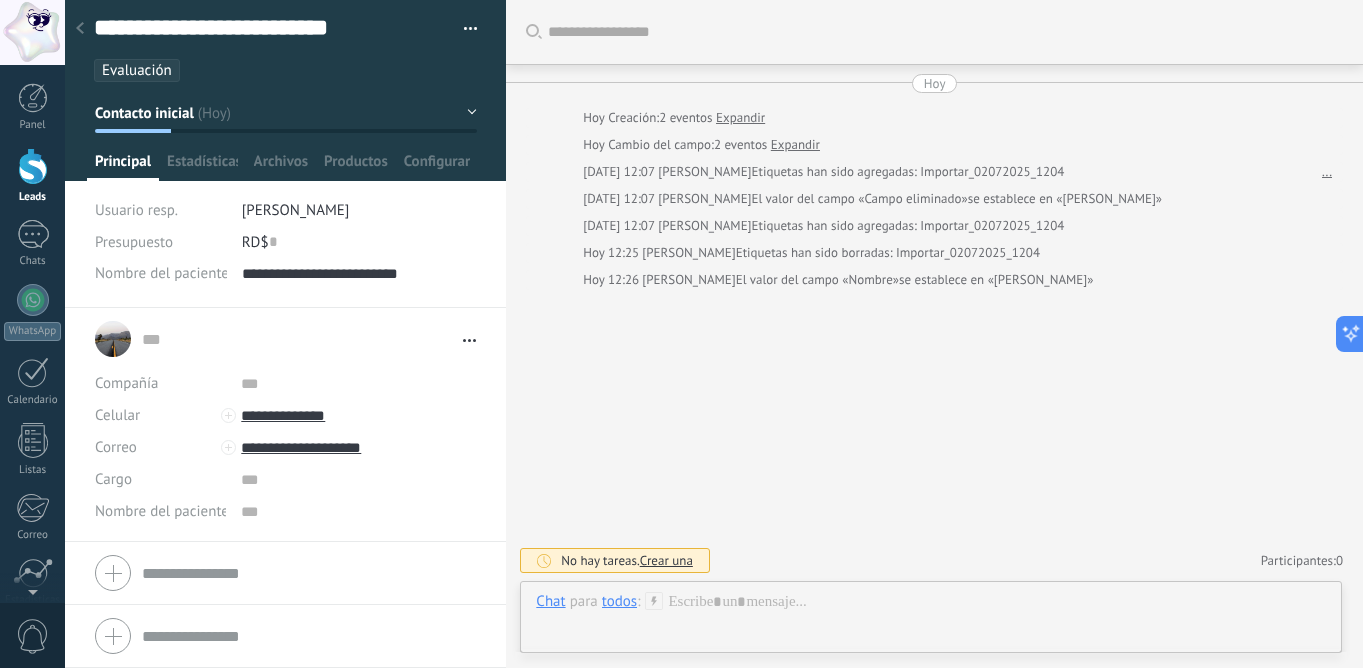 scroll, scrollTop: 4, scrollLeft: 0, axis: vertical 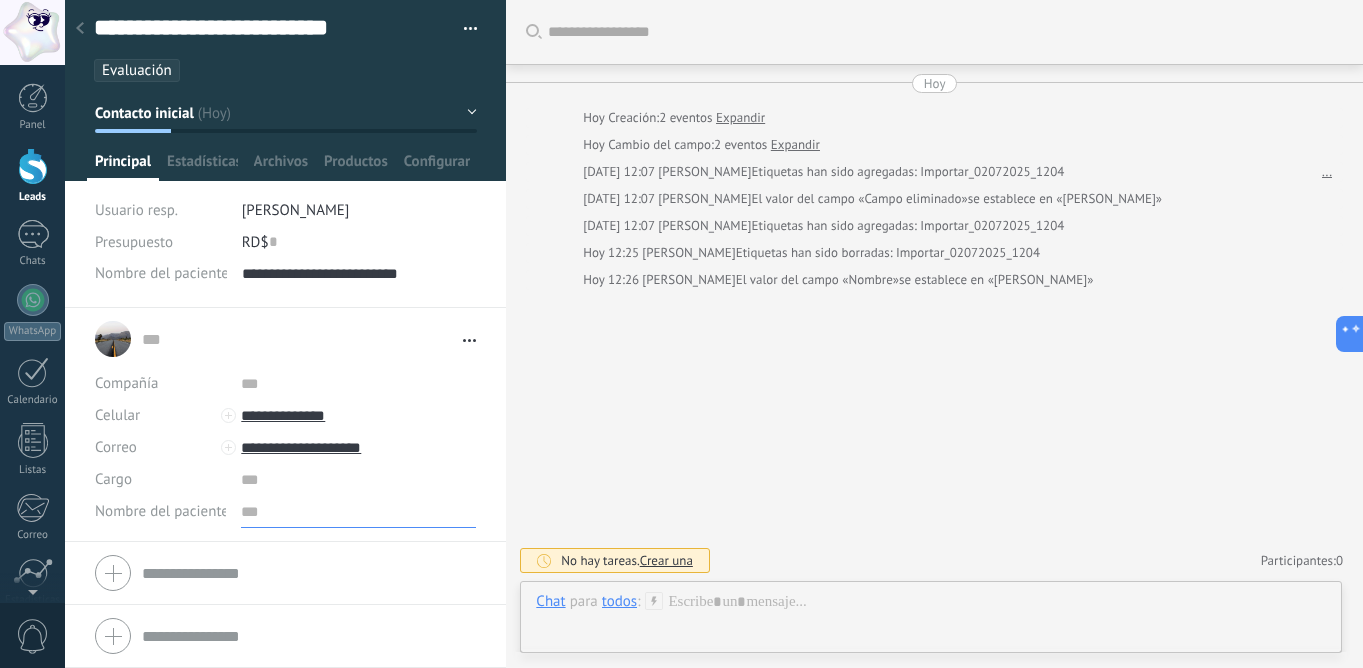 paste on "**********" 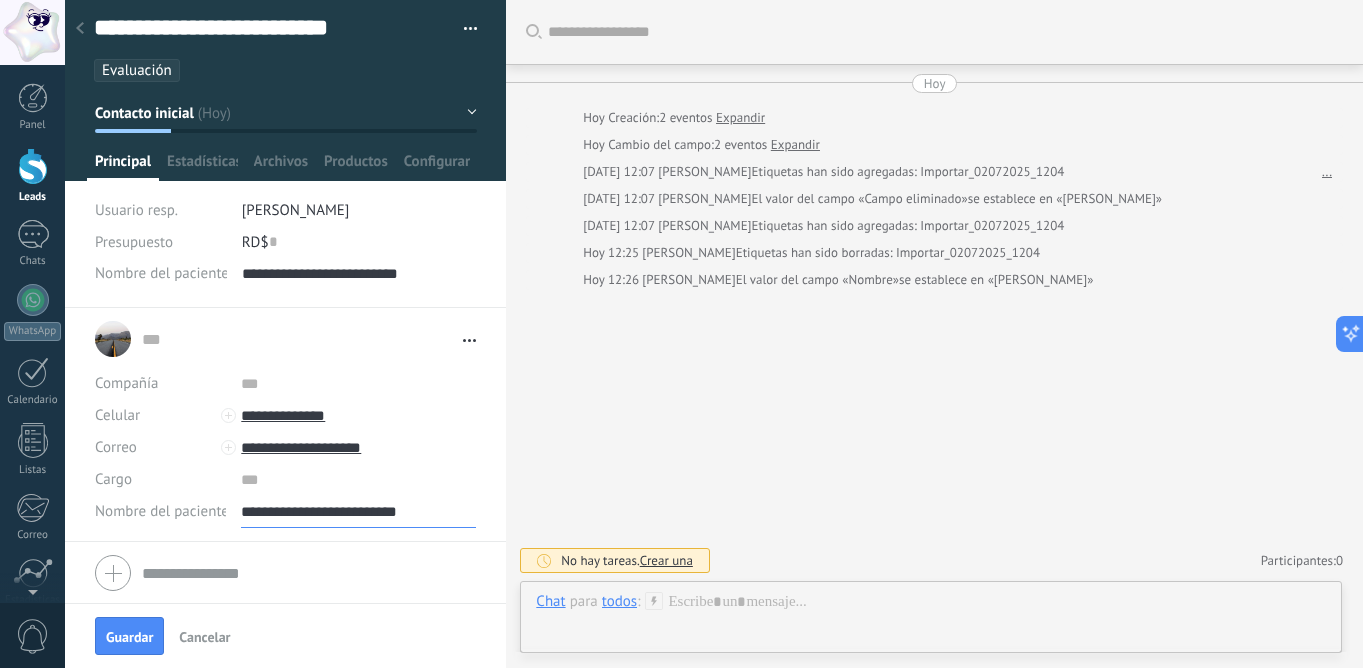 type on "**********" 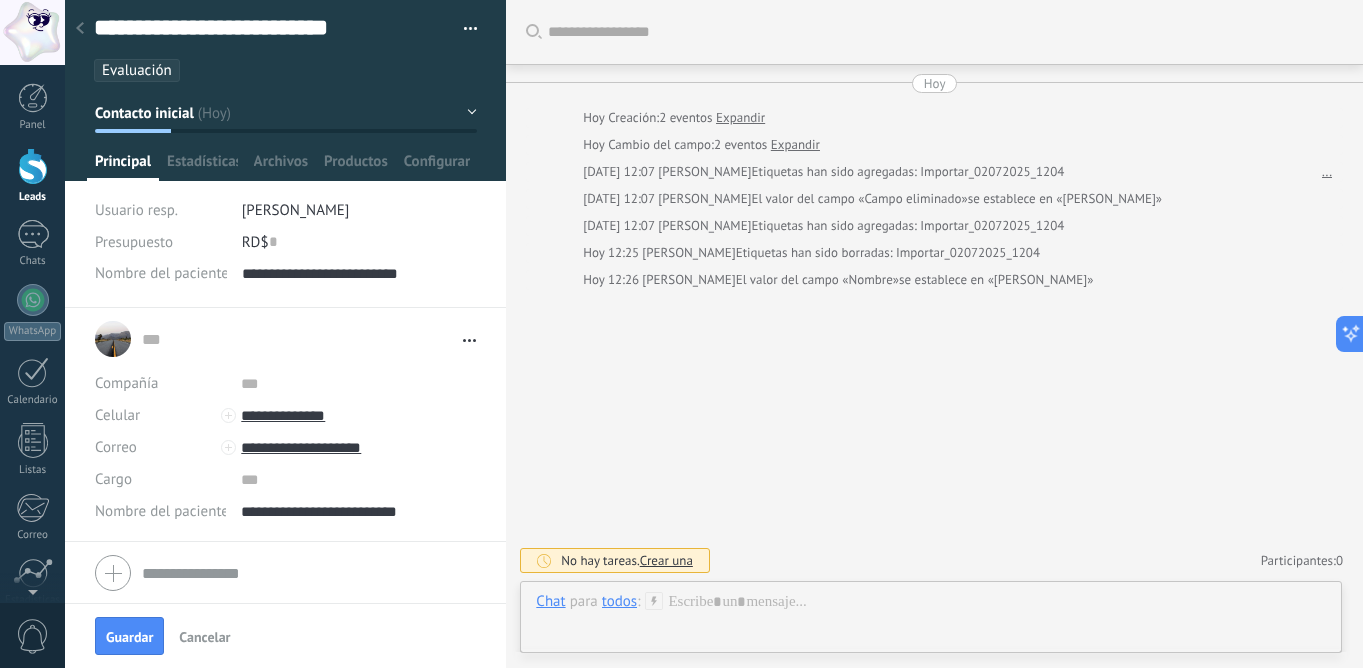 click on "Guardar
Cancelar" at bounding box center [285, 635] 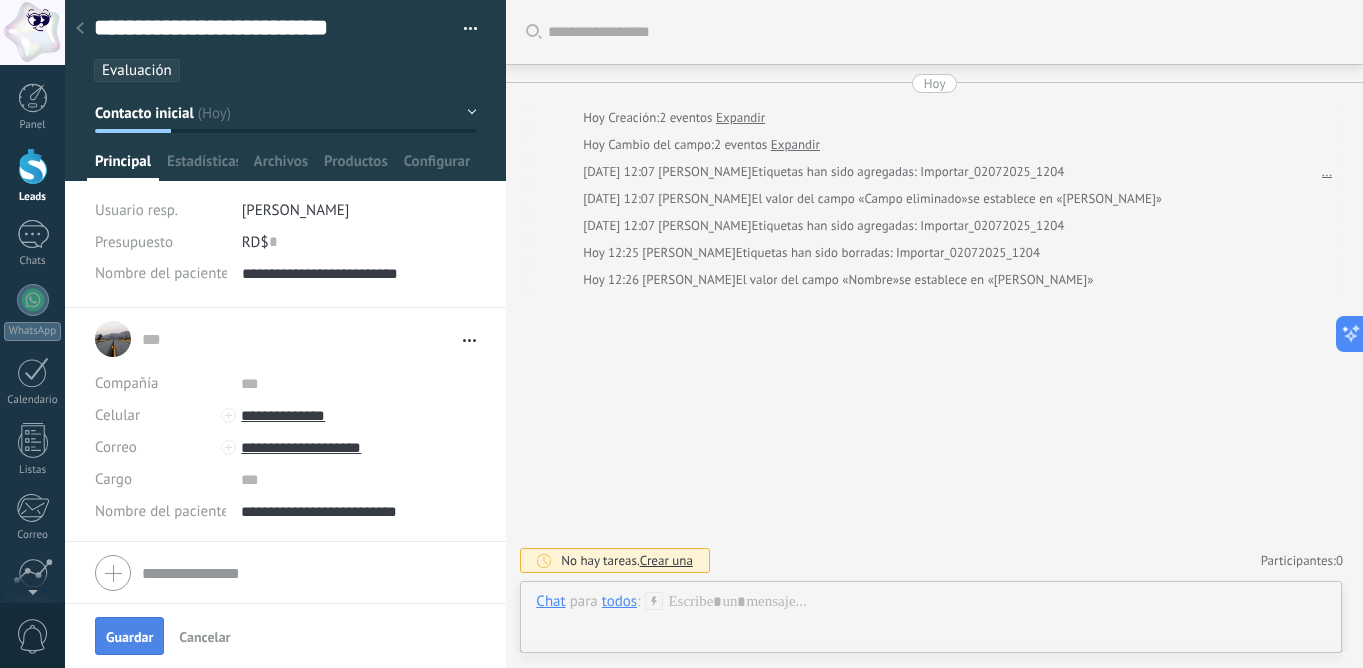 click on "Guardar" at bounding box center [129, 637] 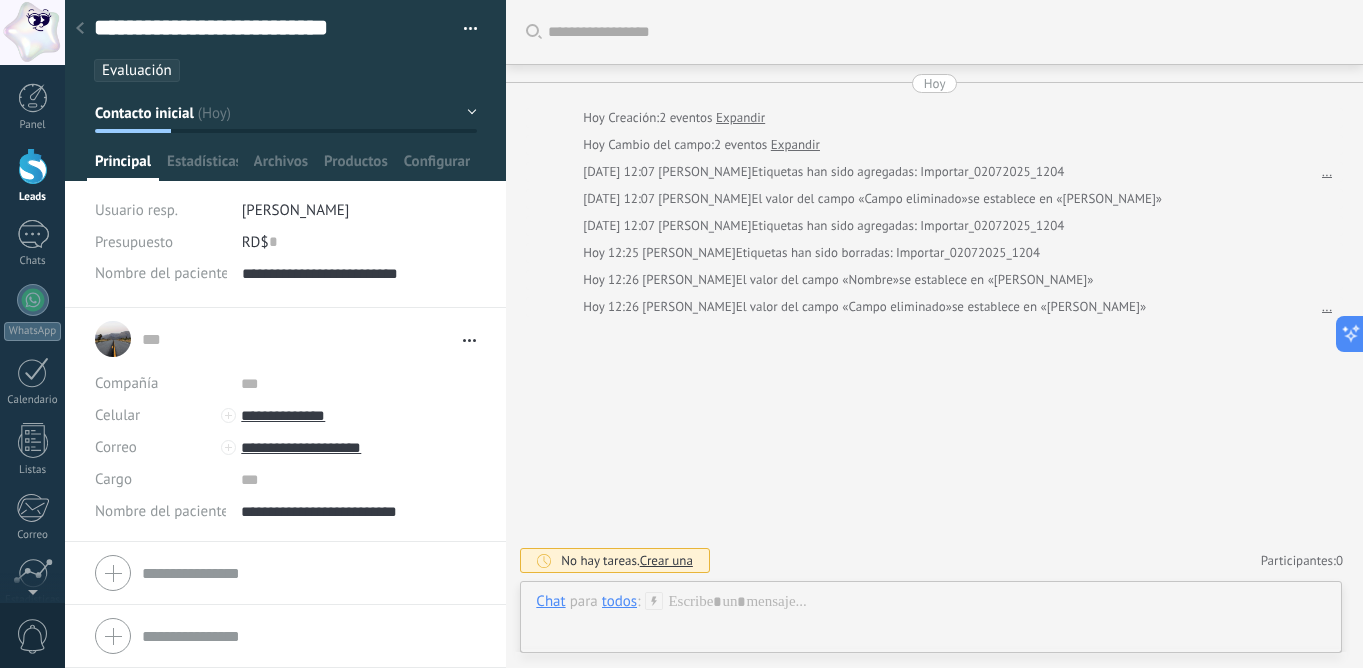 click at bounding box center [80, 29] 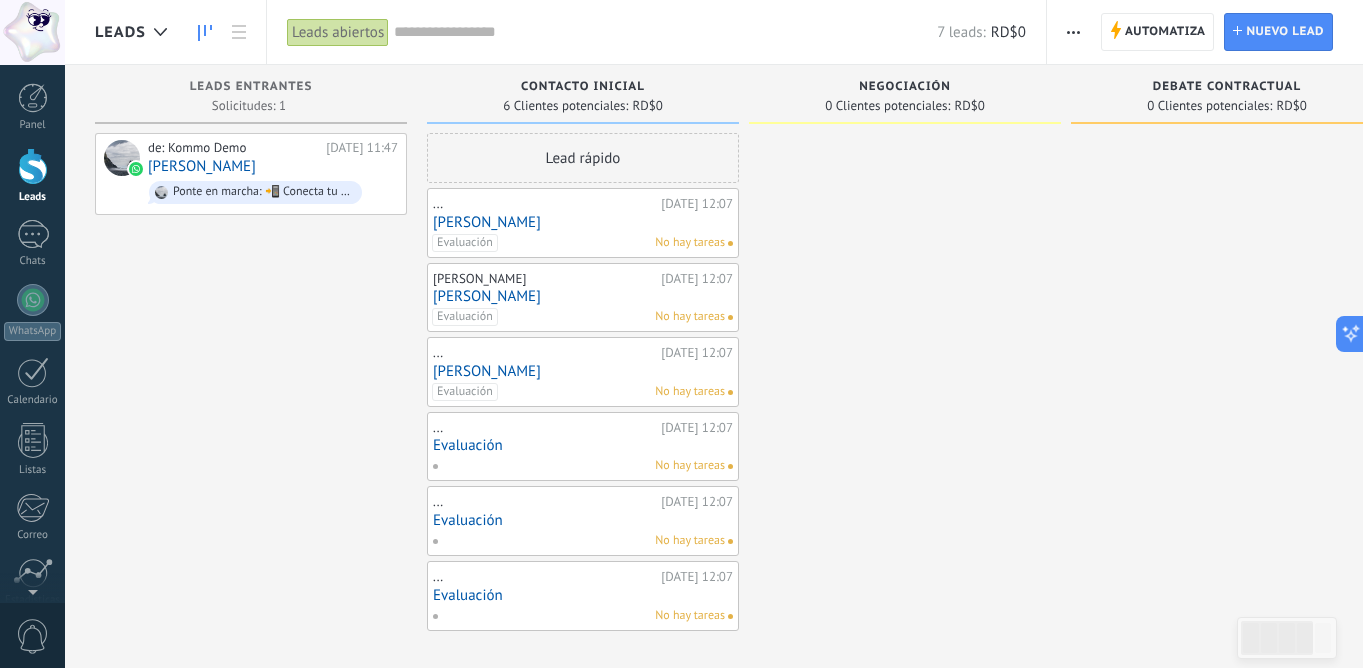 click on "Evaluación" at bounding box center [583, 445] 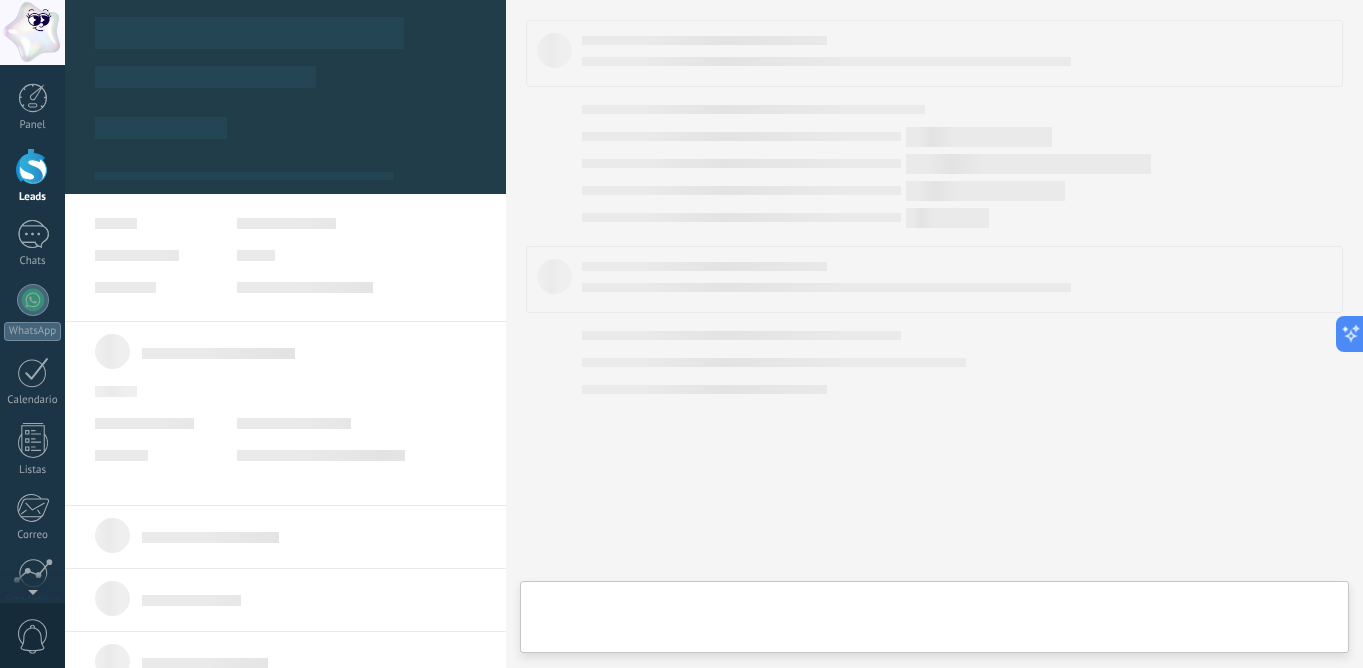 type on "**********" 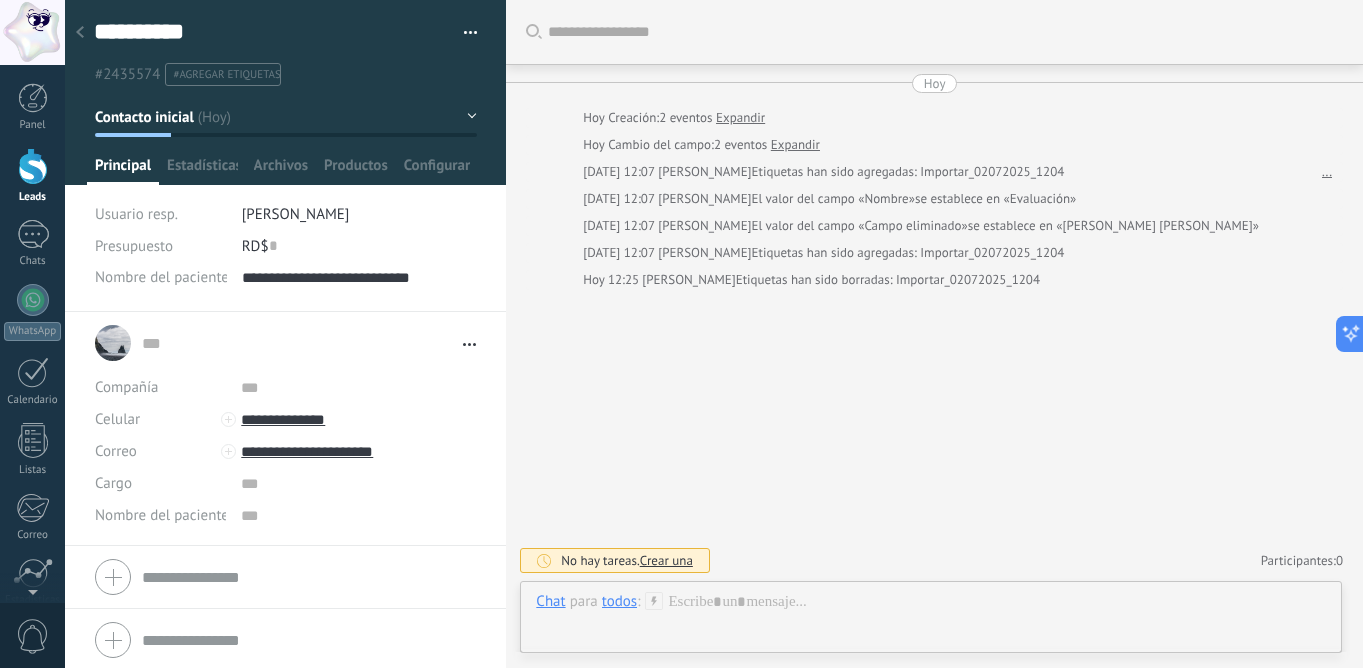 scroll, scrollTop: 30, scrollLeft: 0, axis: vertical 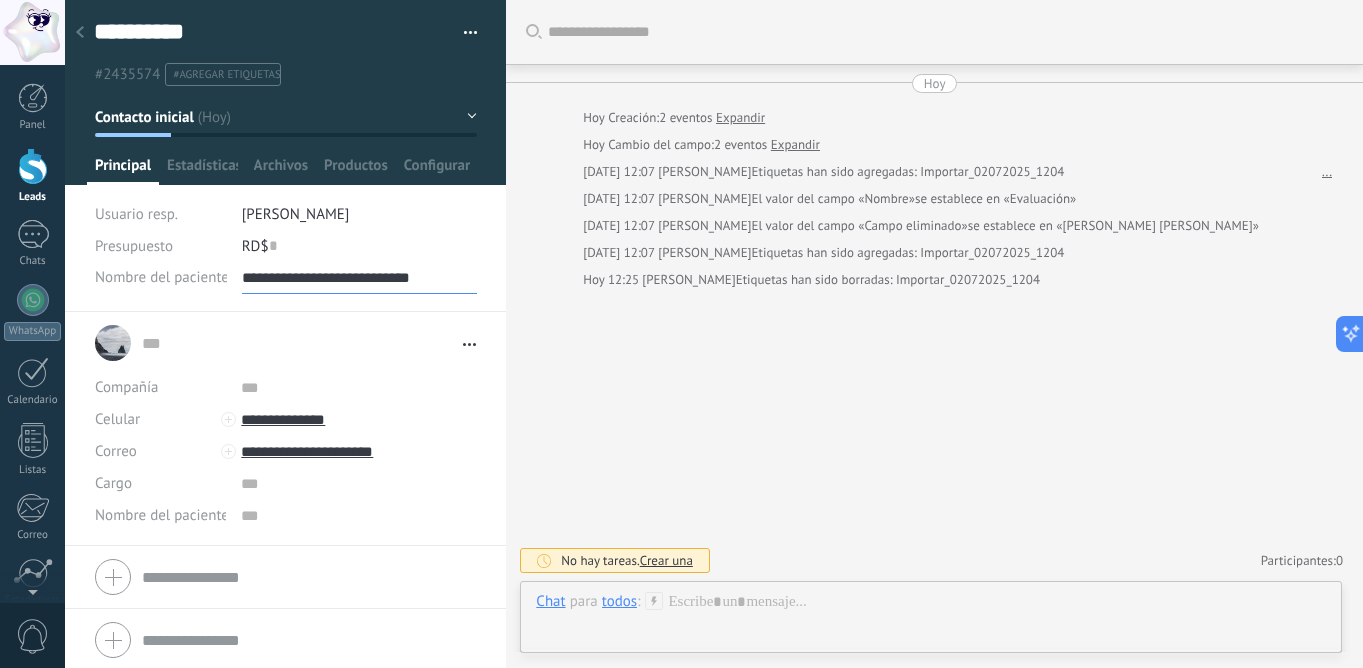 click on "**********" at bounding box center [360, 278] 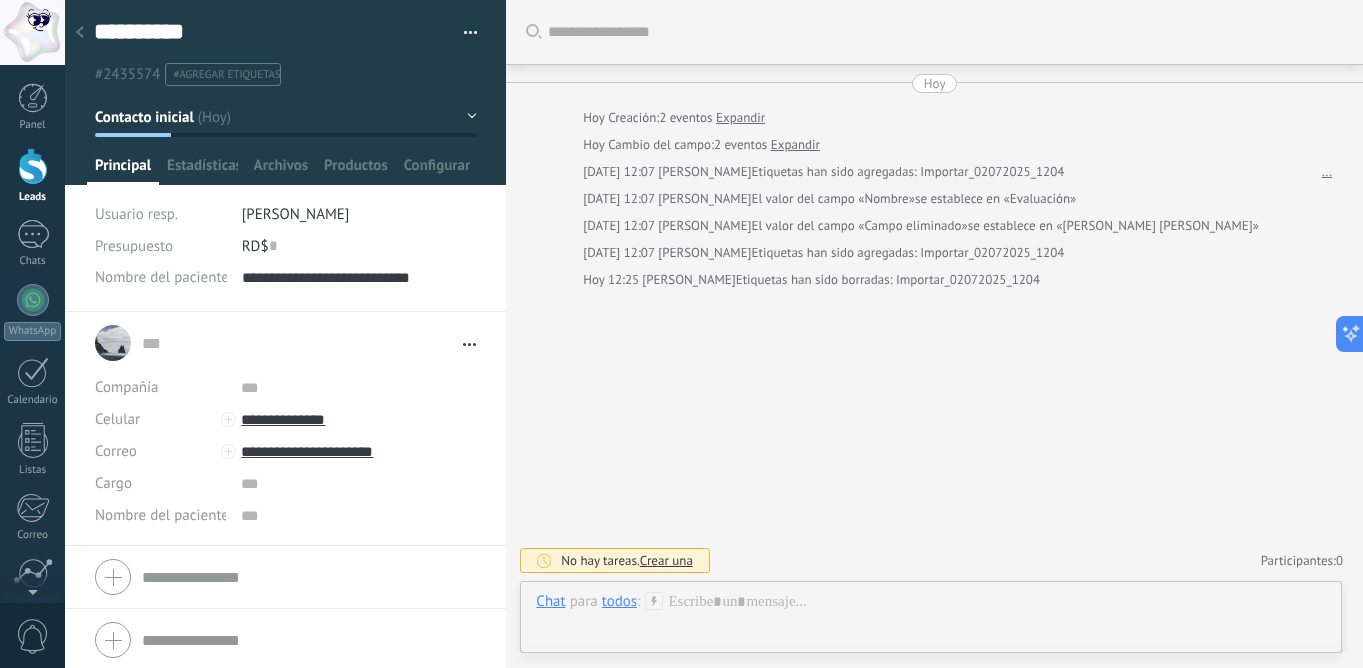 click on "#2435574
#agregar etiquetas" at bounding box center [282, 74] 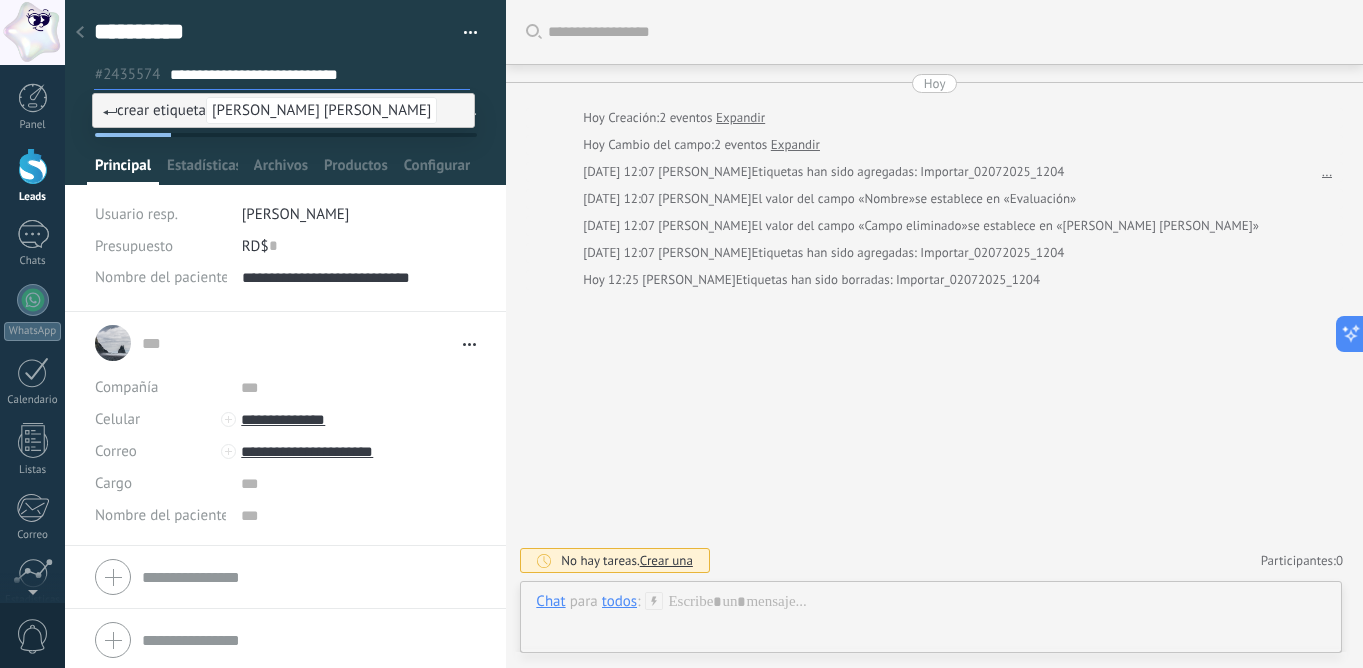 type on "**********" 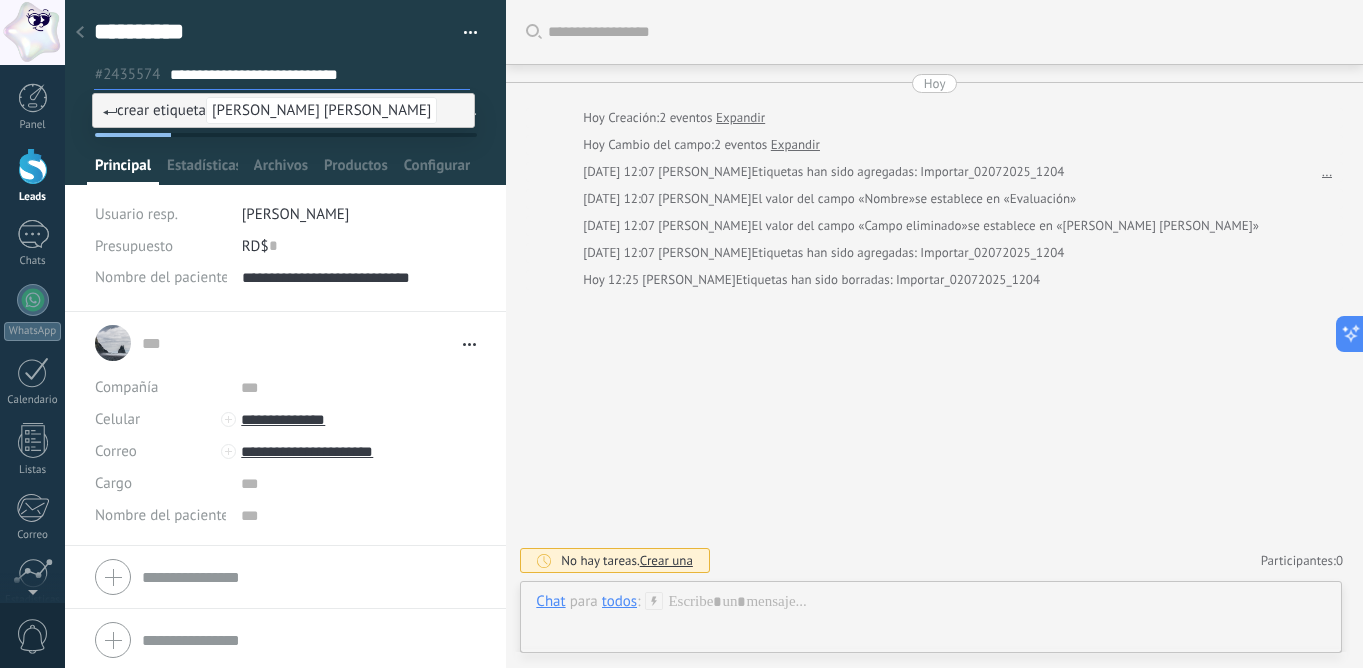 click on "**********" at bounding box center [319, 74] 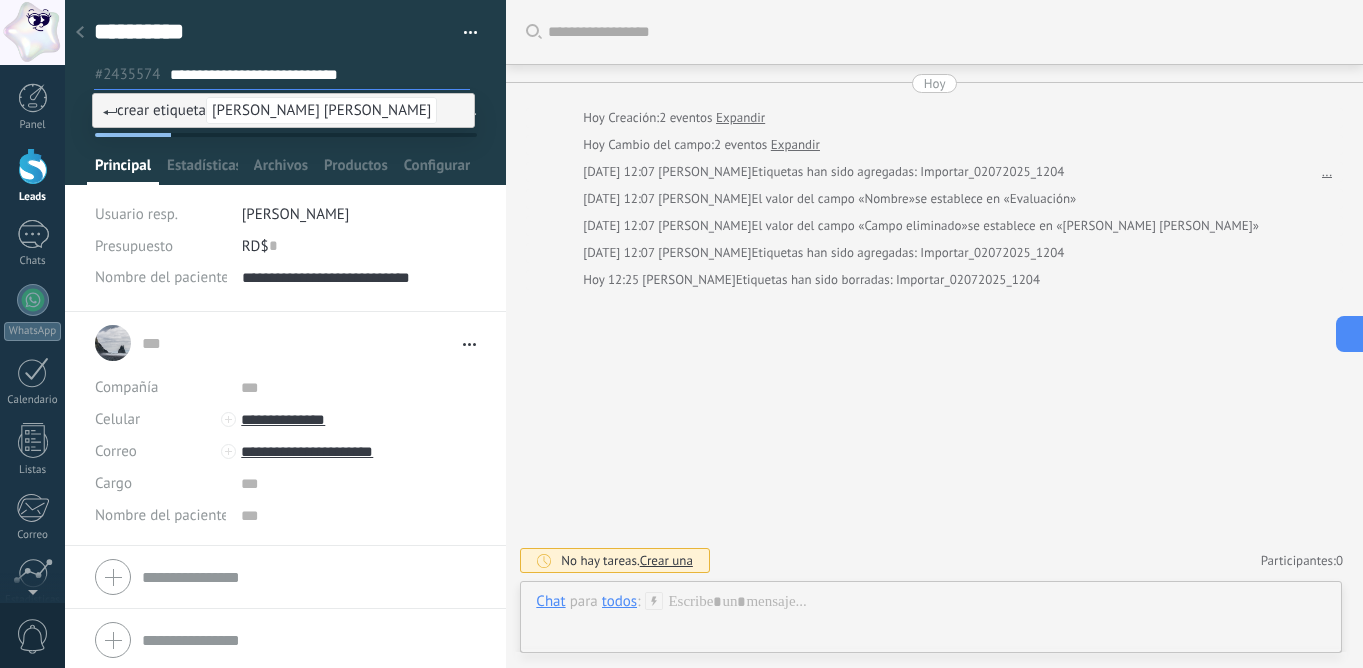 click on "**********" at bounding box center (319, 74) 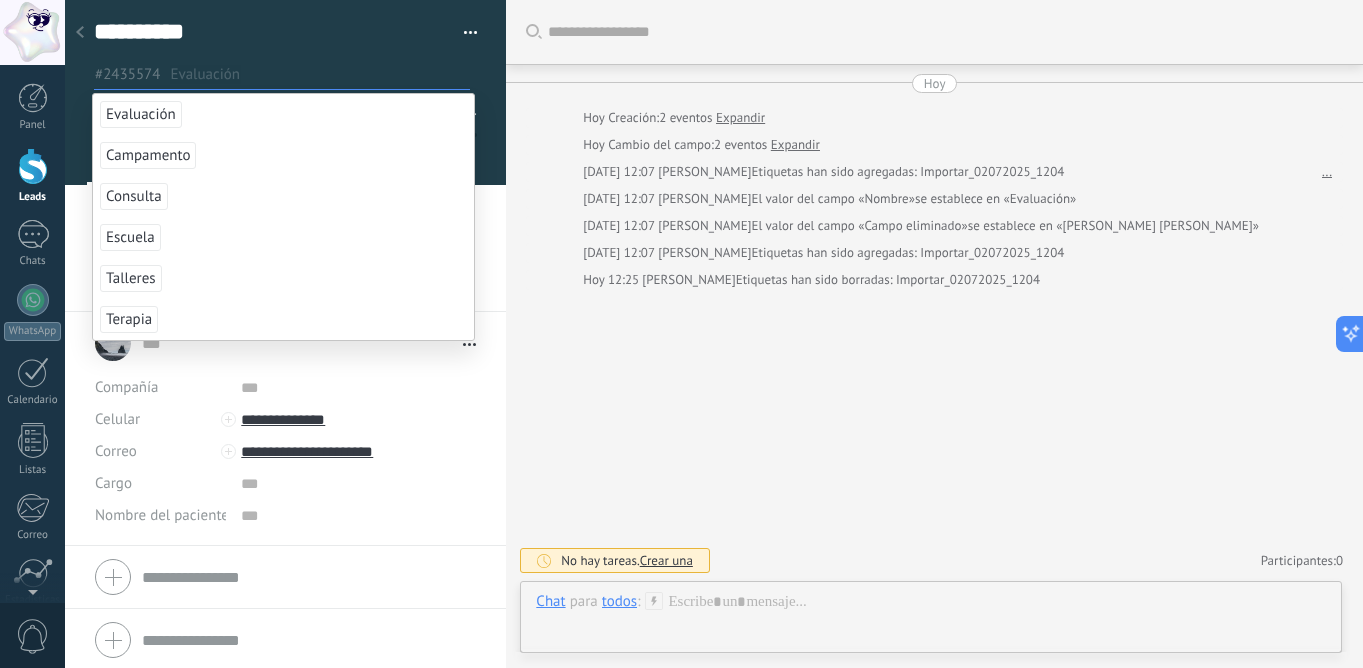 type 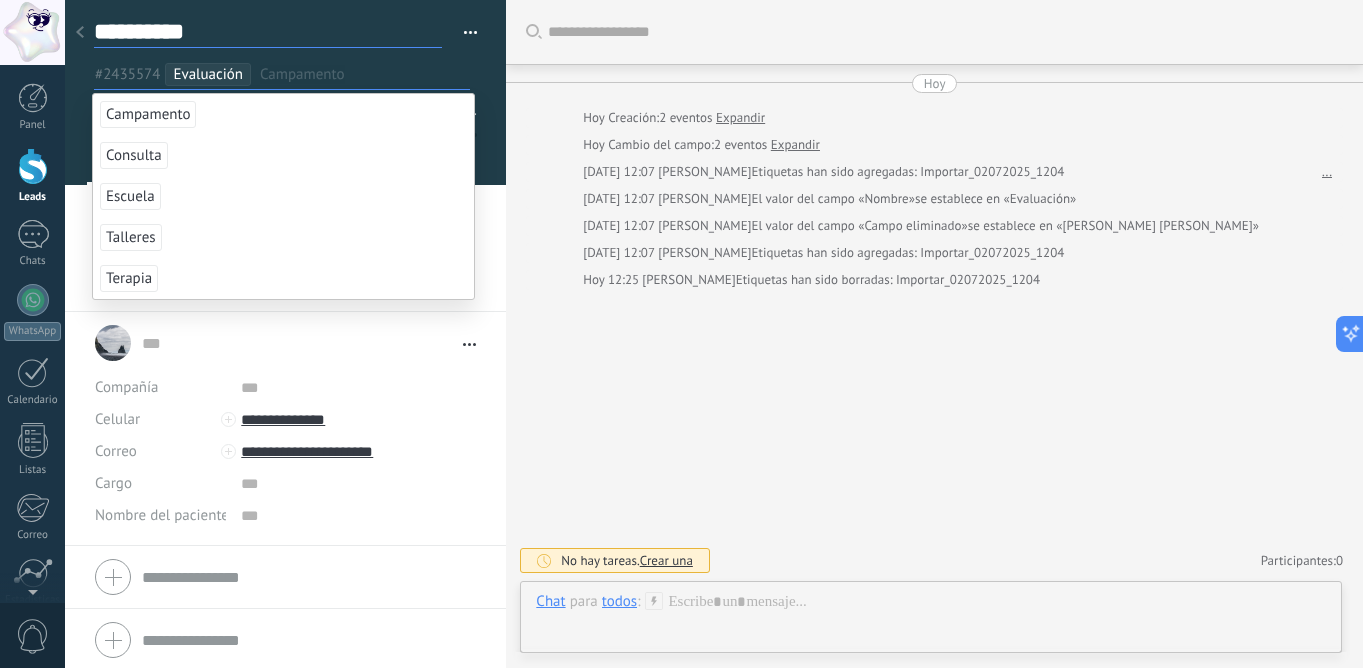 click on "**********" at bounding box center [268, 32] 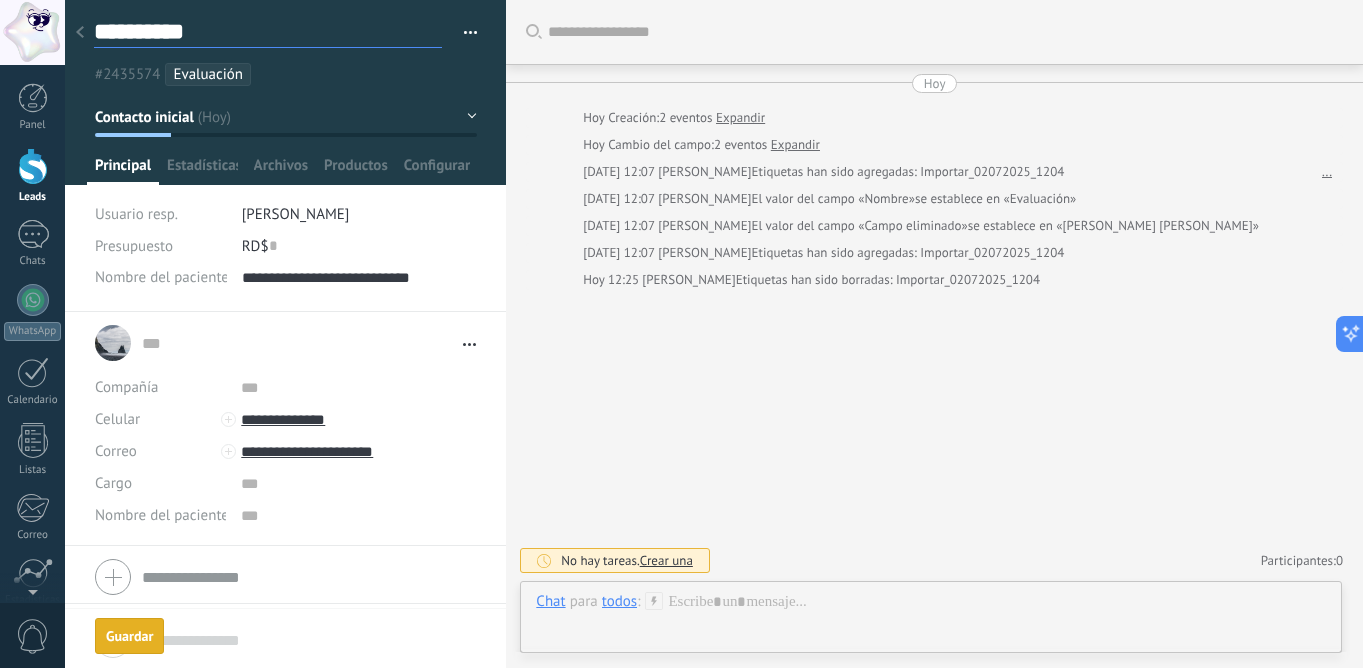 click on "**********" at bounding box center [268, 32] 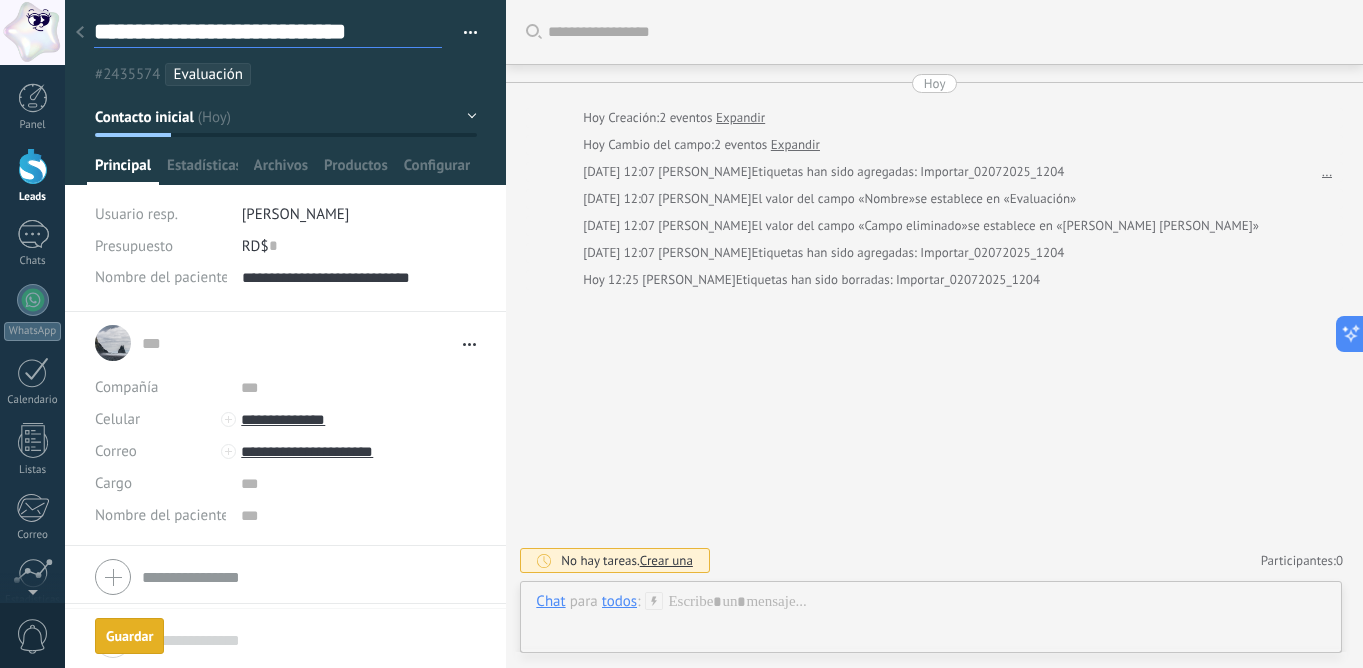 scroll, scrollTop: 30, scrollLeft: 0, axis: vertical 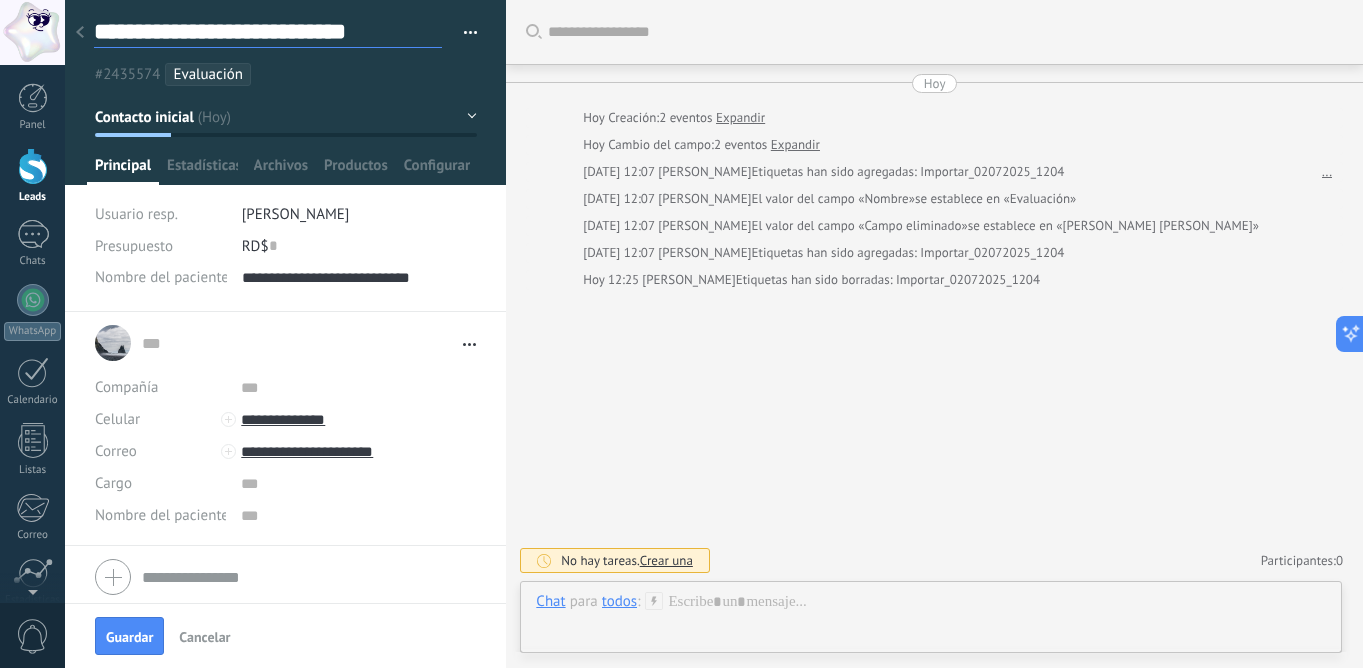 type on "**********" 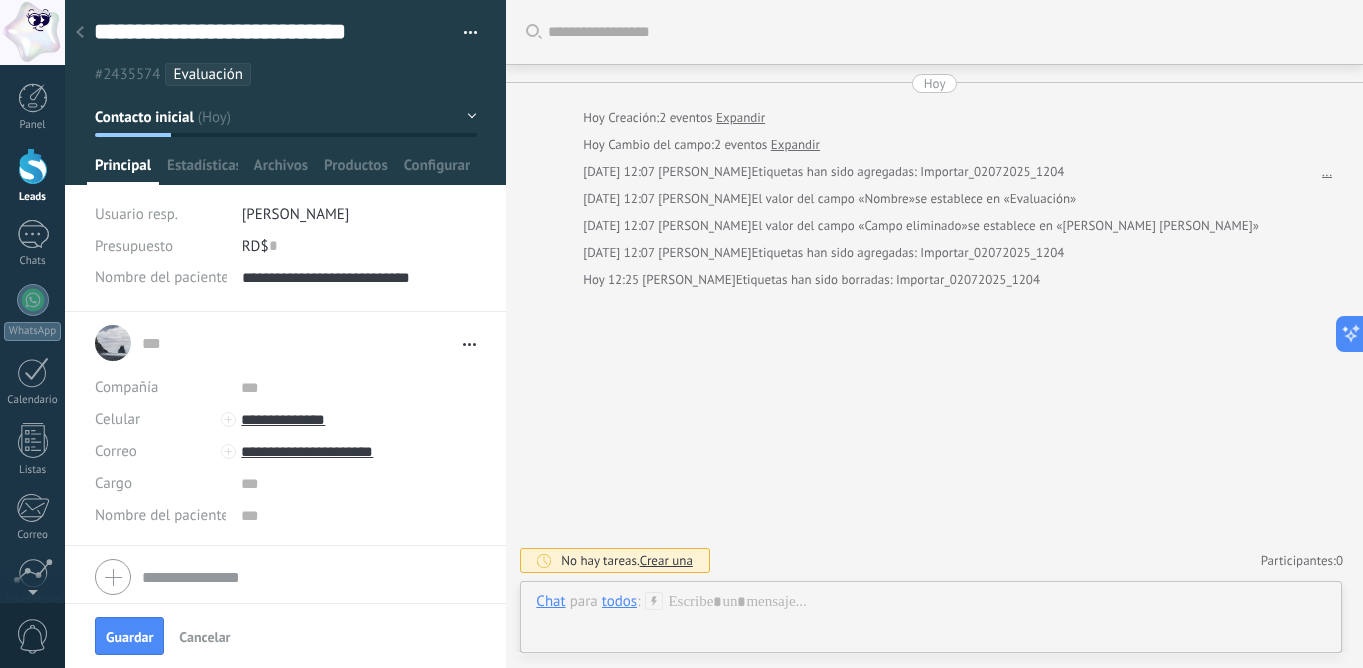 click on "Nombre del paciente" at bounding box center [161, 278] 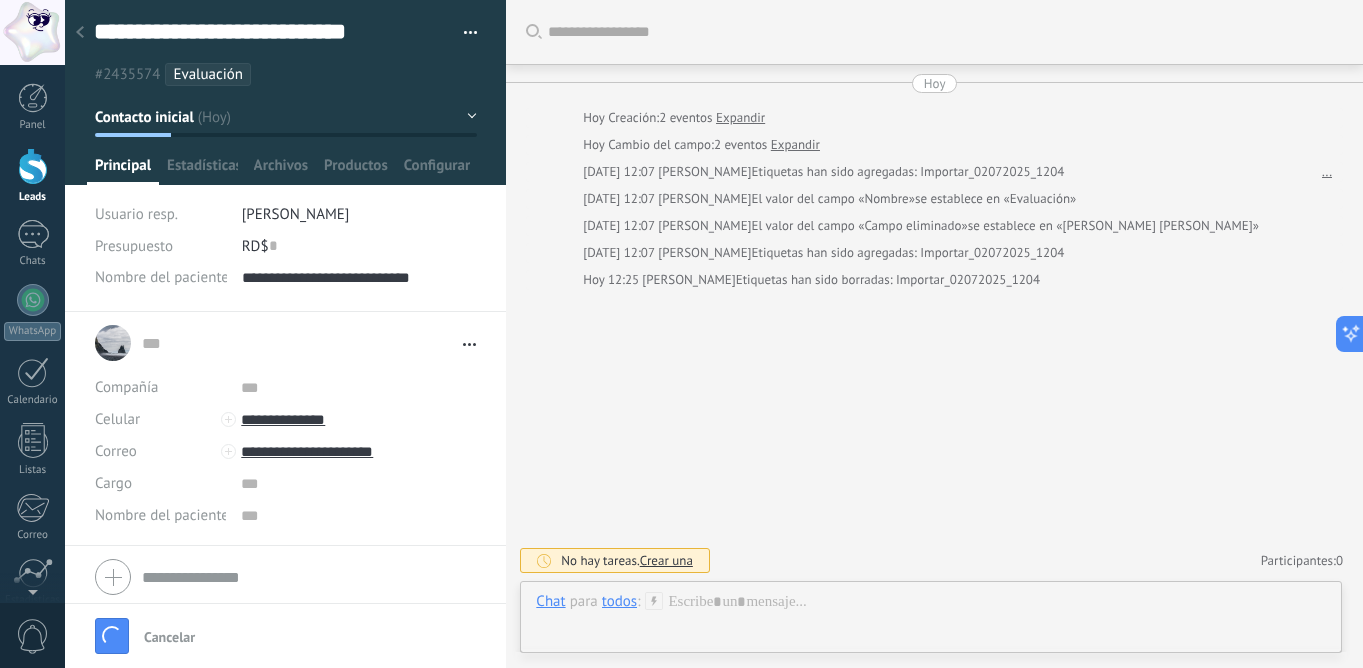 type on "**********" 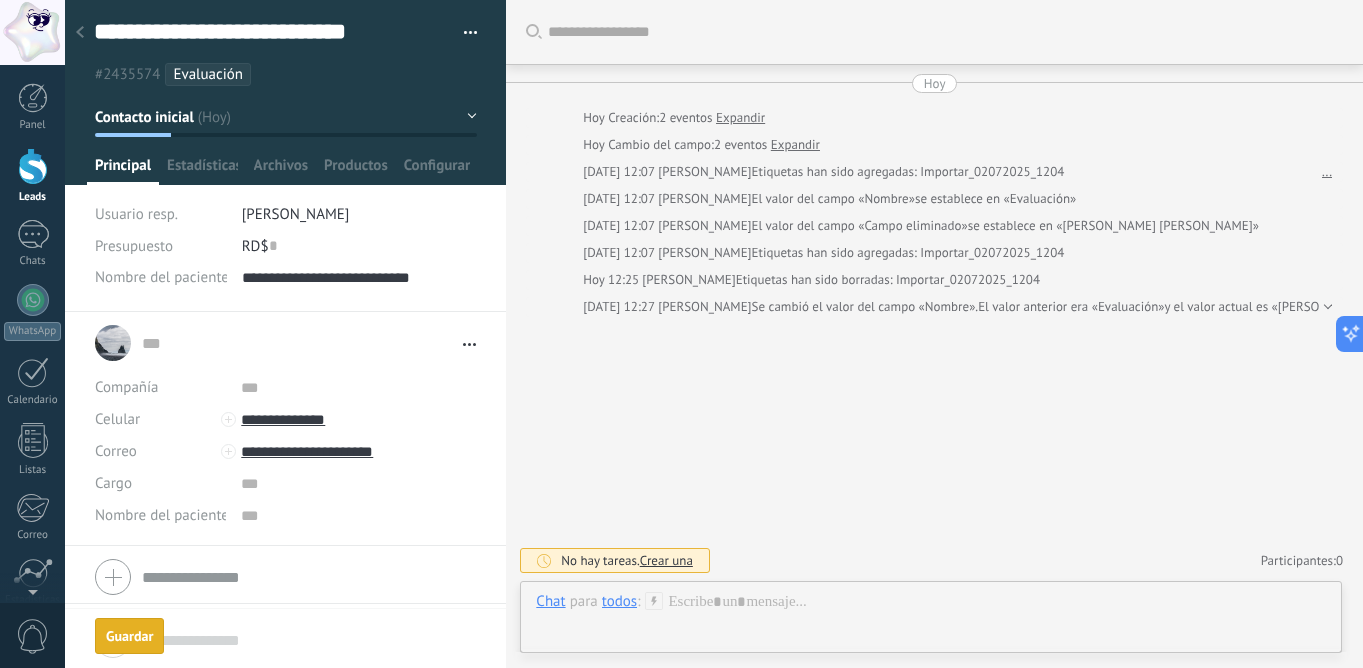 scroll, scrollTop: 30, scrollLeft: 0, axis: vertical 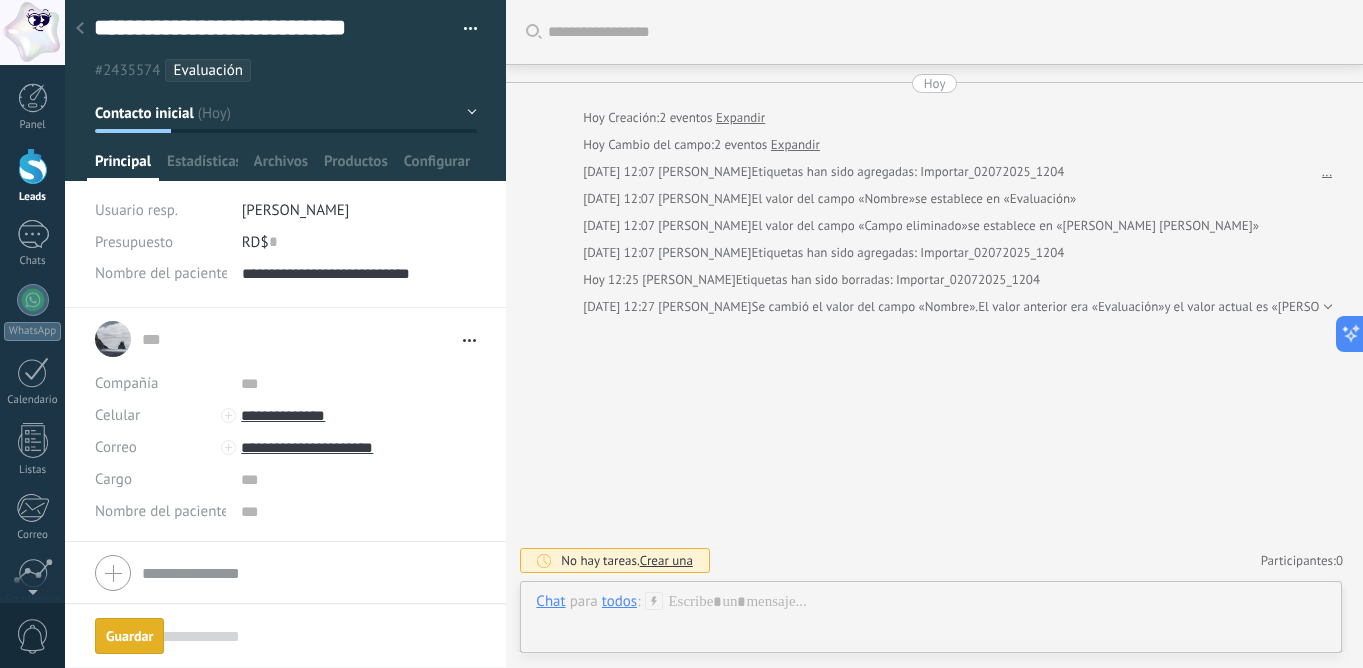click on "Nombre del paciente" at bounding box center [162, 511] 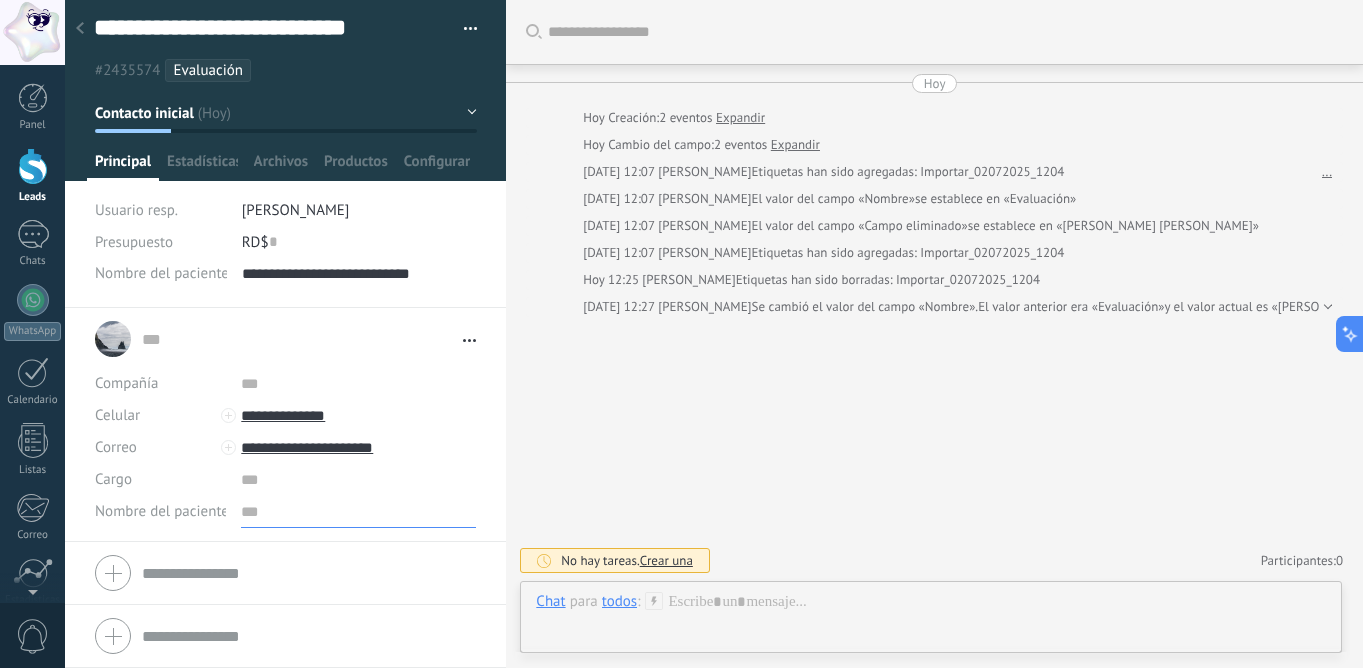 paste on "**********" 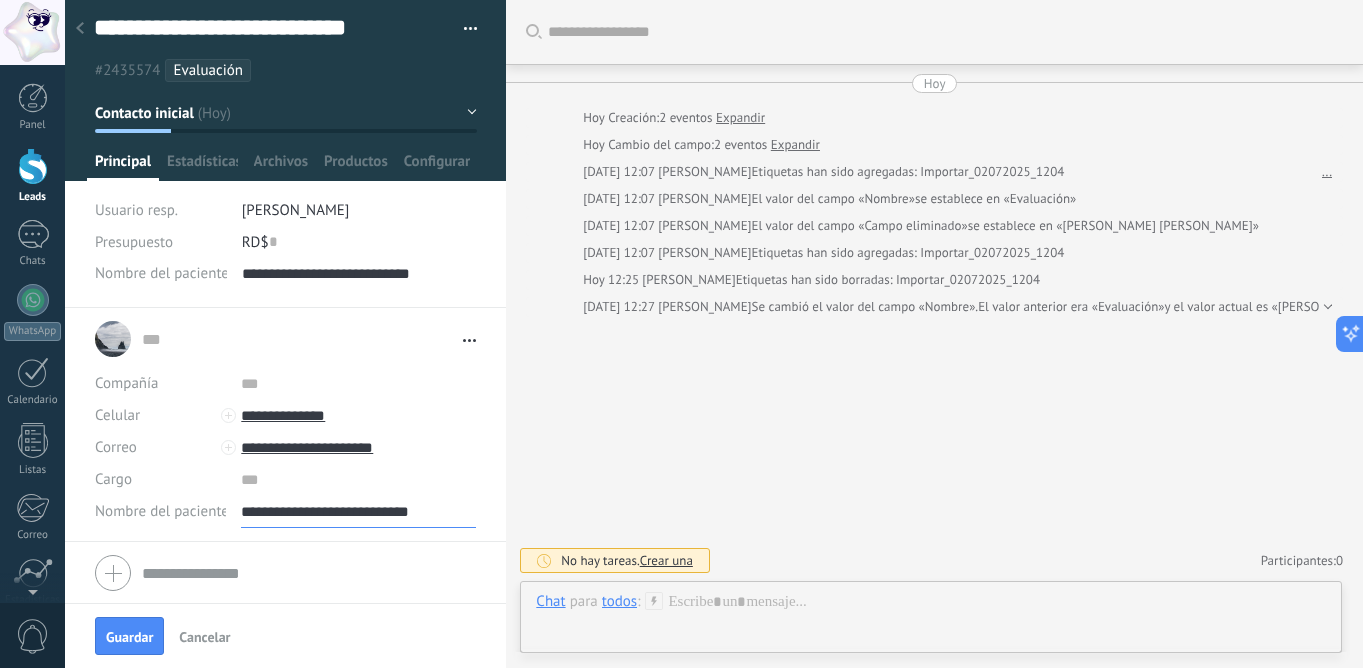 type on "**********" 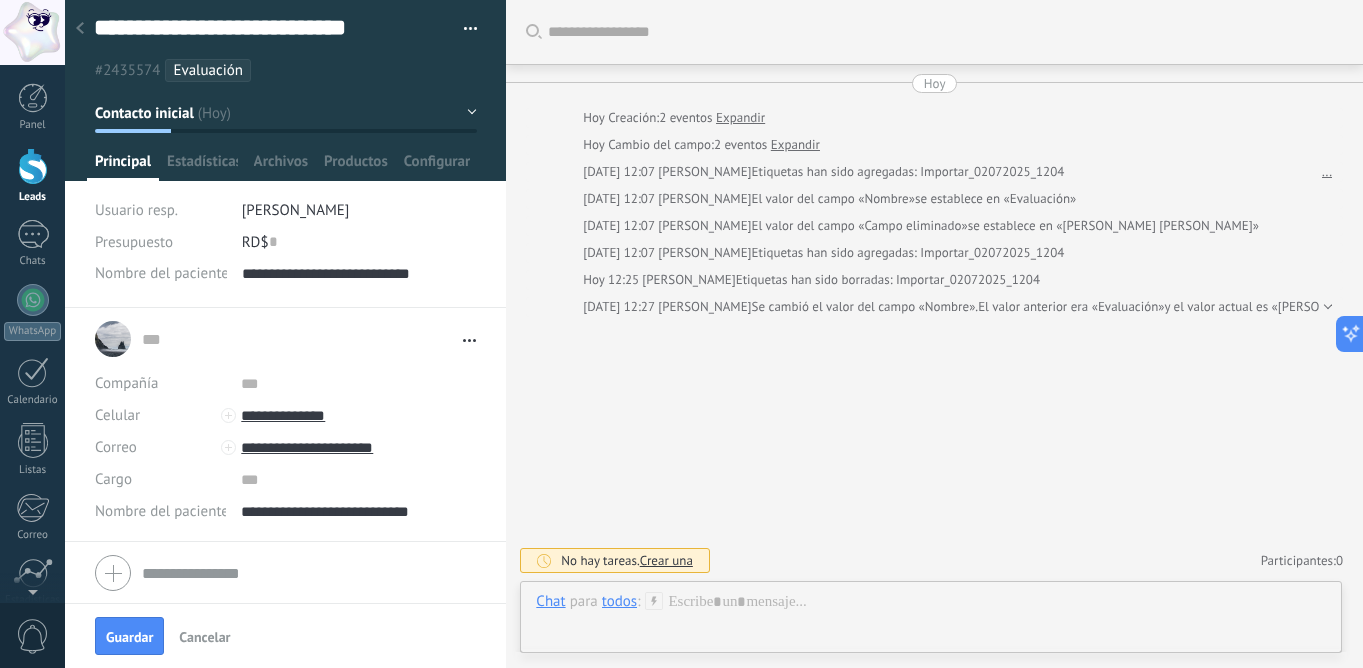 click on "Guardar
Cancelar" at bounding box center [285, 635] 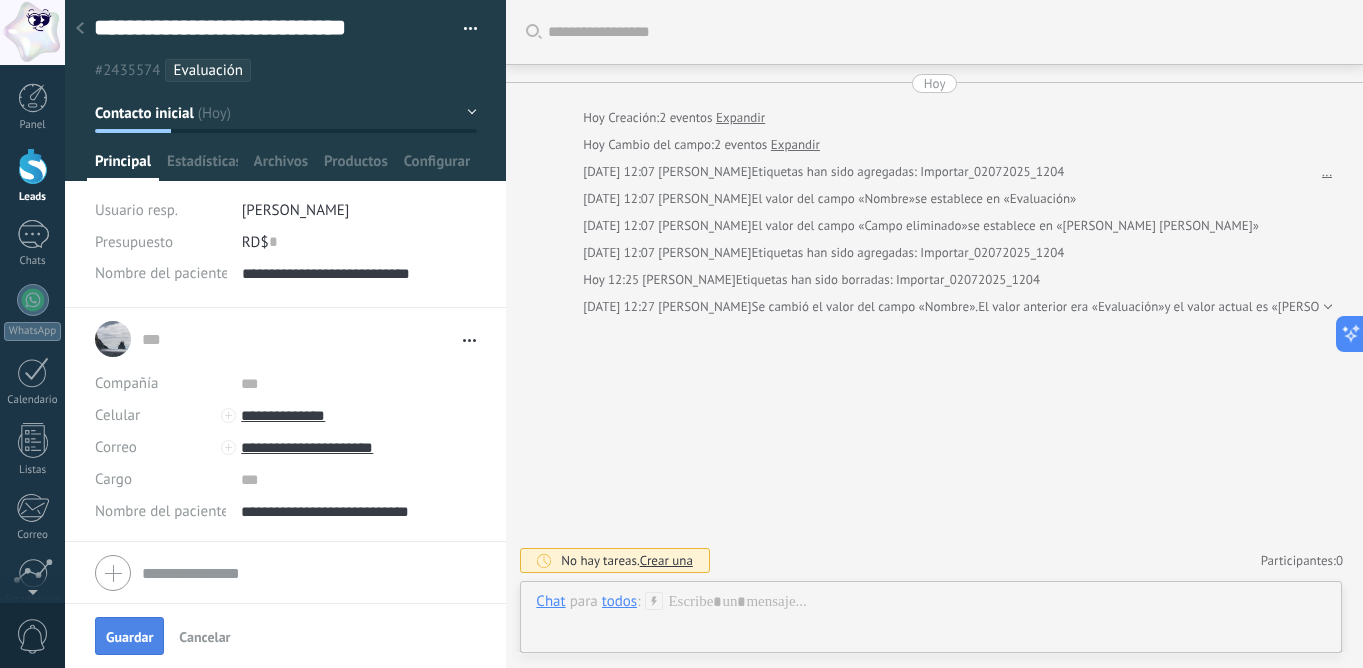 click on "Guardar" at bounding box center (129, 636) 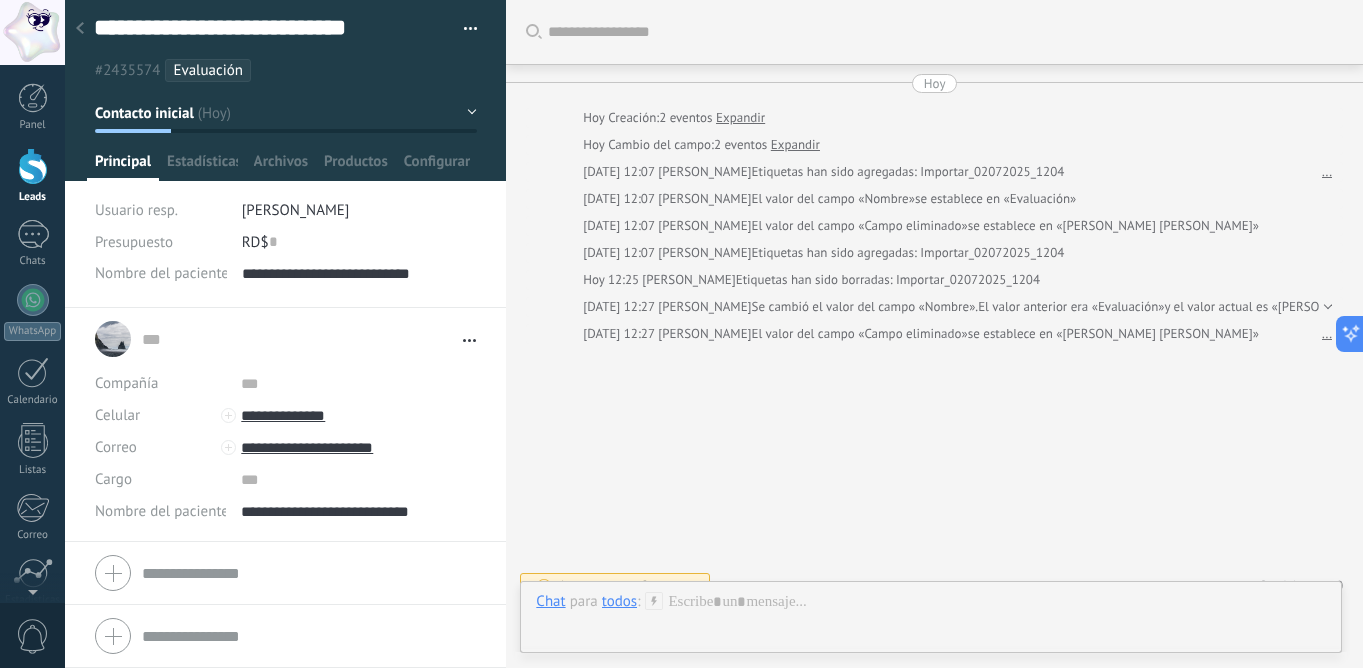 scroll, scrollTop: 25, scrollLeft: 0, axis: vertical 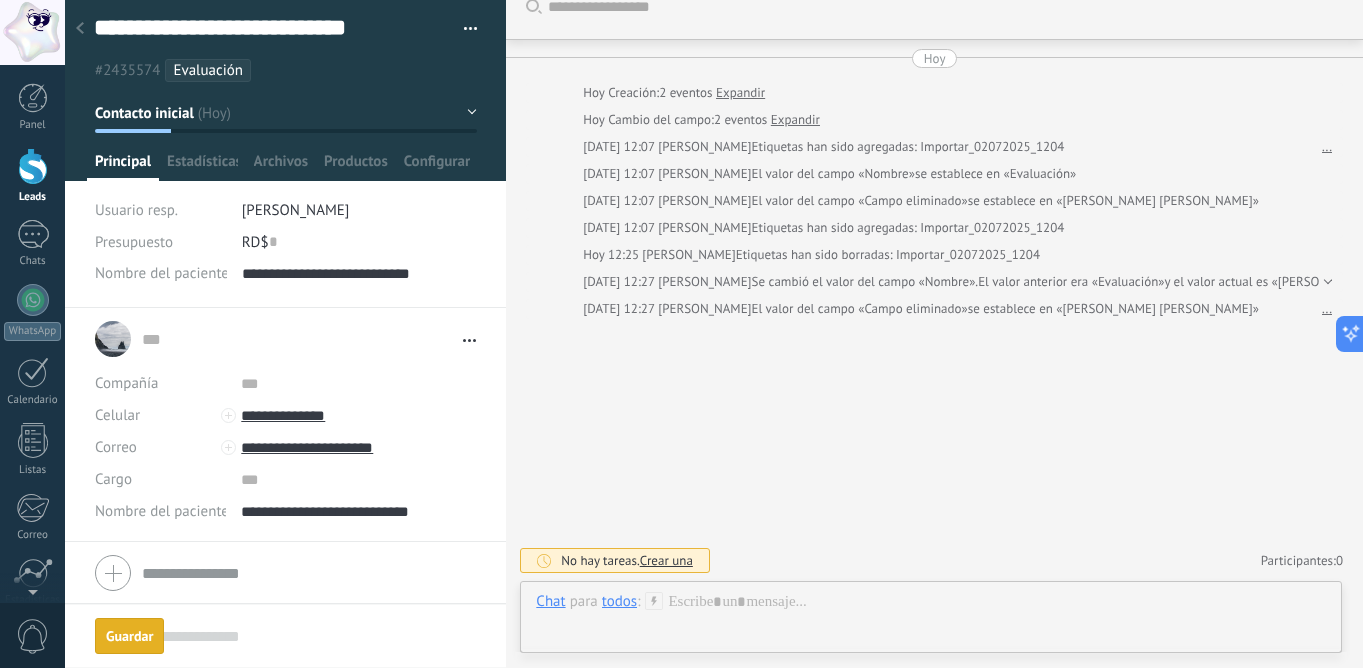 click at bounding box center (80, 29) 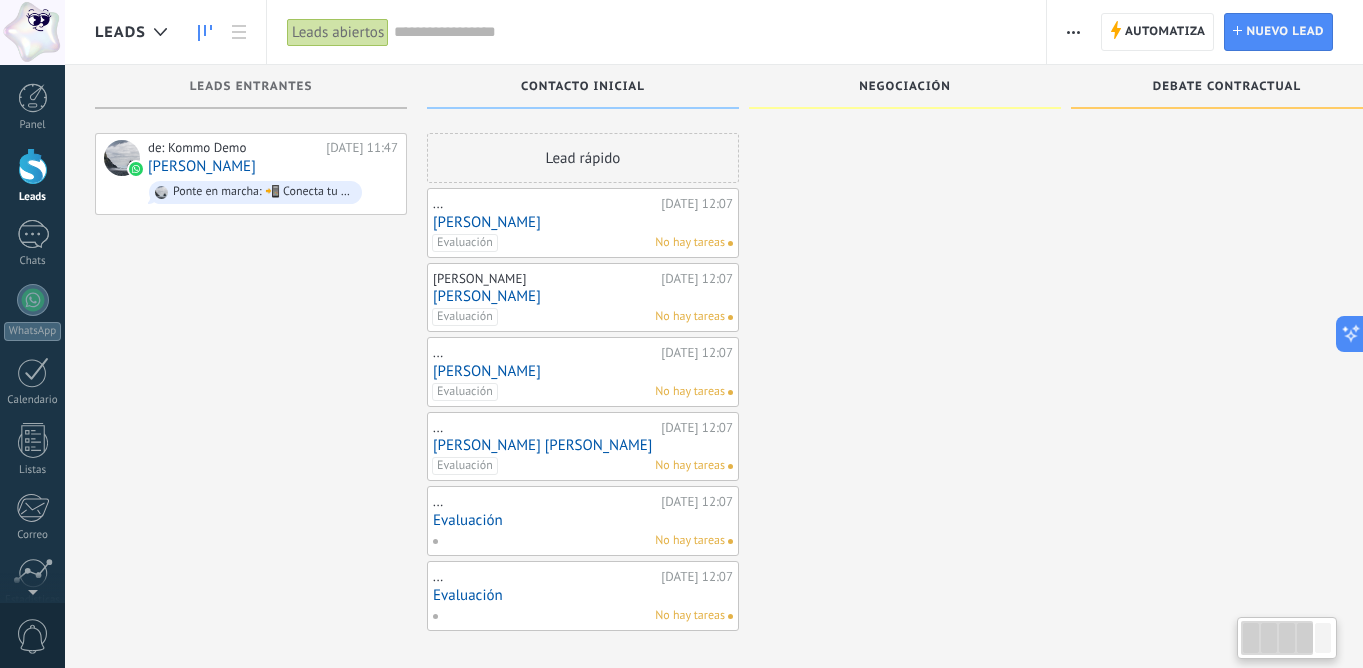 click on ".abccls-1,.abccls-2{fill-rule:evenodd}.abccls-2{fill:#fff} .abfcls-1{fill:none}.abfcls-2{fill:#fff} .abncls-1{isolation:isolate}.abncls-2{opacity:.06}.abncls-2,.abncls-3,.abncls-6{mix-blend-mode:multiply}.abncls-3{opacity:.15}.abncls-4,.abncls-8{fill:#fff}.abncls-5{fill:url(#abnlinear-gradient)}.abncls-6{opacity:.04}.abncls-7{fill:url(#abnlinear-gradient-2)}.abncls-8{fill-rule:evenodd} .abqst0{fill:#ffa200} .abwcls-1{fill:#252525} .cls-1{isolation:isolate} .acicls-1{fill:none} .aclcls-1{fill:#232323} .acnst0{display:none} .addcls-1,.addcls-2{fill:none;stroke-miterlimit:10}.addcls-1{stroke:#dfe0e5}.addcls-2{stroke:#a1a7ab} .adecls-1,.adecls-2{fill:none;stroke-miterlimit:10}.adecls-1{stroke:#dfe0e5}.adecls-2{stroke:#a1a7ab} .adqcls-1{fill:#8591a5;fill-rule:evenodd} .aeccls-1{fill:#5c9f37} .aeecls-1{fill:#f86161} .aejcls-1{fill:#8591a5;fill-rule:evenodd} .aekcls-1{fill-rule:evenodd} .aelcls-1{fill-rule:evenodd;fill:currentColor} .aemcls-1{fill-rule:evenodd;fill:currentColor} .aencls-2{fill:#f86161;opacity:.3}" at bounding box center (681, 334) 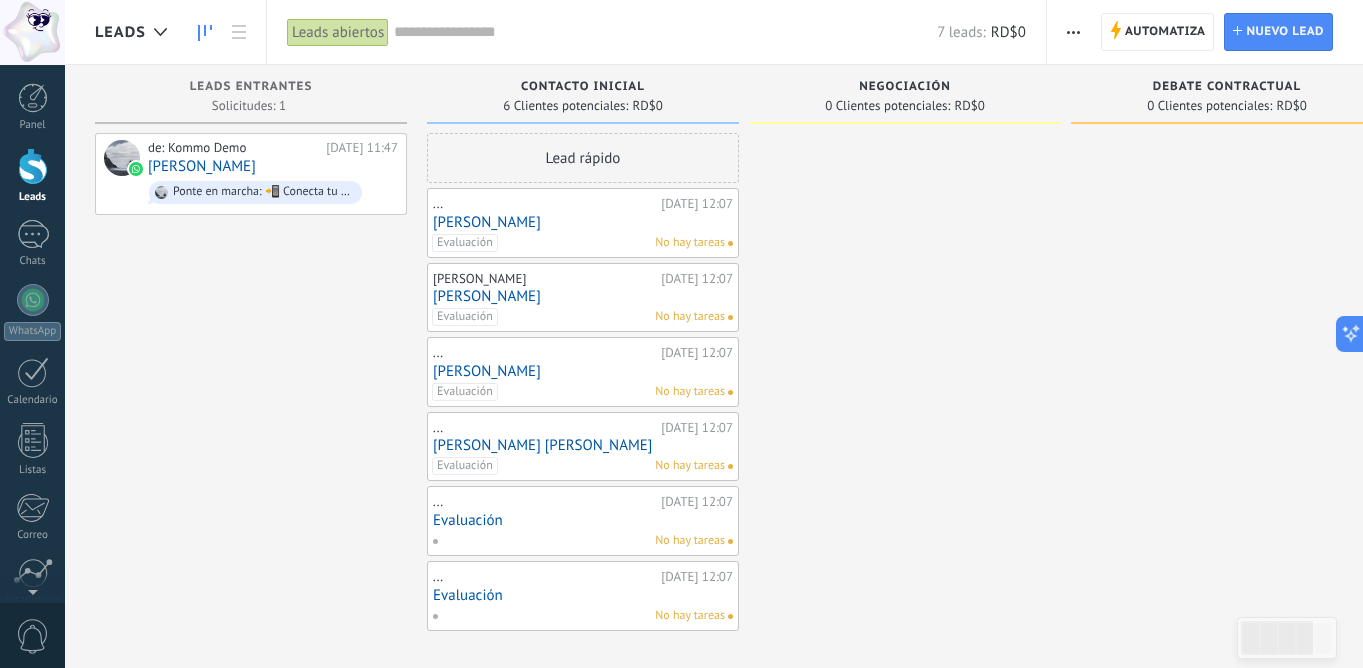 click on "Evaluación" at bounding box center [583, 520] 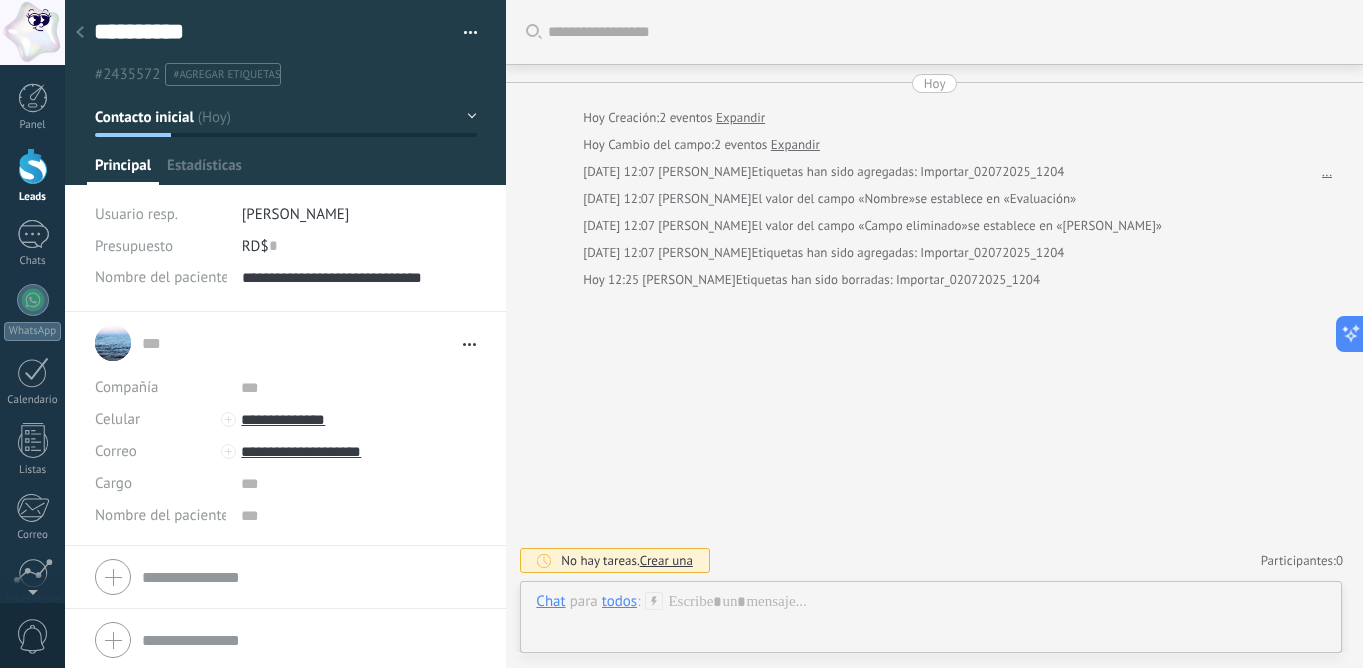 scroll, scrollTop: 30, scrollLeft: 0, axis: vertical 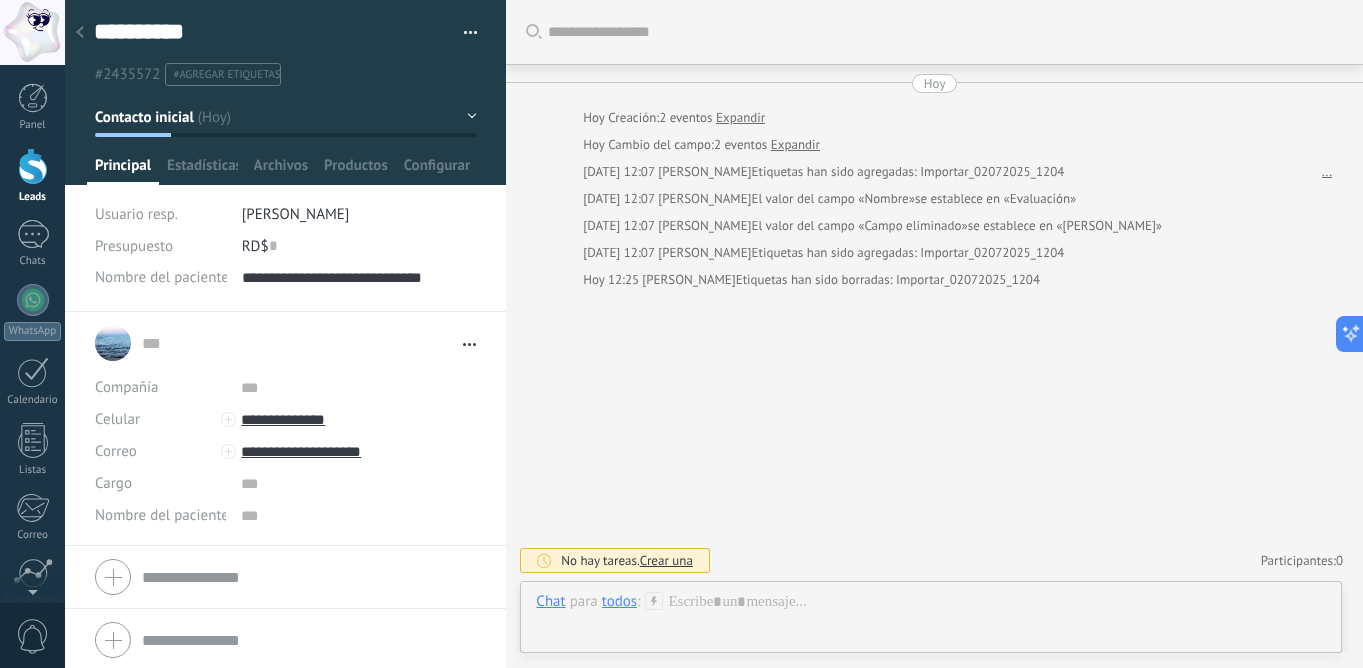 click on "#agregar etiquetas" at bounding box center (226, 75) 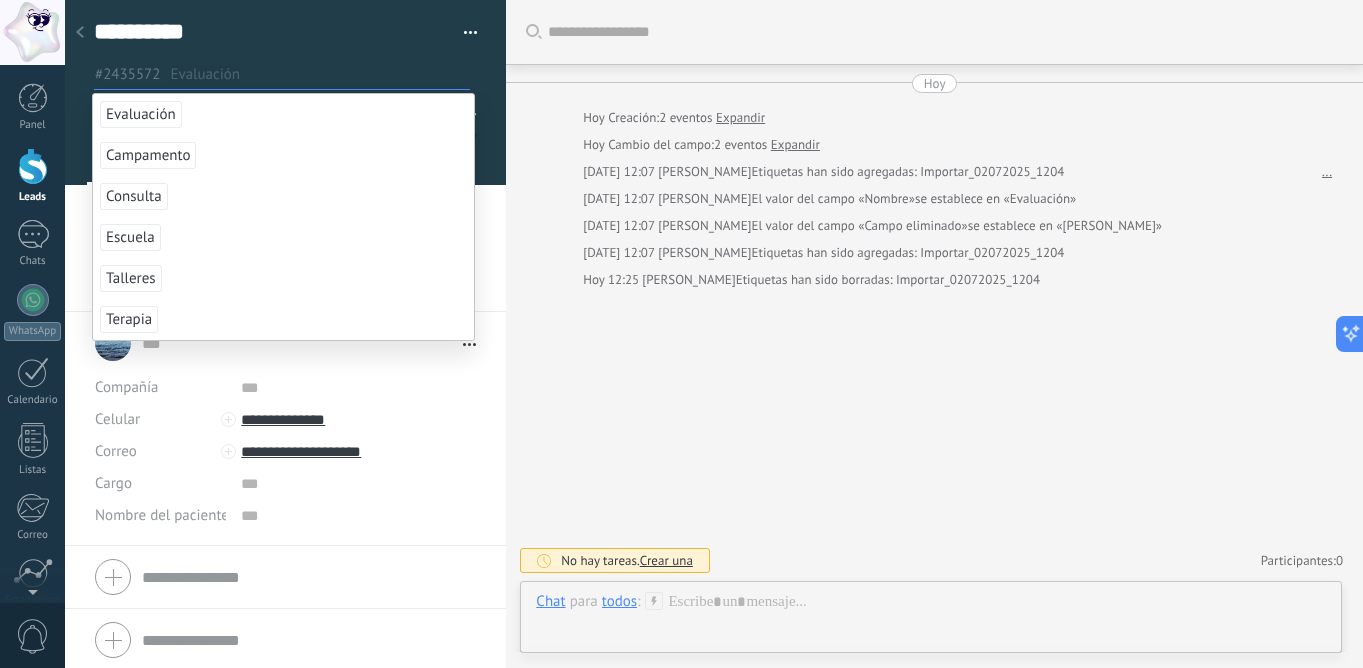 click on "Evaluación" at bounding box center (141, 114) 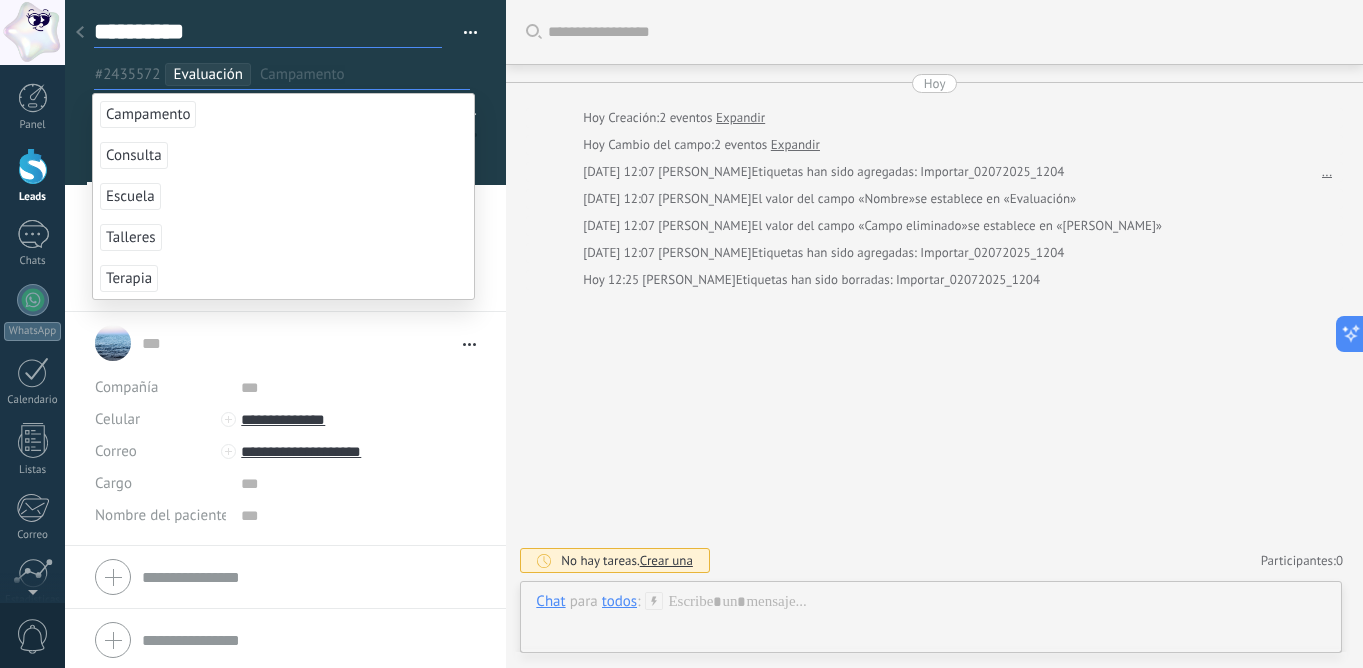 click on "**********" at bounding box center [268, 32] 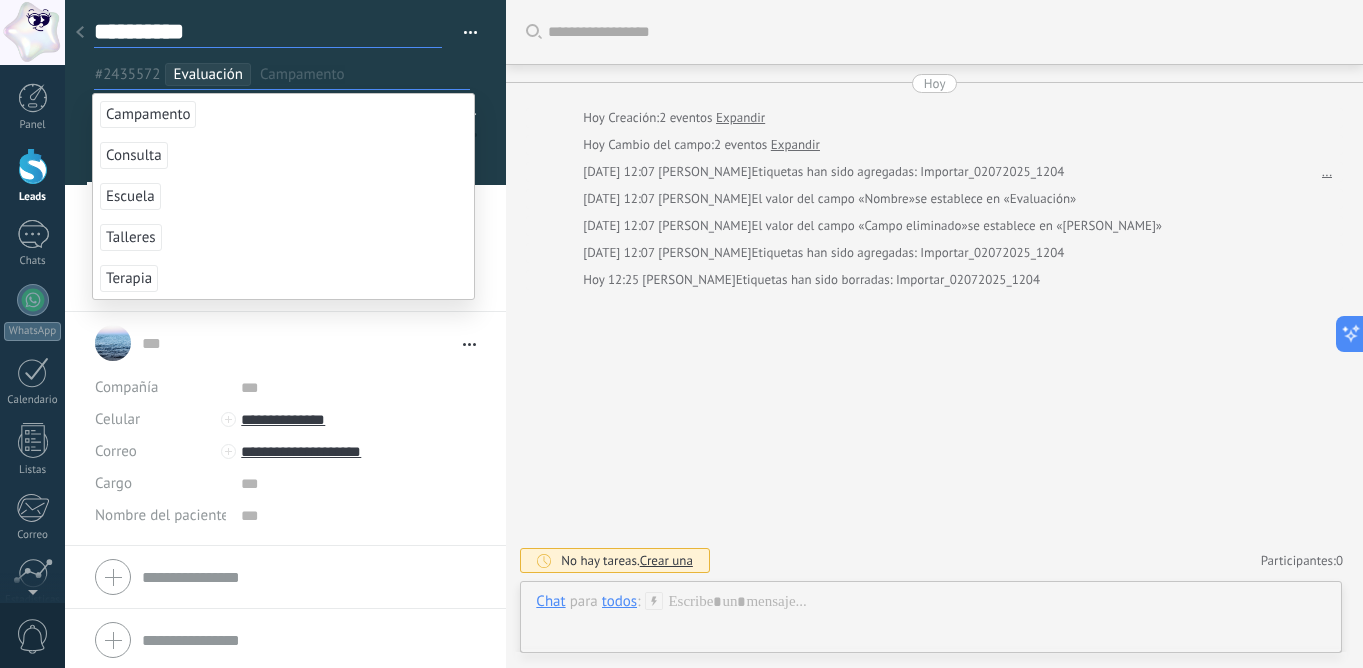 click on "**********" at bounding box center (268, 32) 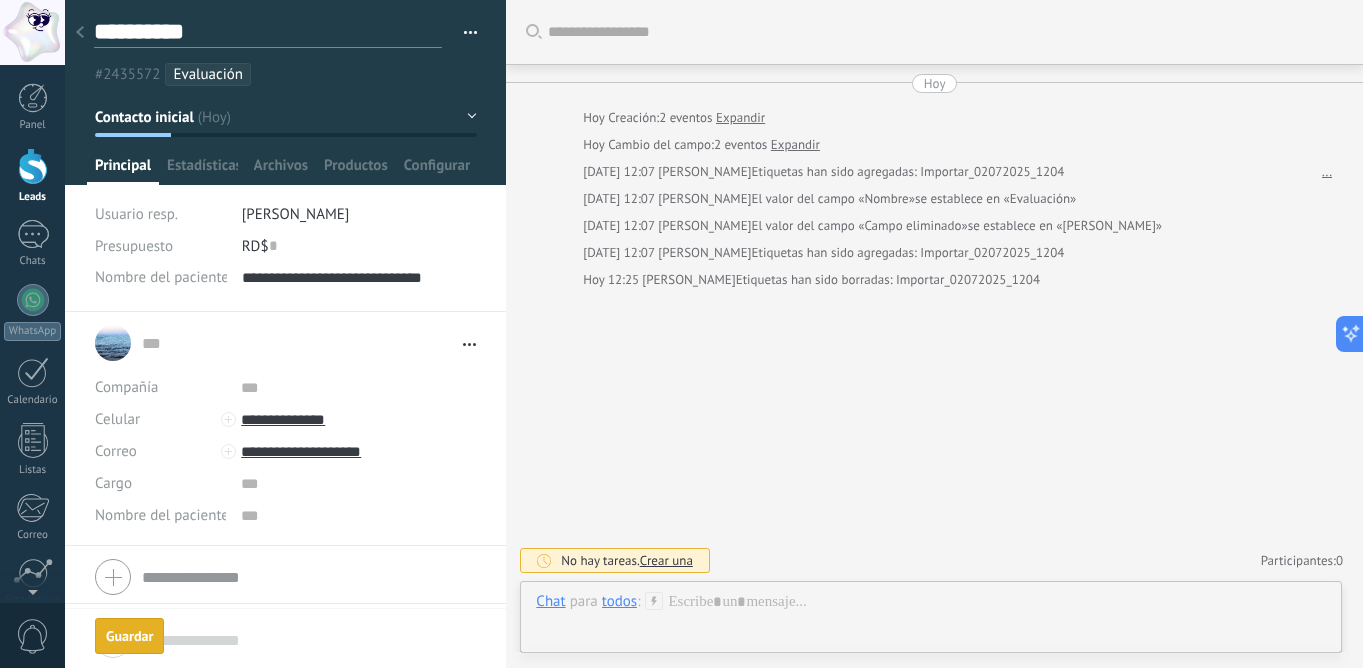 click on "**********" at bounding box center [268, 32] 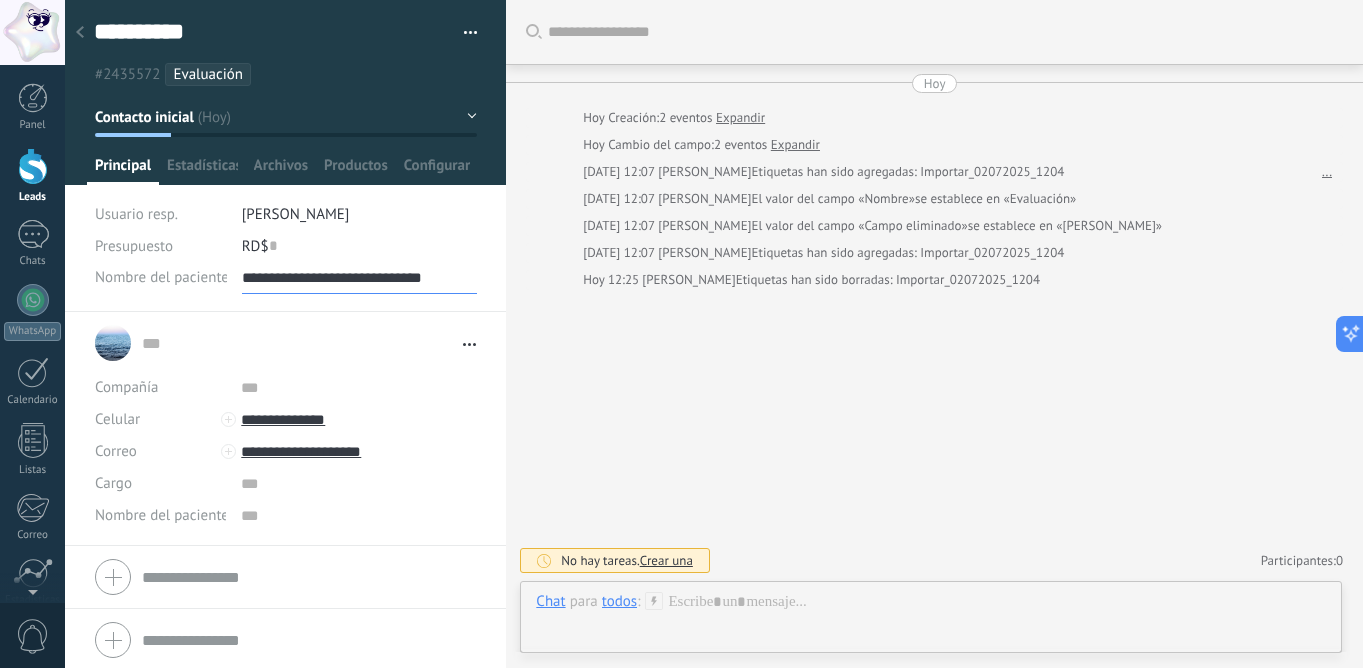 click on "**********" at bounding box center [360, 278] 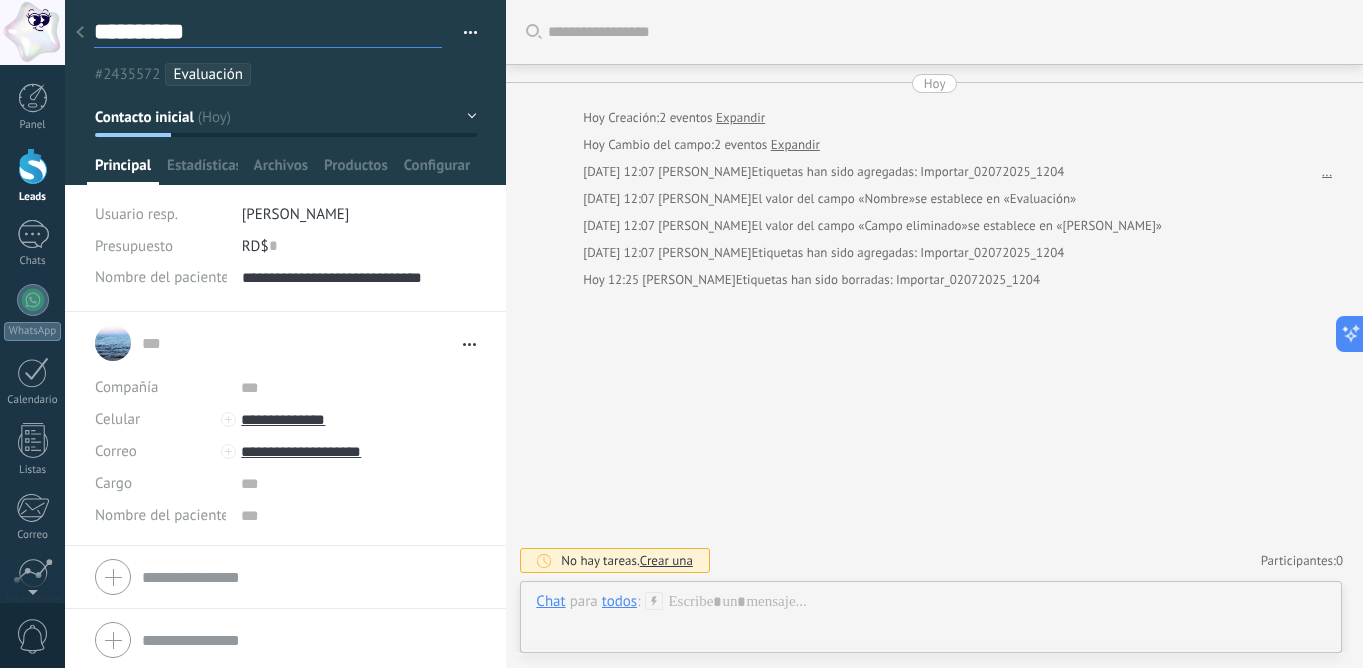 click on "**********" at bounding box center [268, 32] 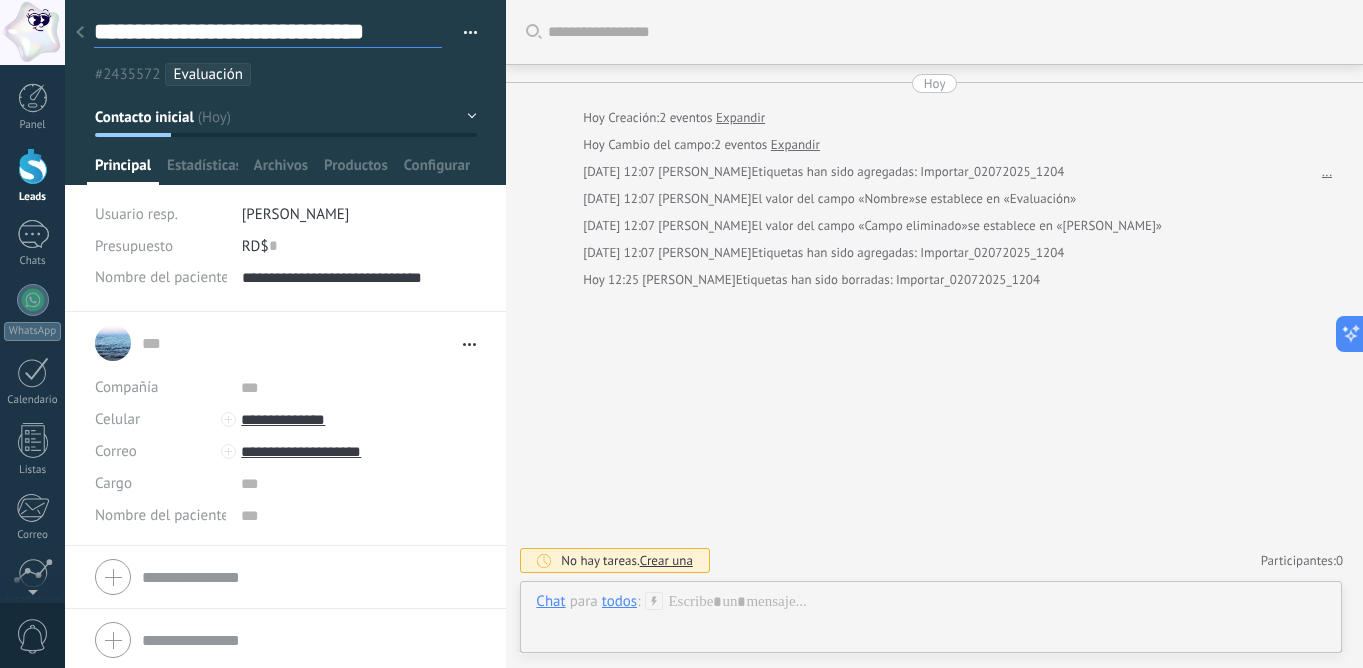 scroll, scrollTop: 30, scrollLeft: 0, axis: vertical 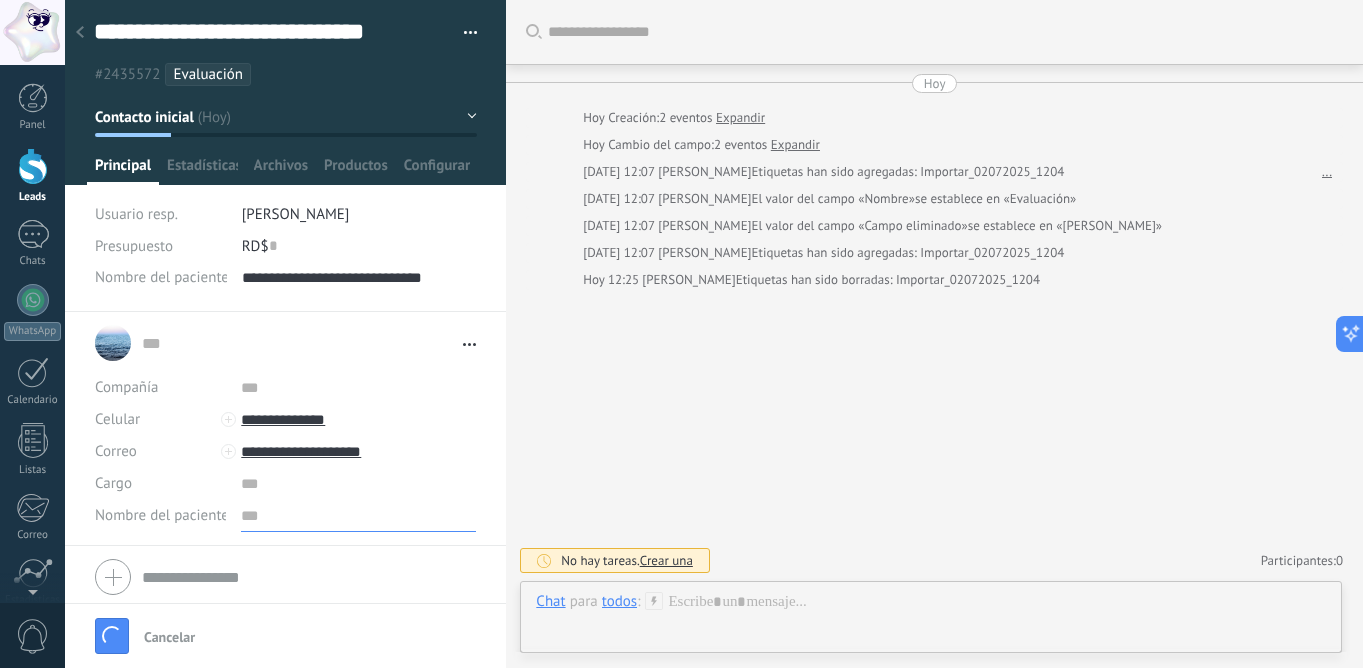 paste on "**********" 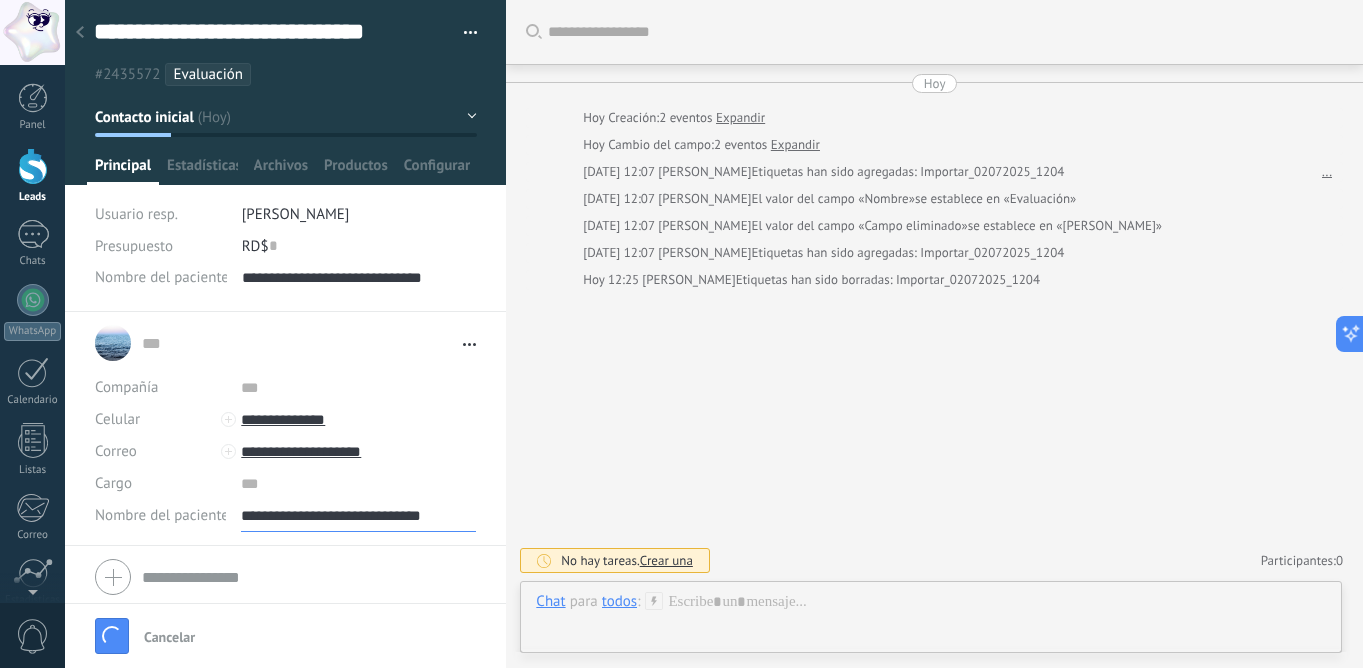 type on "**********" 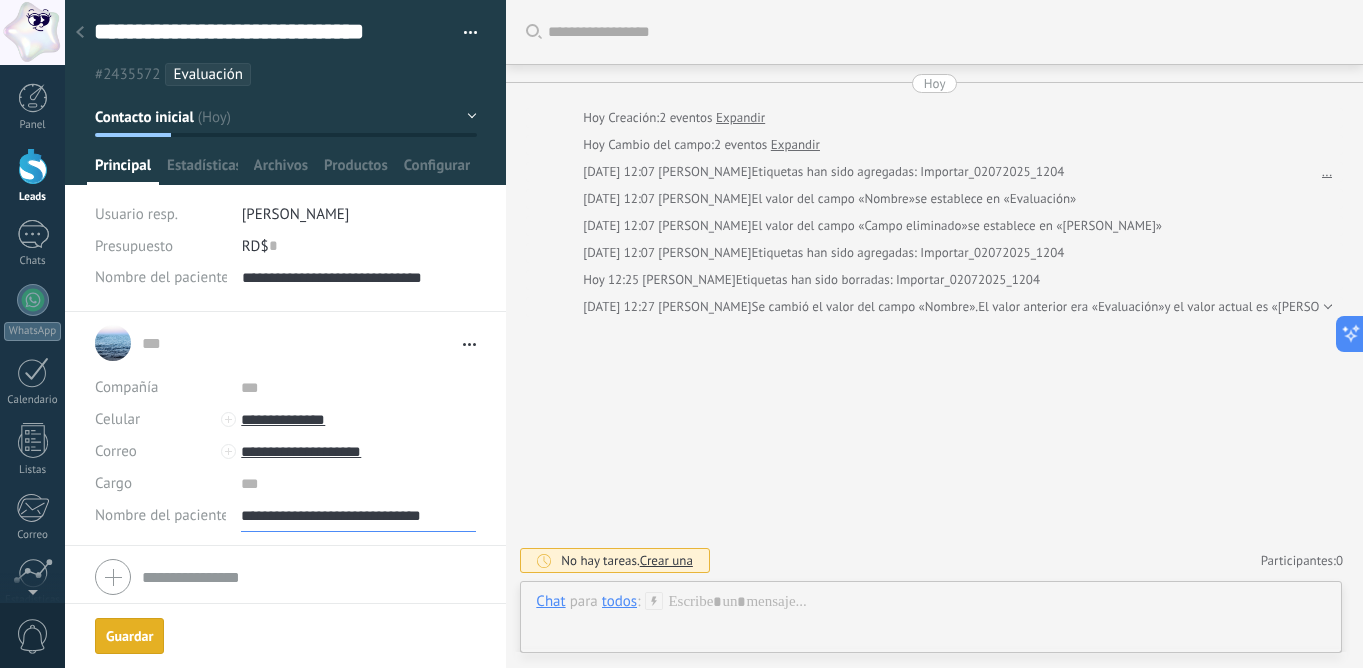 scroll, scrollTop: 30, scrollLeft: 0, axis: vertical 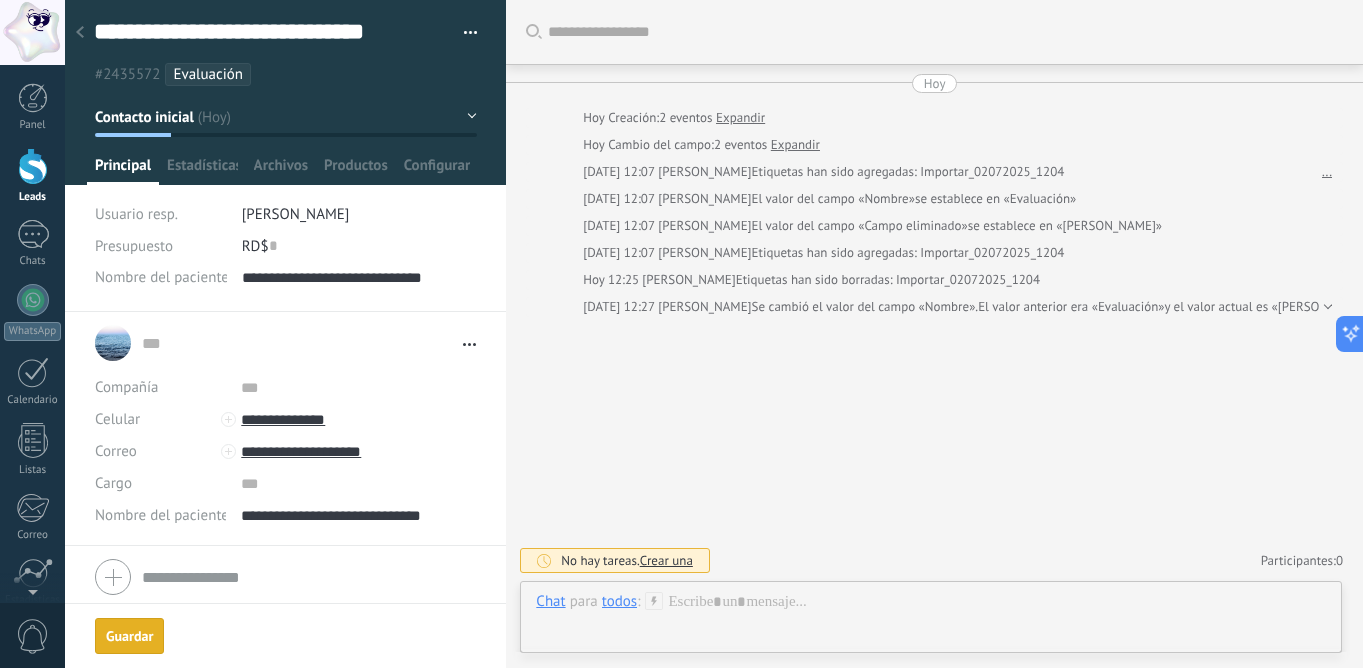 click on "Guardar" at bounding box center [129, 636] 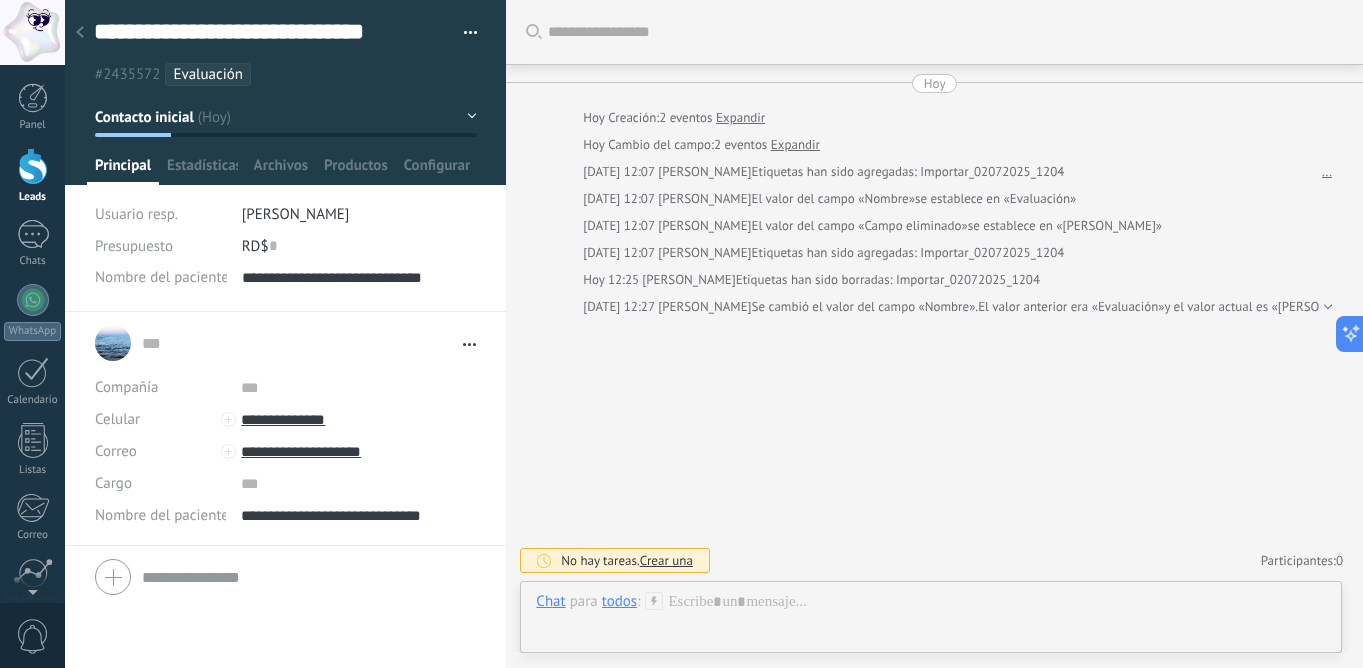 scroll, scrollTop: 25, scrollLeft: 0, axis: vertical 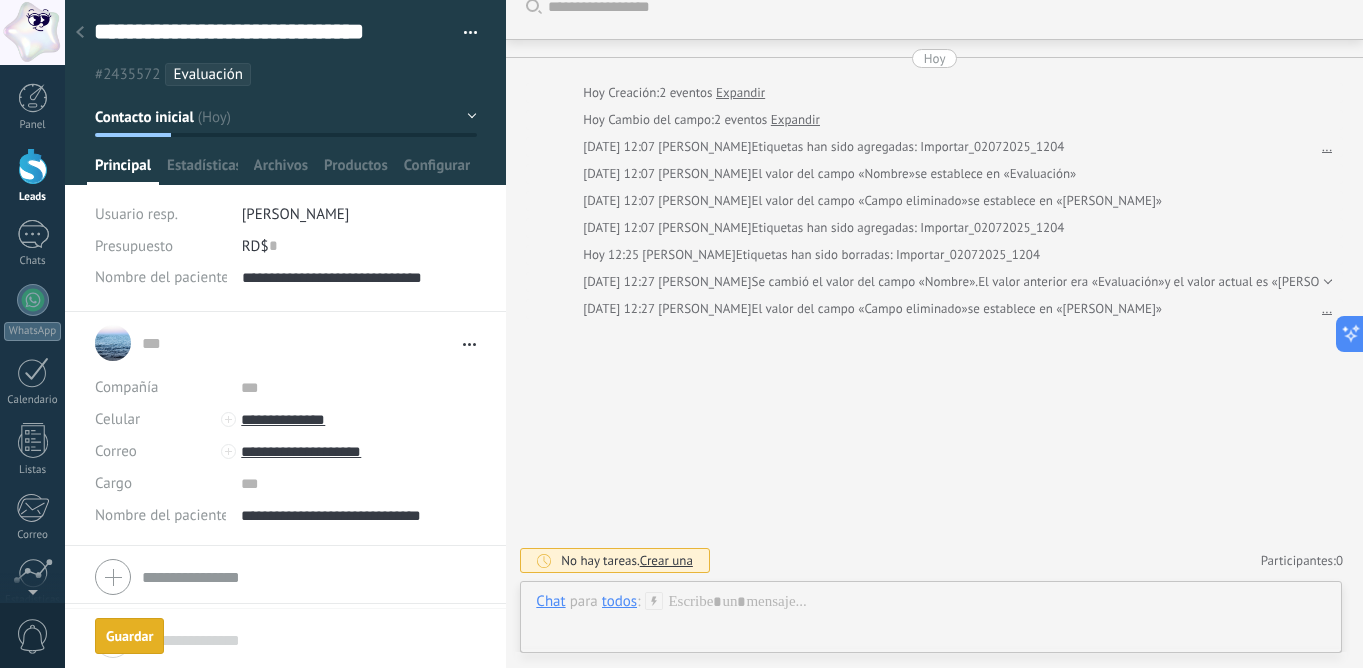 click at bounding box center [80, 33] 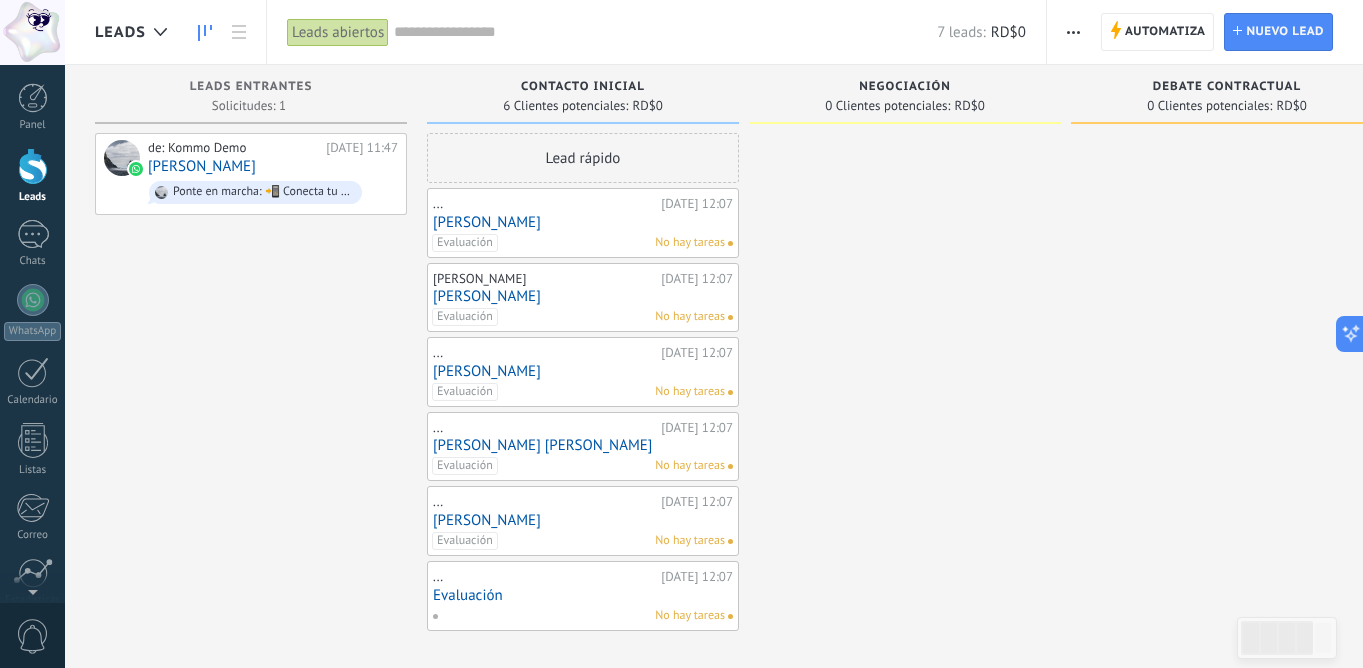 click on "Evaluación" at bounding box center [583, 595] 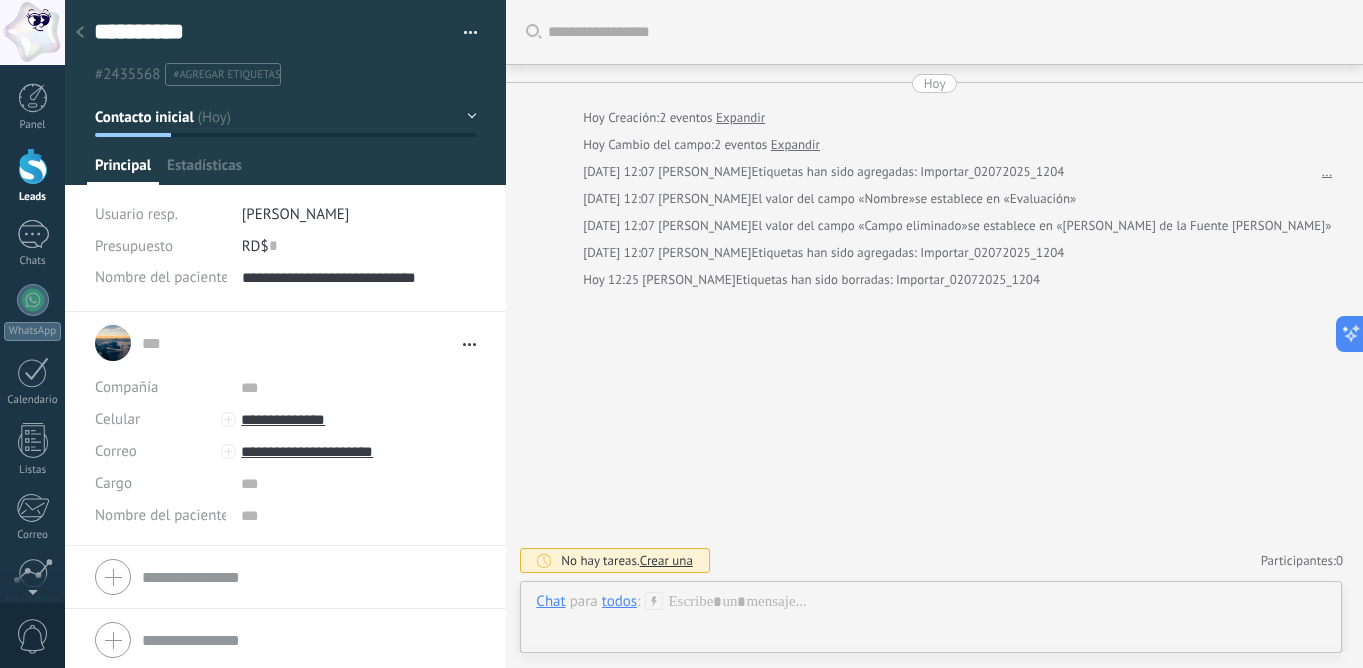 scroll, scrollTop: 30, scrollLeft: 0, axis: vertical 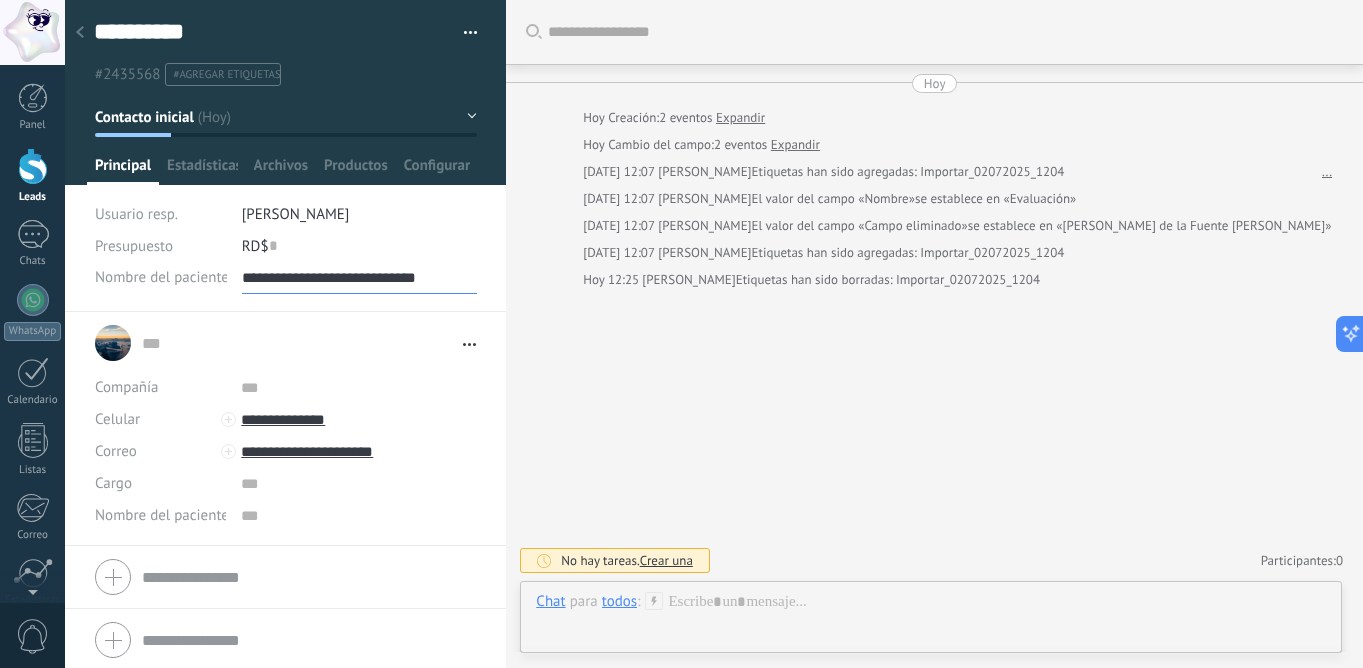 click on "**********" at bounding box center [360, 278] 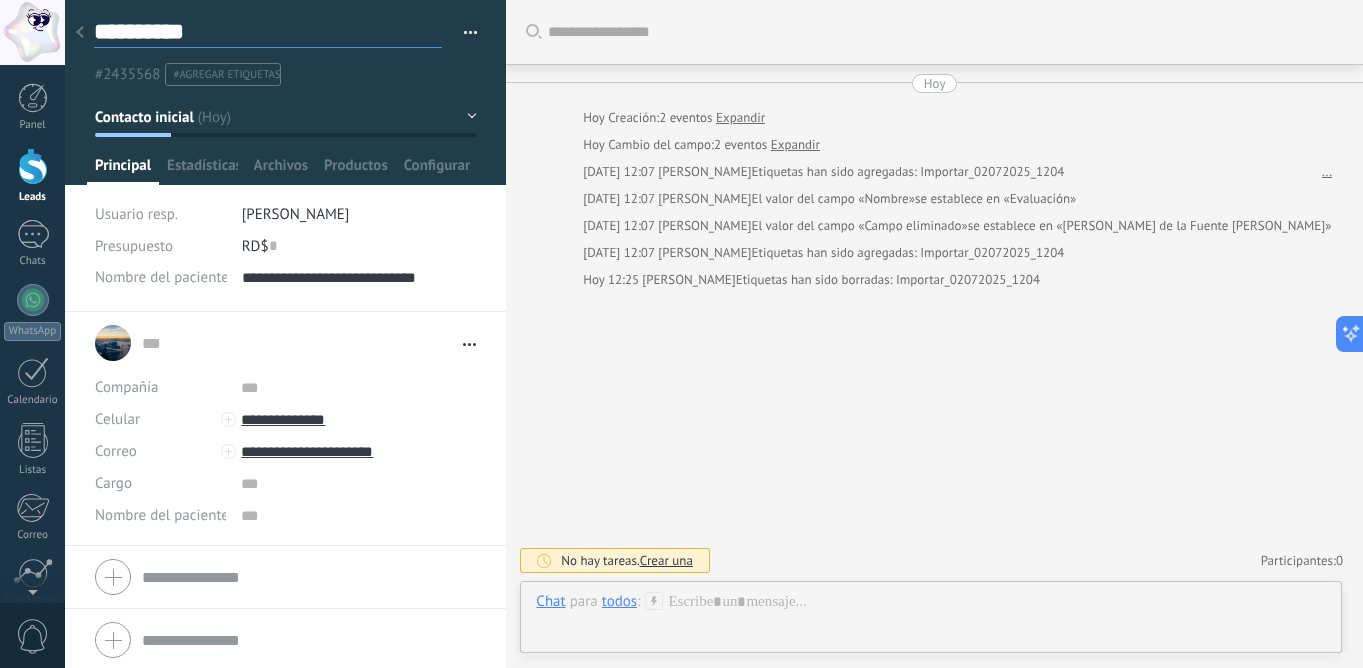 click on "**********" at bounding box center [268, 32] 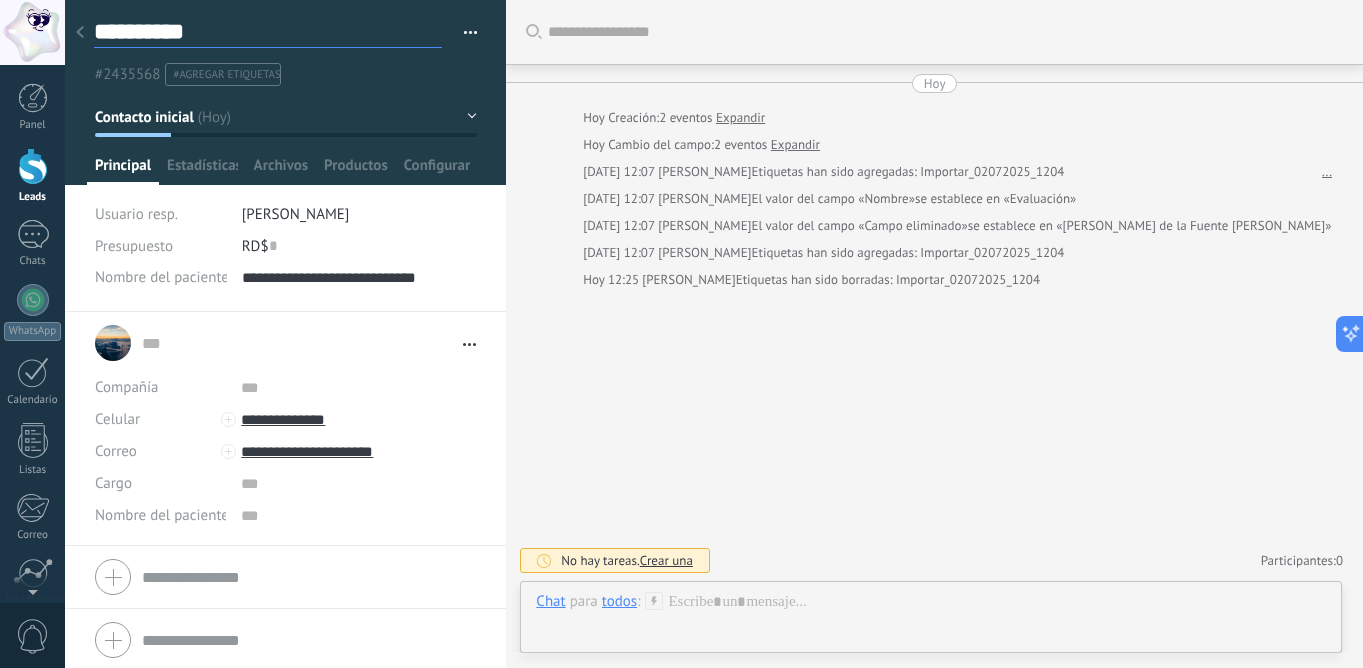 click on "**********" at bounding box center [268, 32] 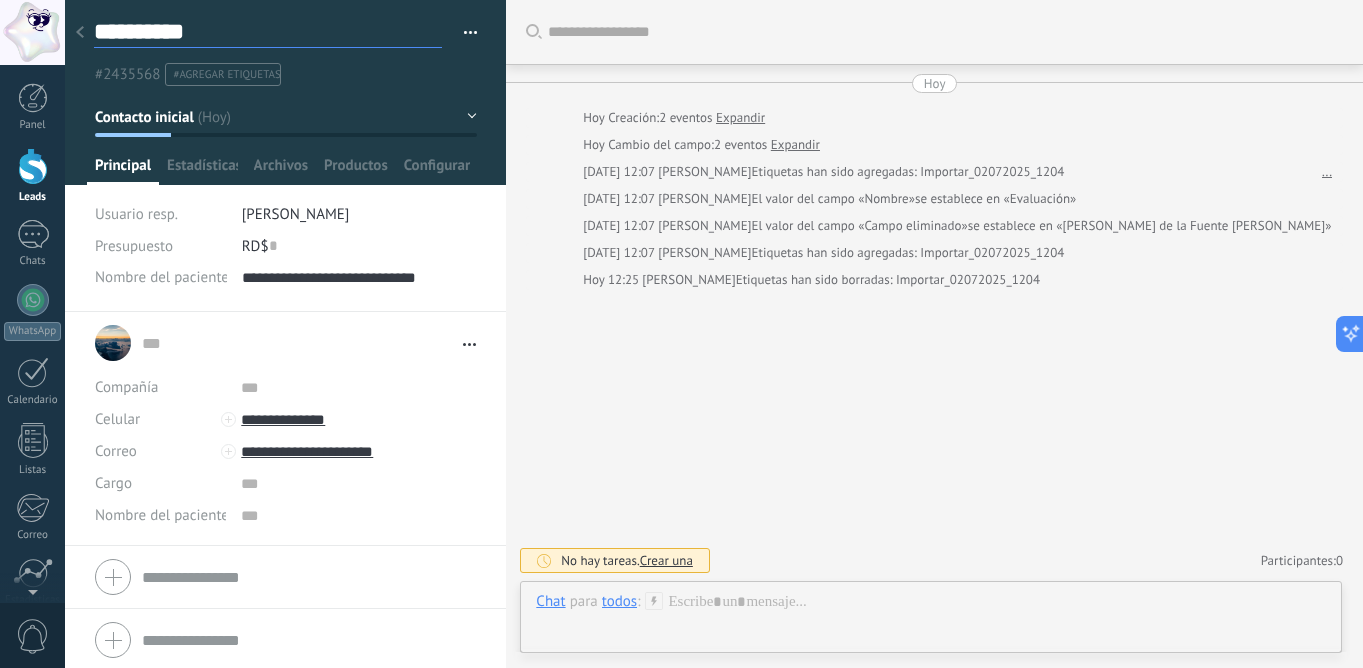 paste on "**********" 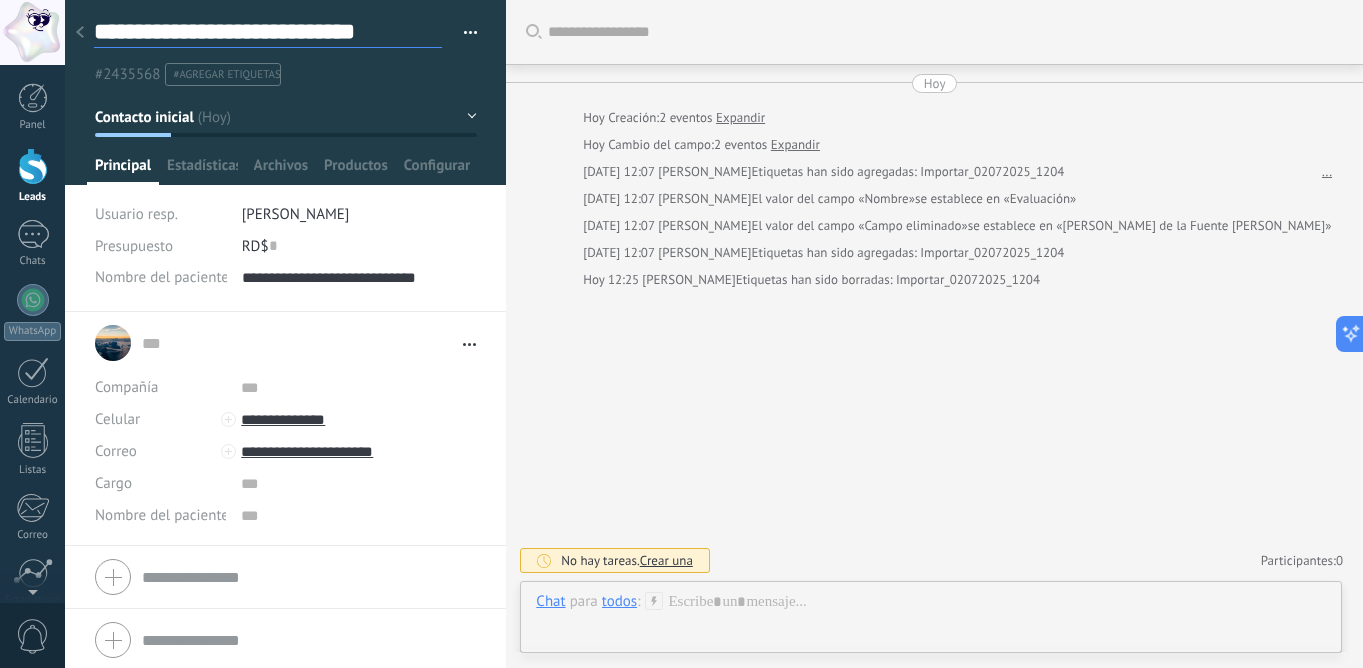 scroll, scrollTop: 30, scrollLeft: 0, axis: vertical 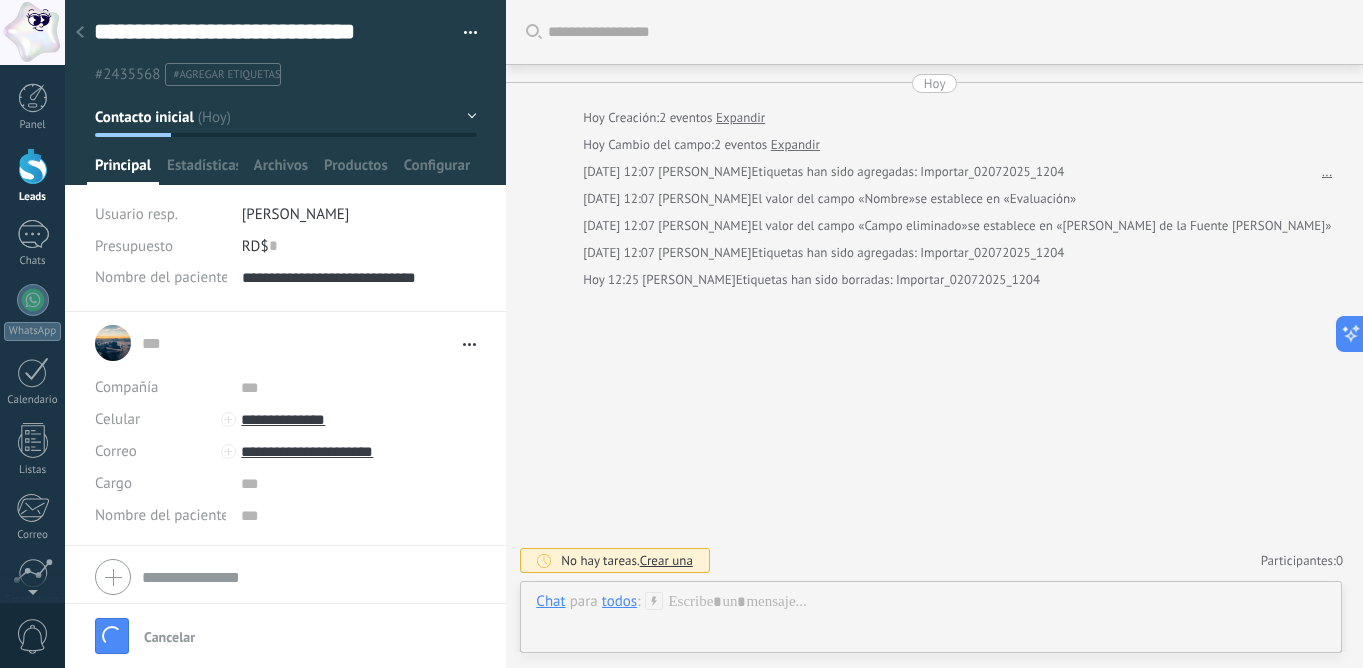 click on "#agregar etiquetas" at bounding box center (226, 75) 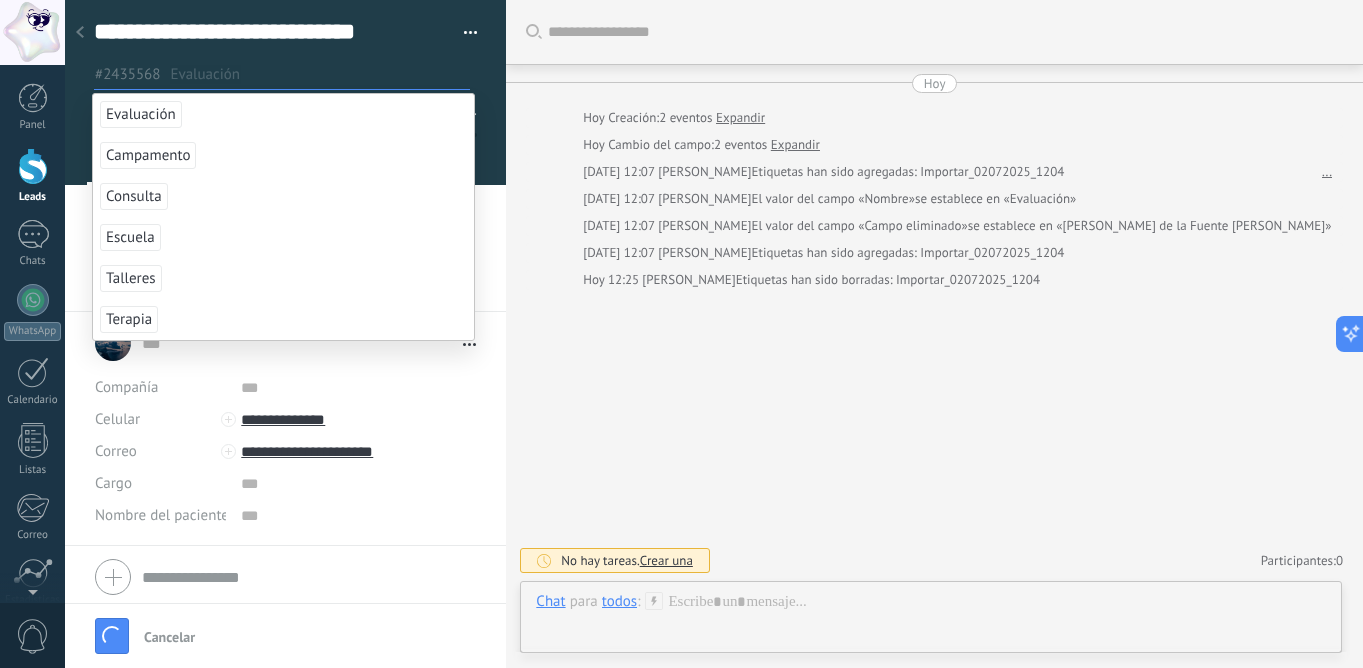 click on "Evaluación" at bounding box center [283, 114] 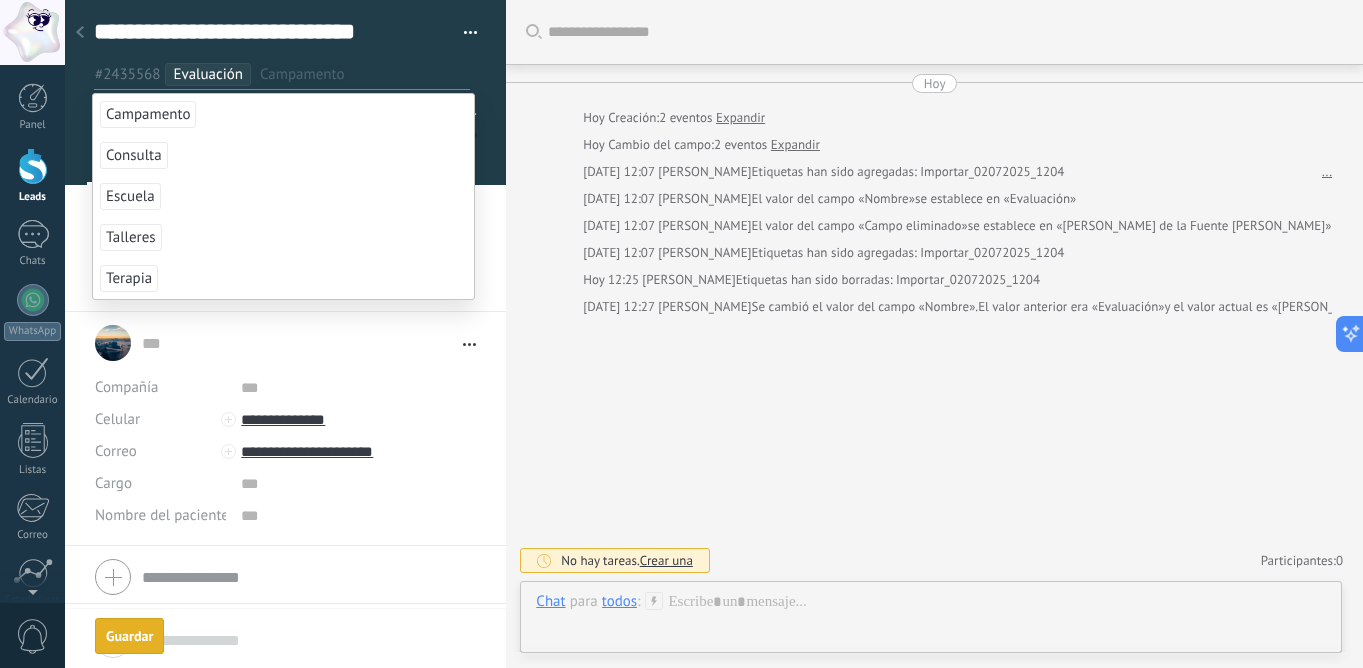 type on "**********" 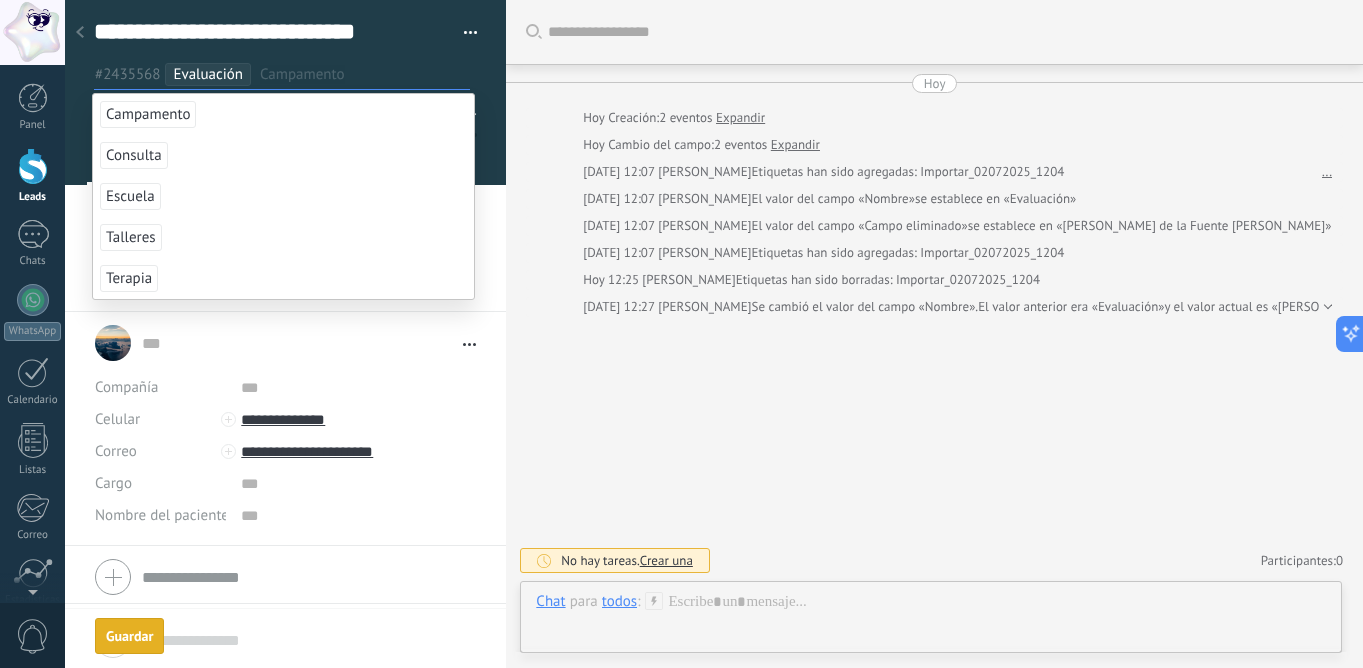 click on "#2435568" at bounding box center (127, 74) 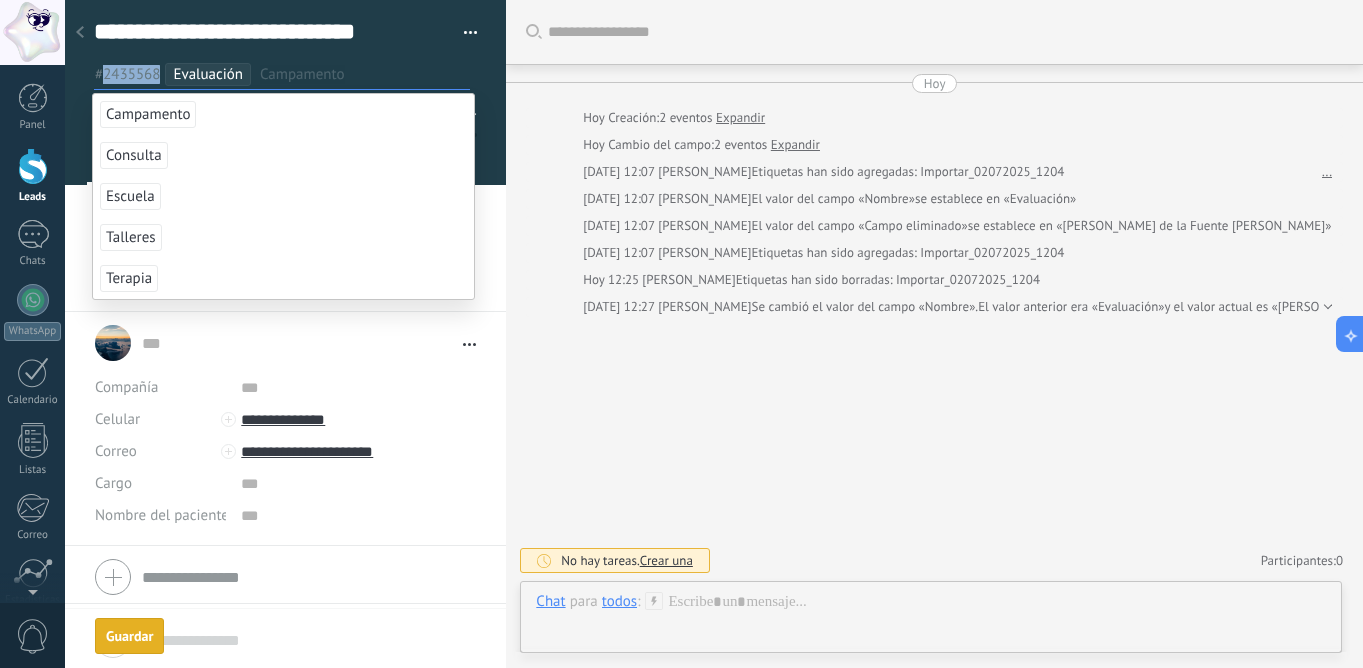 click on "#2435568" at bounding box center (127, 74) 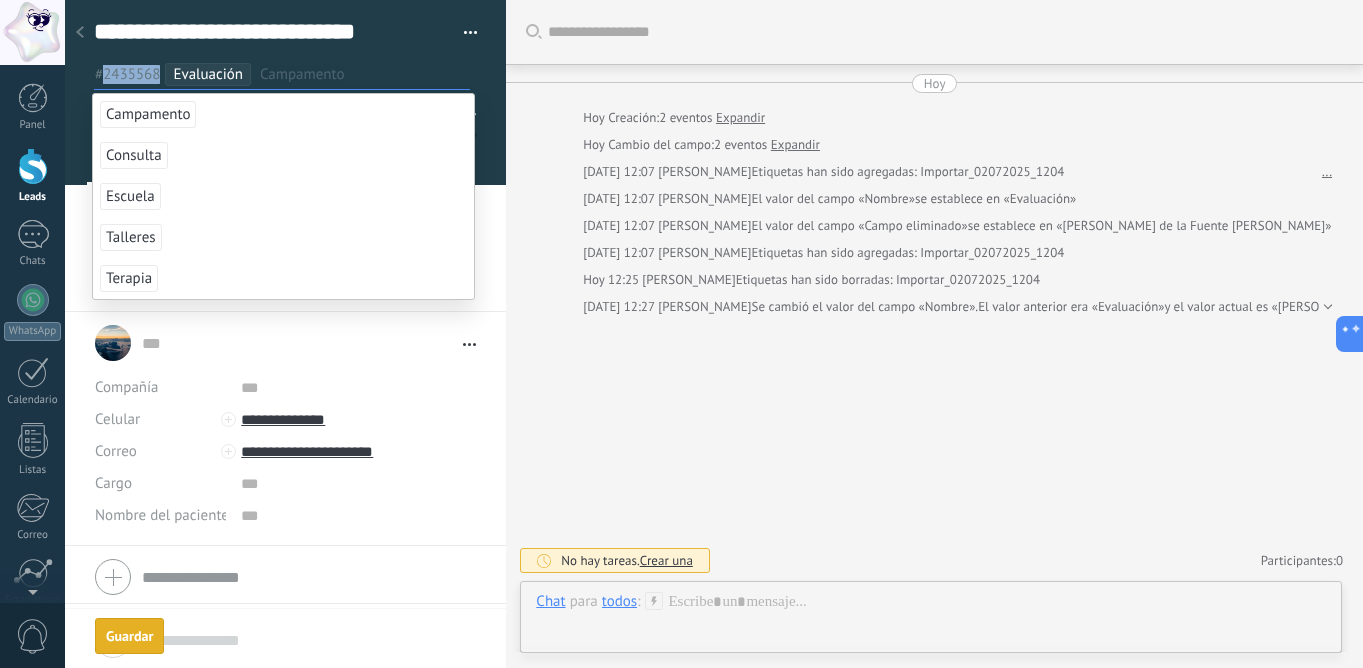 click at bounding box center (364, 74) 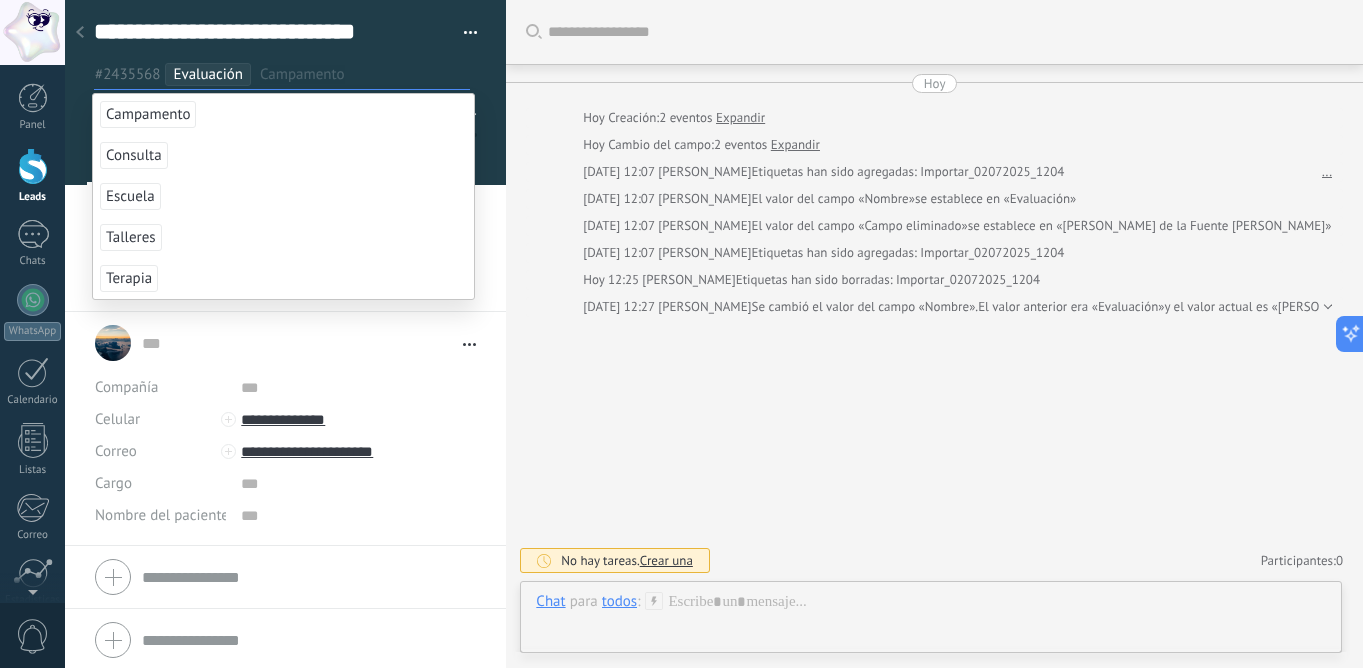 click at bounding box center (286, 92) 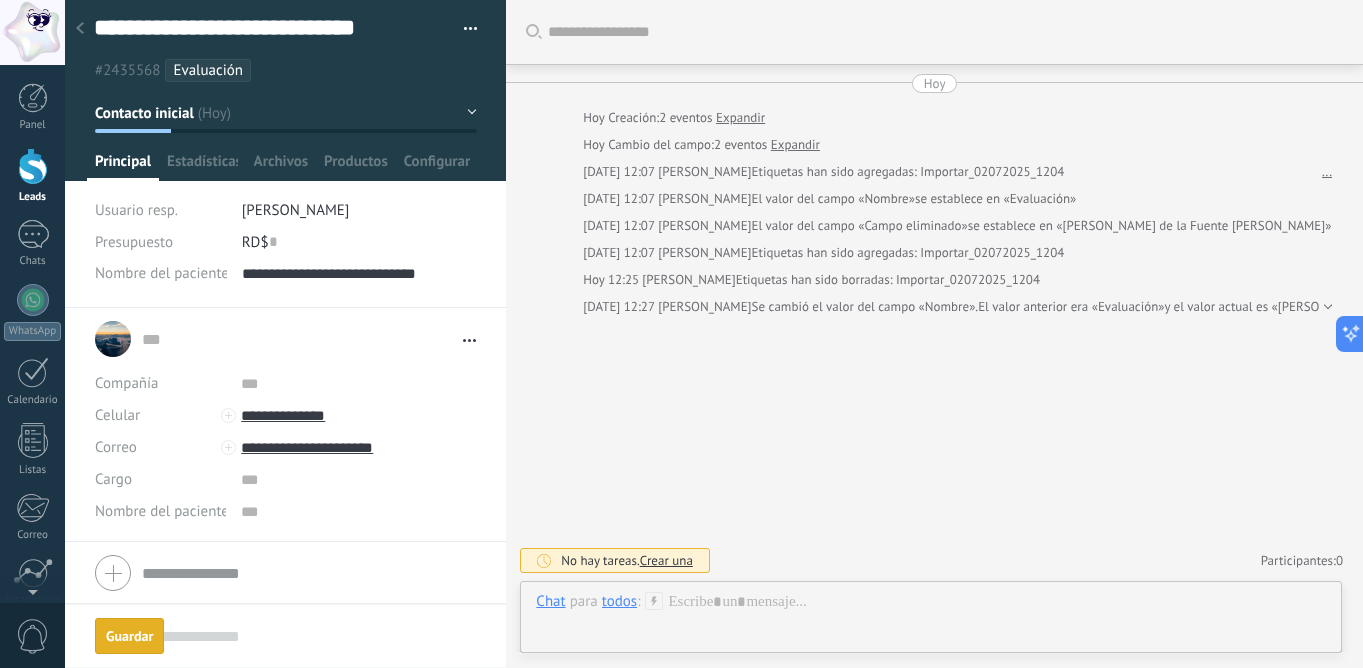 scroll, scrollTop: 4, scrollLeft: 0, axis: vertical 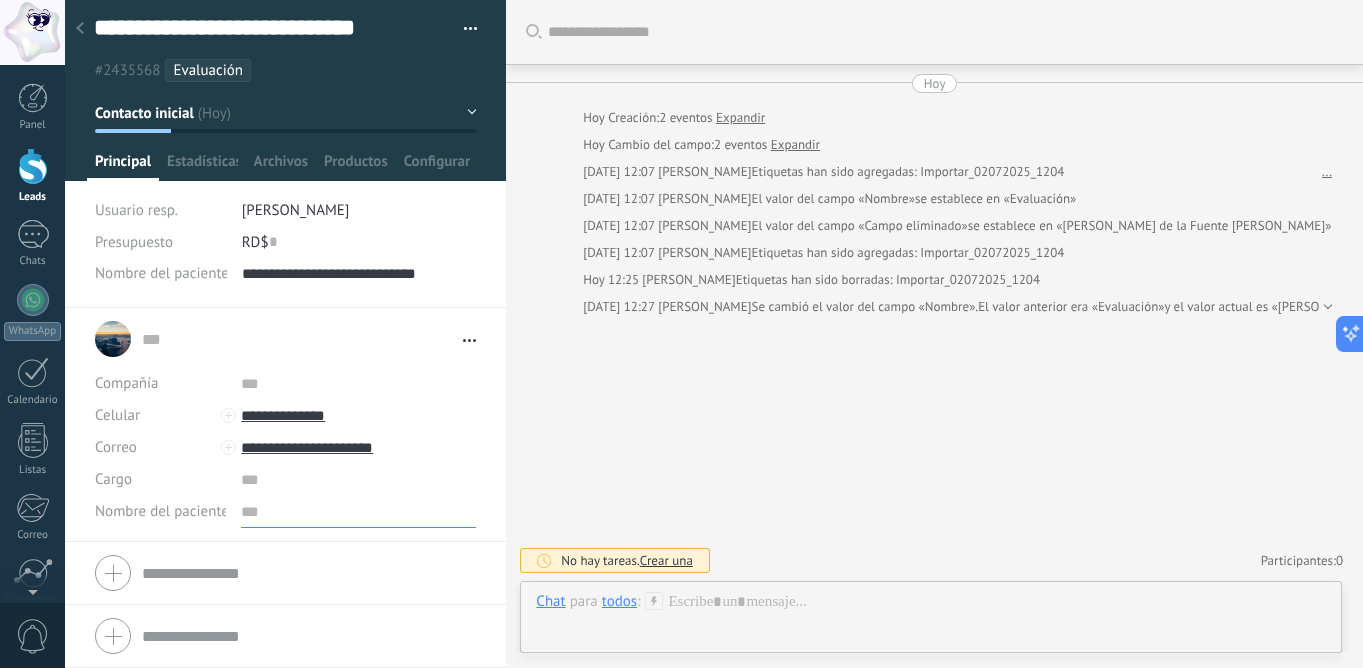 paste on "**********" 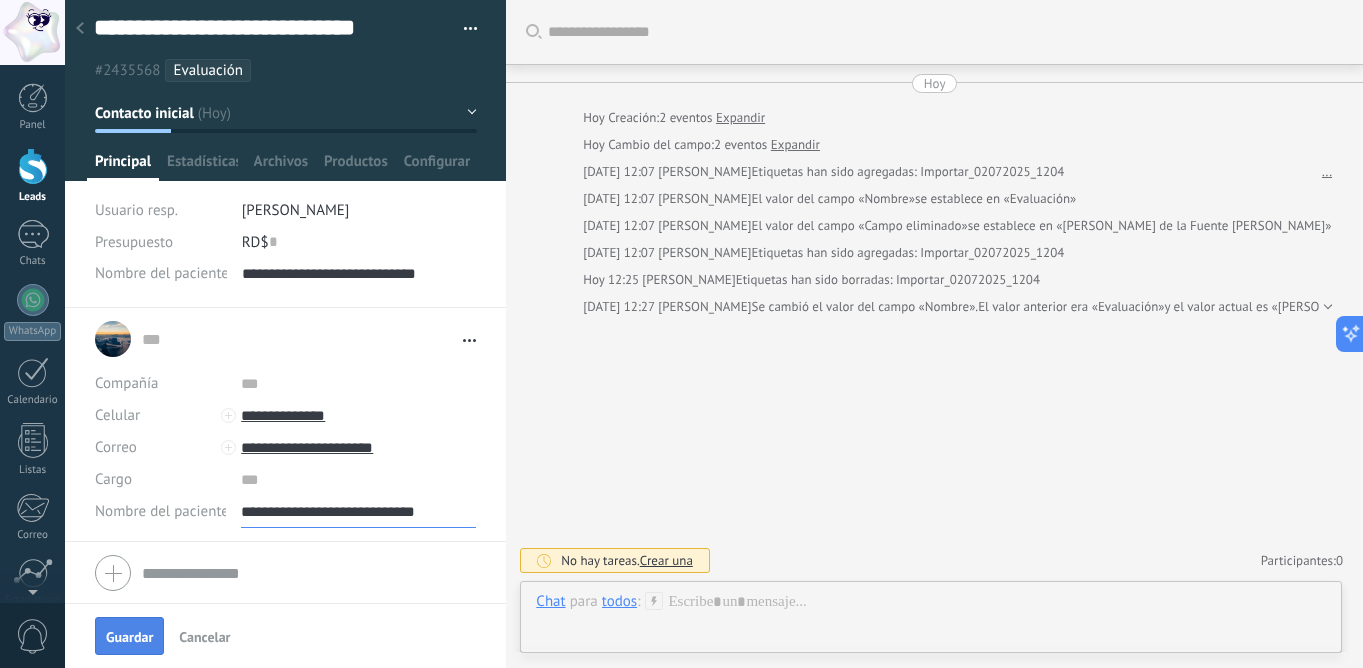 type on "**********" 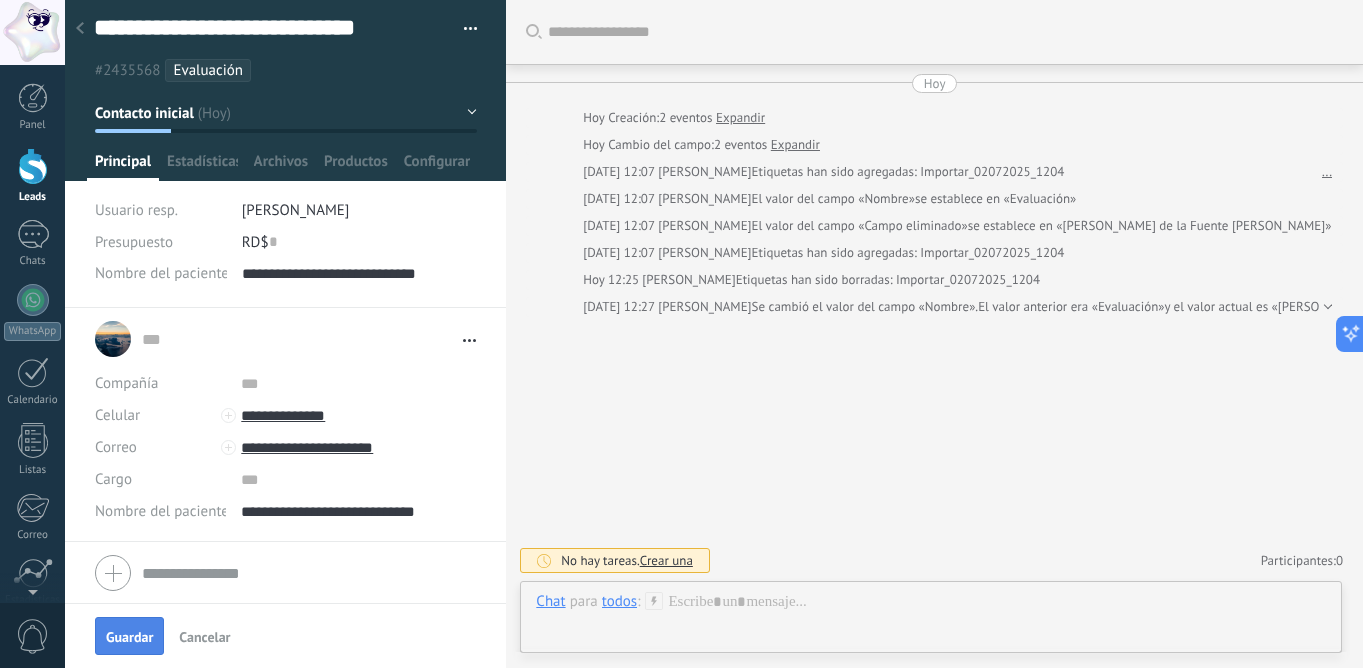 click on "Guardar" at bounding box center (129, 636) 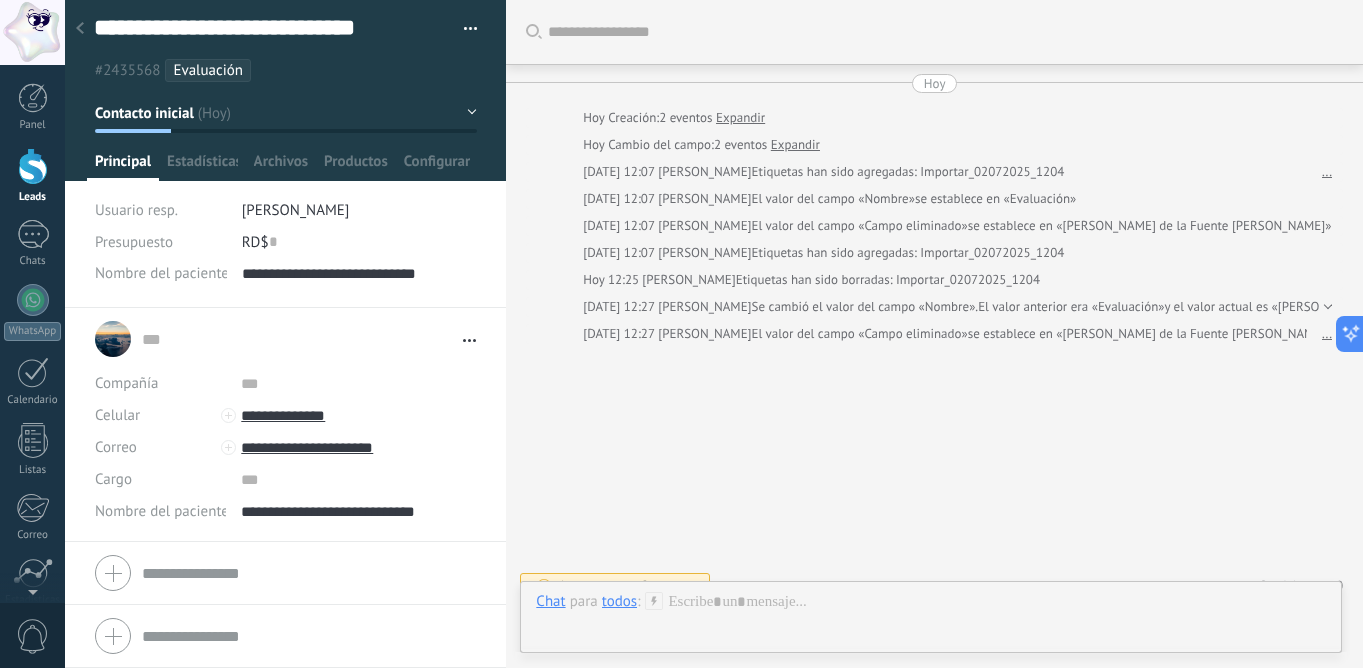 scroll, scrollTop: 25, scrollLeft: 0, axis: vertical 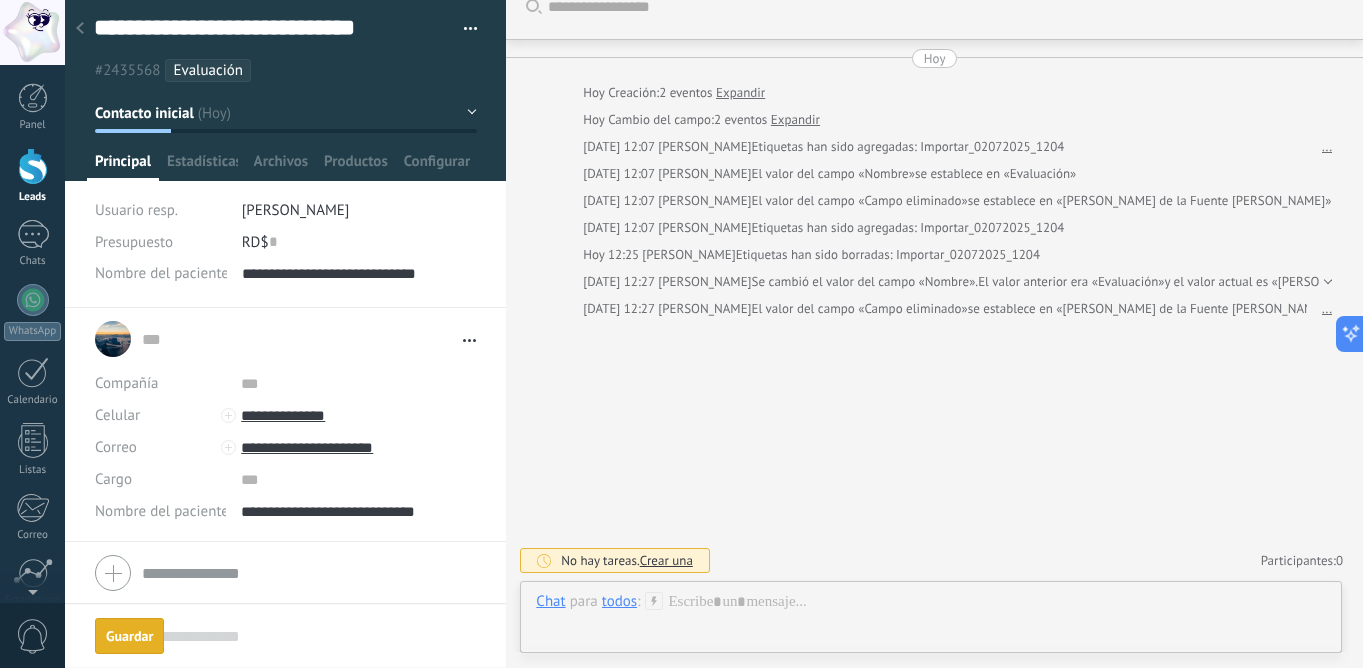 click at bounding box center [80, 29] 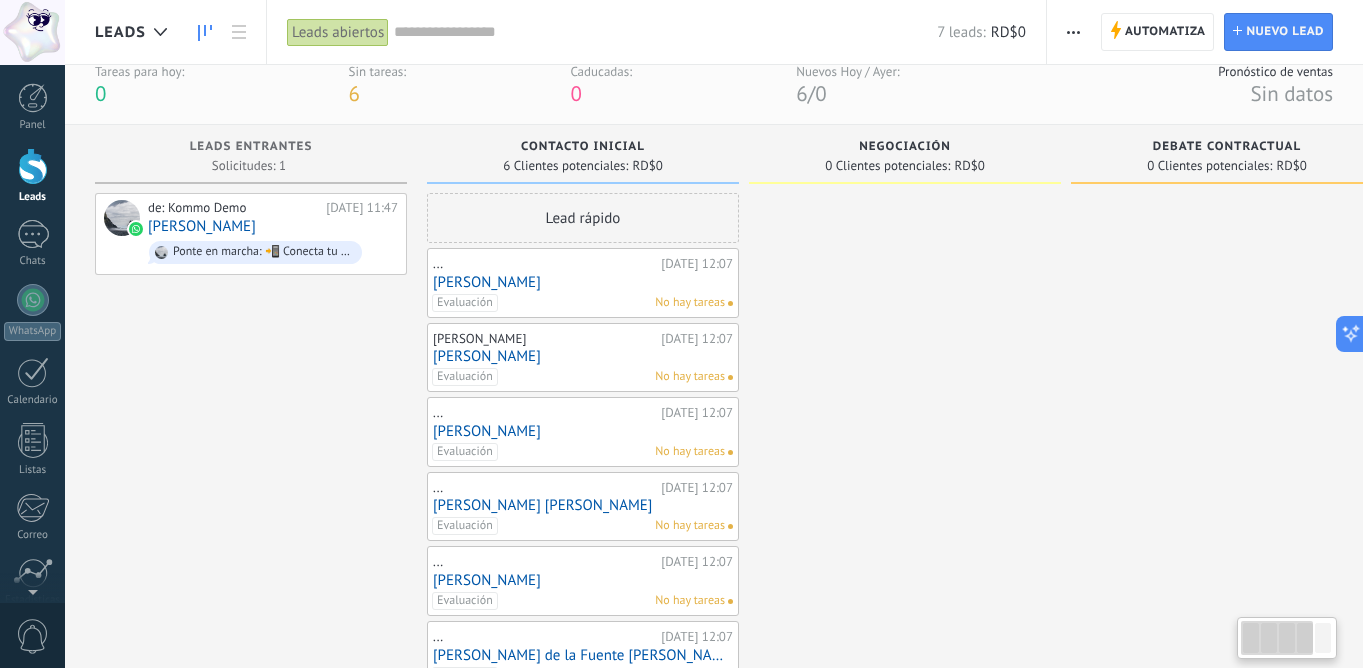 scroll, scrollTop: 21, scrollLeft: 0, axis: vertical 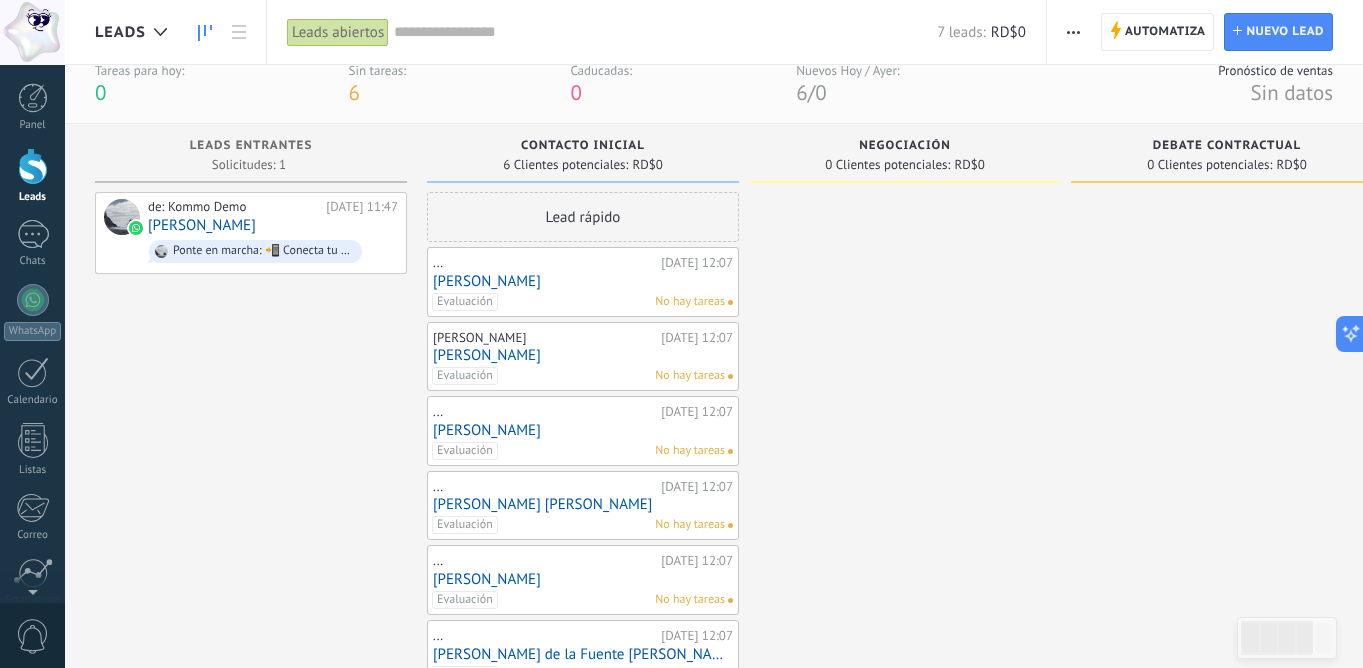 click on "Evaluación" at bounding box center (465, 302) 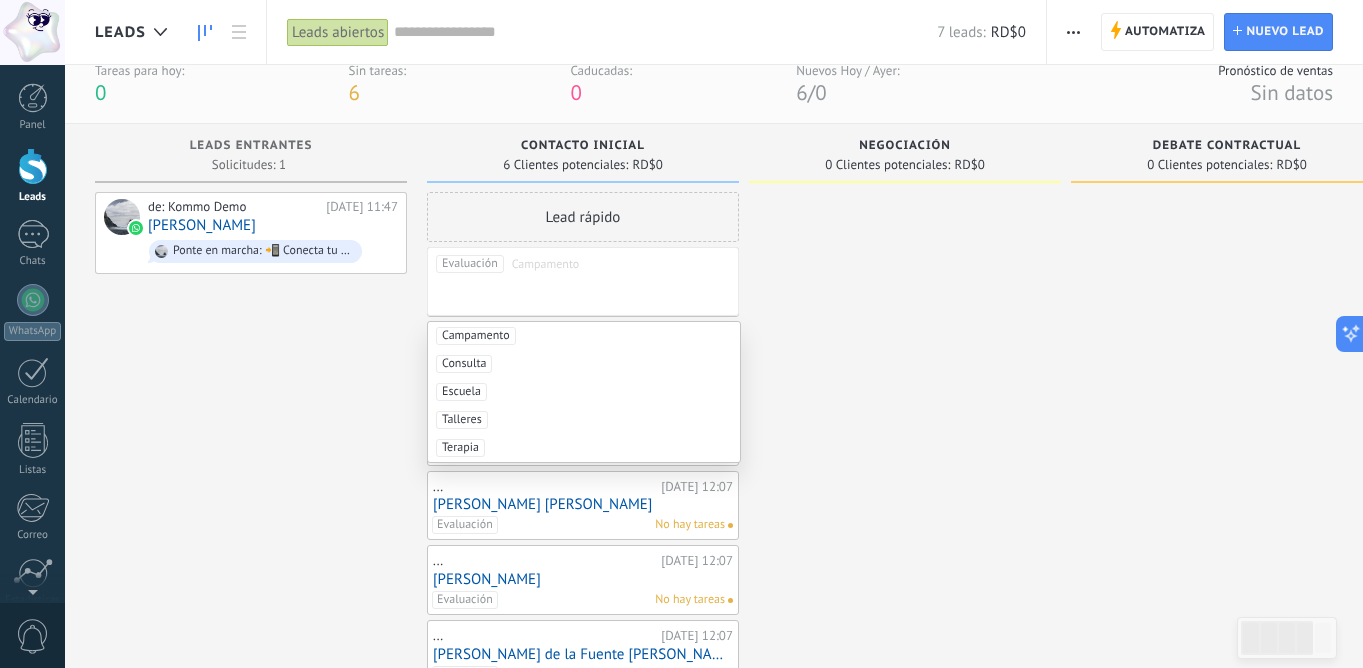 click at bounding box center (905, 441) 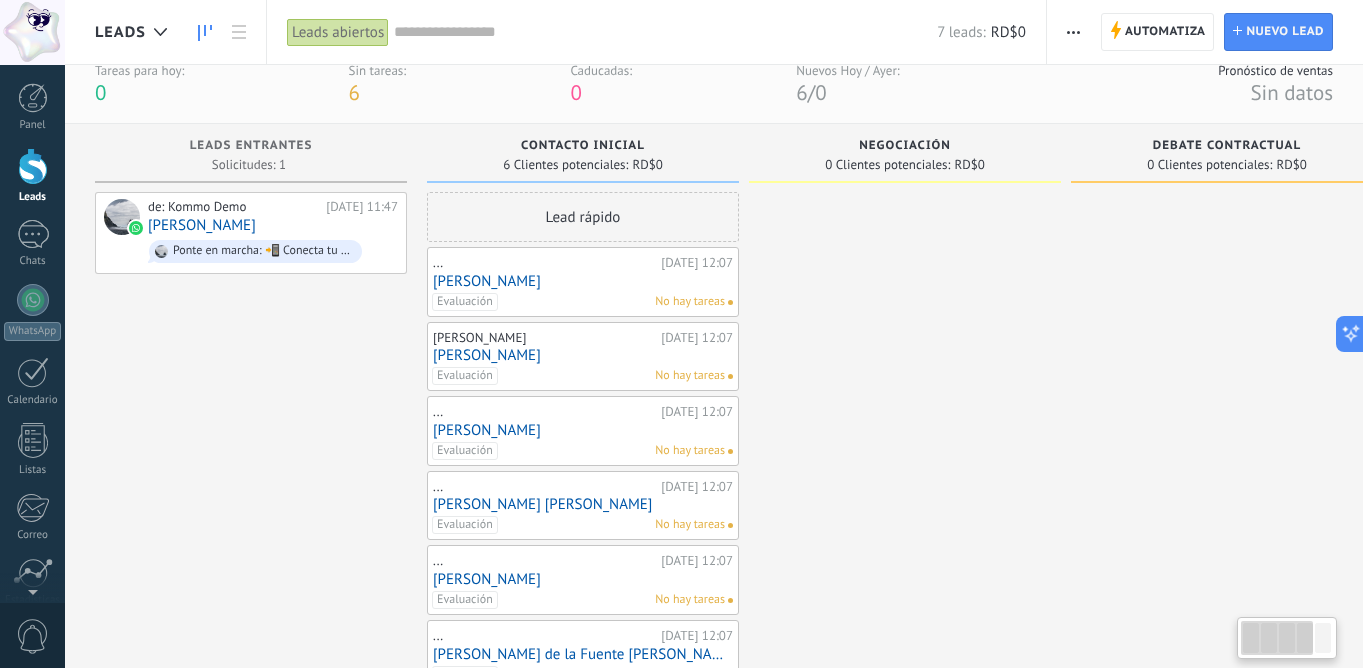 click on "... [DATE] 12:07 [PERSON_NAME] Evaluación No hay tareas" at bounding box center [583, 282] 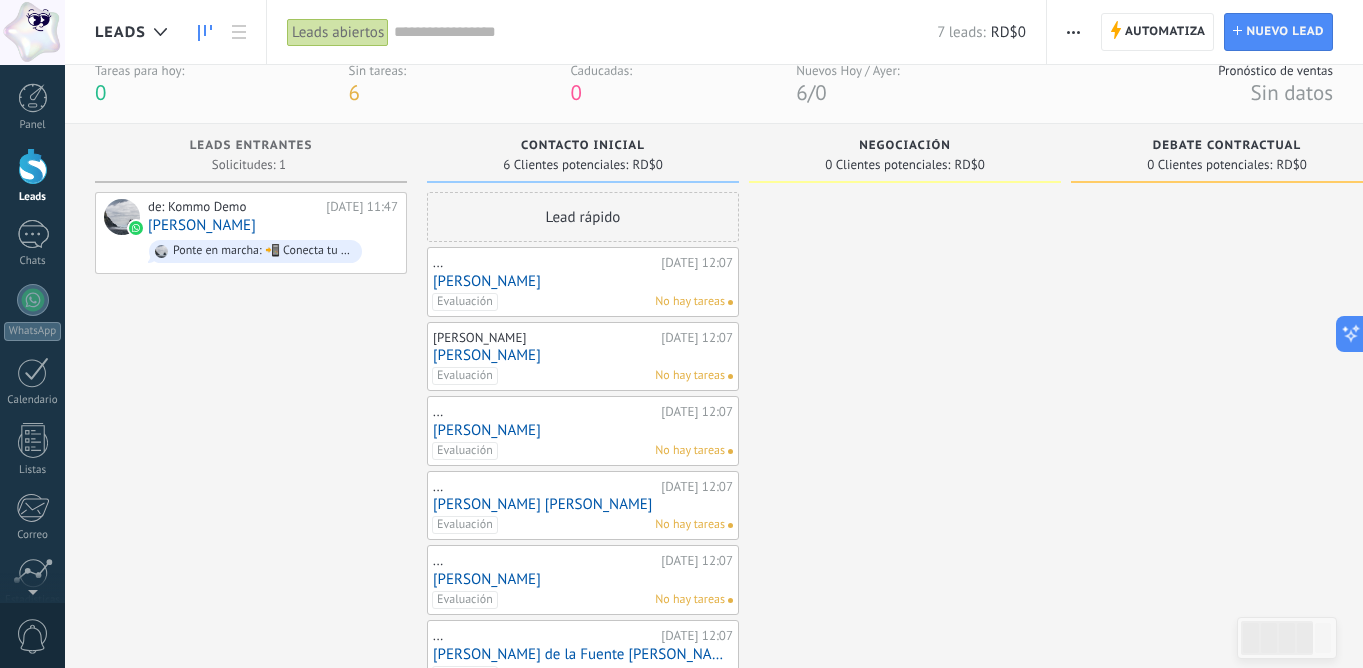 click on "[PERSON_NAME]" at bounding box center [583, 281] 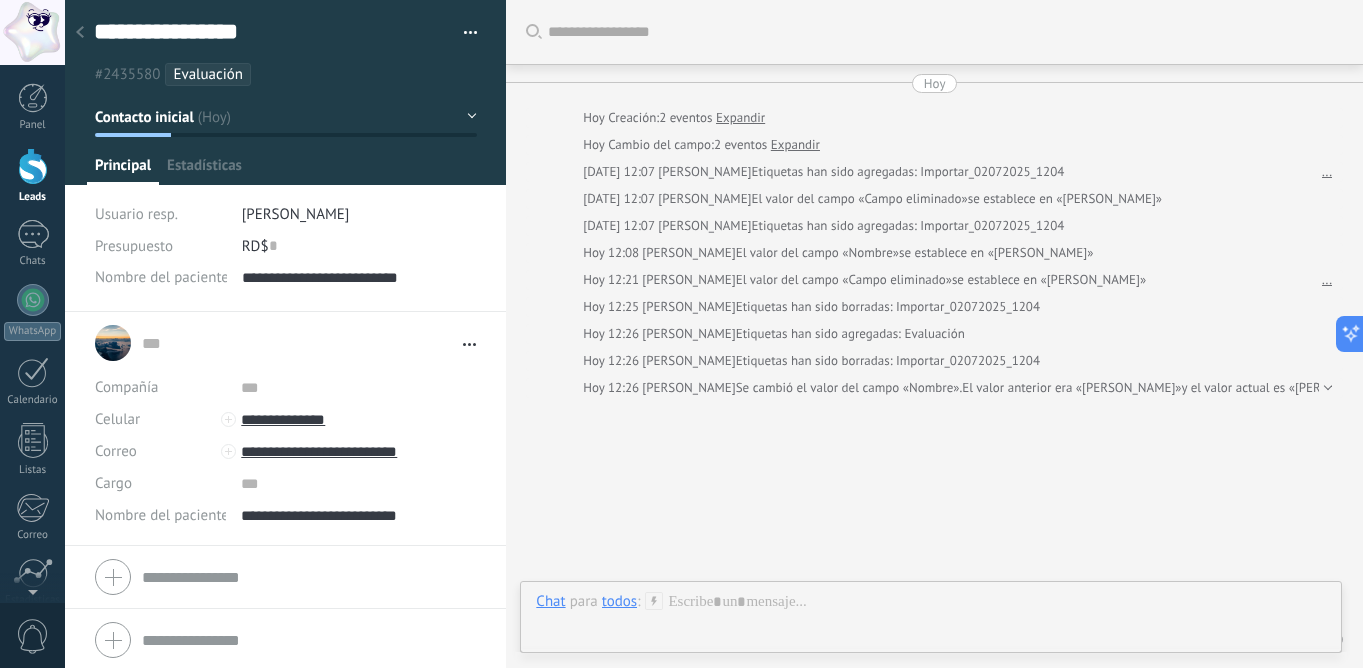 type on "**********" 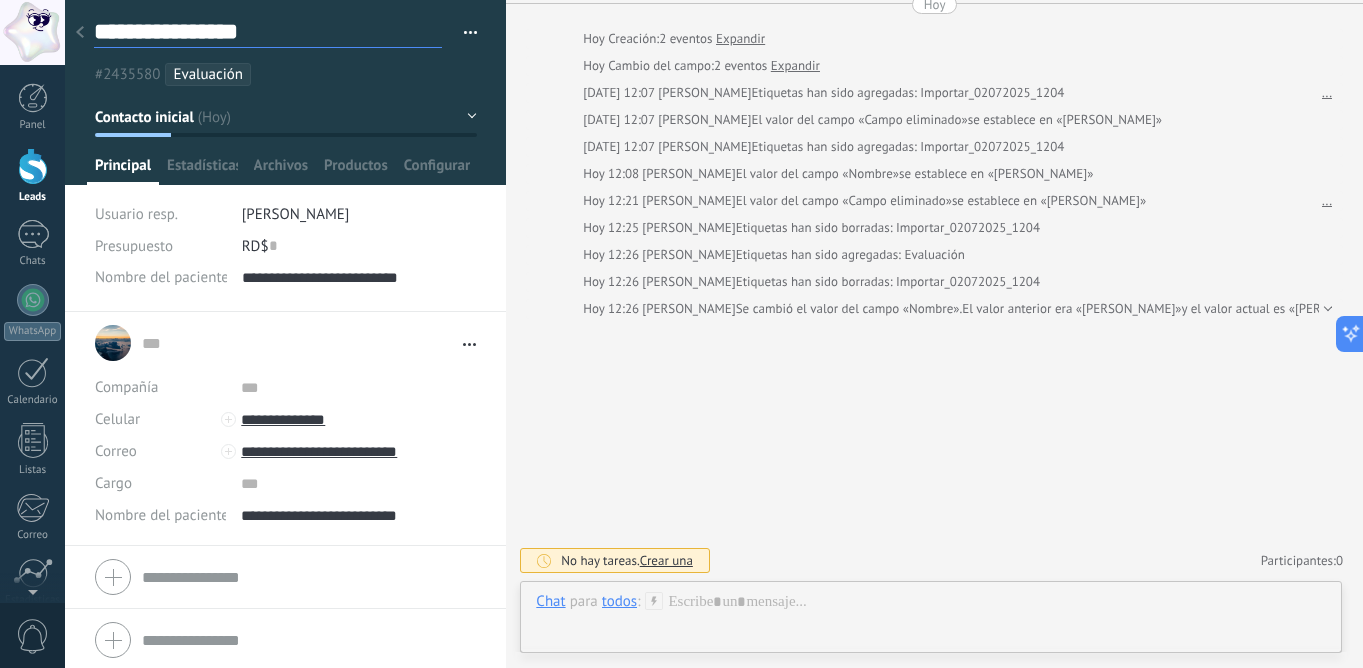 click on "**********" at bounding box center (268, 32) 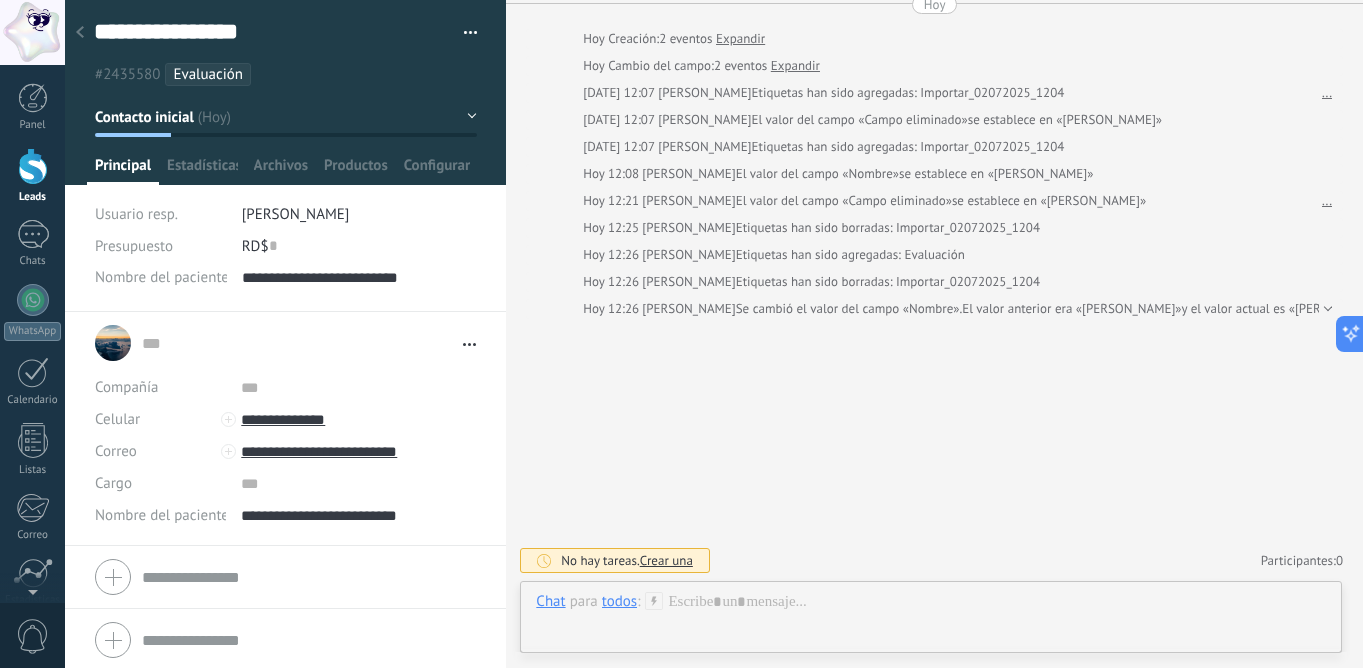 click at bounding box center [80, 33] 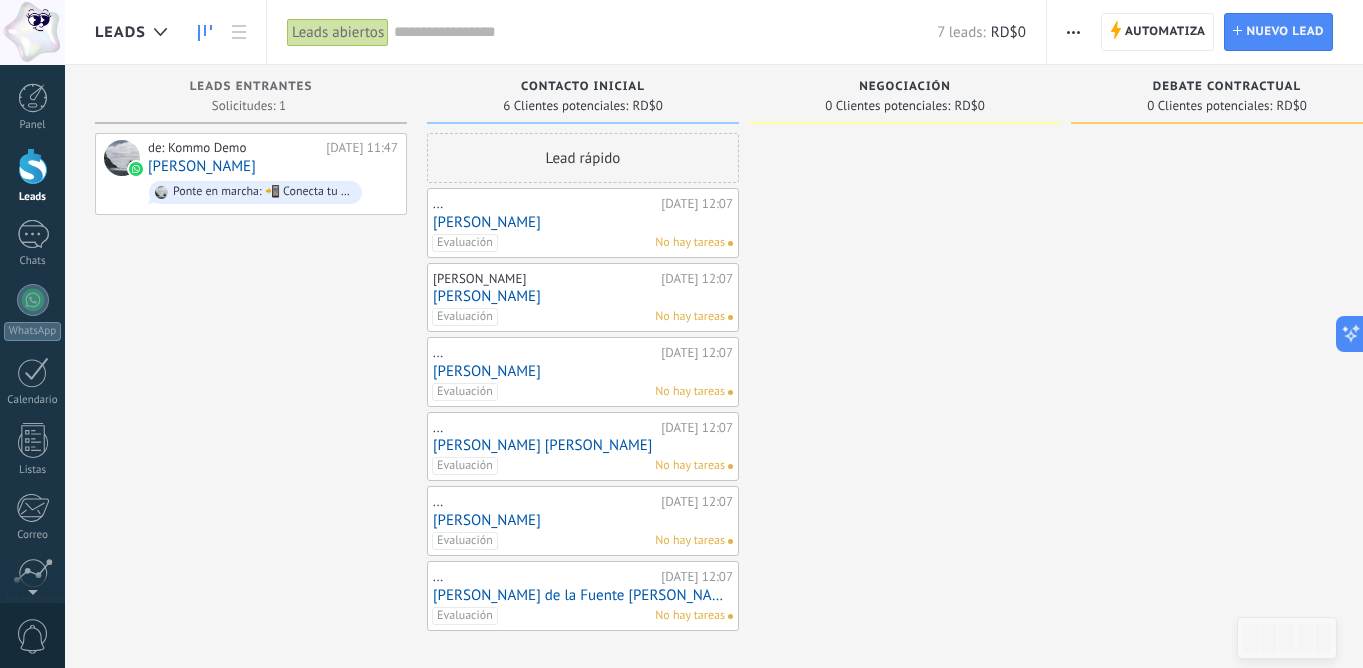 scroll, scrollTop: 0, scrollLeft: 0, axis: both 